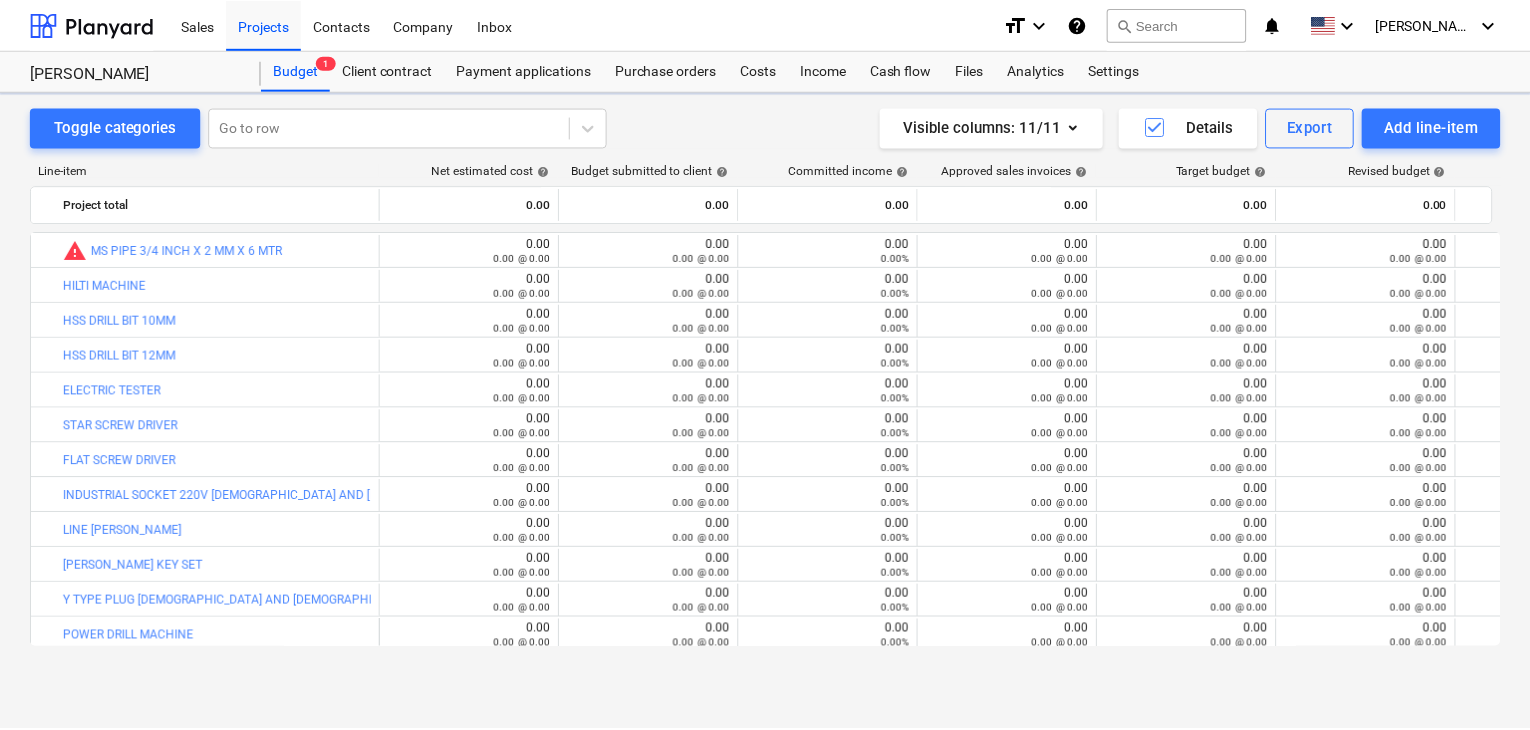 scroll, scrollTop: 0, scrollLeft: 0, axis: both 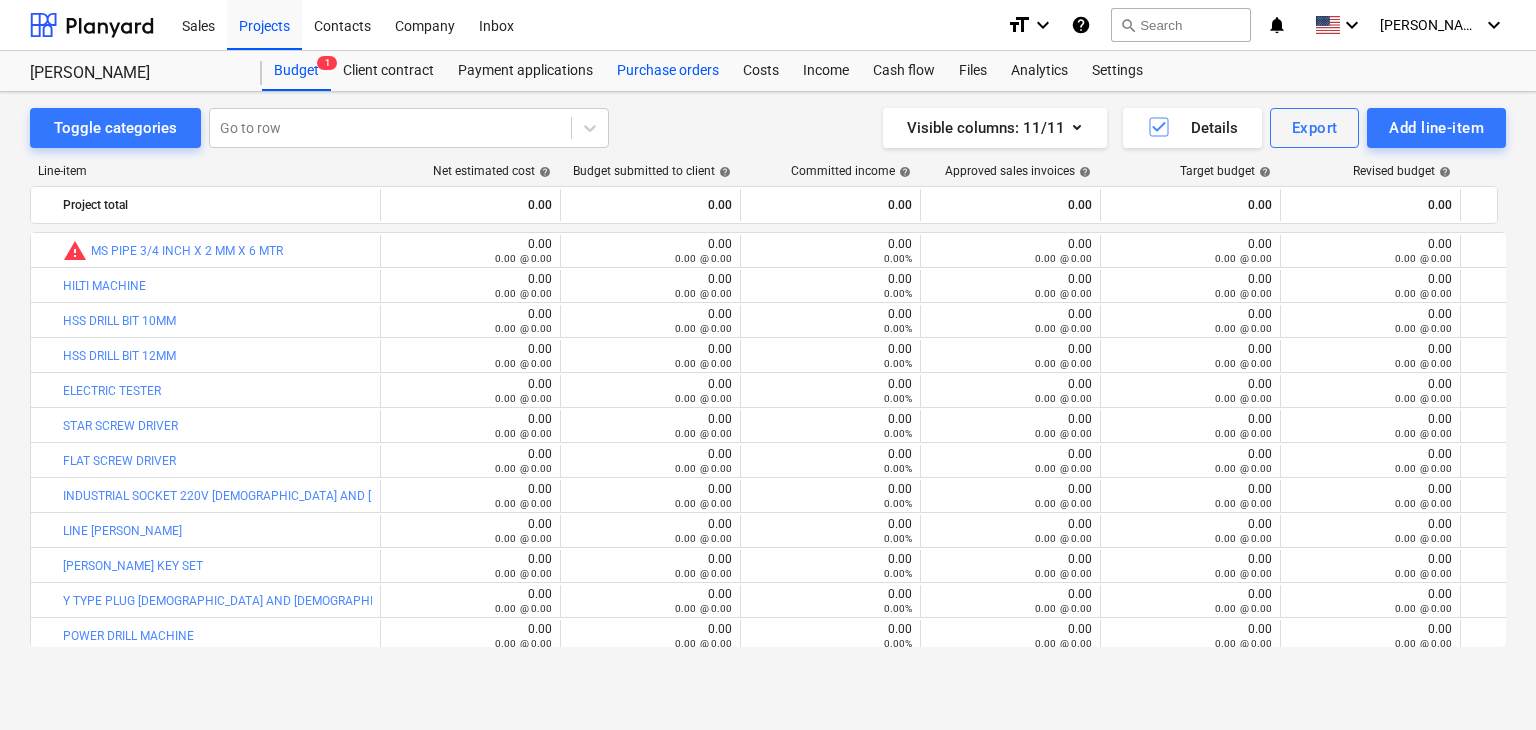 click on "Purchase orders" at bounding box center (668, 71) 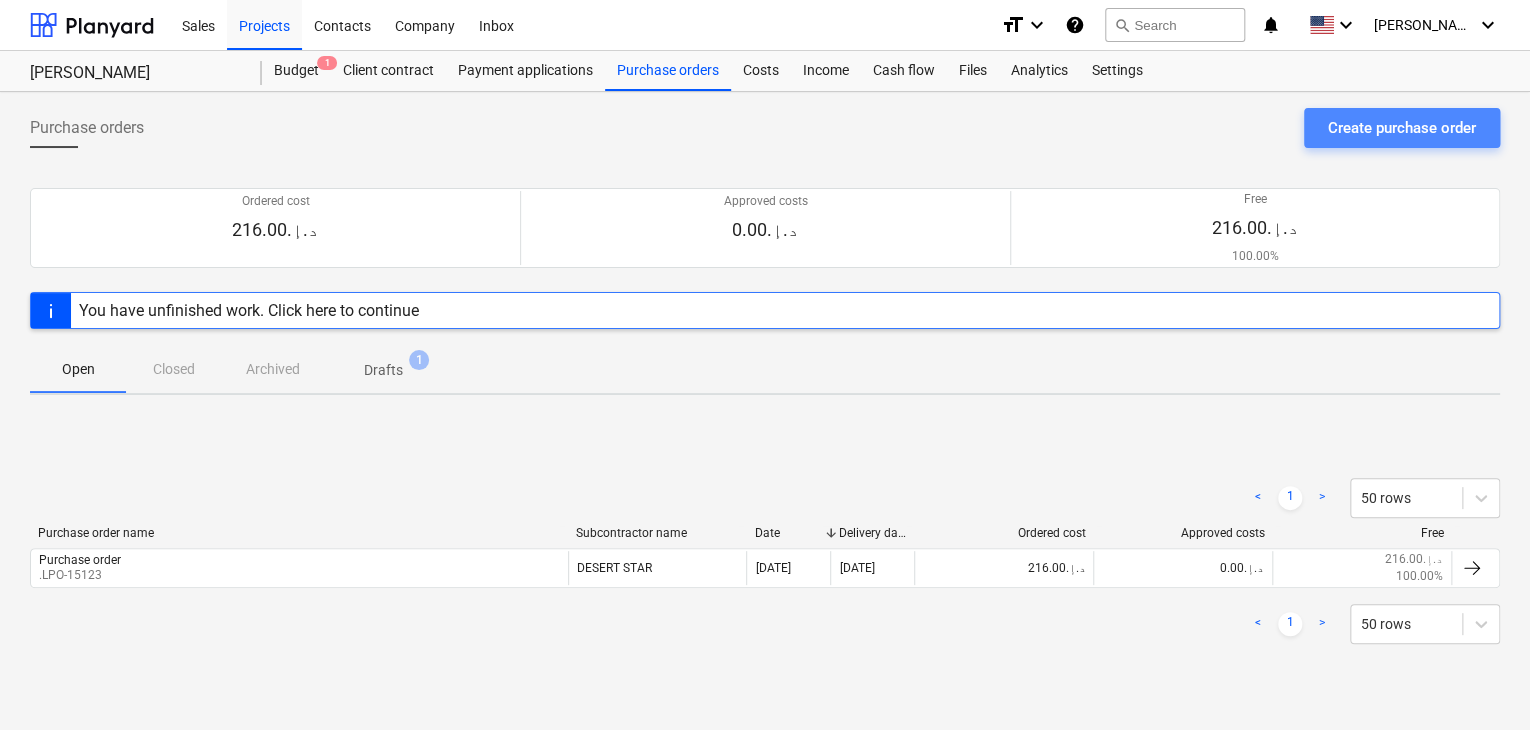 click on "Create purchase order" at bounding box center [1402, 128] 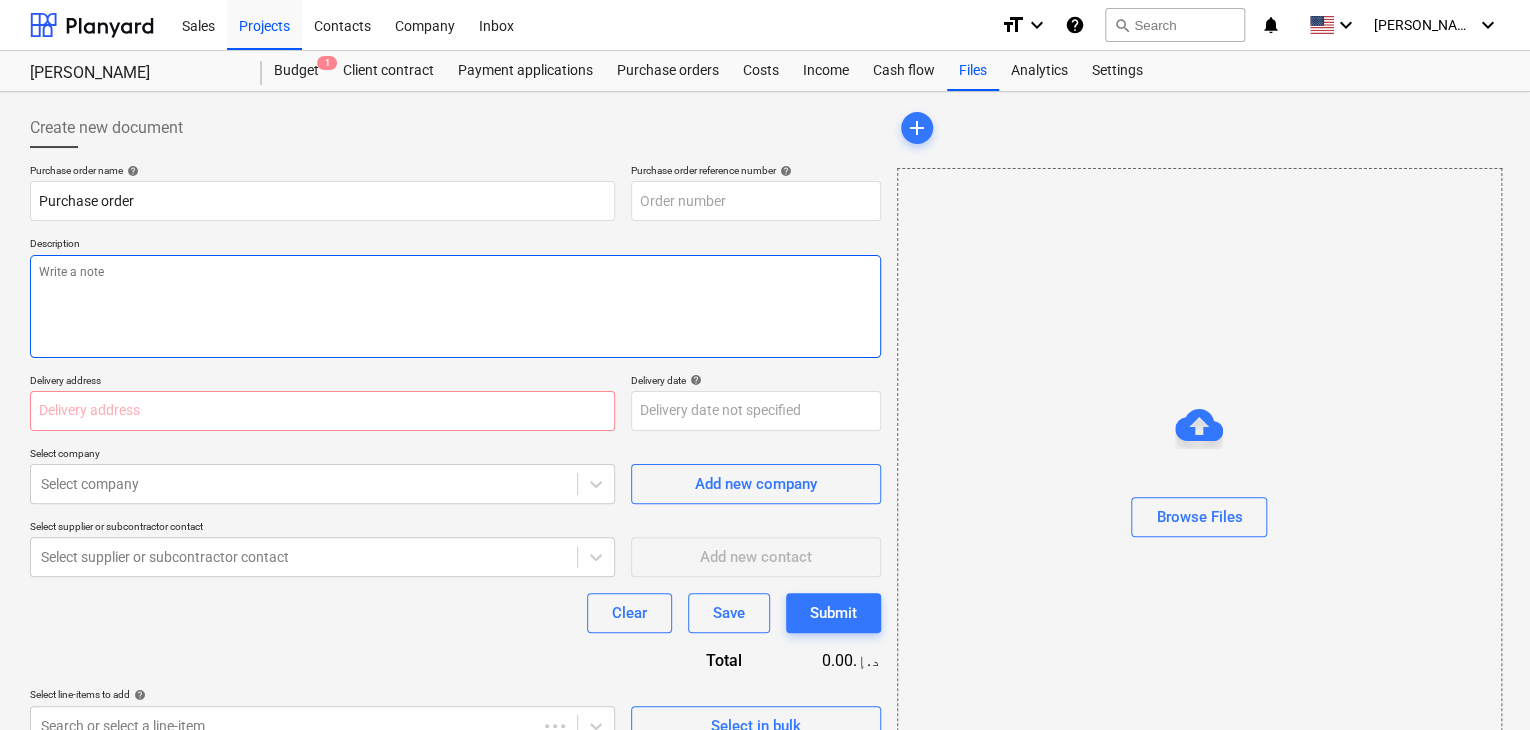 type on "x" 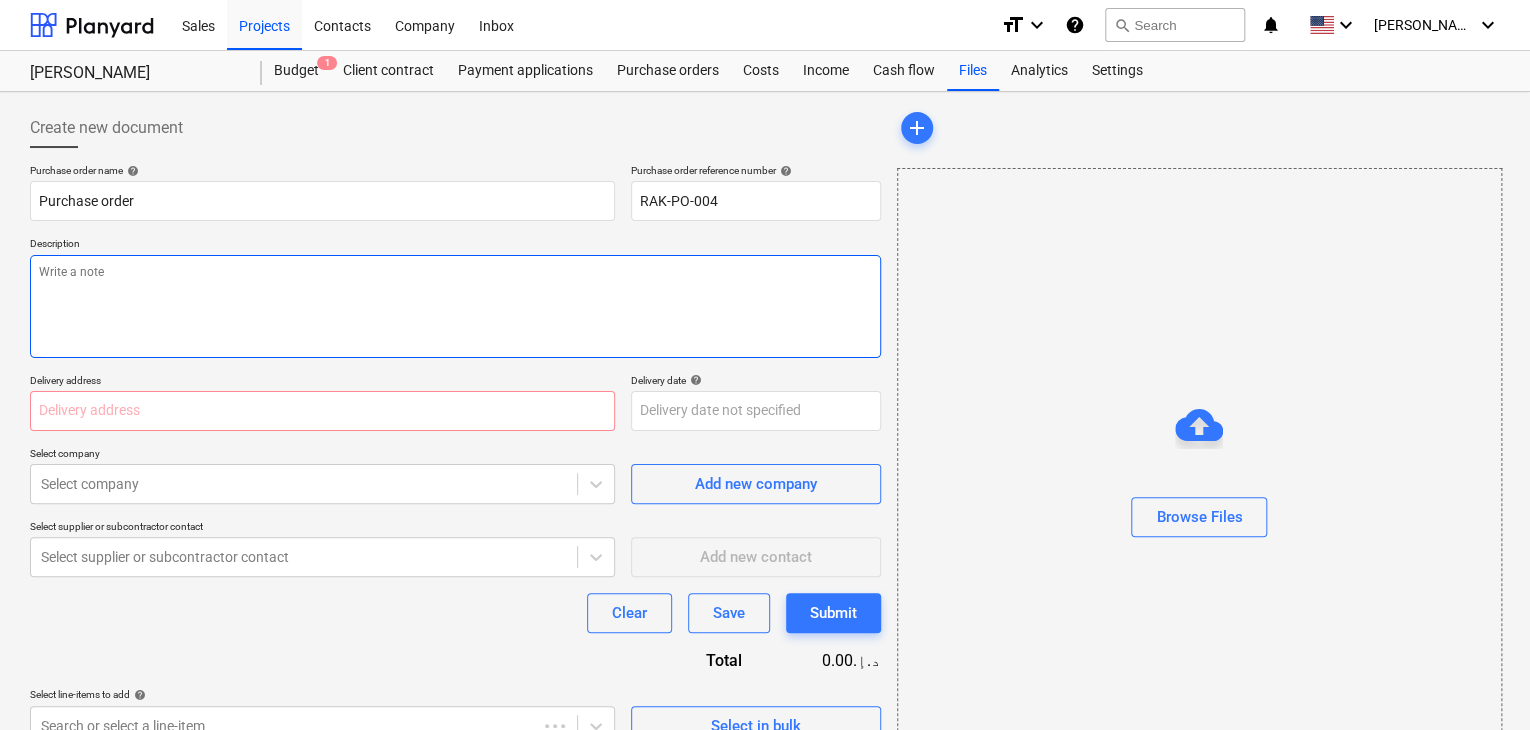 click at bounding box center [455, 306] 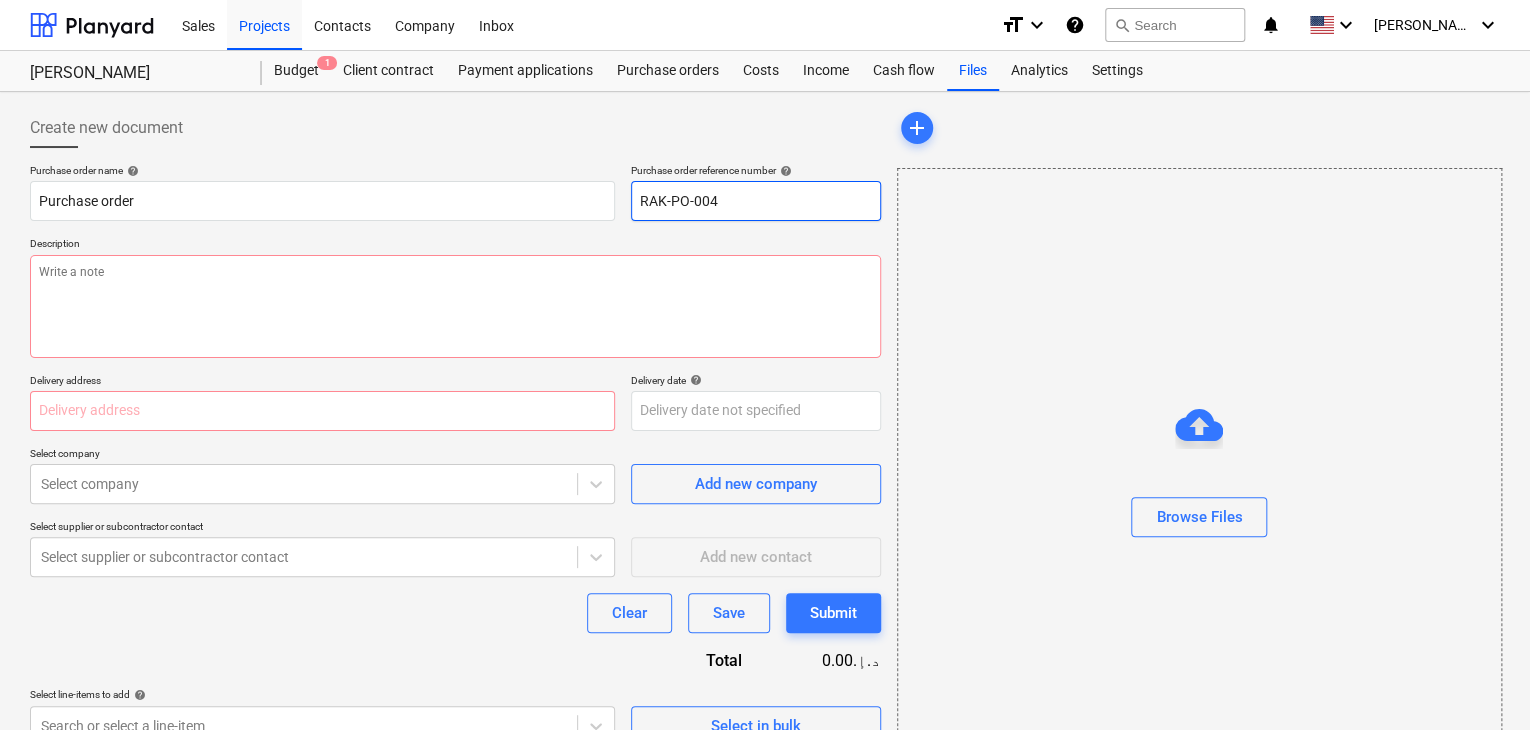 drag, startPoint x: 745, startPoint y: 206, endPoint x: 633, endPoint y: 203, distance: 112.04017 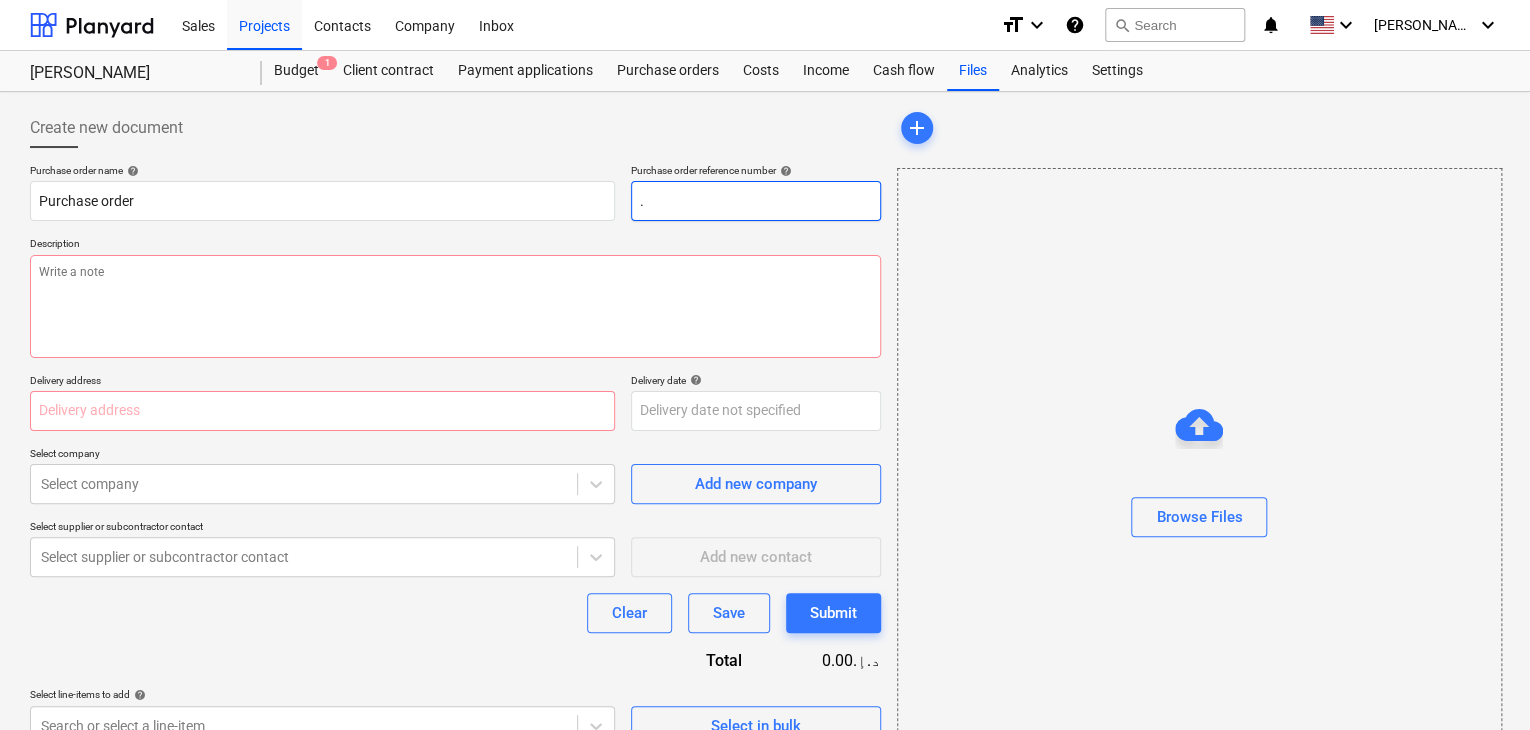 type on "x" 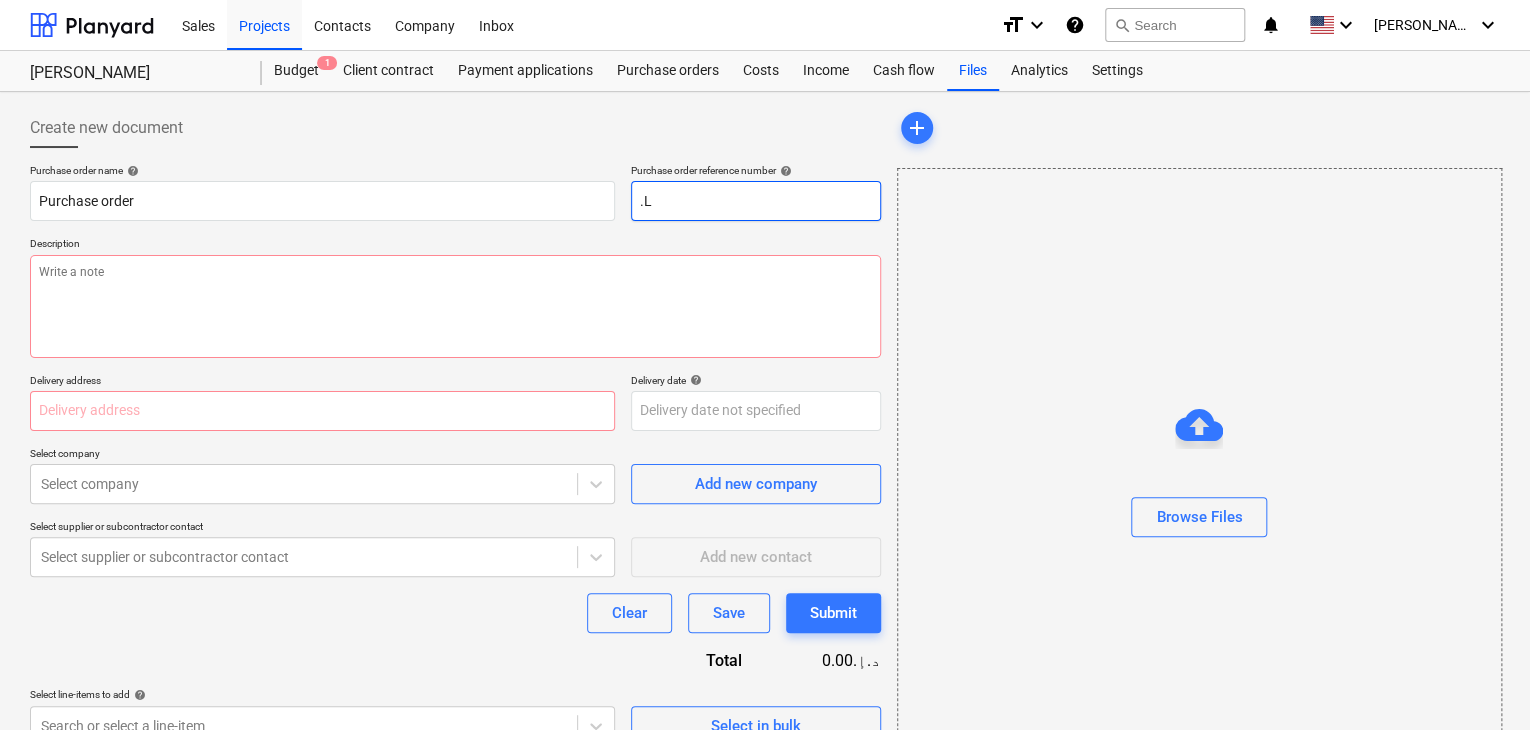 type on "x" 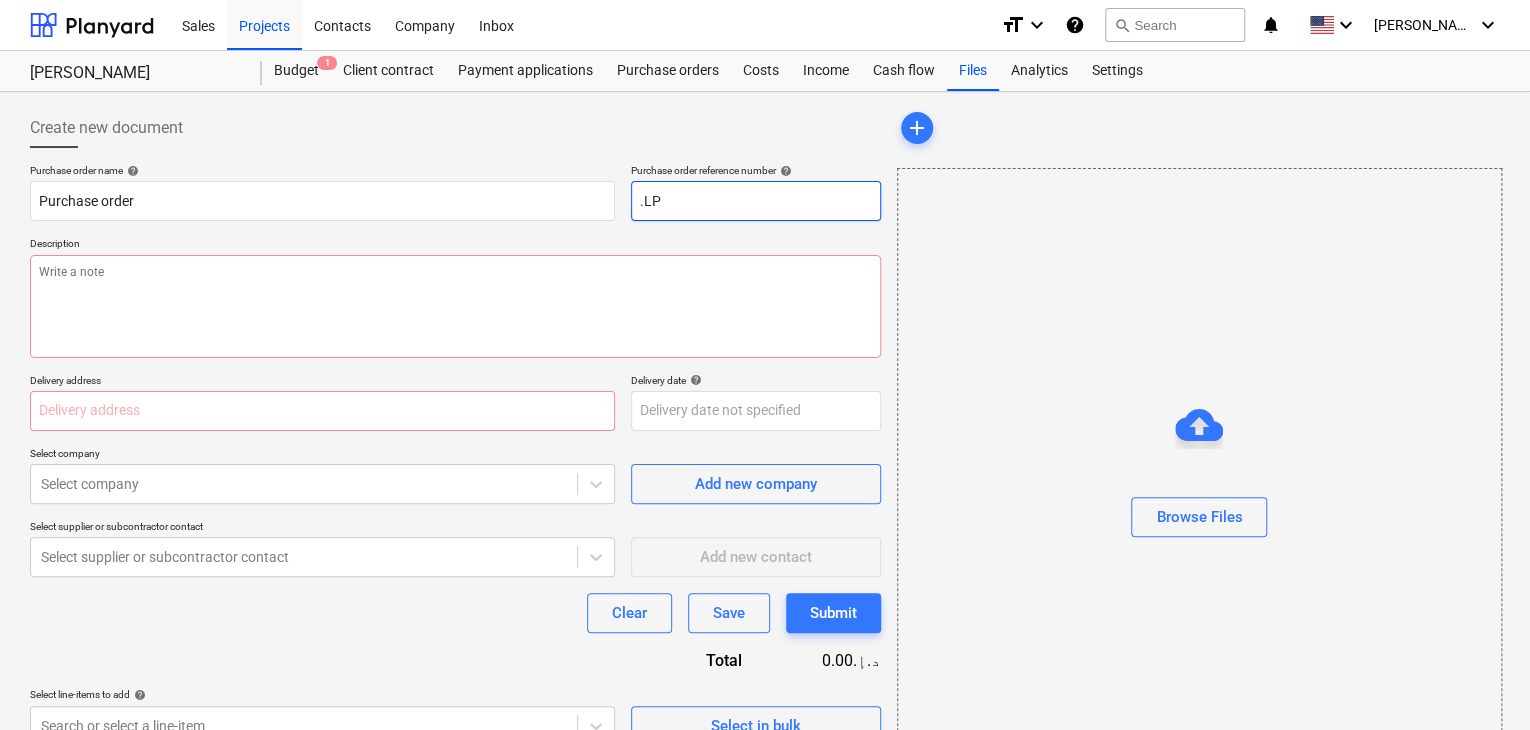 type on "x" 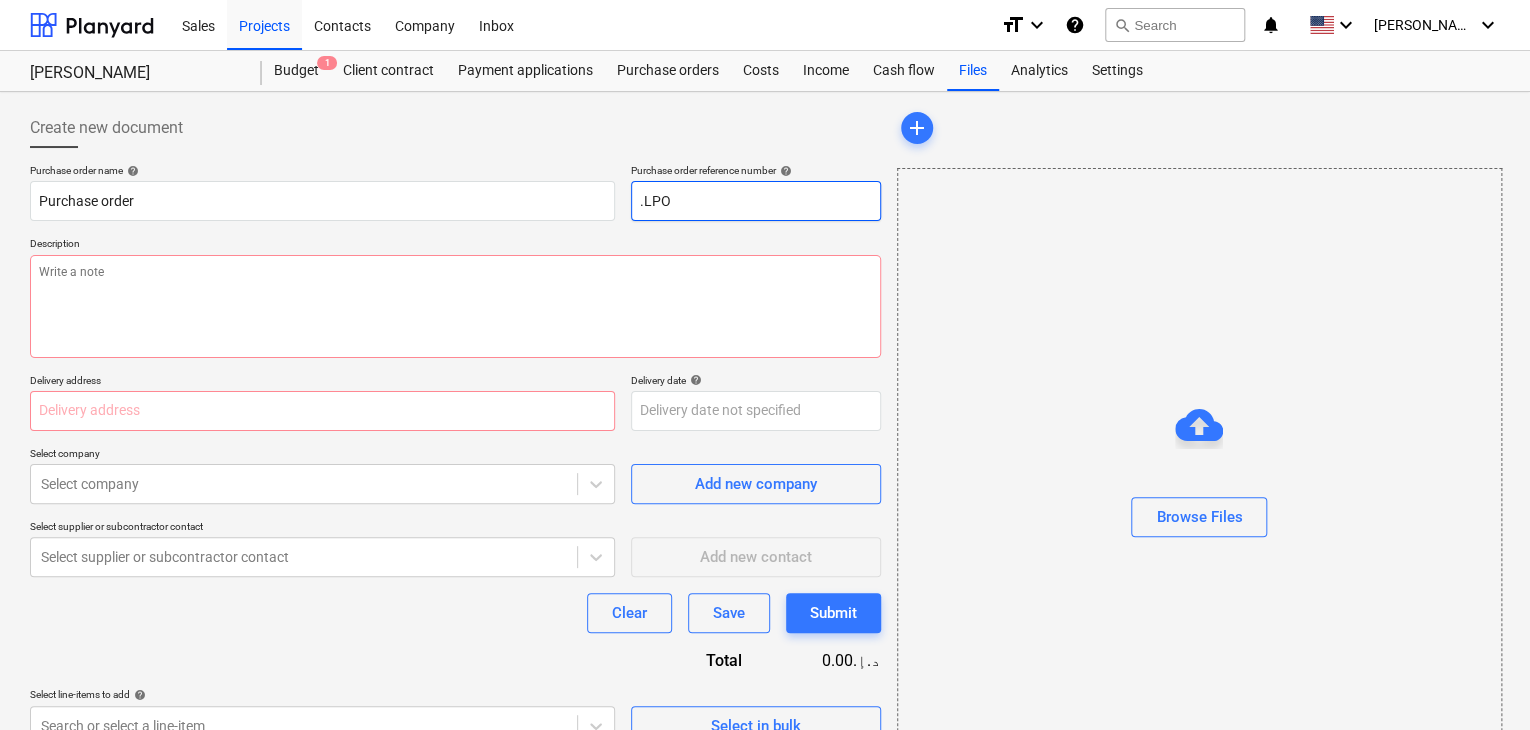 type on "x" 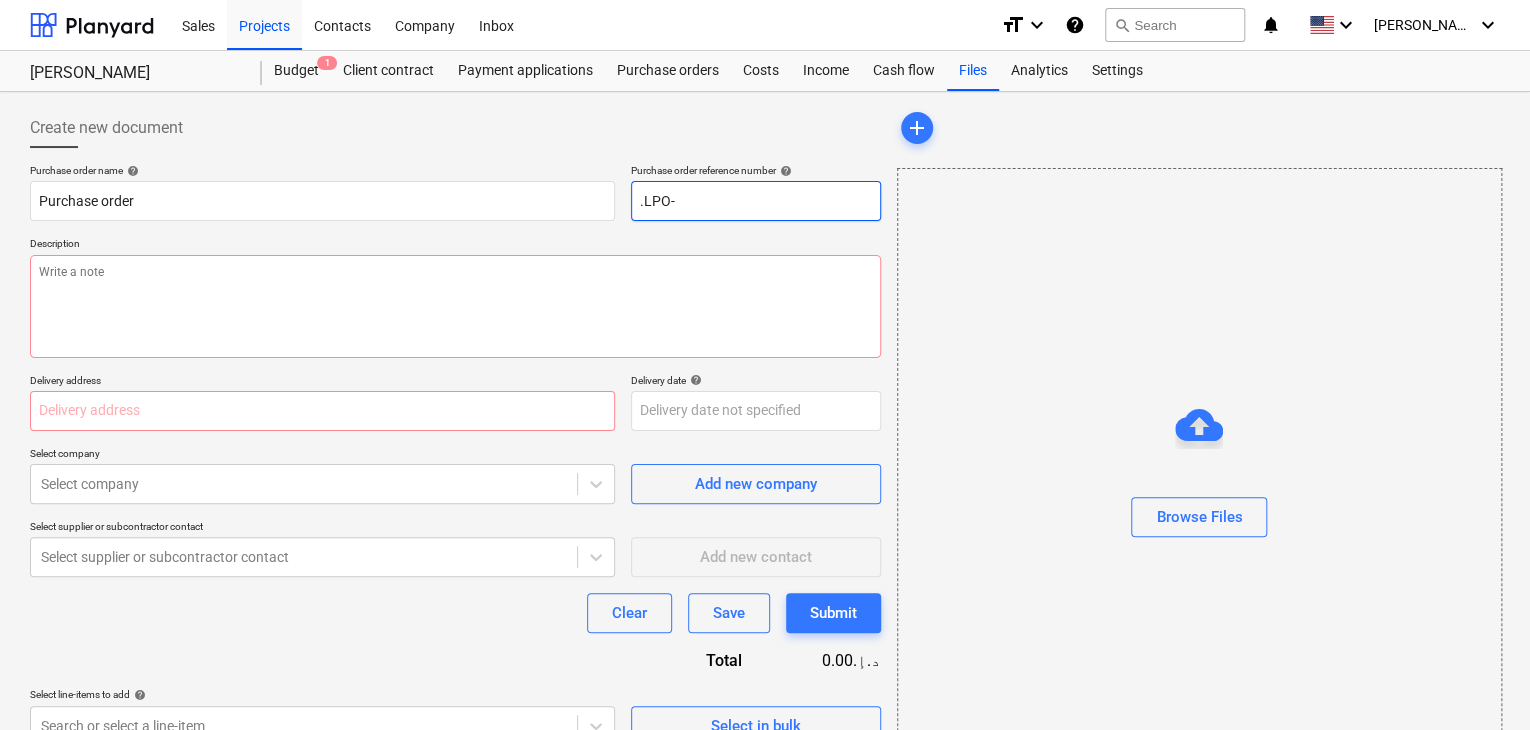 type on "x" 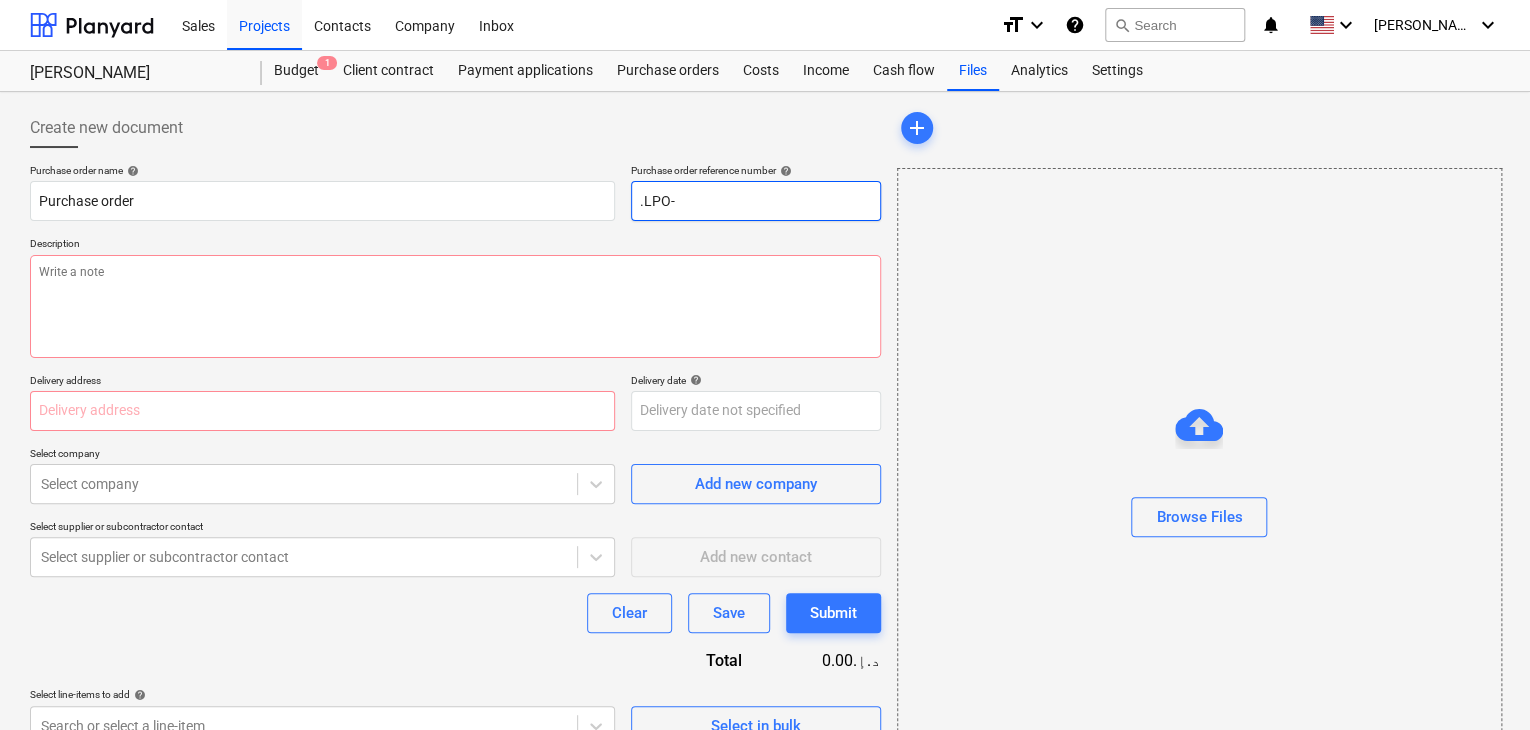type on ".LPO-1" 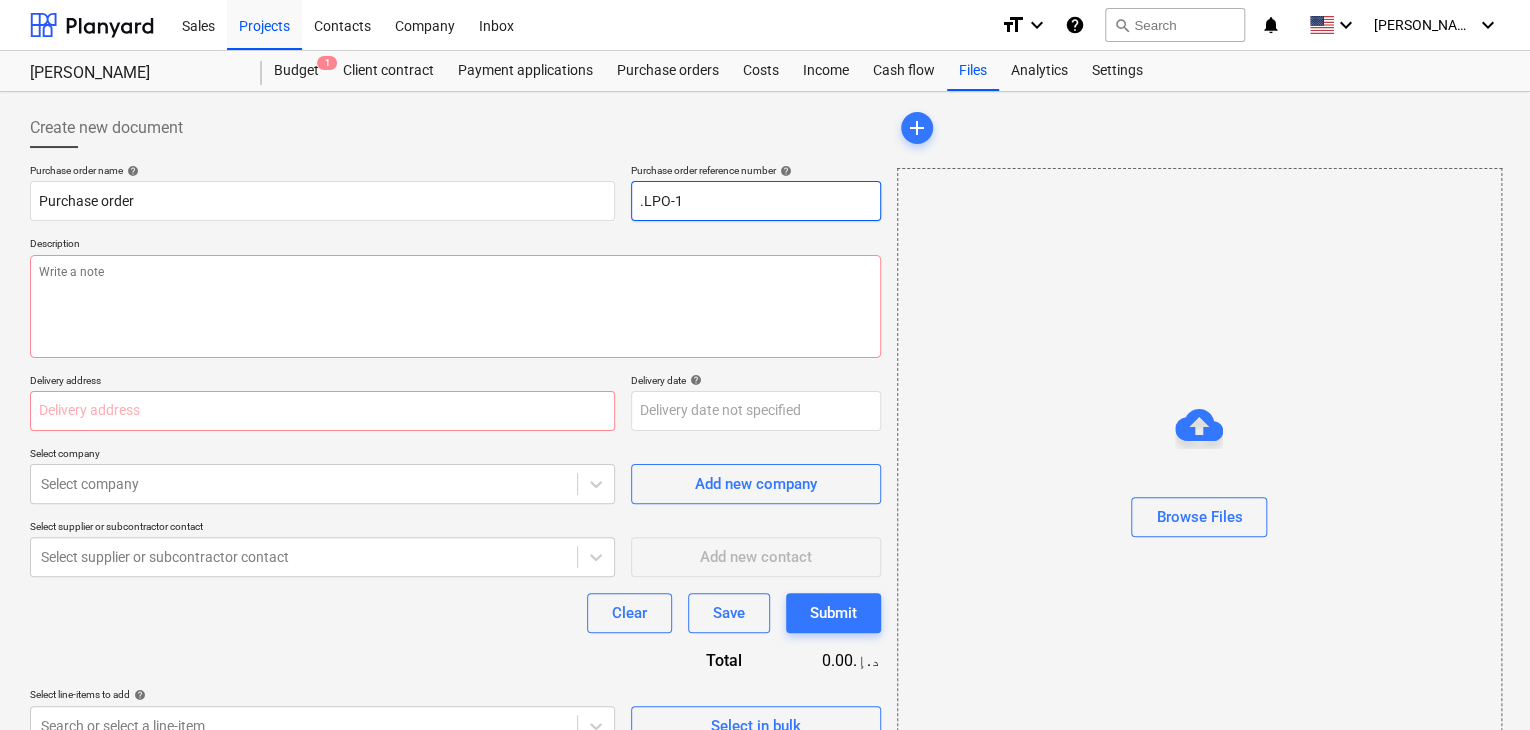 type on "x" 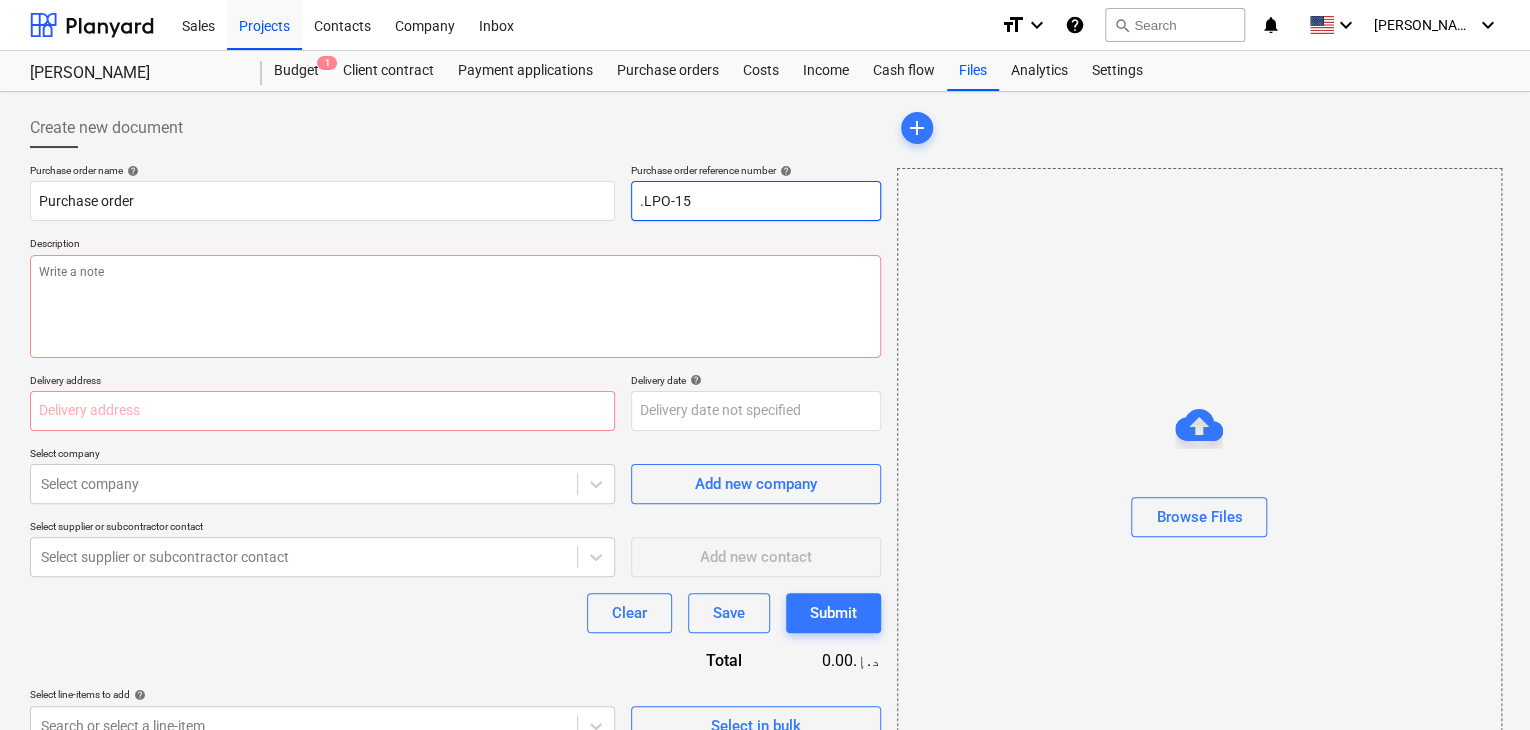 type on "x" 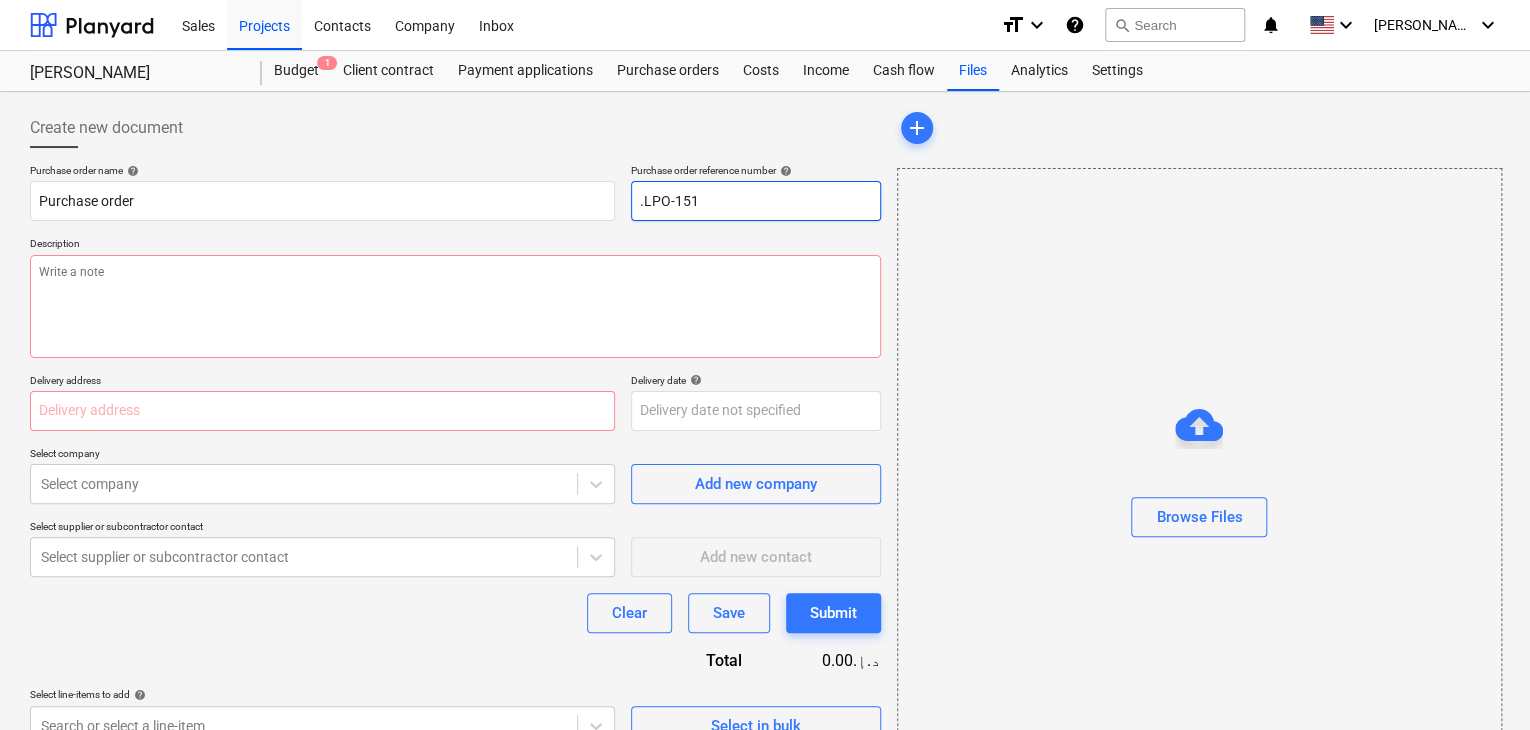 type on "x" 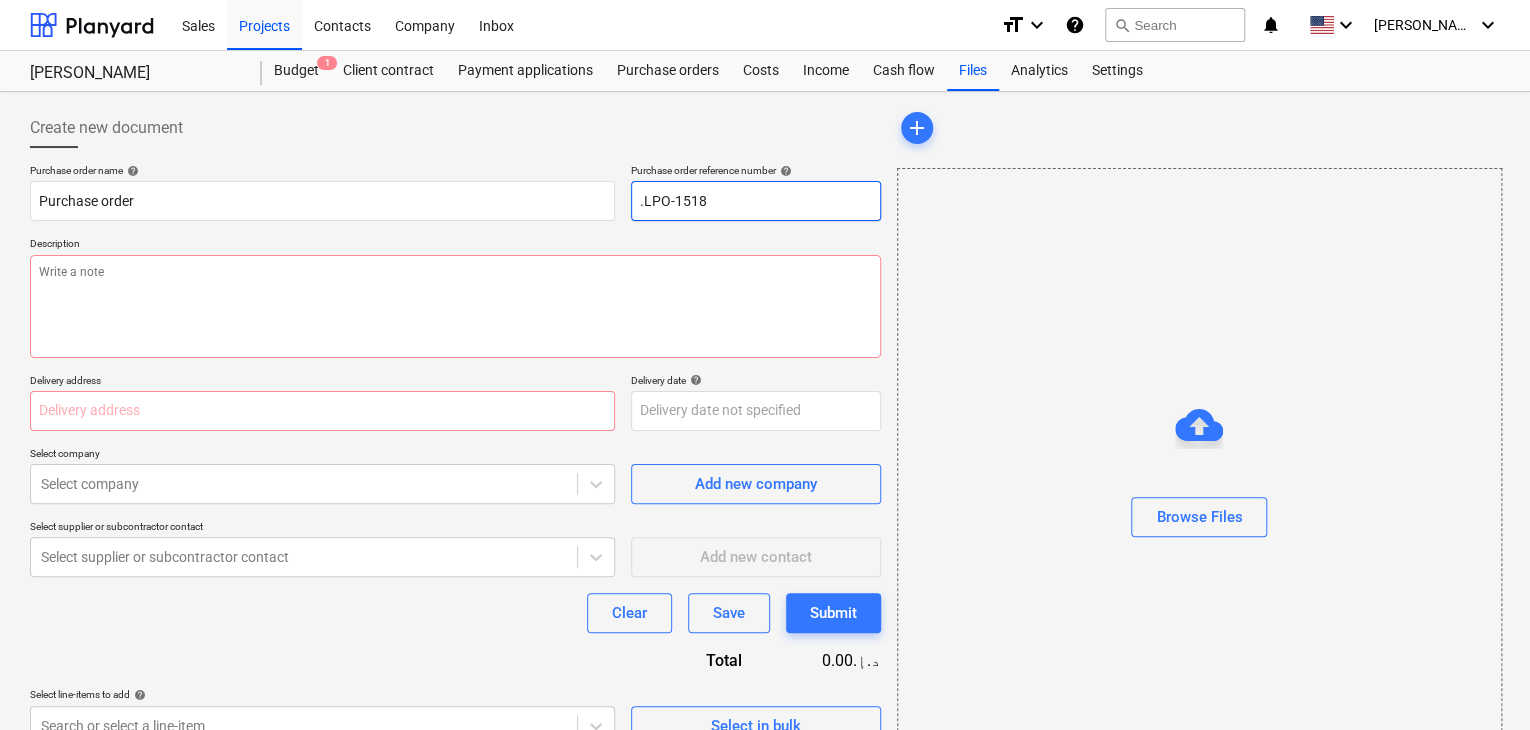 type on "x" 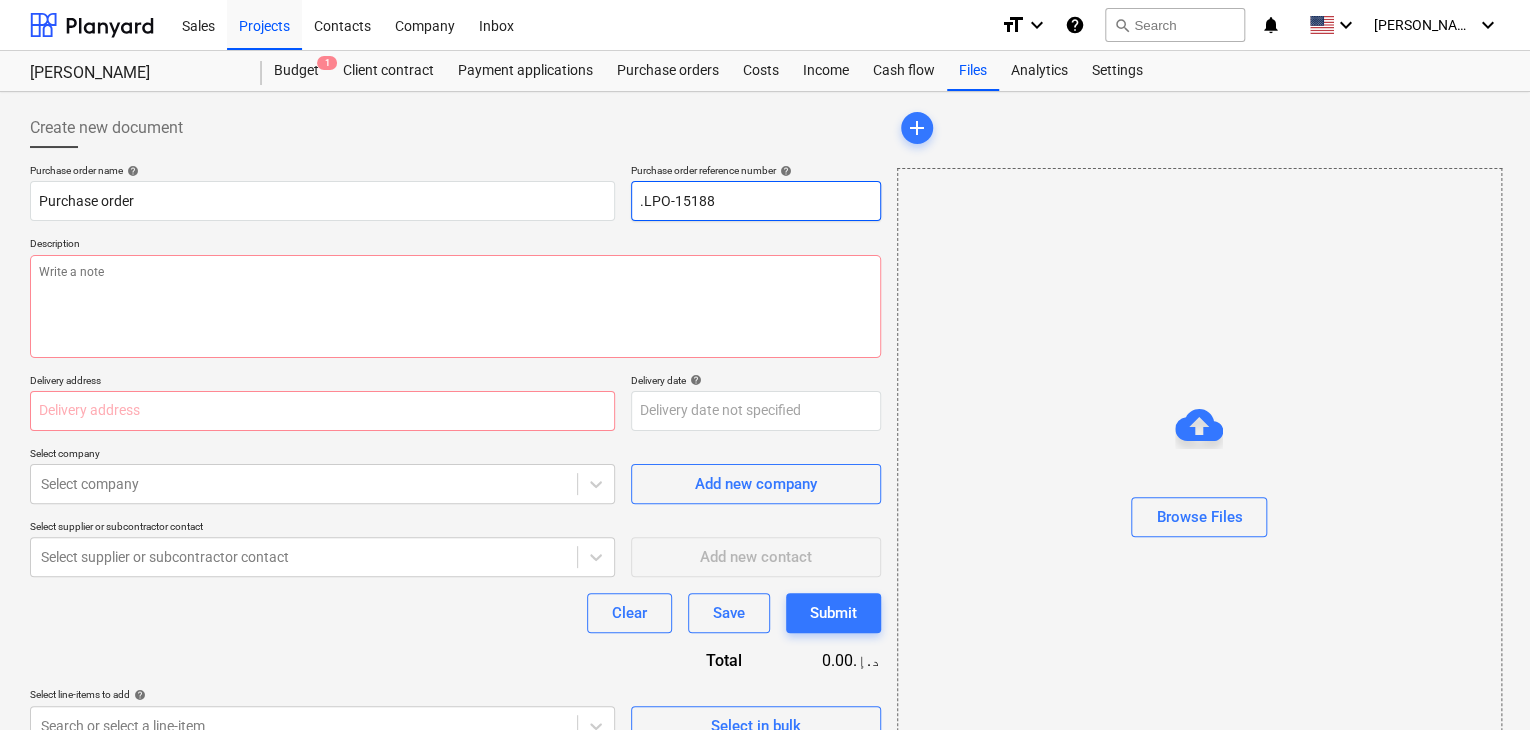 type on ".LPO-15188" 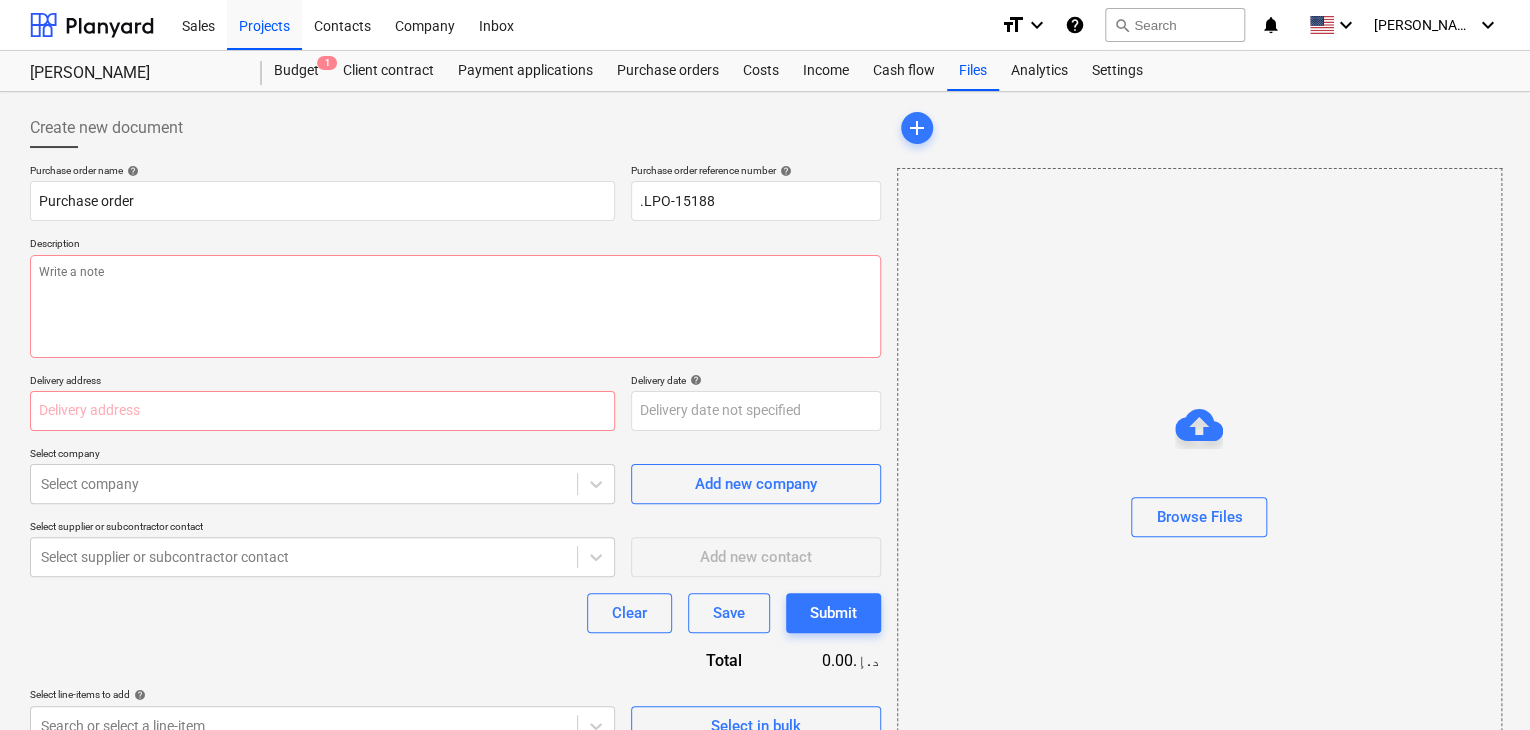 click on "Delivery date help" at bounding box center (756, 380) 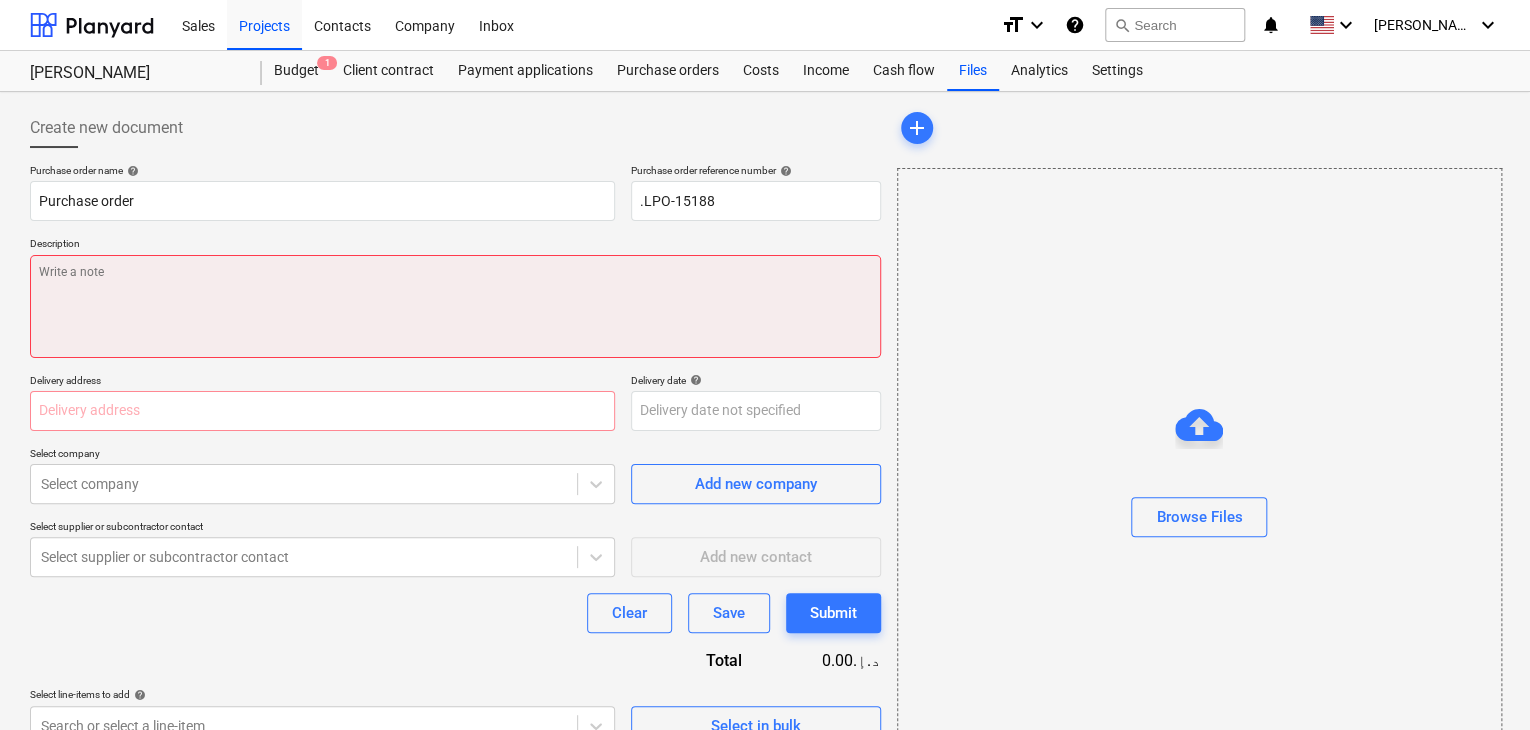 click at bounding box center [455, 306] 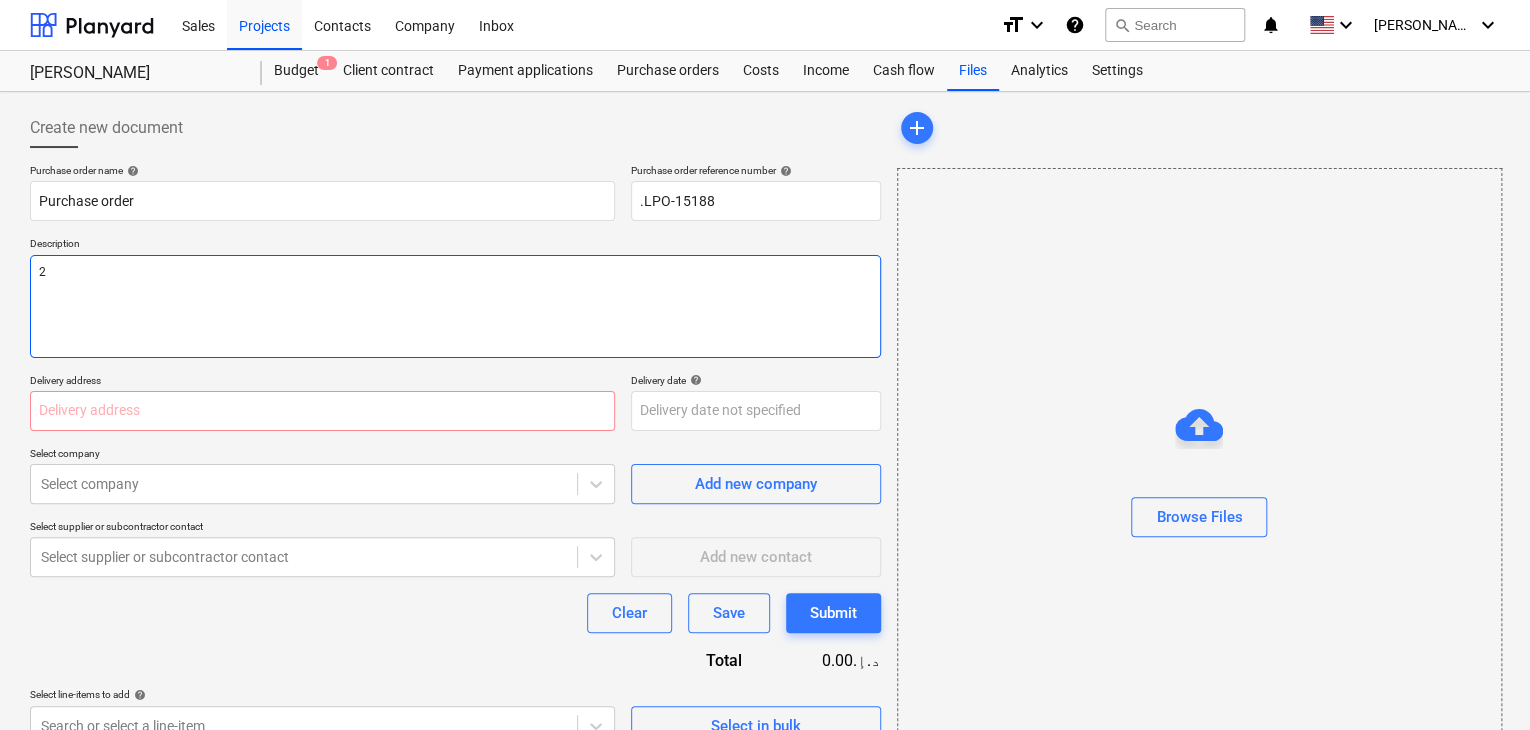 type on "x" 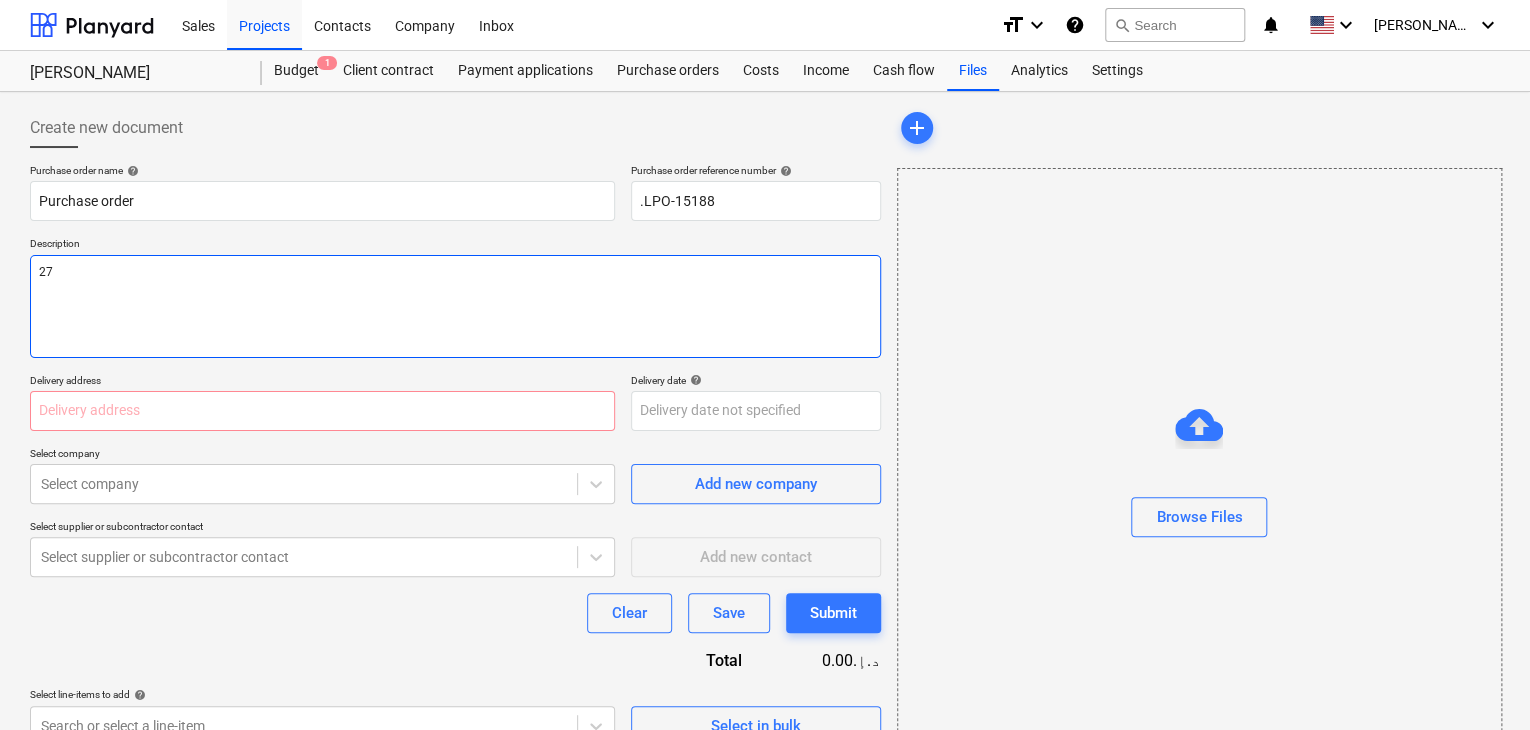 type on "x" 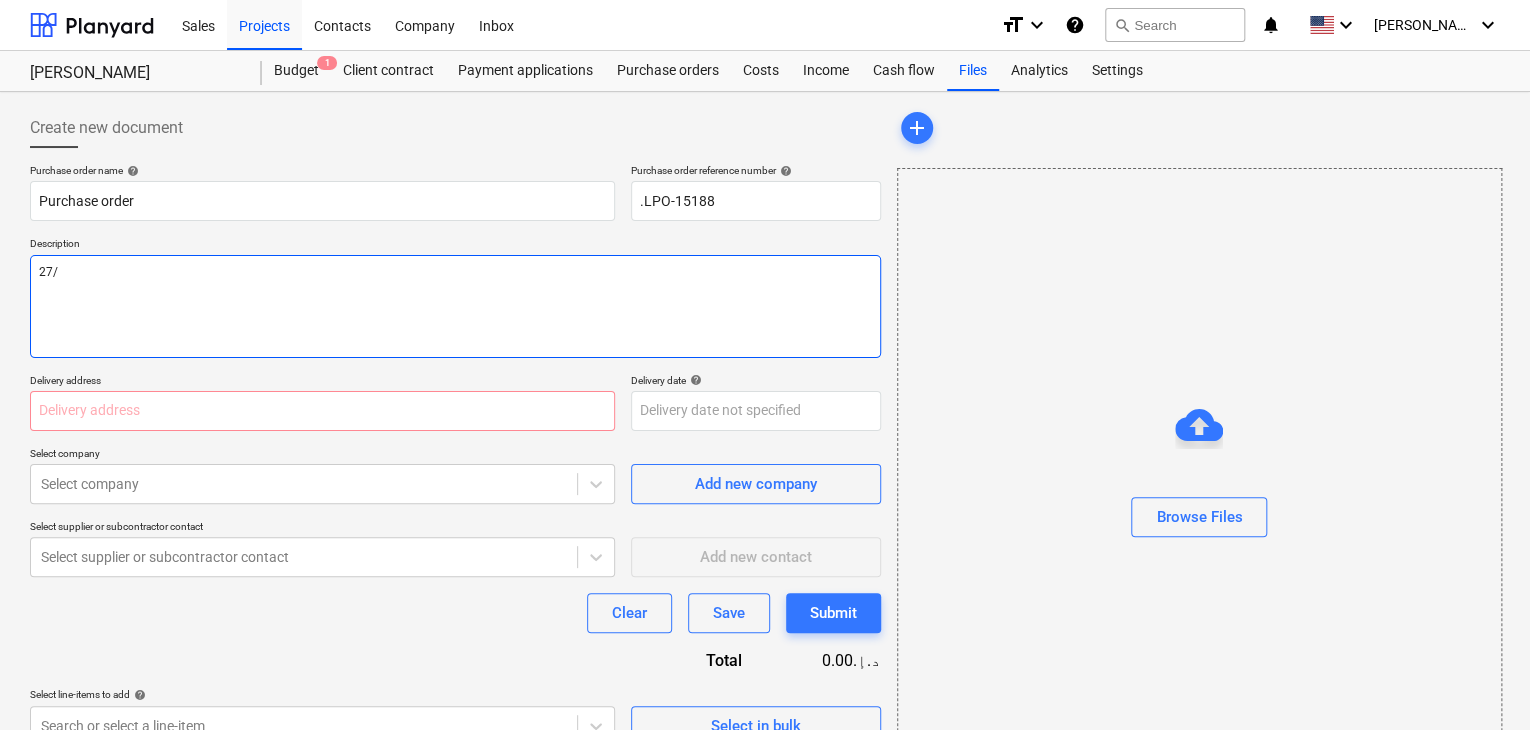 type on "x" 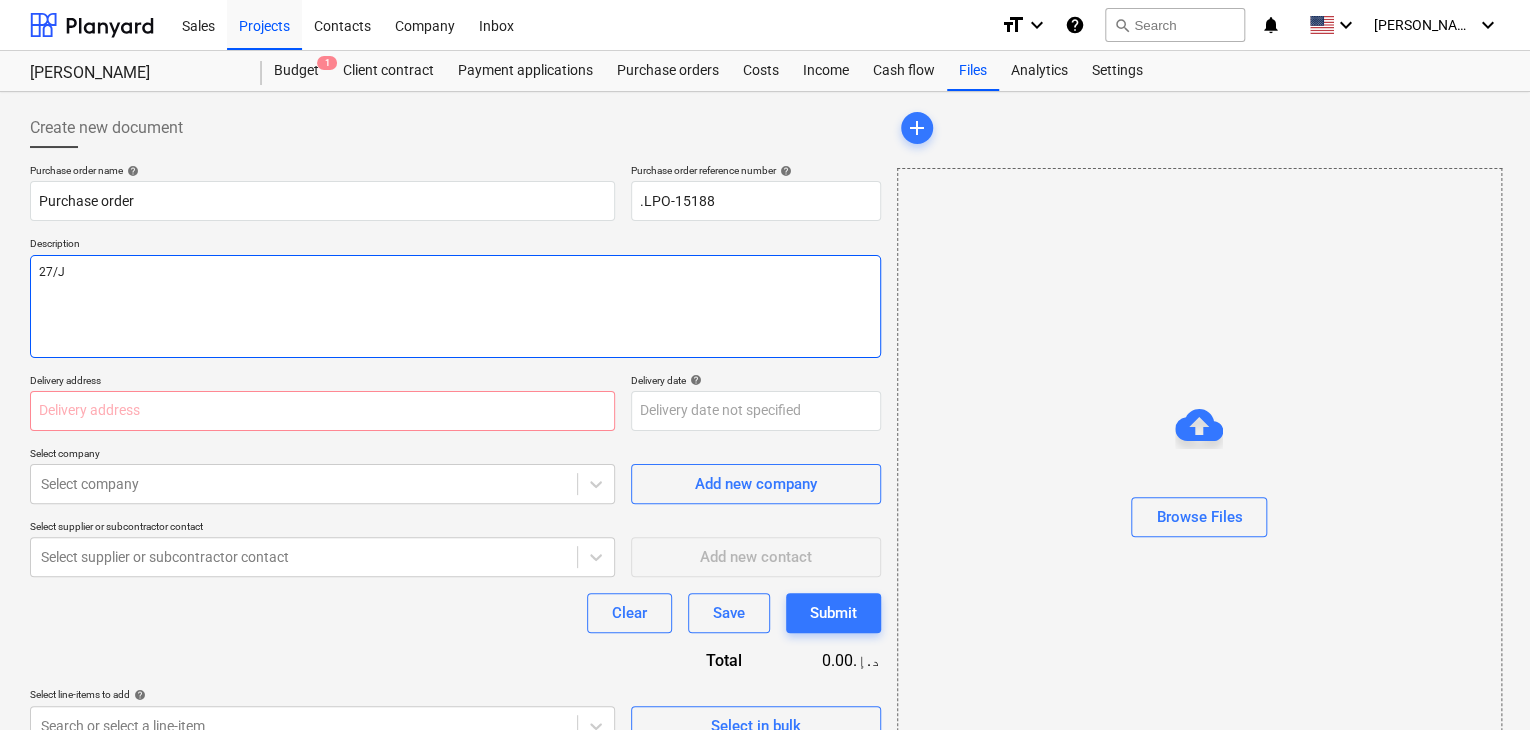 type on "x" 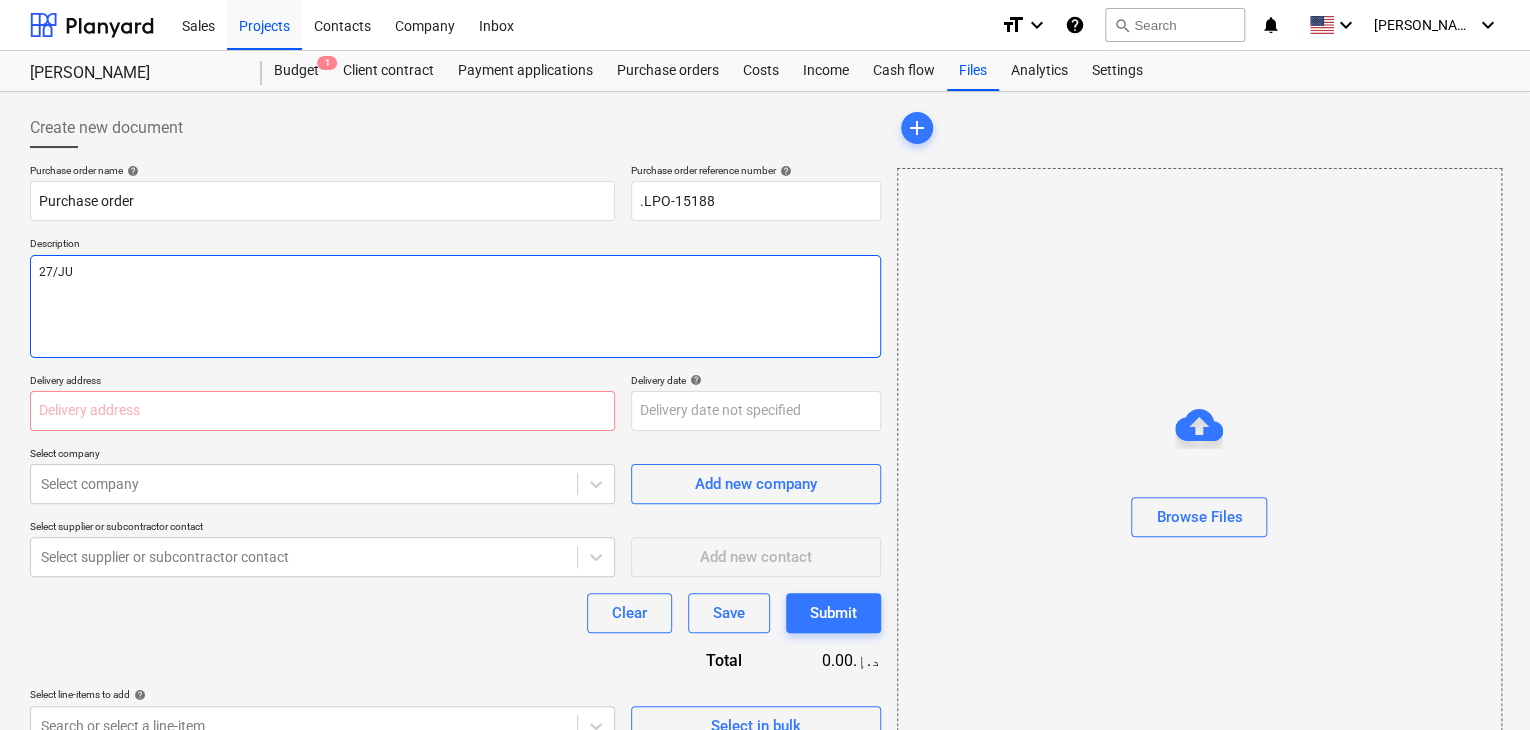 type on "x" 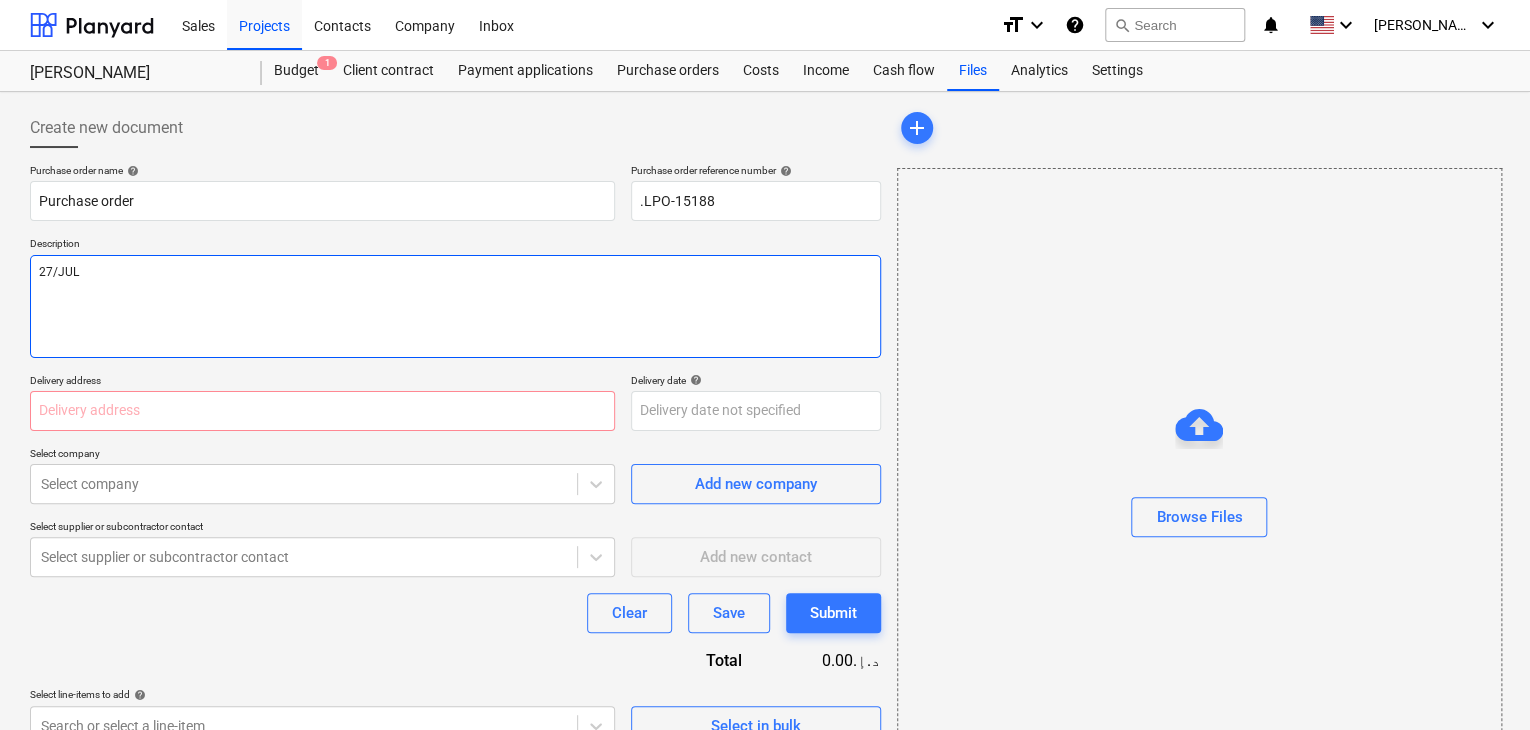 type on "x" 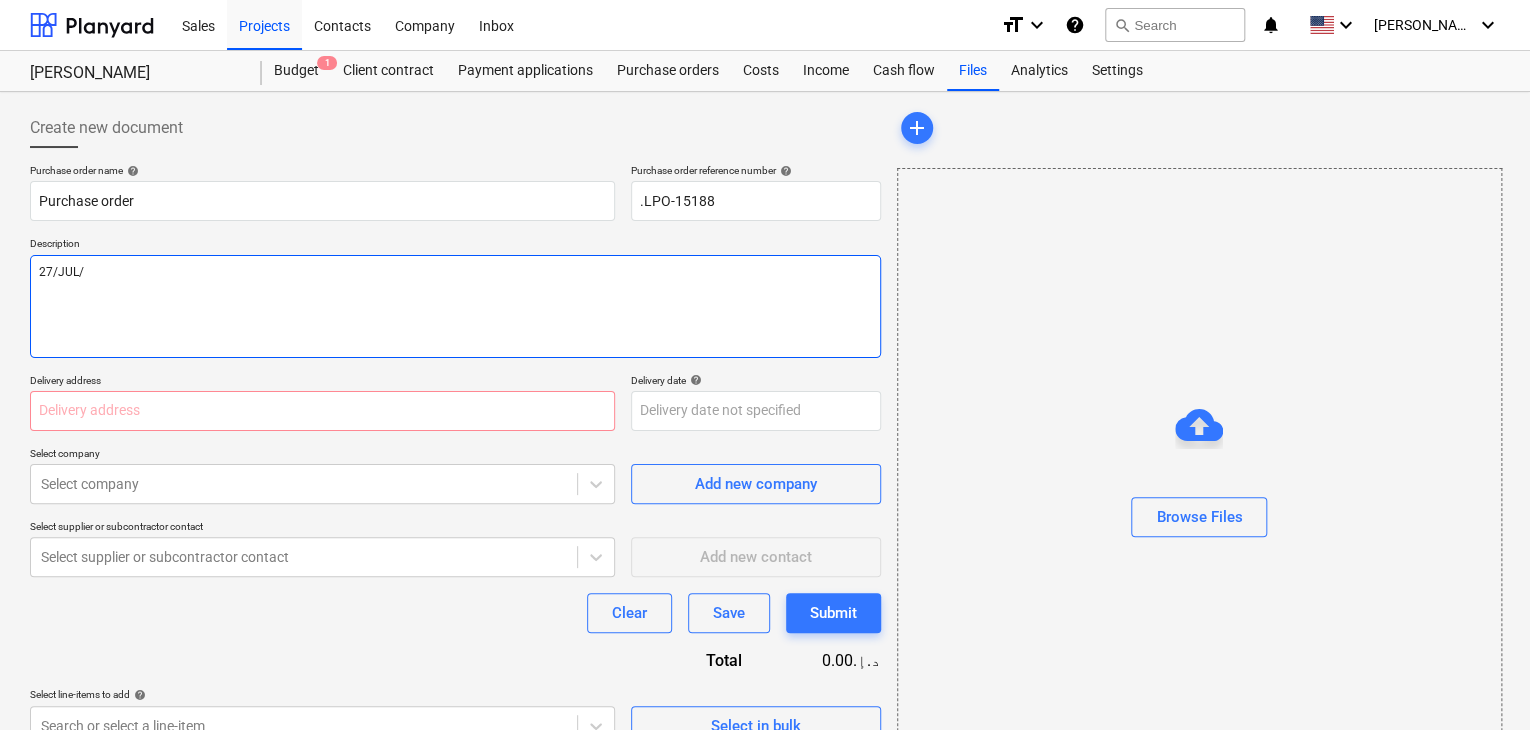 type on "x" 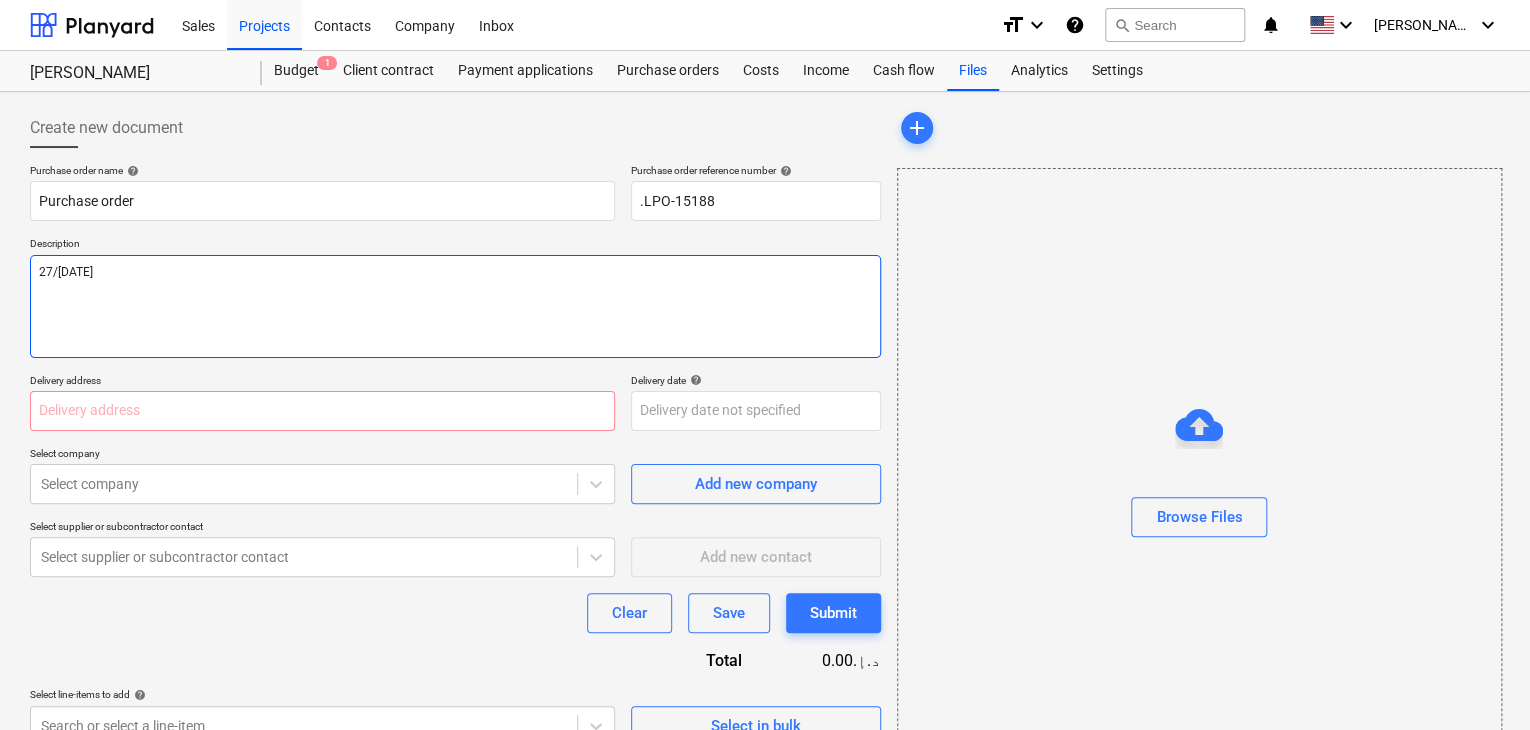 type on "x" 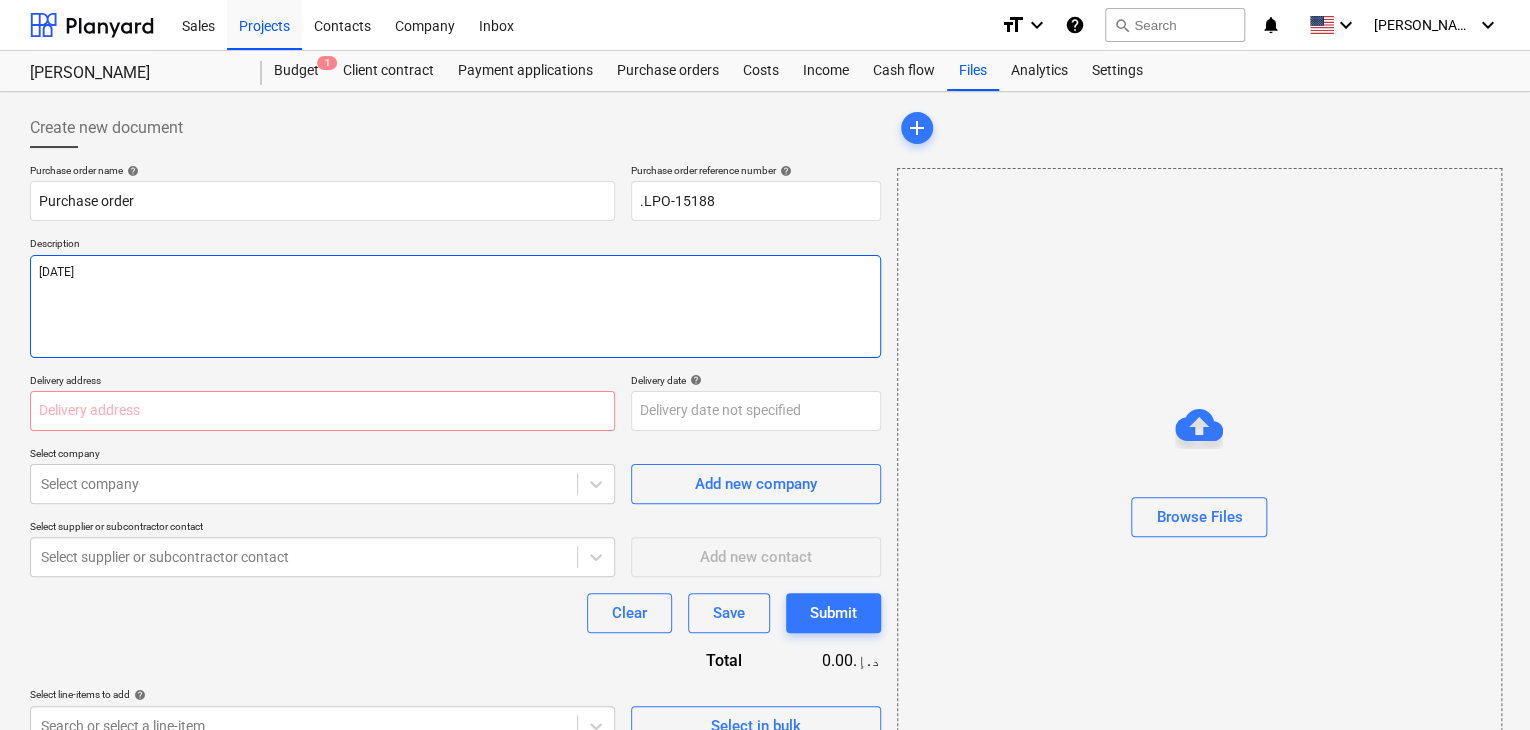type on "x" 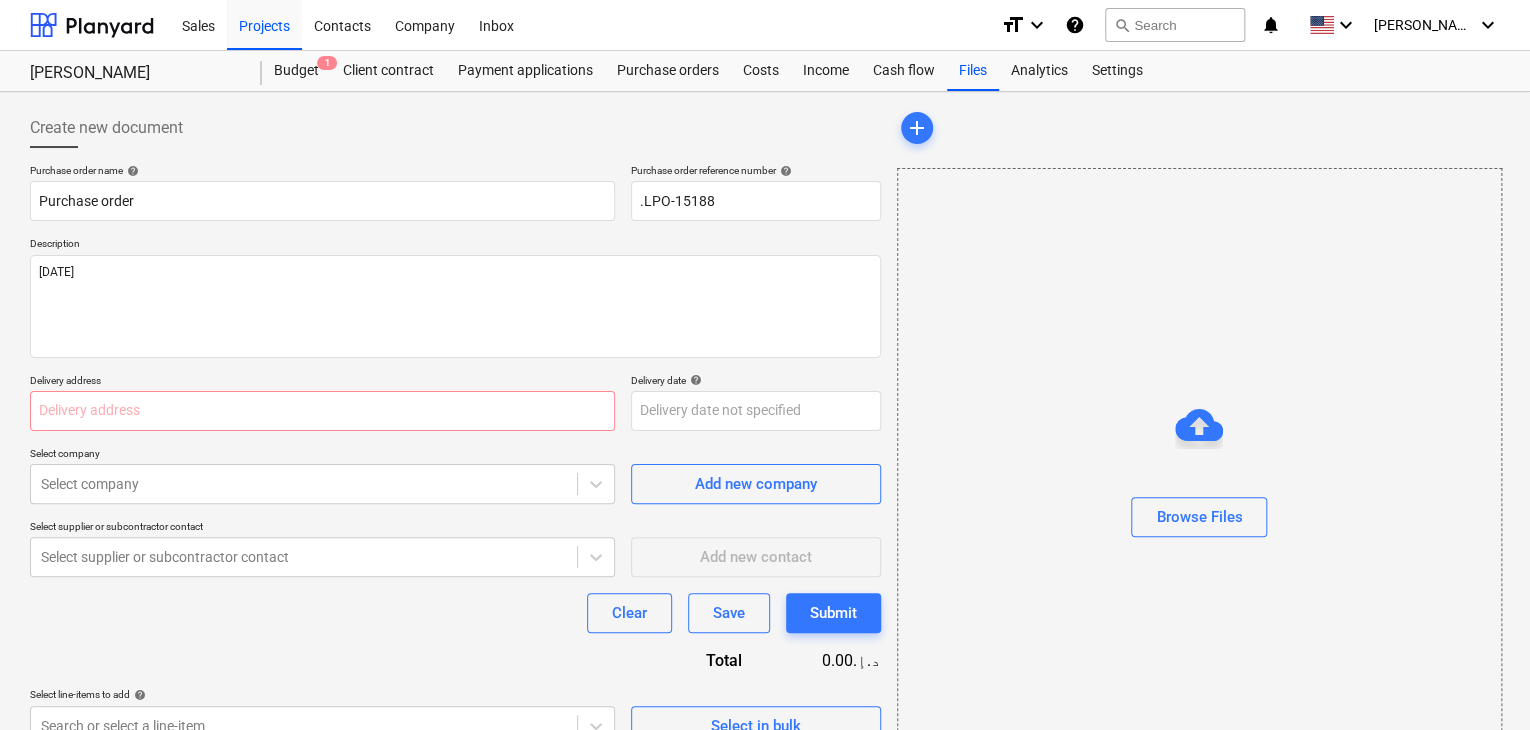 click on "Create new document Purchase order name help Purchase order Purchase order reference number help .LPO-15188 Description [DATE] Delivery address Delivery date help Press the down arrow key to interact with the calendar and
select a date. Press the question mark key to get the keyboard shortcuts for changing dates. Select company Select company Add new company Select supplier or subcontractor contact Select supplier or subcontractor contact Add new contact Clear Save Submit Total 0.00د.إ.‏ Select line-items to add help Search or select a line-item Select in bulk" at bounding box center (455, 447) 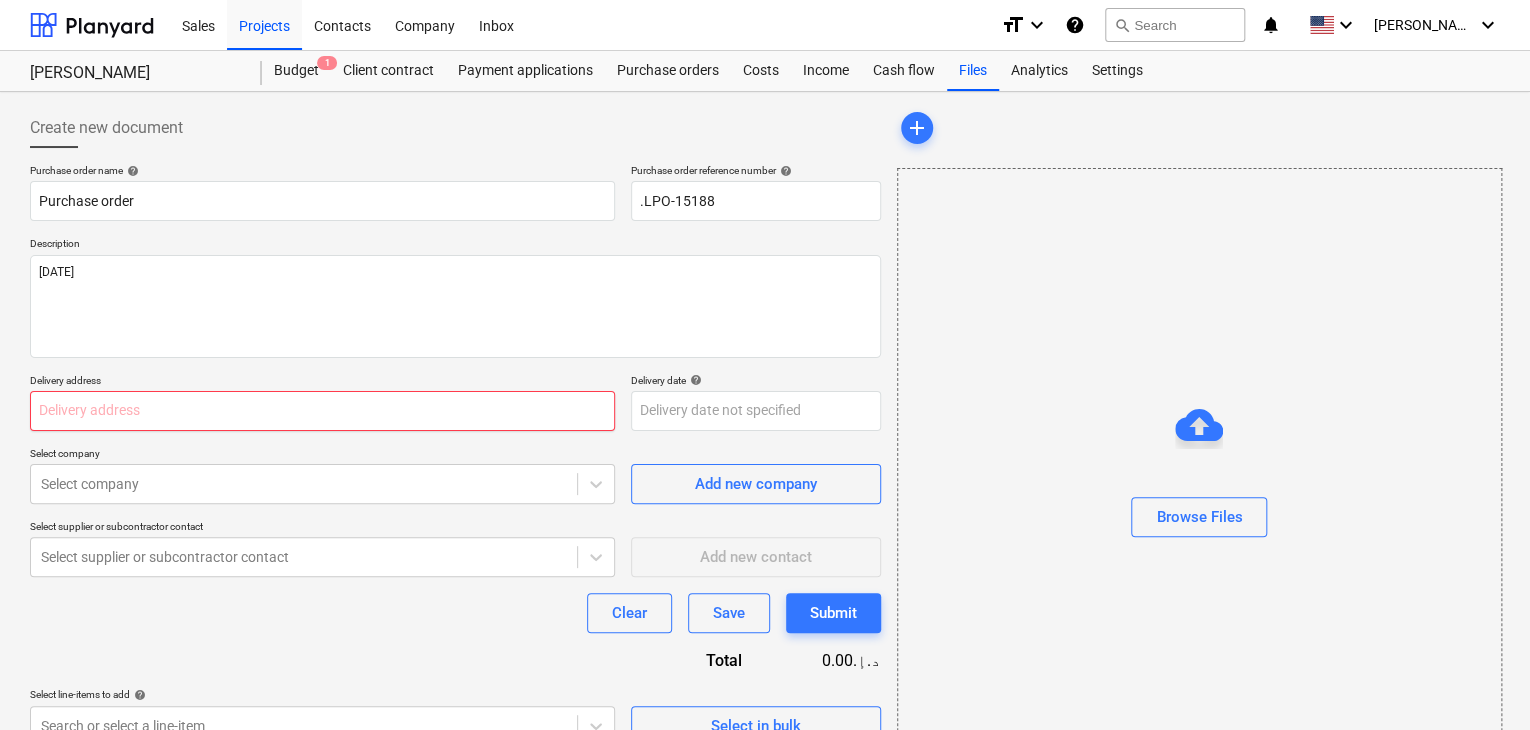 click at bounding box center [322, 411] 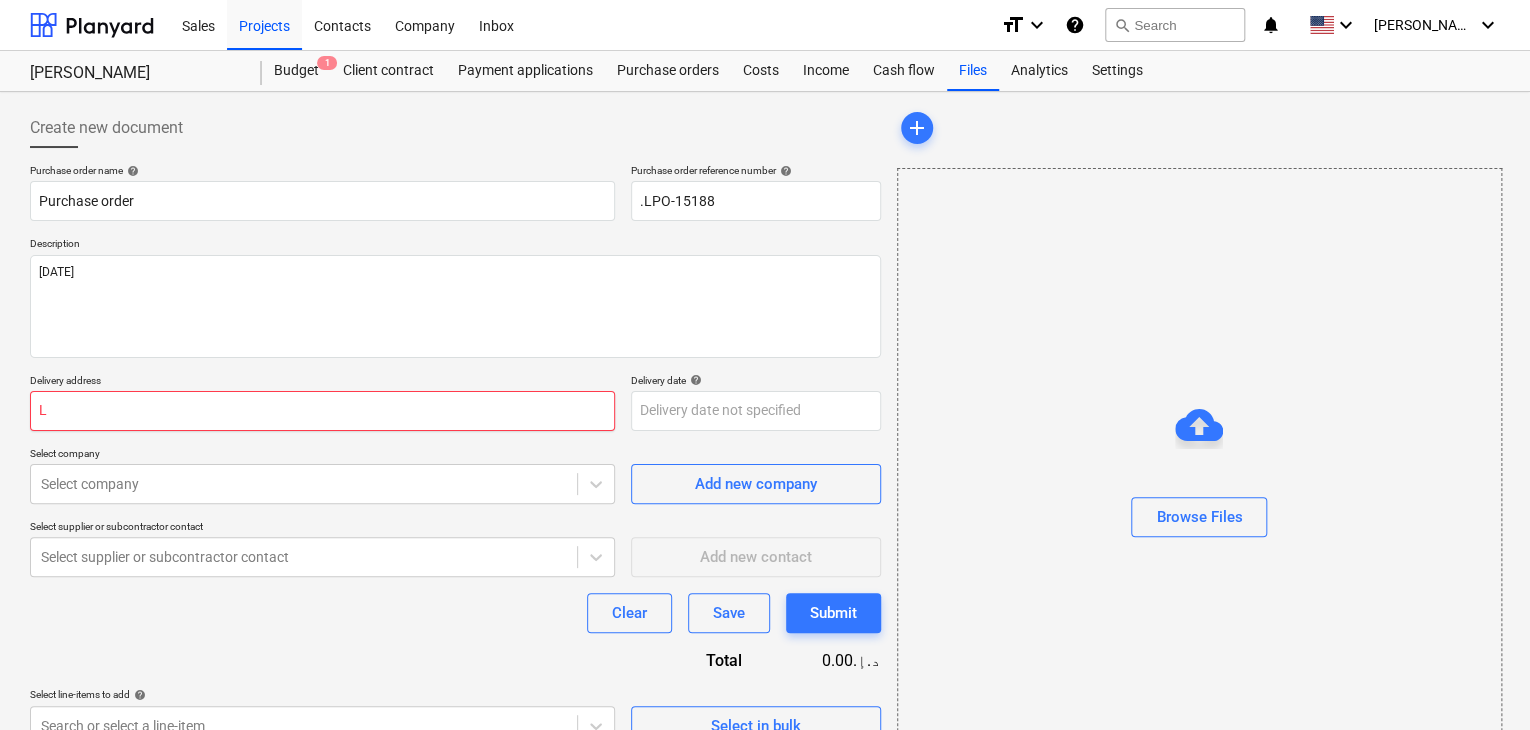 type on "x" 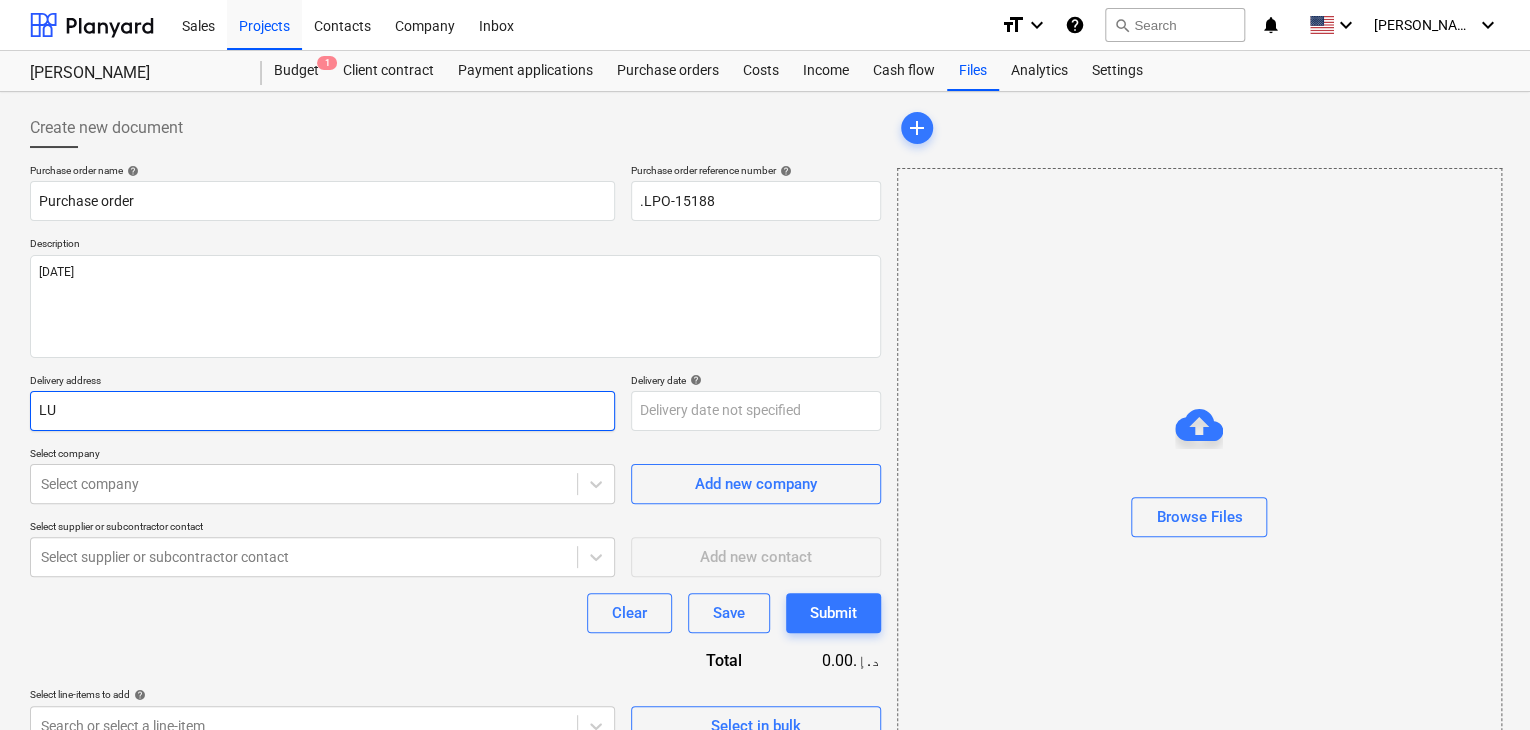 type on "x" 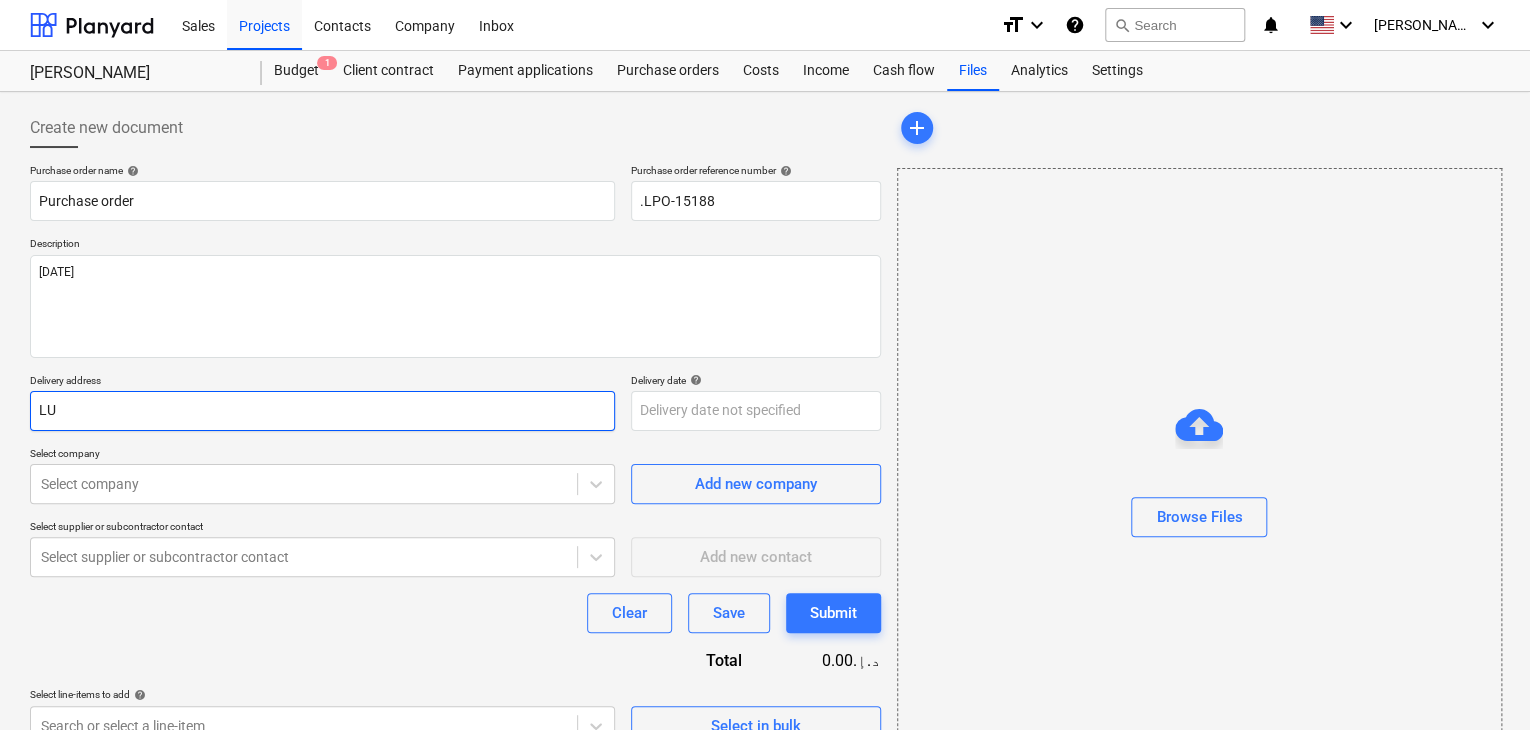 type on "LUC" 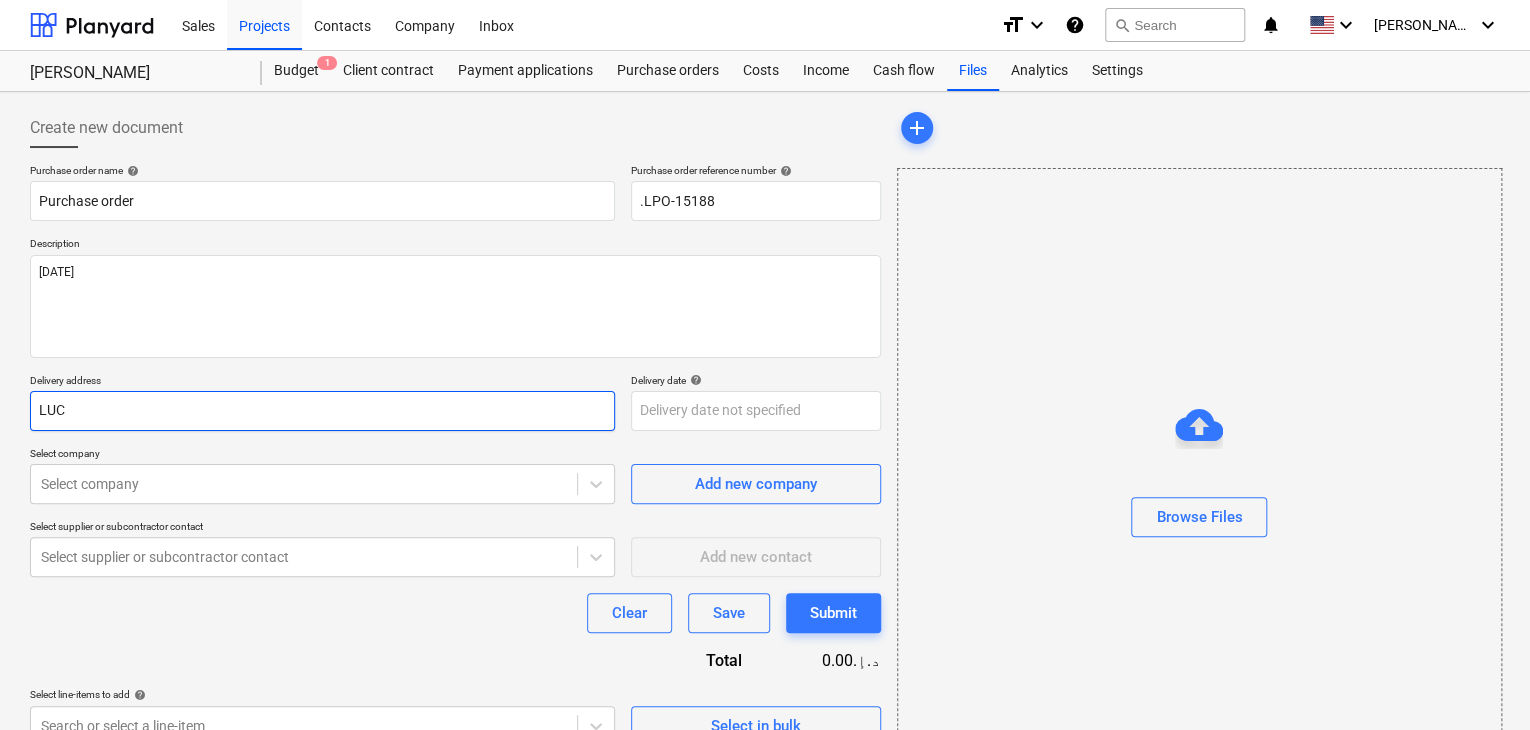 type on "x" 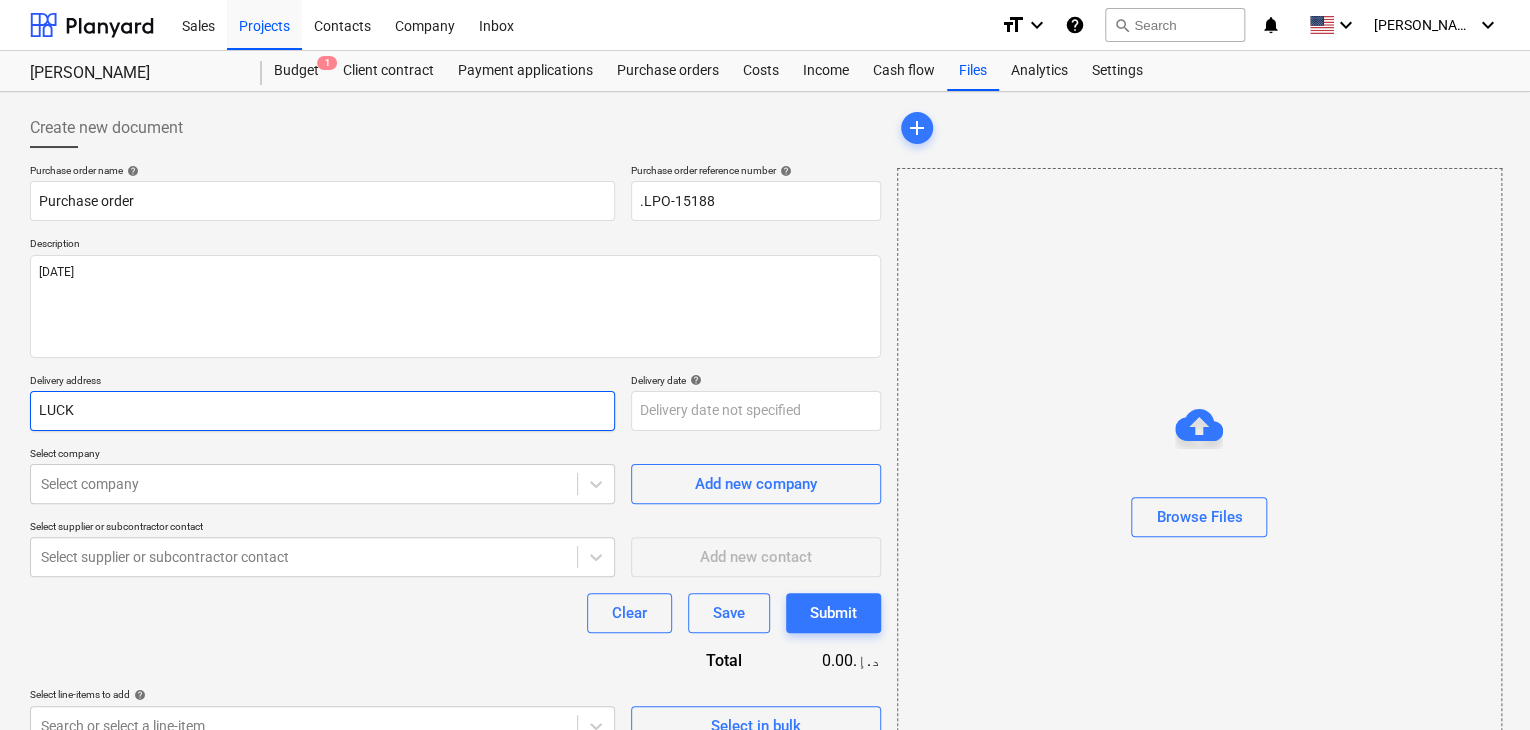 type on "x" 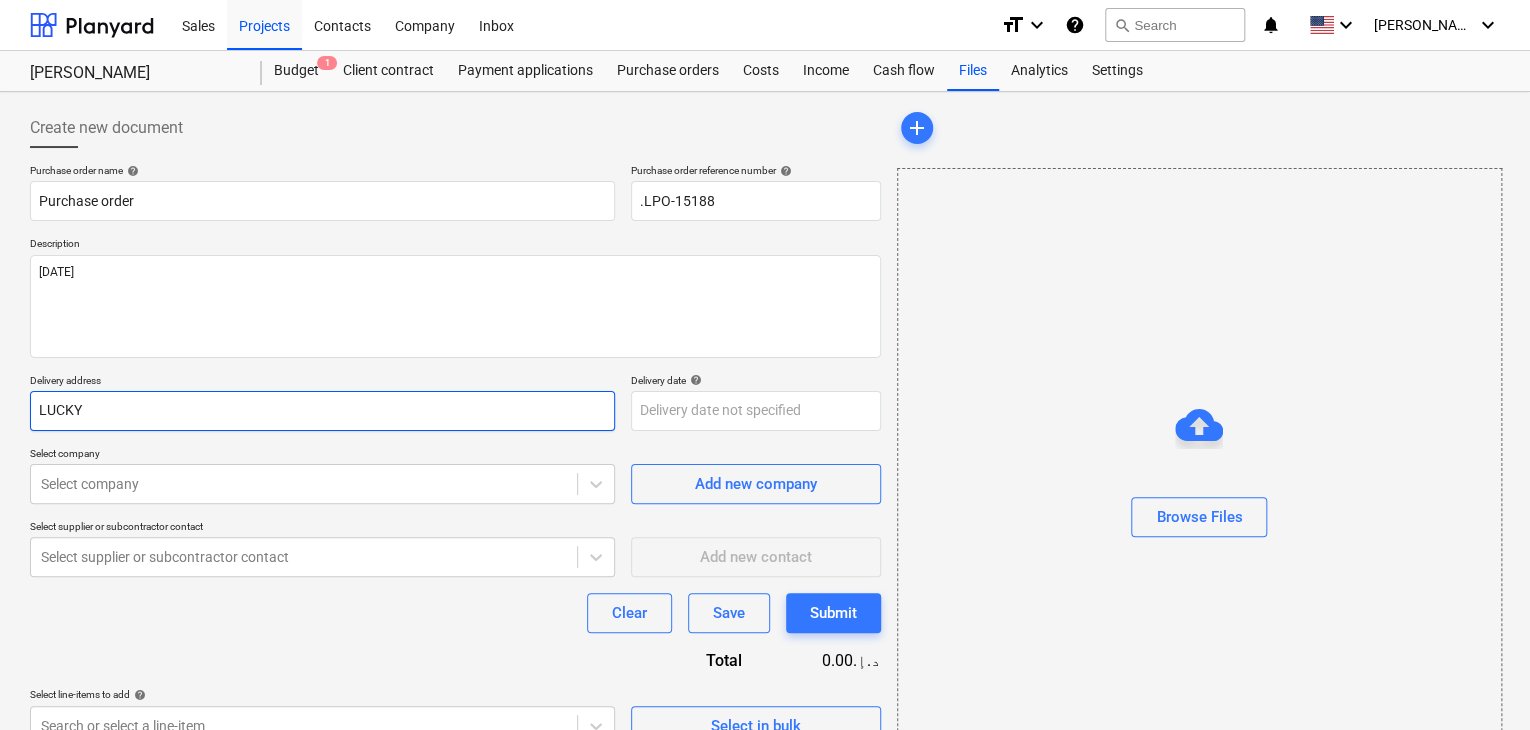 type on "x" 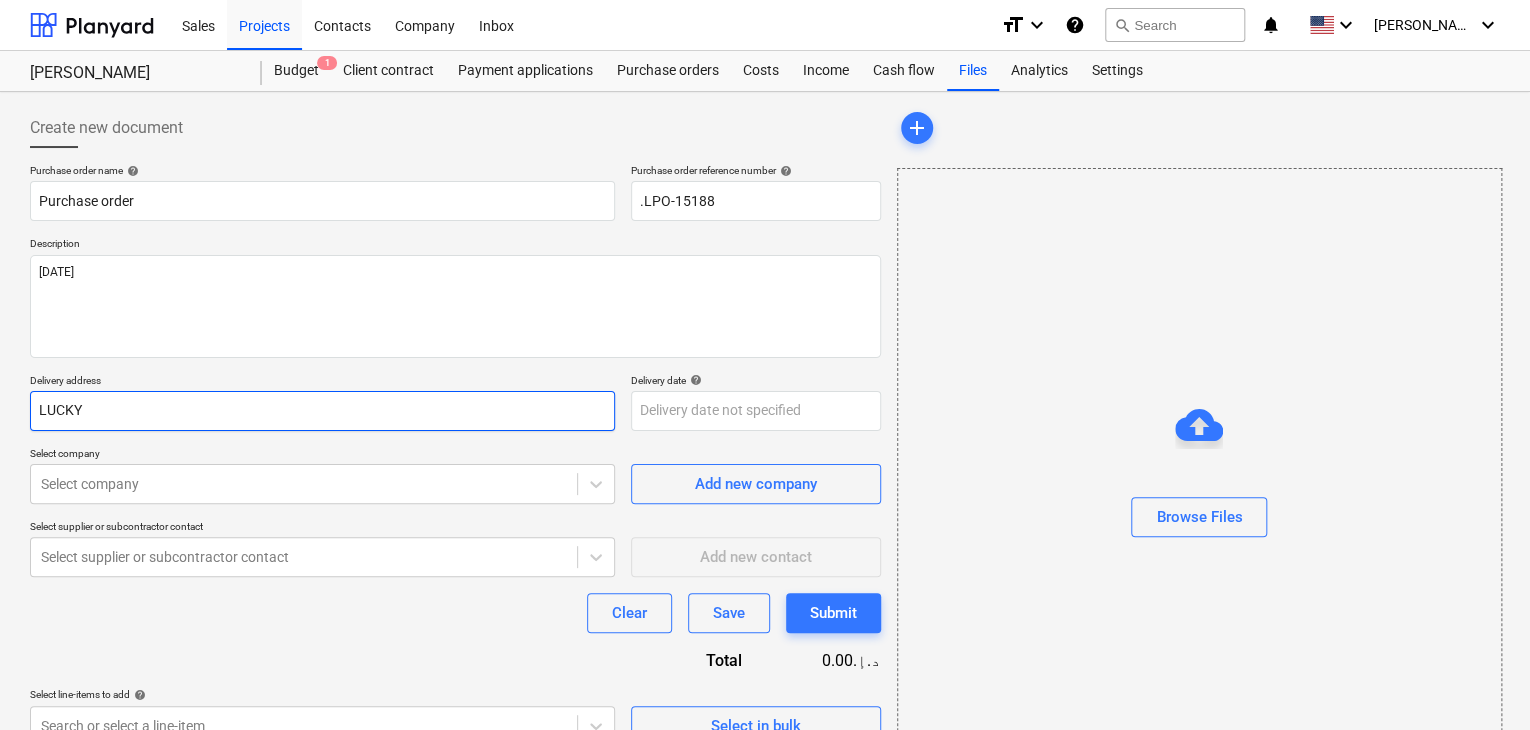 type on "x" 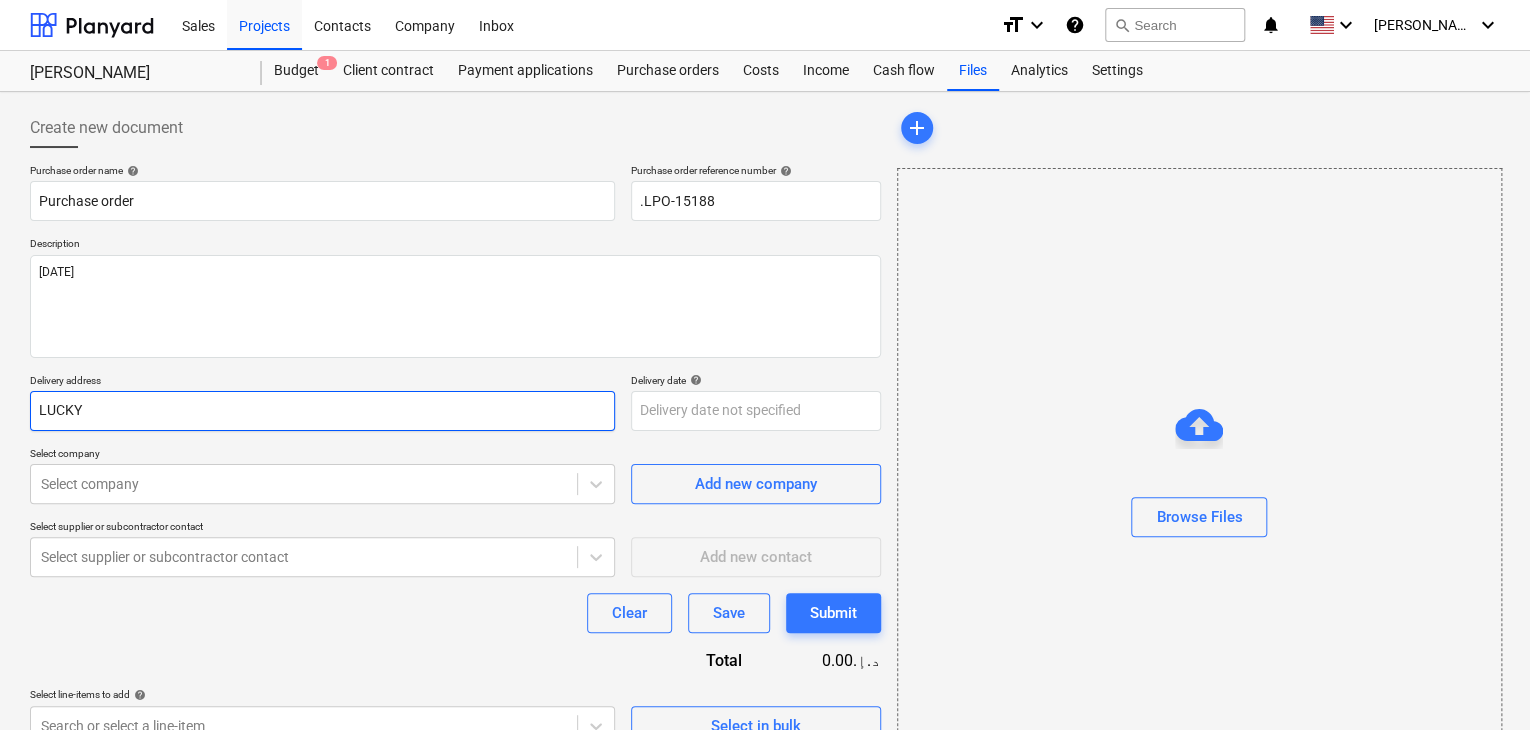 type on "LUCKY E" 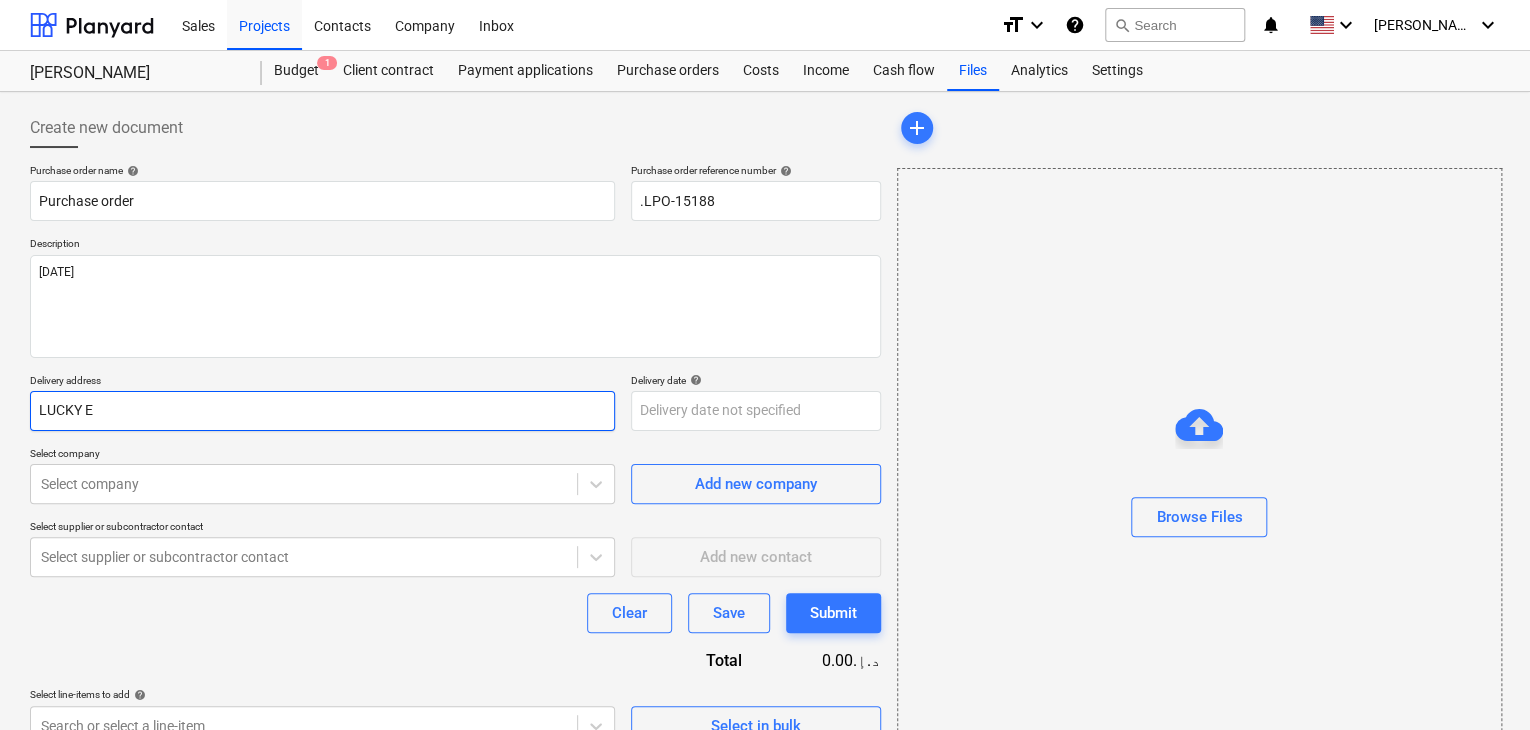 type on "x" 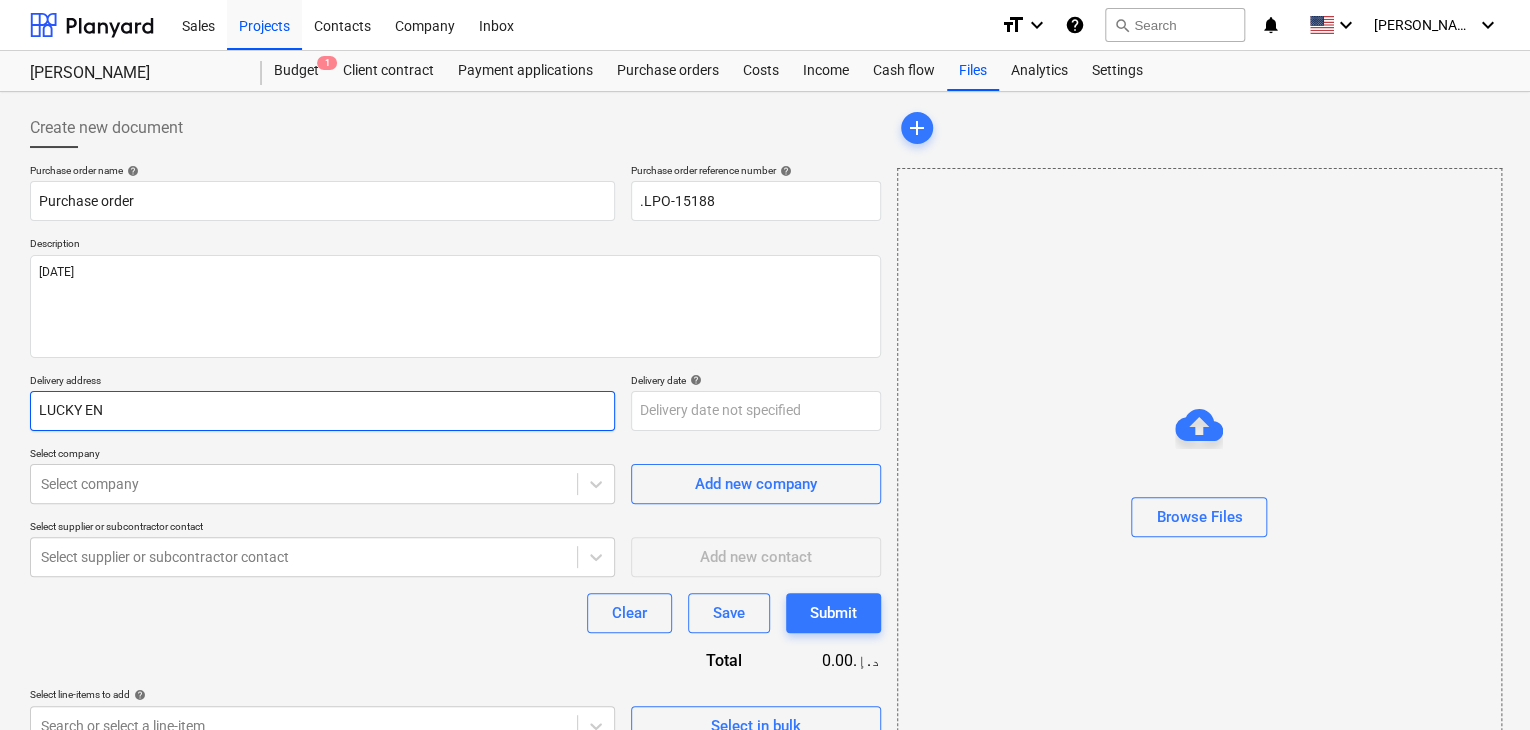 type on "x" 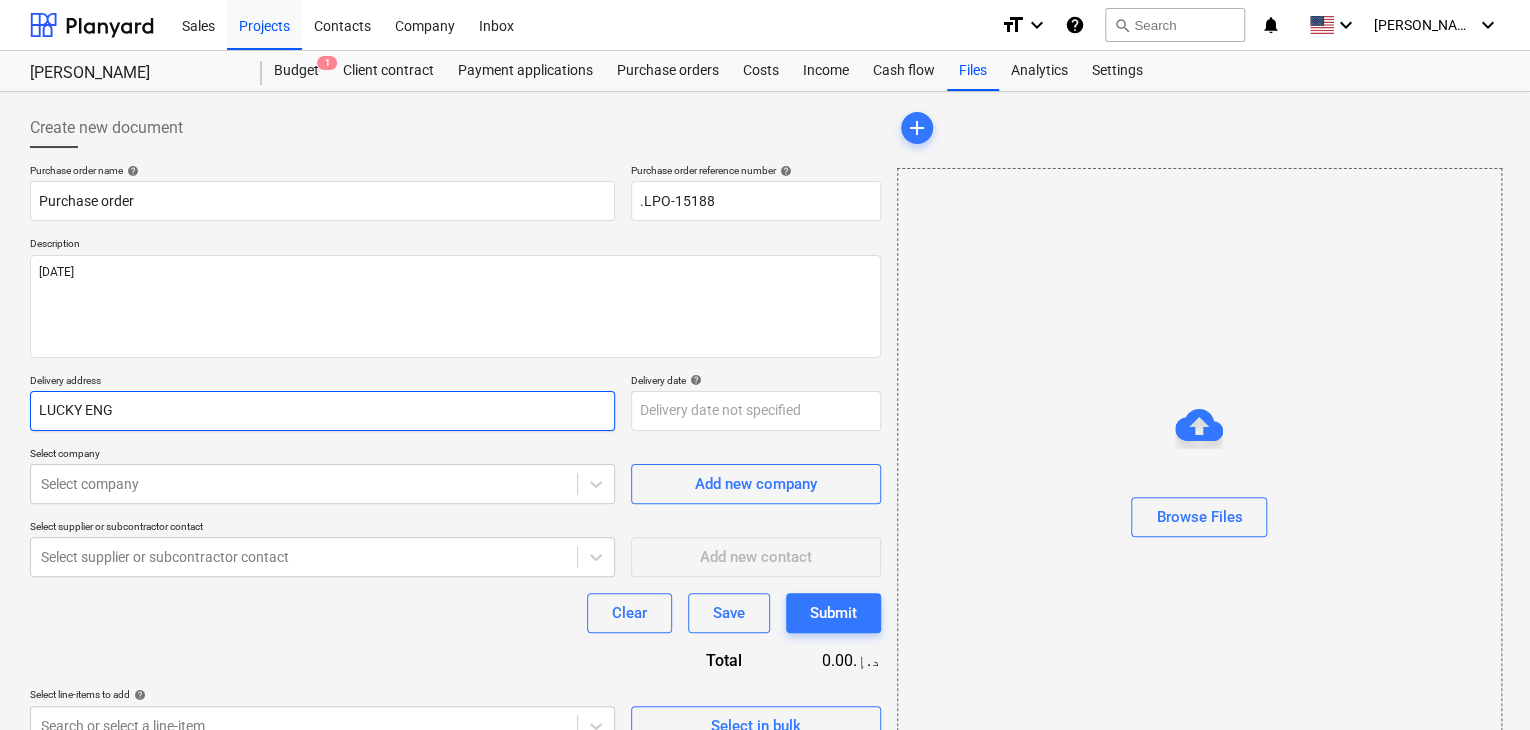 type on "x" 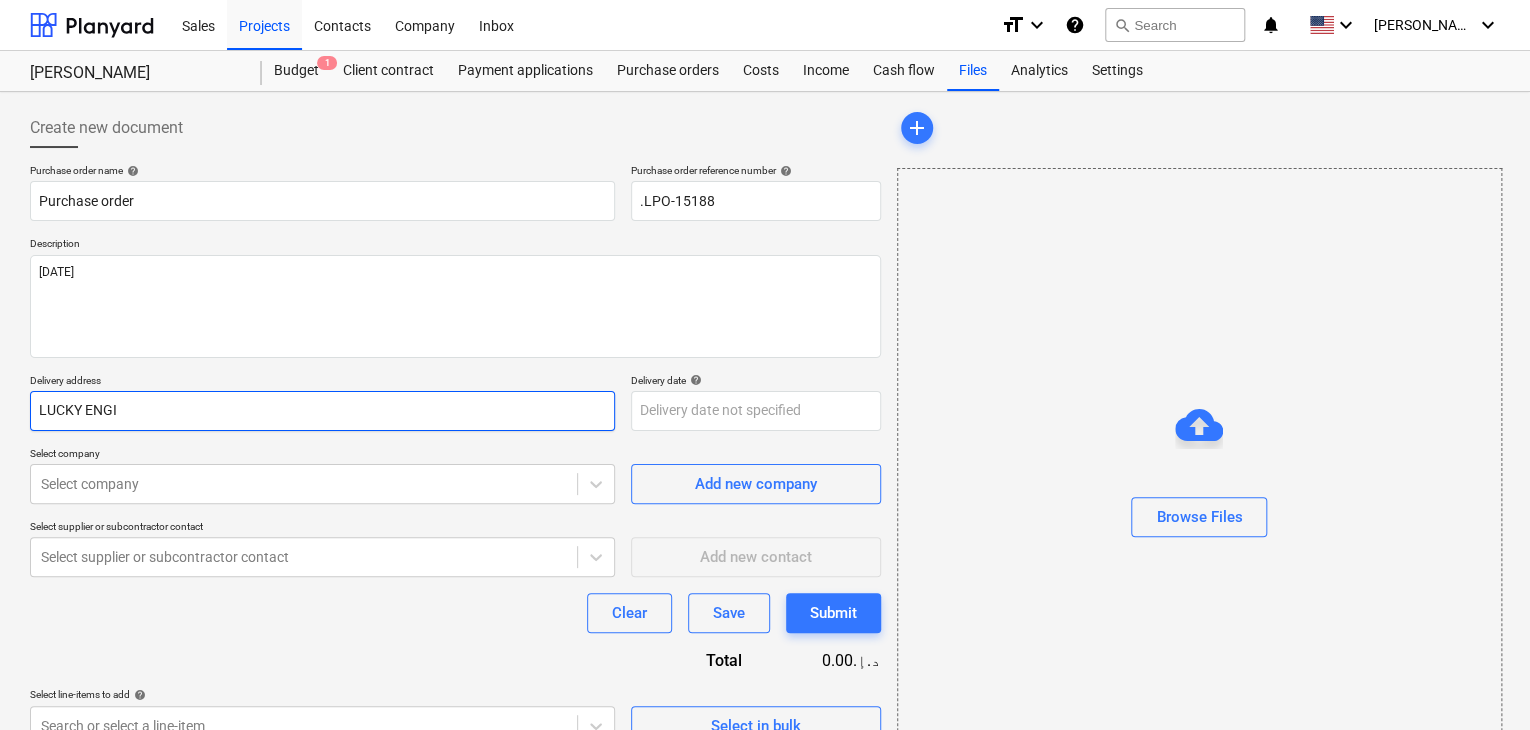type on "x" 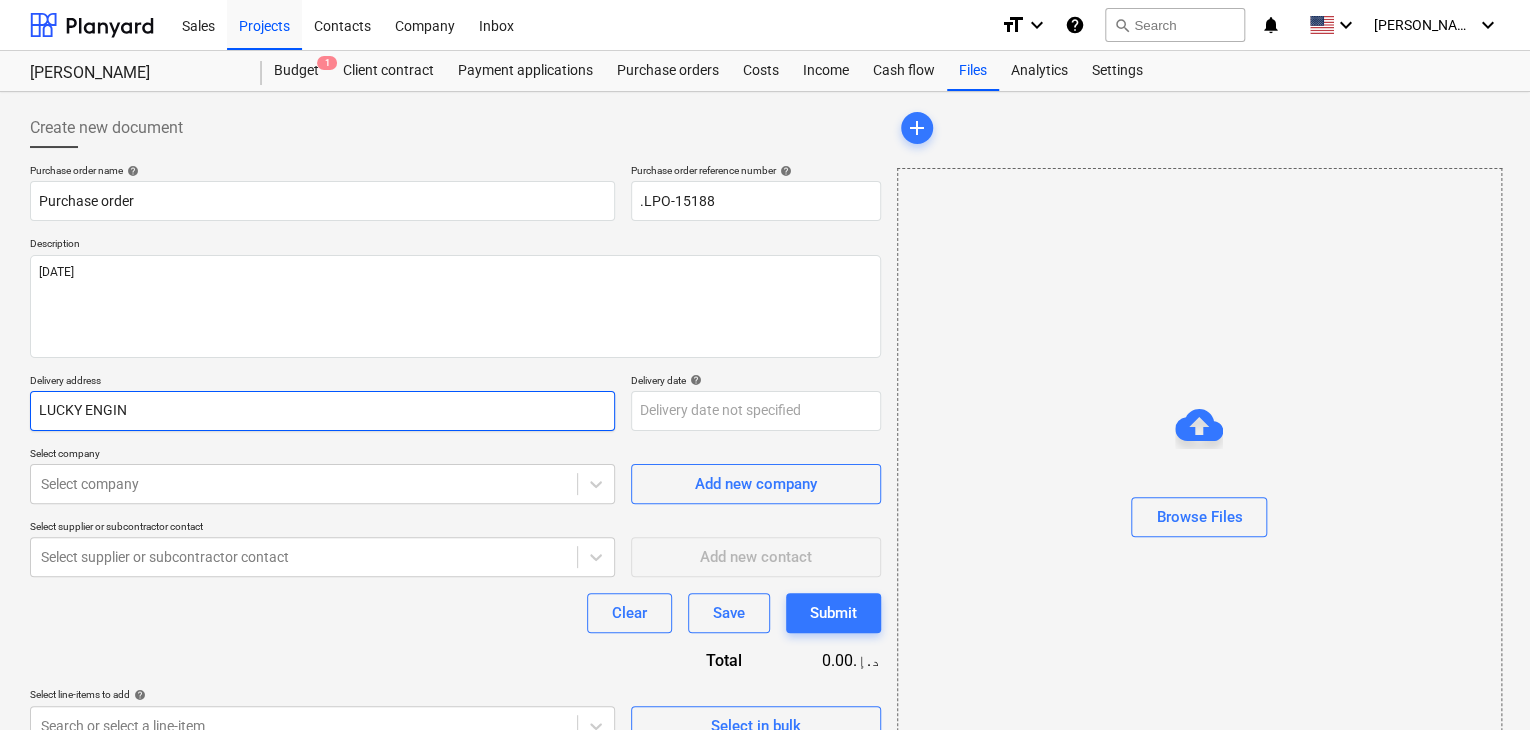 type on "x" 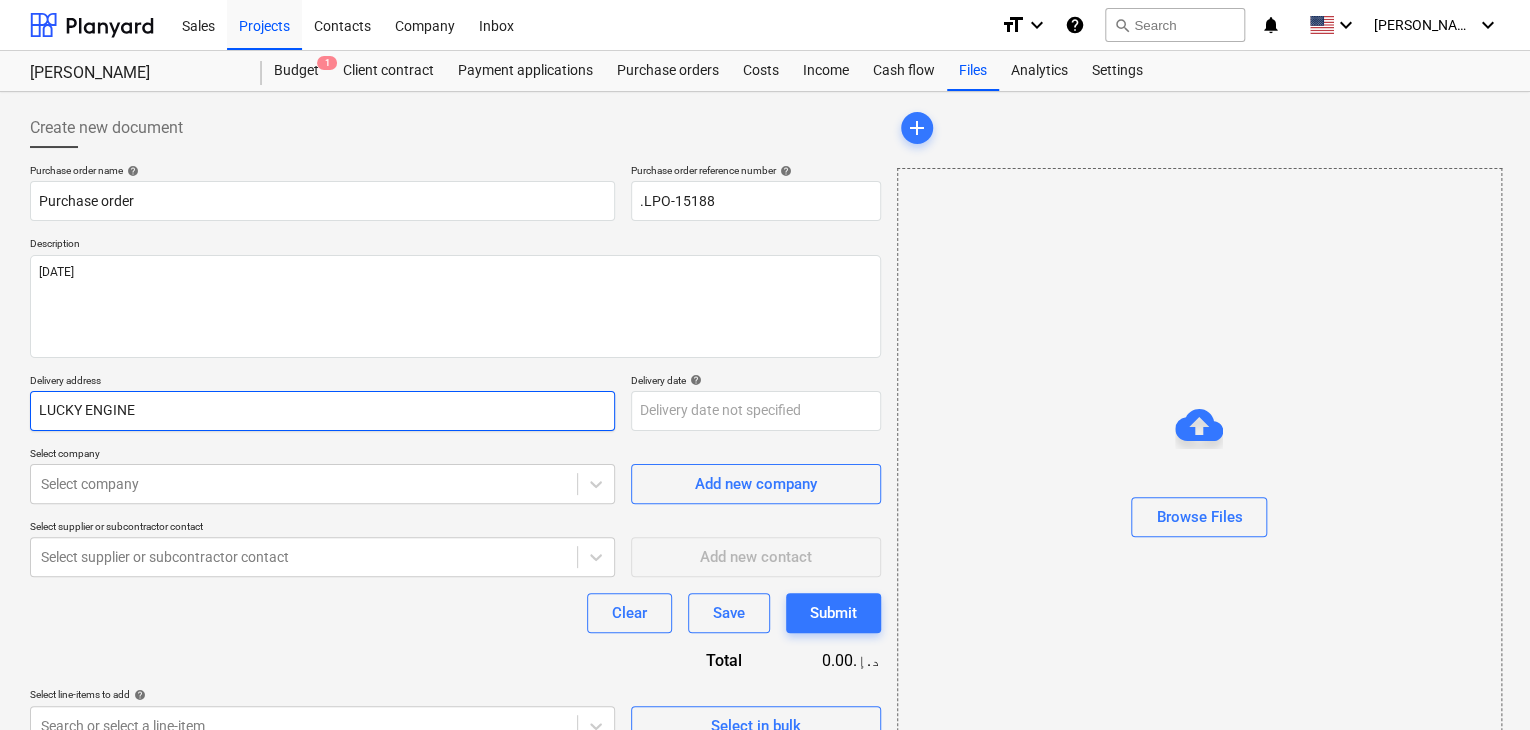type on "x" 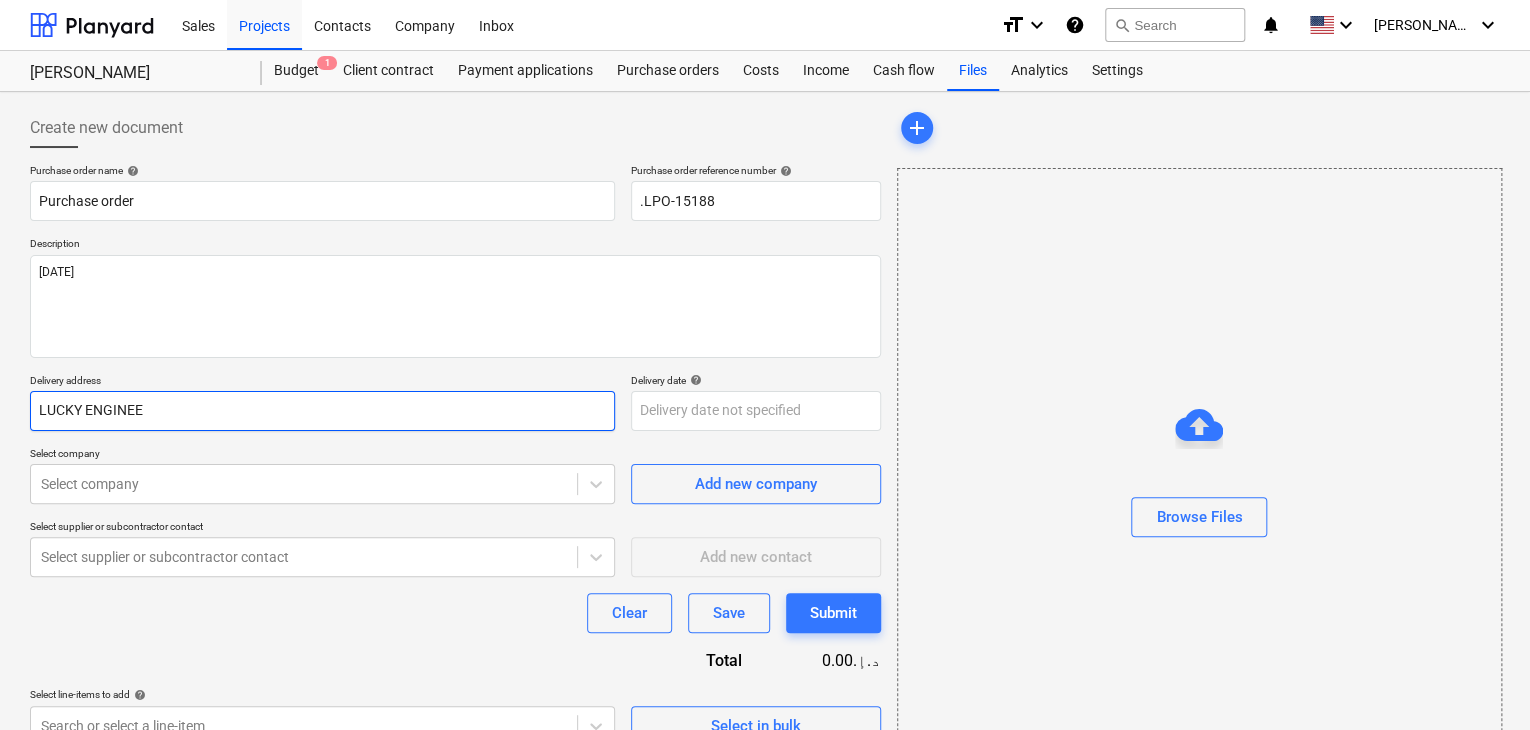 type on "x" 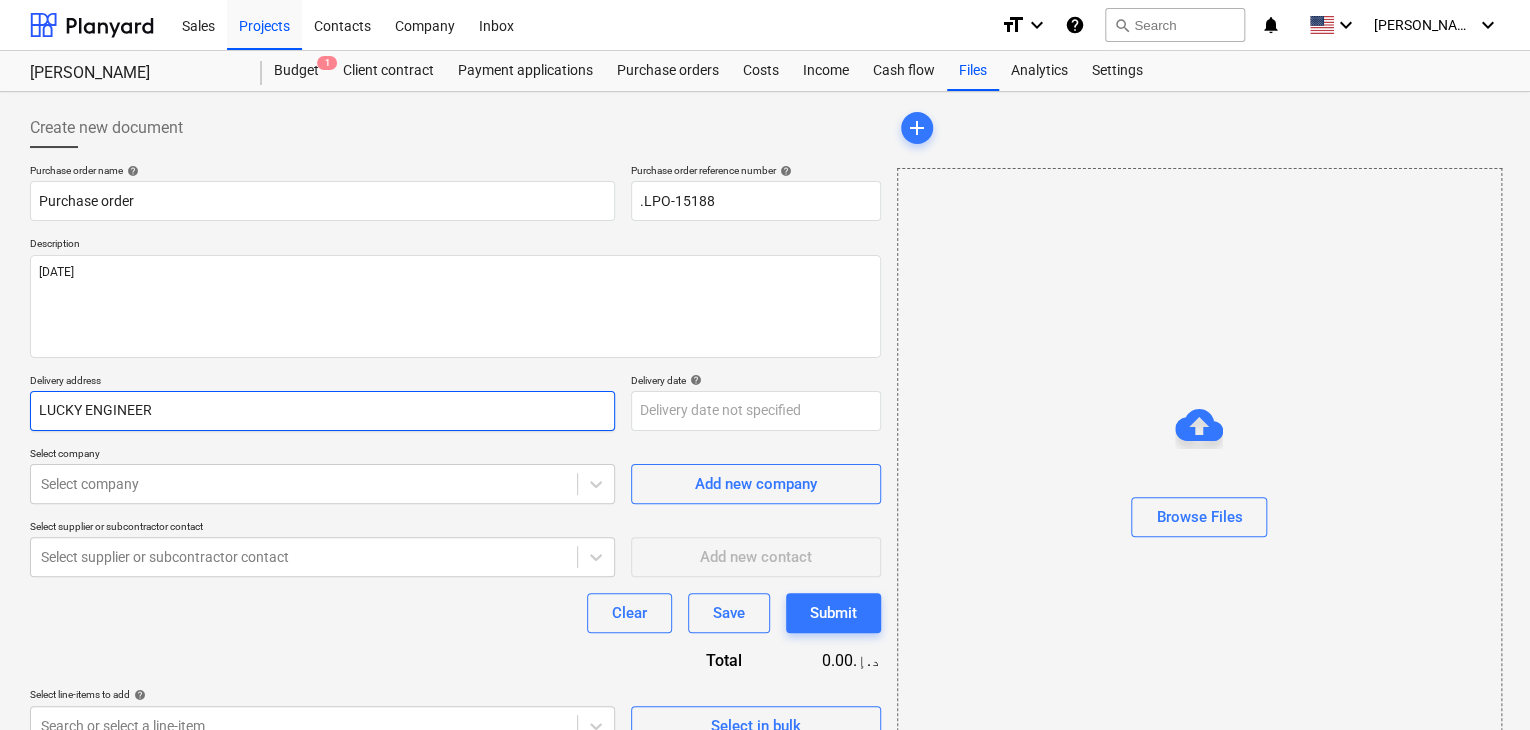 type on "x" 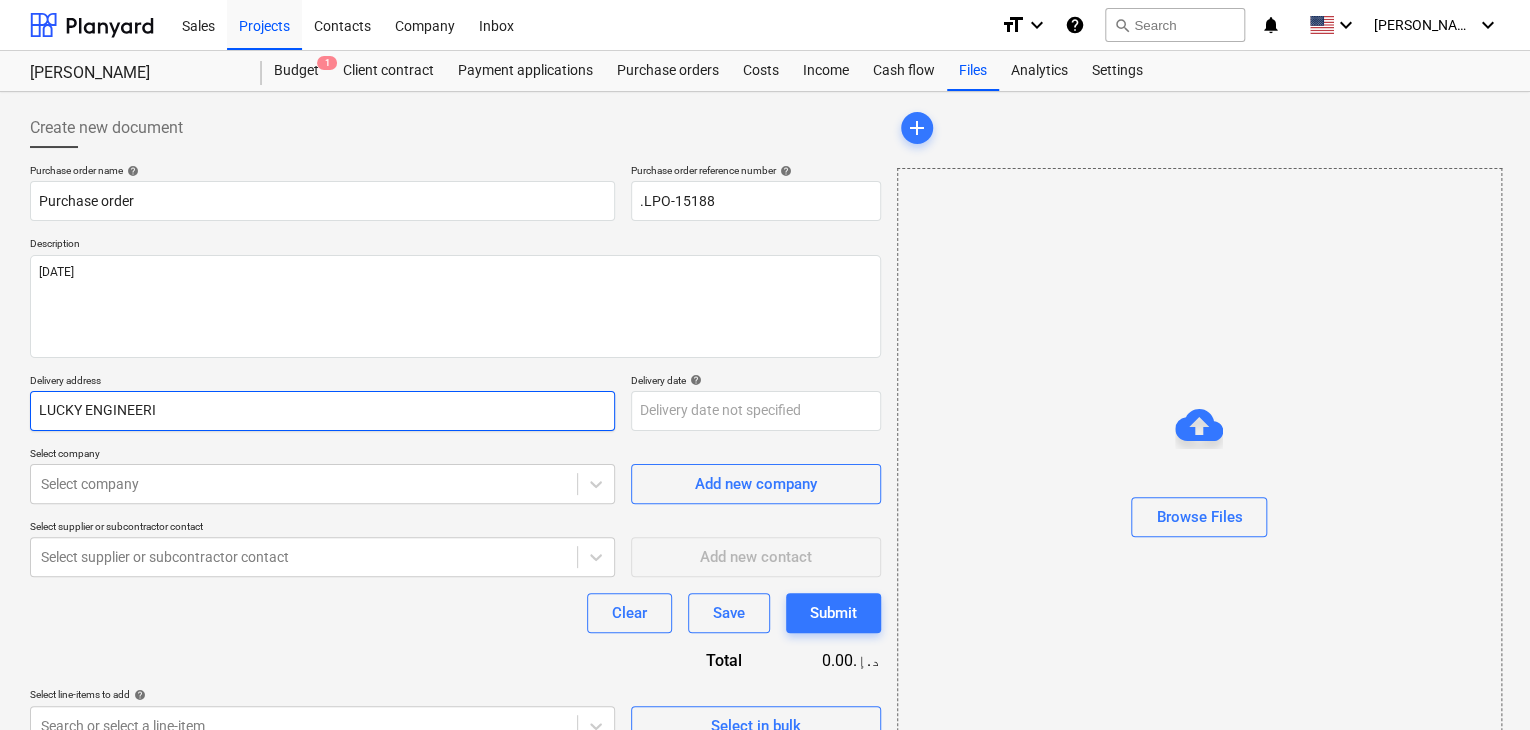 type on "x" 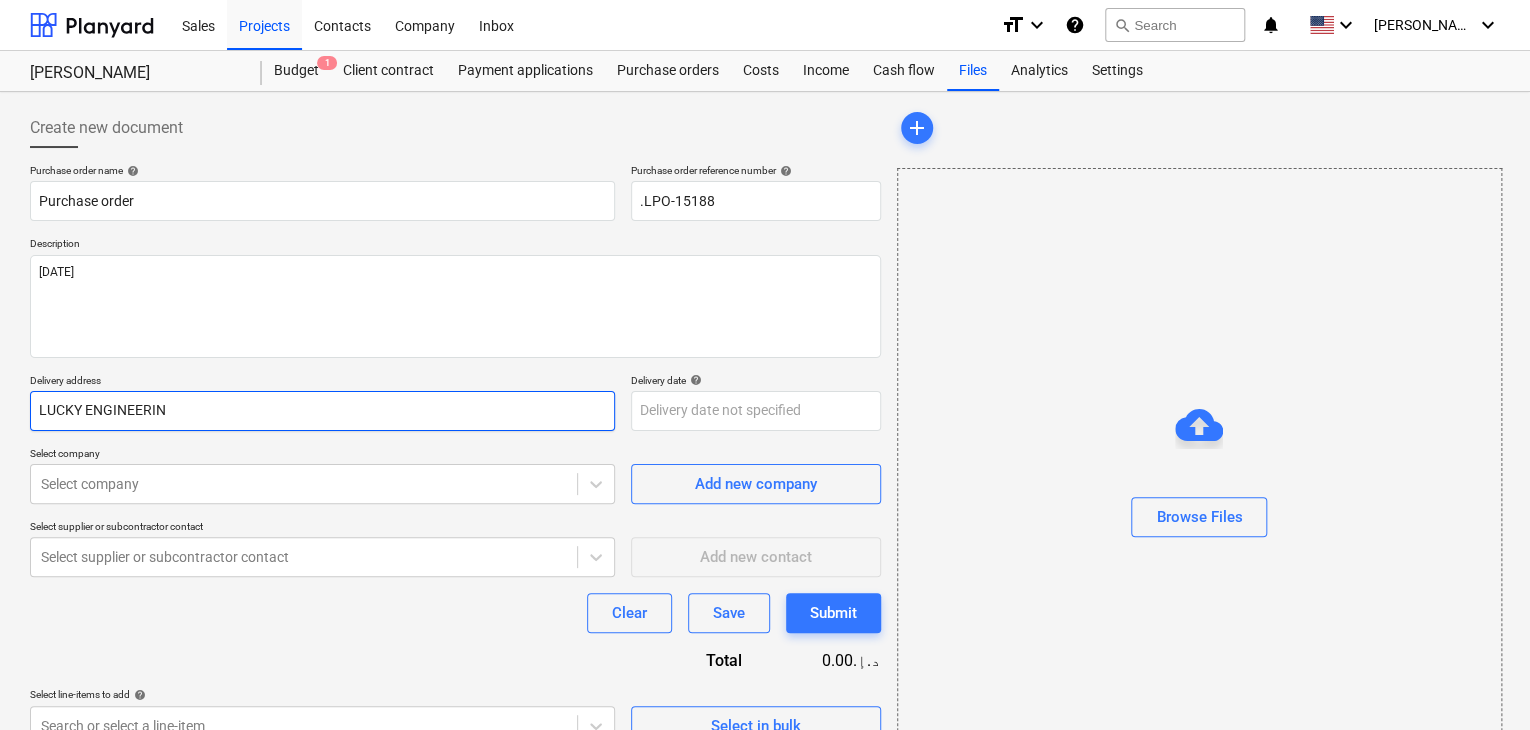 type on "x" 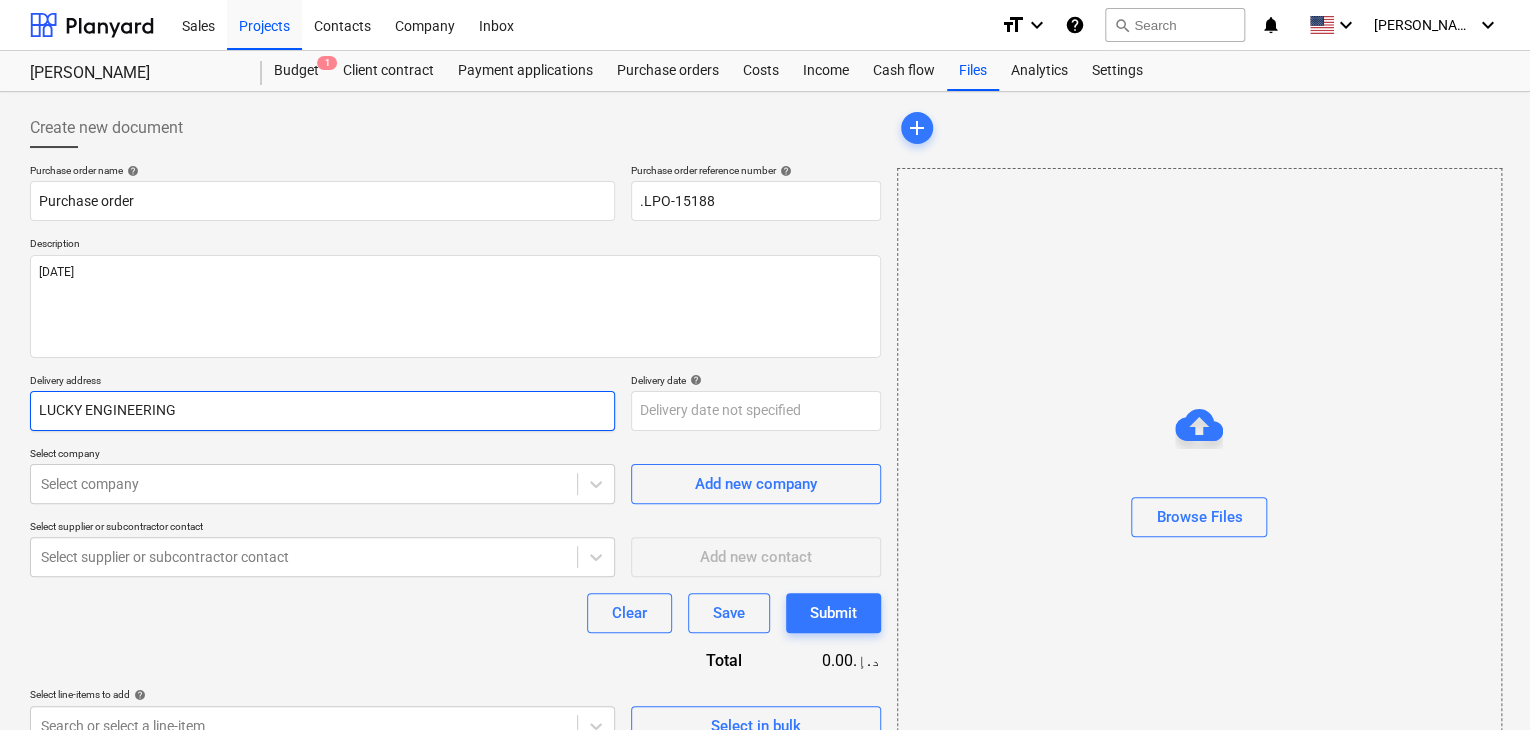 type on "x" 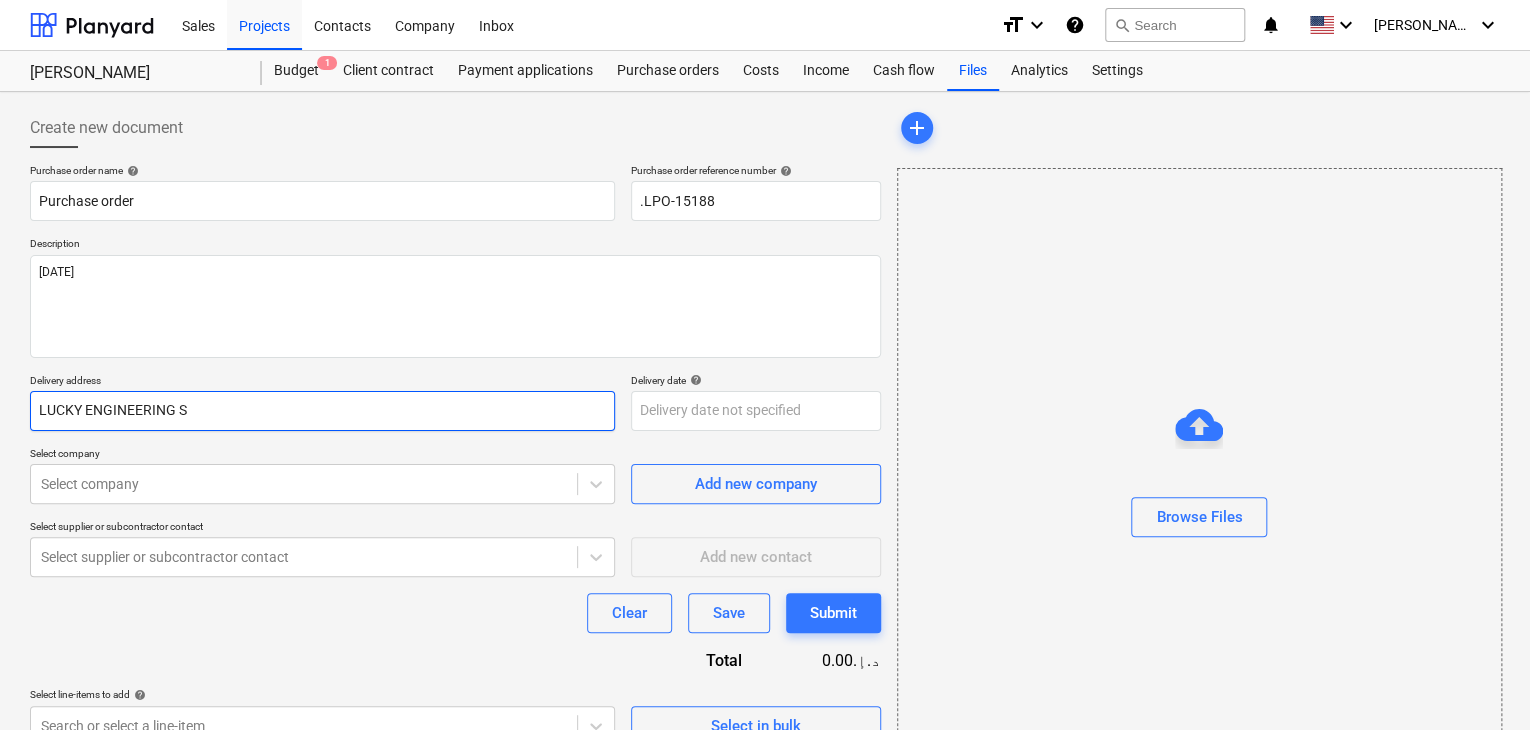 type on "x" 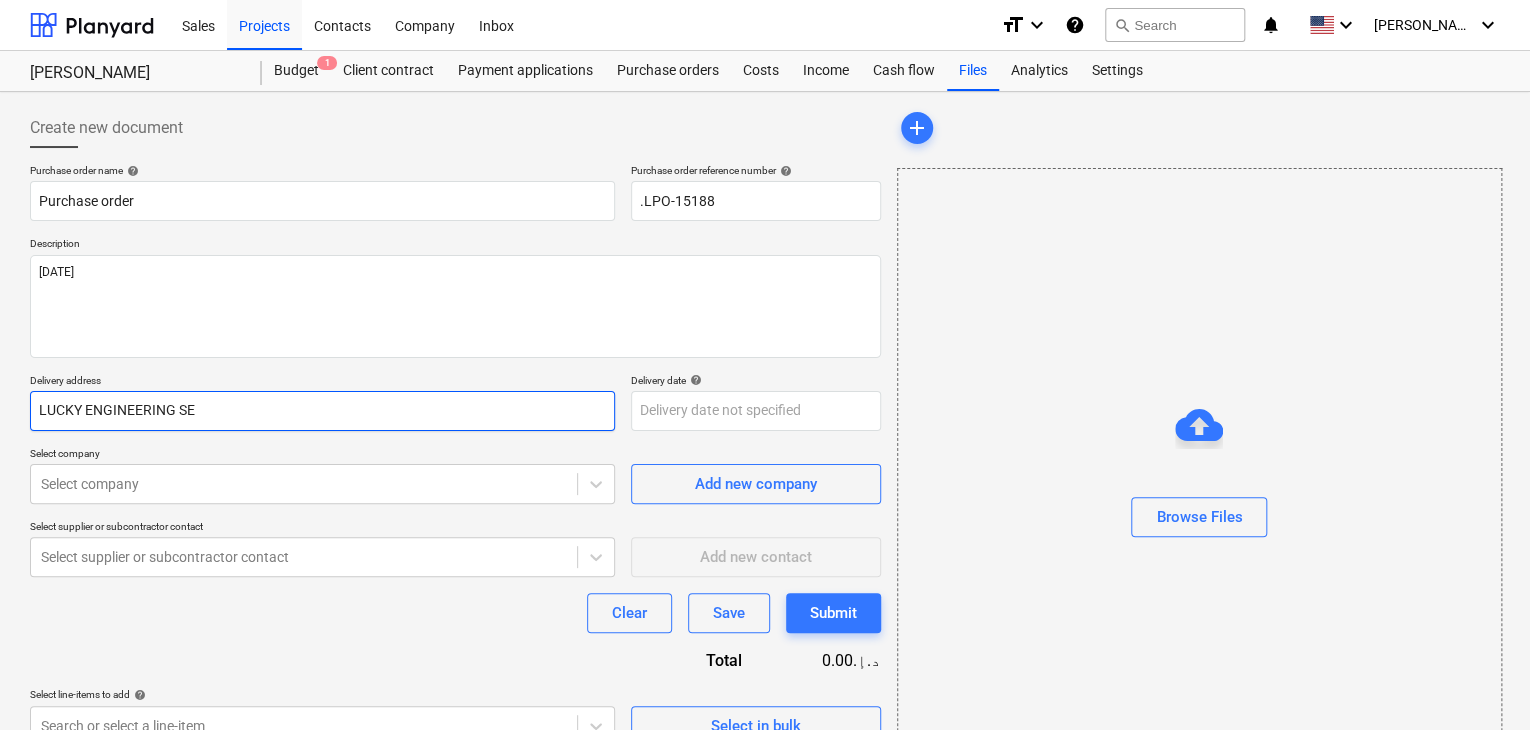 type on "x" 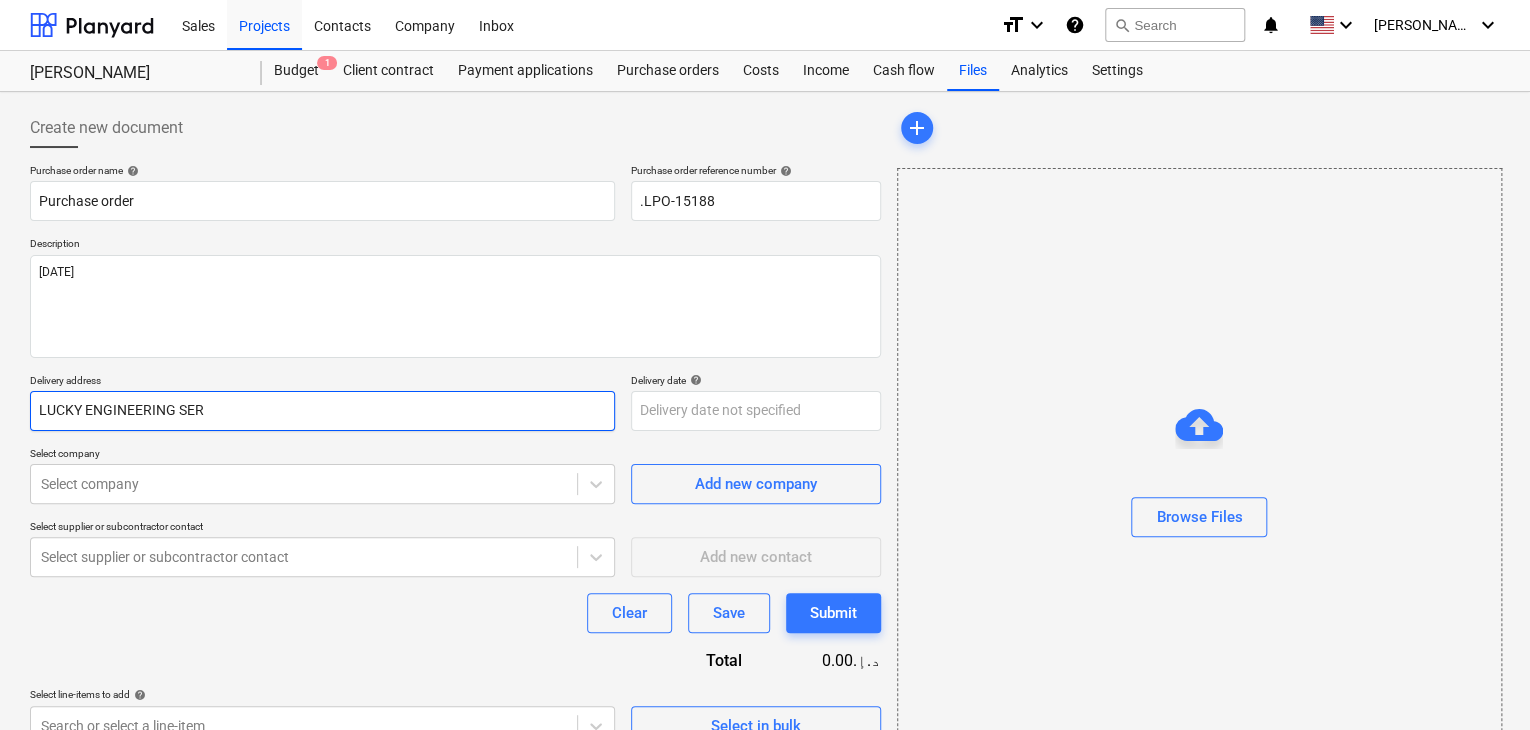 type on "x" 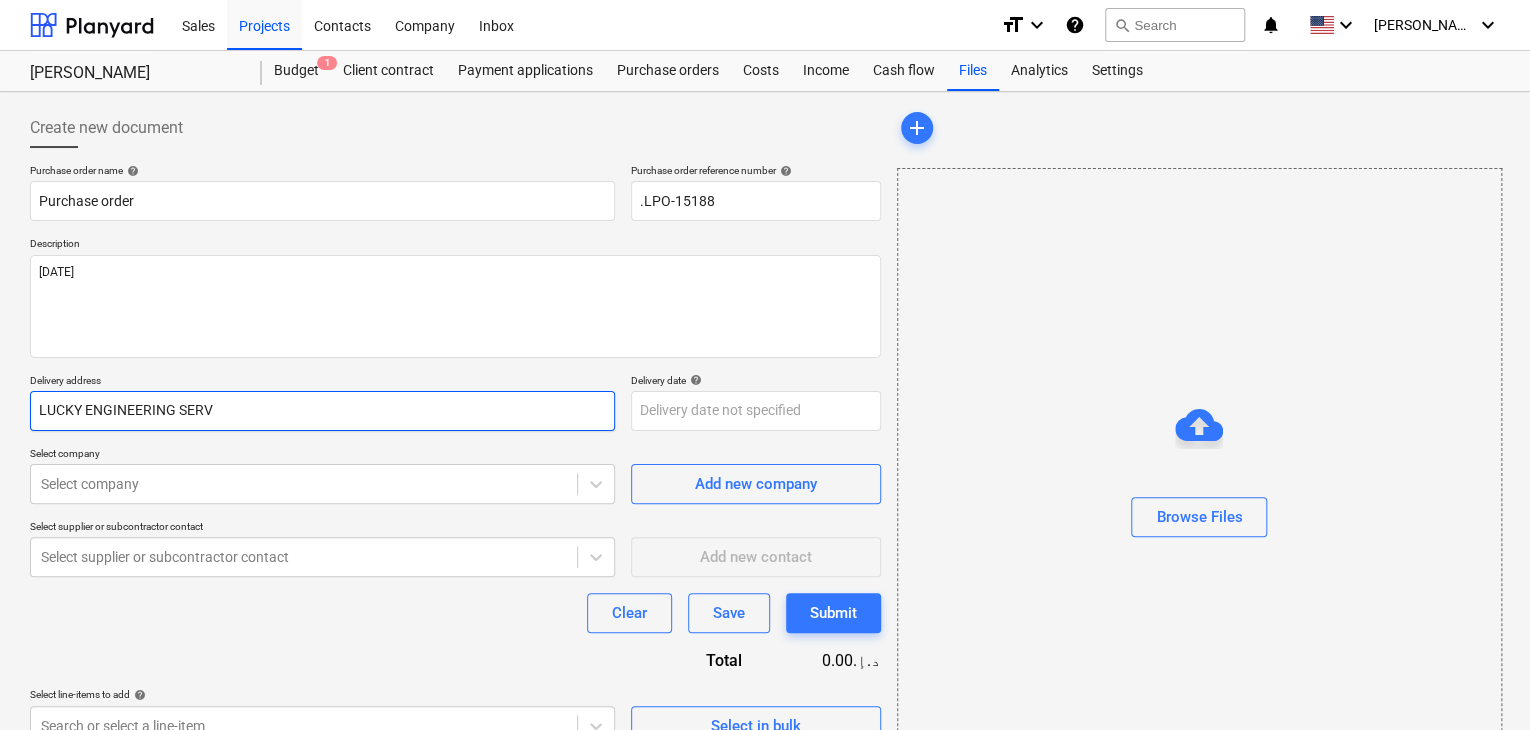 type on "x" 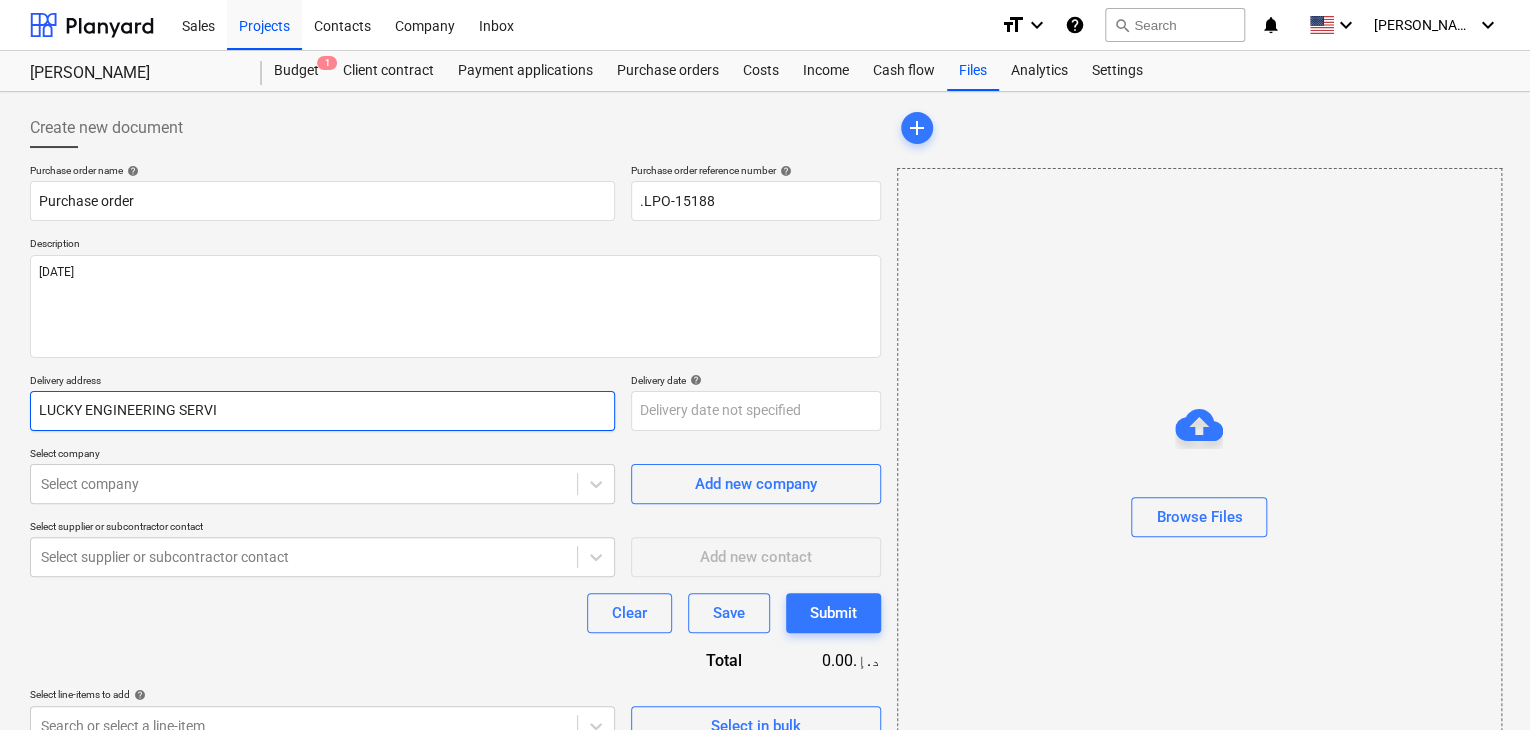 type on "x" 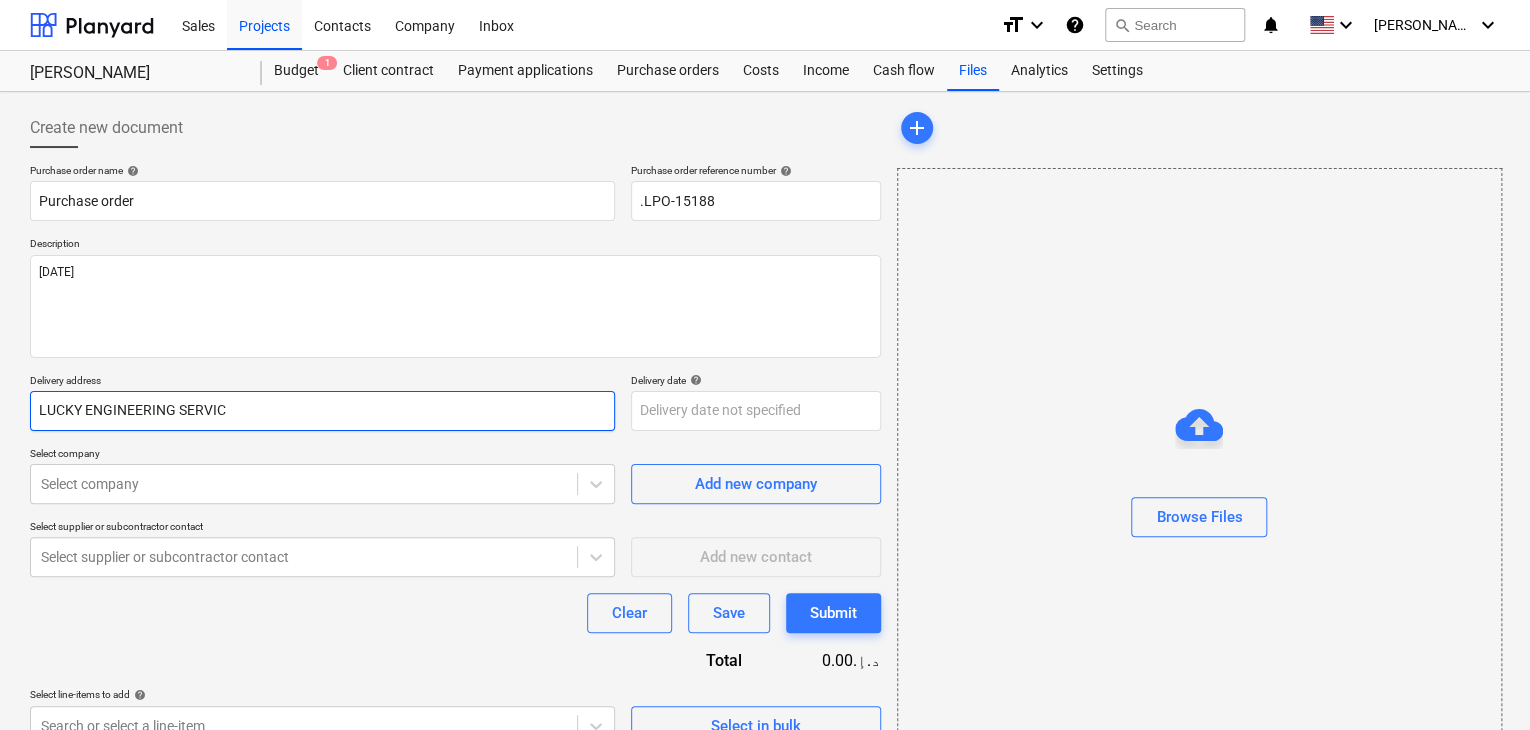 type on "x" 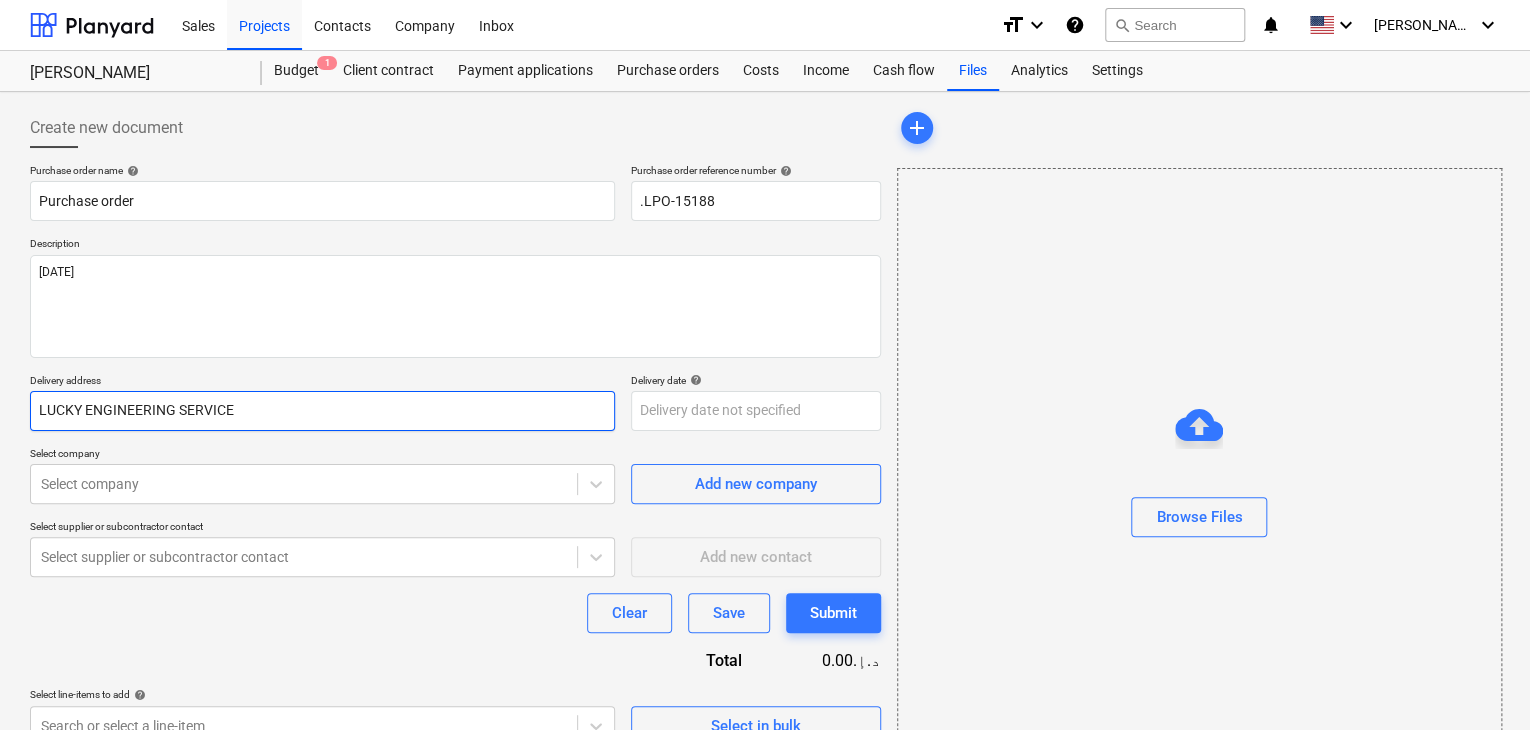 type on "x" 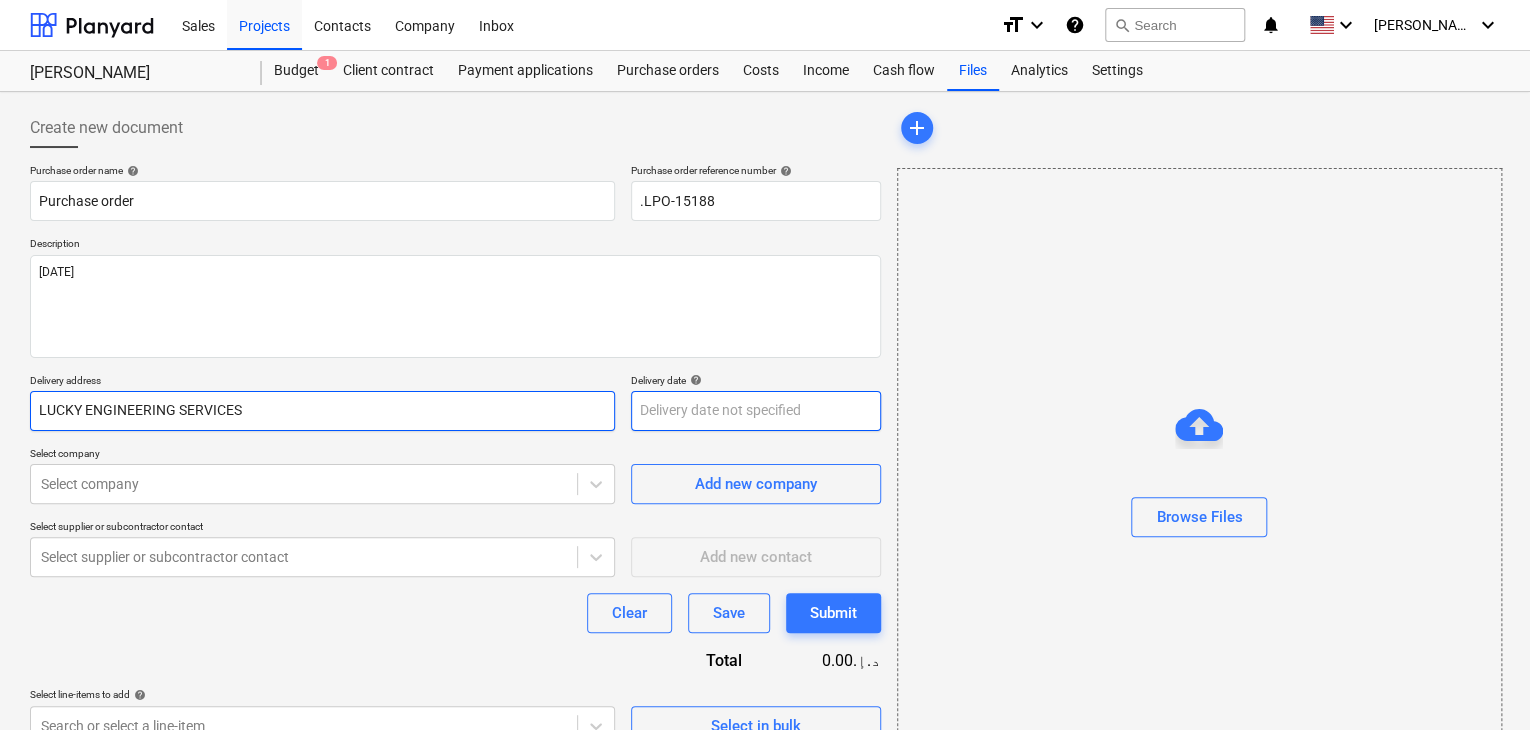 type on "LUCKY ENGINEERING SERVICES" 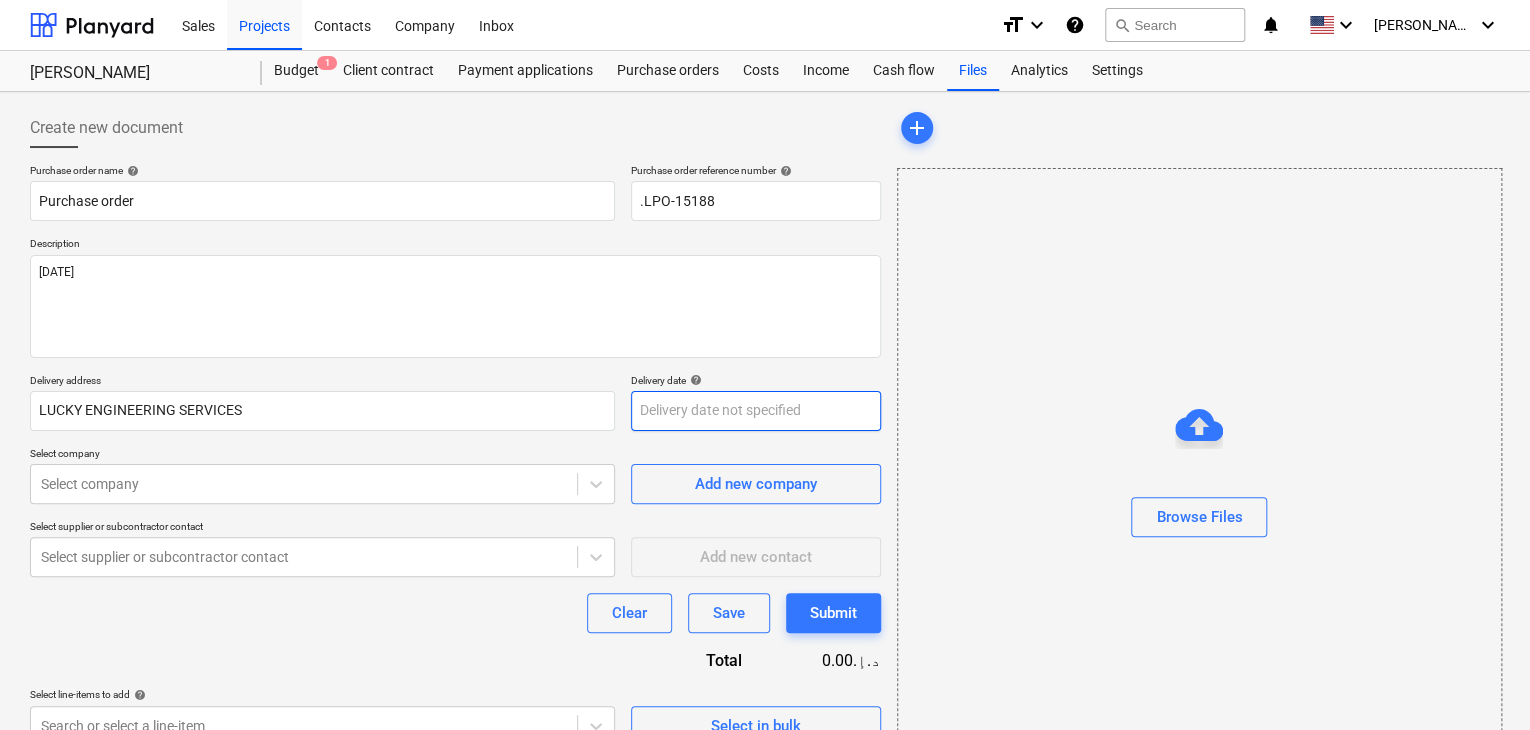 click on "Sales Projects Contacts Company Inbox format_size keyboard_arrow_down help search Search notifications 0 keyboard_arrow_down [PERSON_NAME] keyboard_arrow_down [PERSON_NAME]  Budget 1 Client contract Payment applications Purchase orders Costs Income Cash flow Files Analytics Settings Create new document Purchase order name help Purchase order Purchase order reference number help .LPO-15188 Description [DATE] Delivery address LUCKY ENGINEERING SERVICES Delivery date help Press the down arrow key to interact with the calendar and
select a date. Press the question mark key to get the keyboard shortcuts for changing dates. Select company Select company Add new company Select supplier or subcontractor contact Select supplier or subcontractor contact Add new contact Clear Save Submit Total 0.00د.إ.‏ Select line-items to add help Search or select a line-item Select in bulk add Browse Files
x" at bounding box center [765, 365] 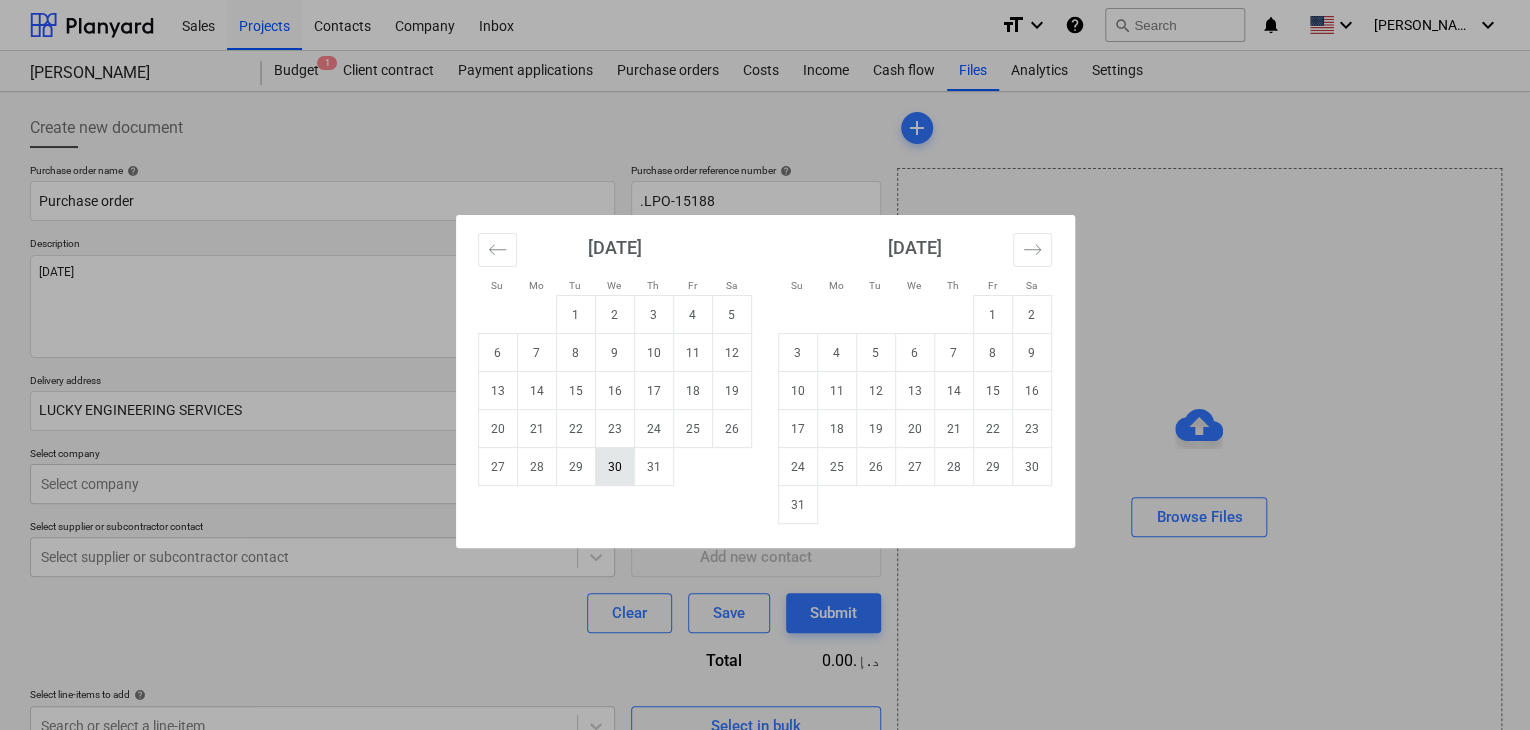 click on "30" at bounding box center [614, 467] 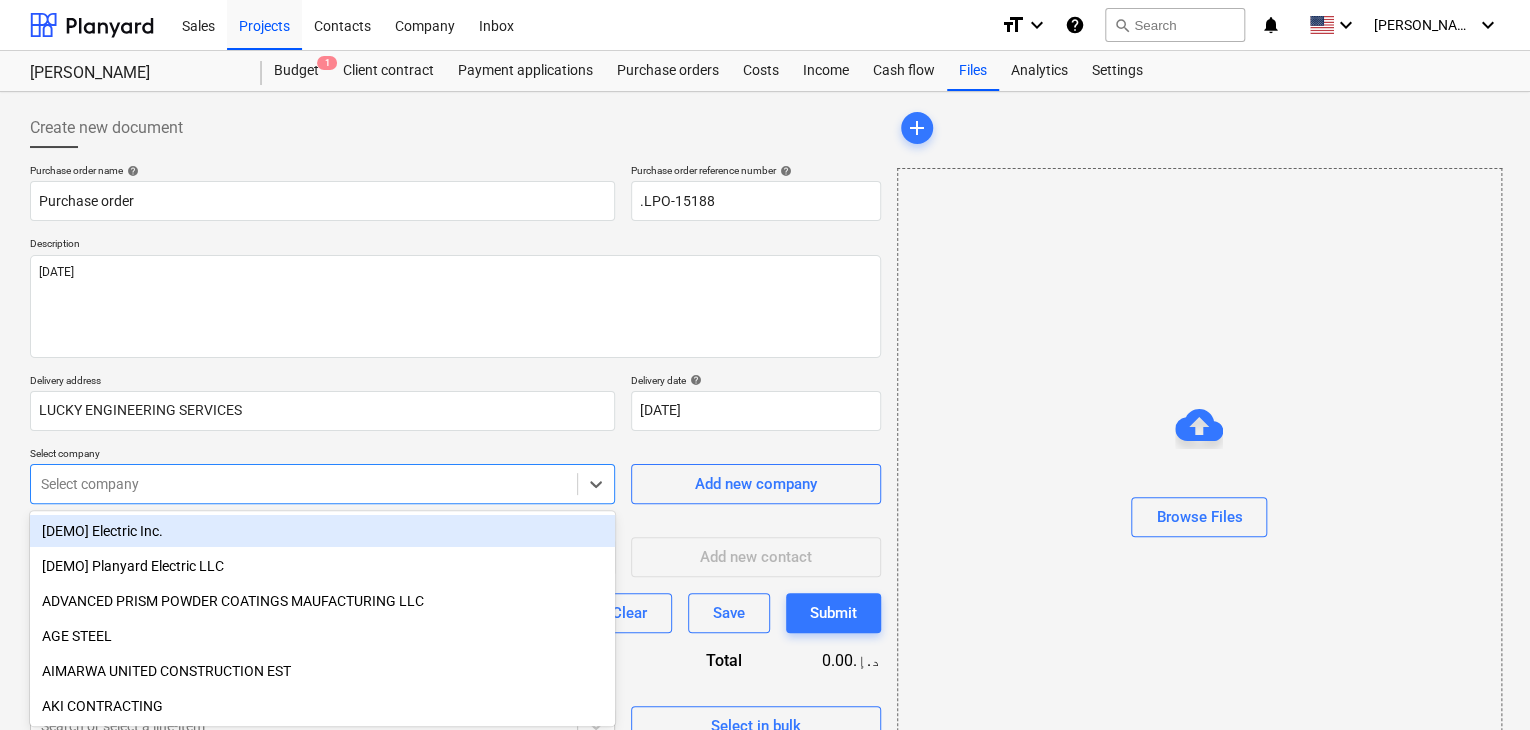 scroll, scrollTop: 71, scrollLeft: 0, axis: vertical 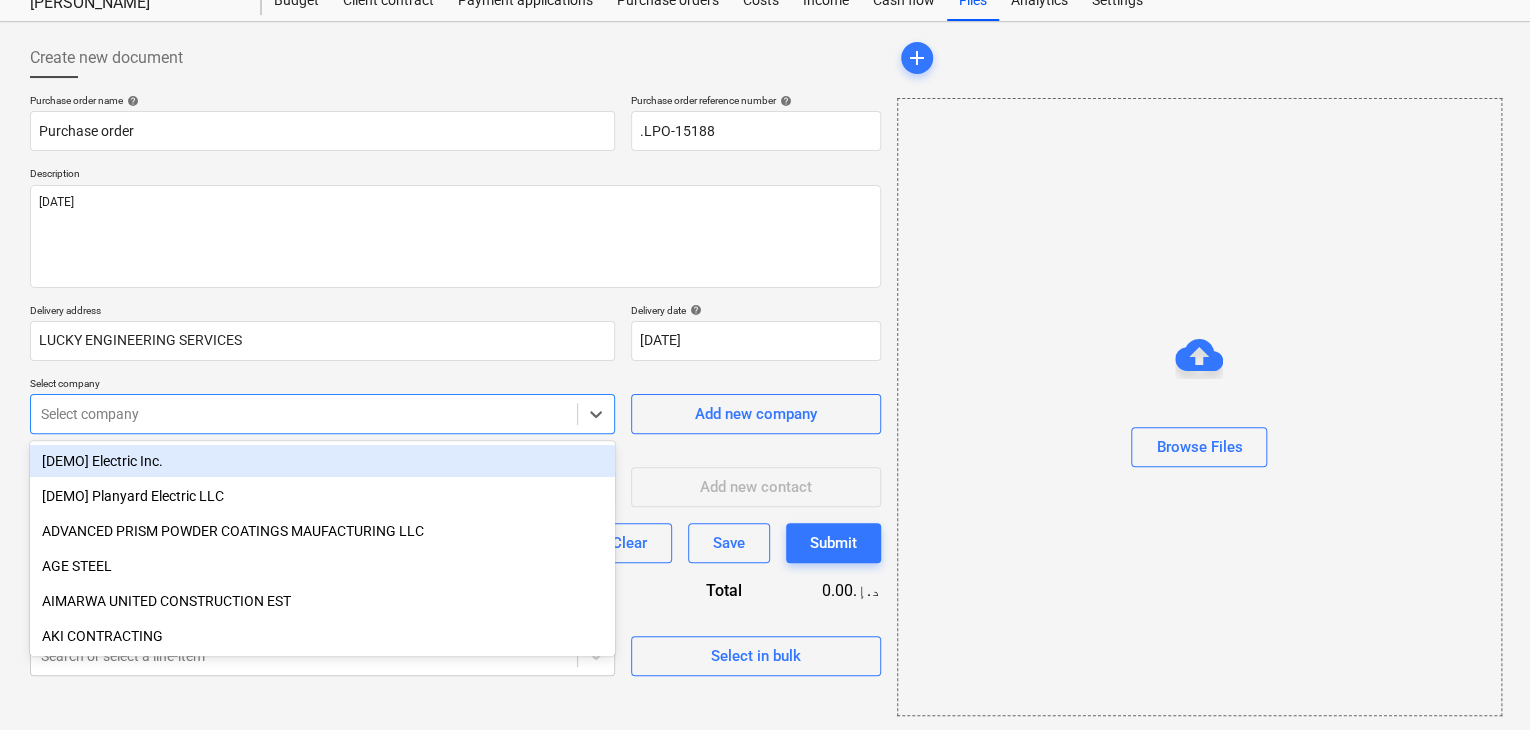 click on "Sales Projects Contacts Company Inbox format_size keyboard_arrow_down help search Search notifications 0 keyboard_arrow_down [PERSON_NAME] keyboard_arrow_down [PERSON_NAME]  Budget 1 Client contract Payment applications Purchase orders Costs Income Cash flow Files Analytics Settings Create new document Purchase order name help Purchase order Purchase order reference number help .LPO-15188 Description [DATE] Delivery address LUCKY ENGINEERING SERVICES Delivery date help [DATE] [DATE] Press the down arrow key to interact with the calendar and
select a date. Press the question mark key to get the keyboard shortcuts for changing dates. Select company option [DEMO] Electric Inc.   focused, 1 of 203. 203 results available. Use Up and Down to choose options, press Enter to select the currently focused option, press Escape to exit the menu, press Tab to select the option and exit the menu. Select company Add new company Select supplier or subcontractor contact Select supplier or subcontractor contact Clear" at bounding box center [765, 295] 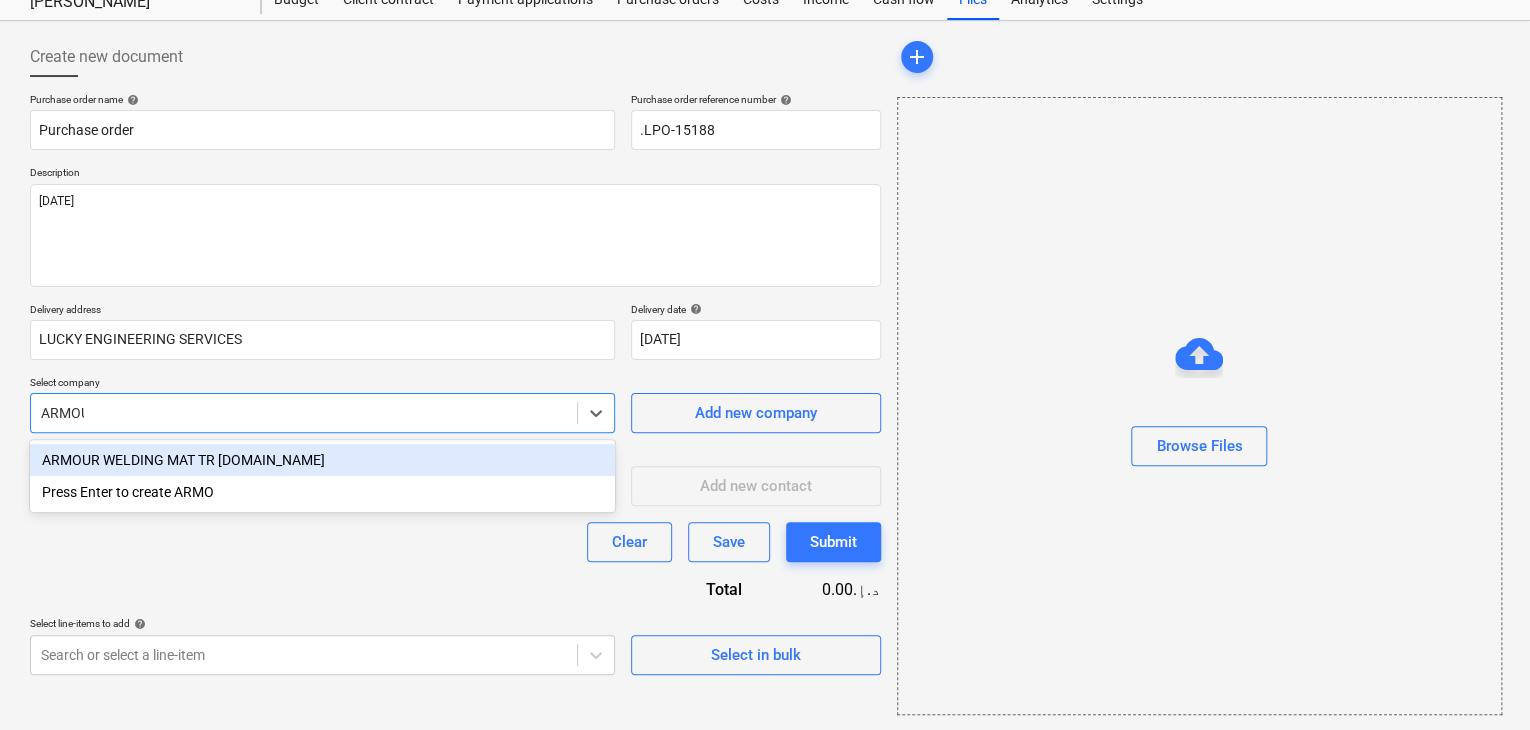type on "ARMOUR" 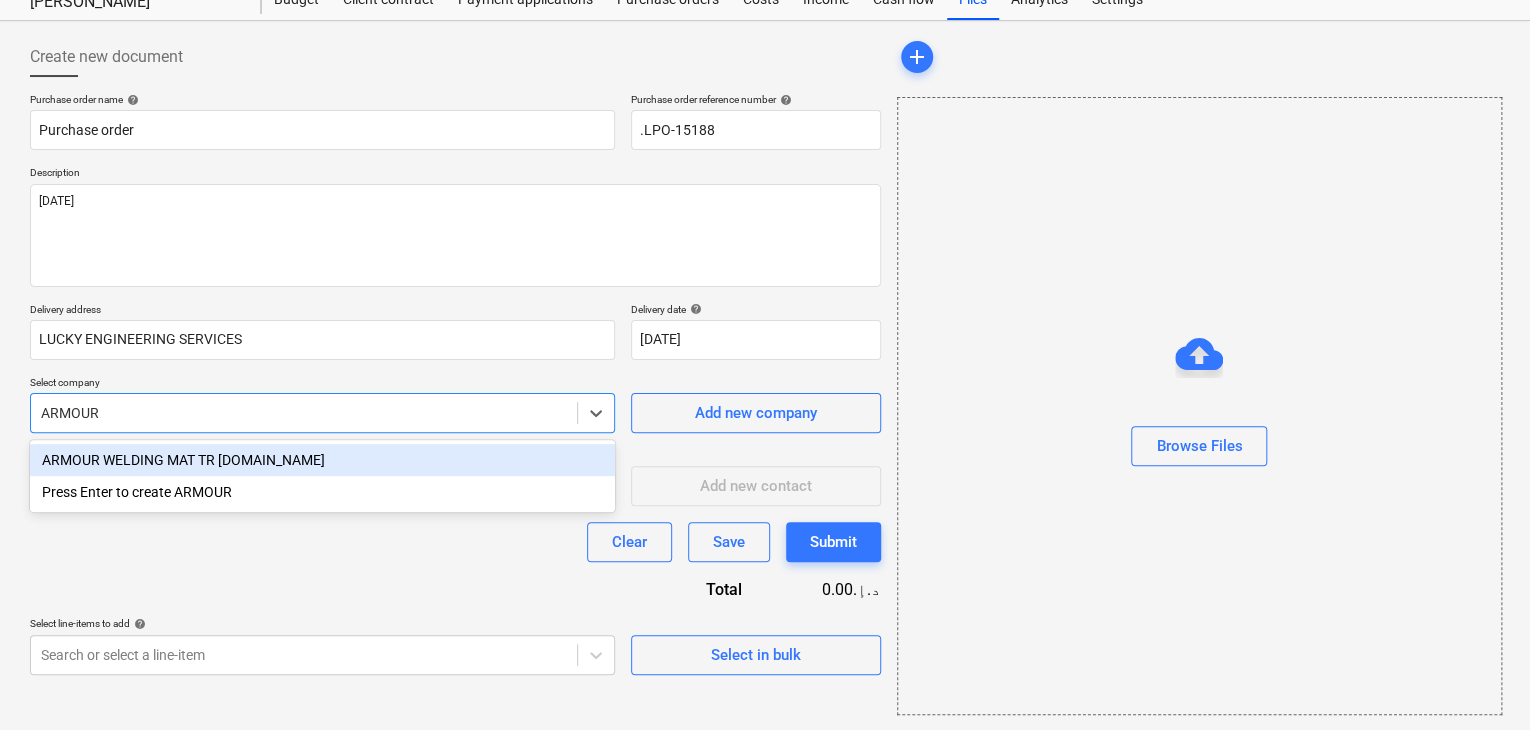 click on "ARMOUR WELDING MAT TR [DOMAIN_NAME]" at bounding box center (322, 460) 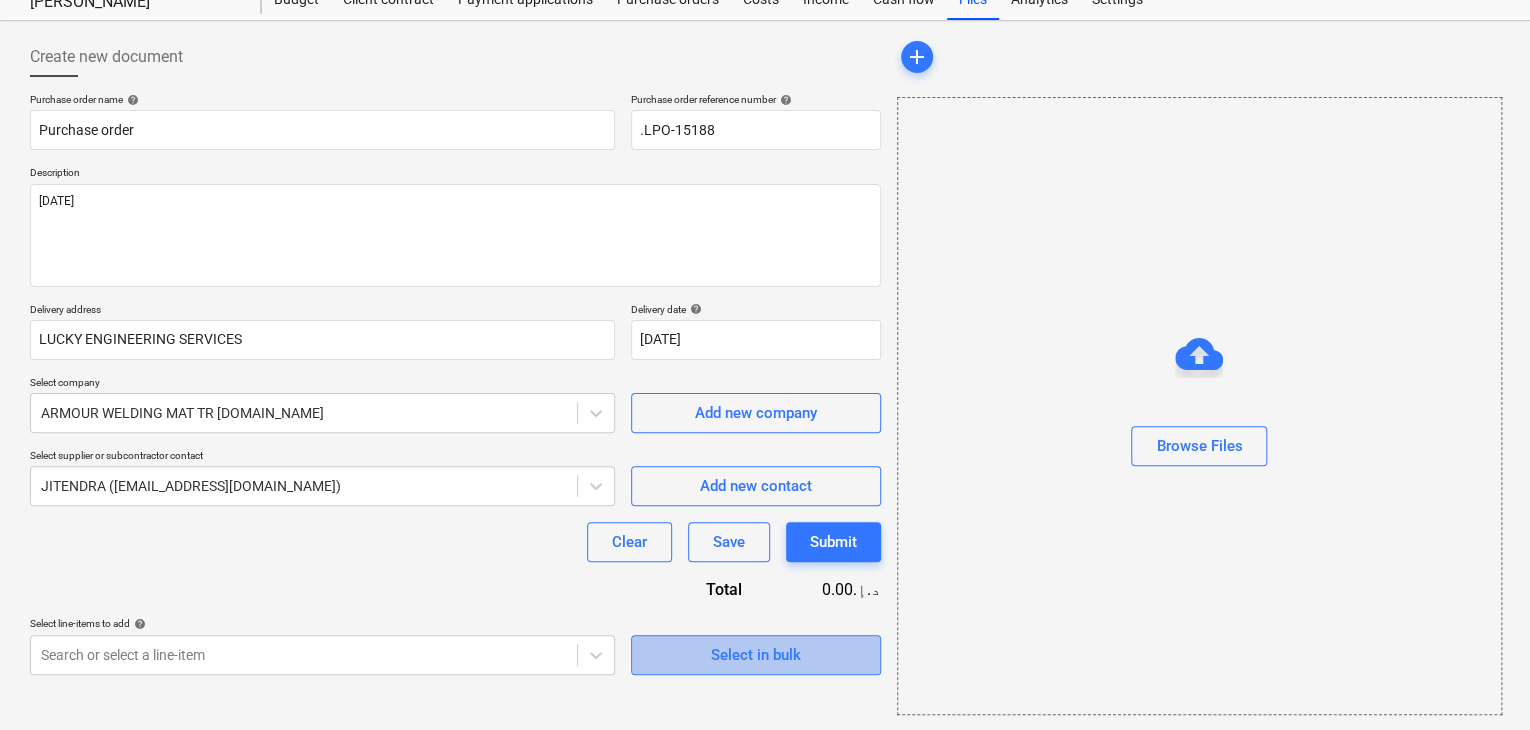 click on "Select in bulk" at bounding box center (756, 655) 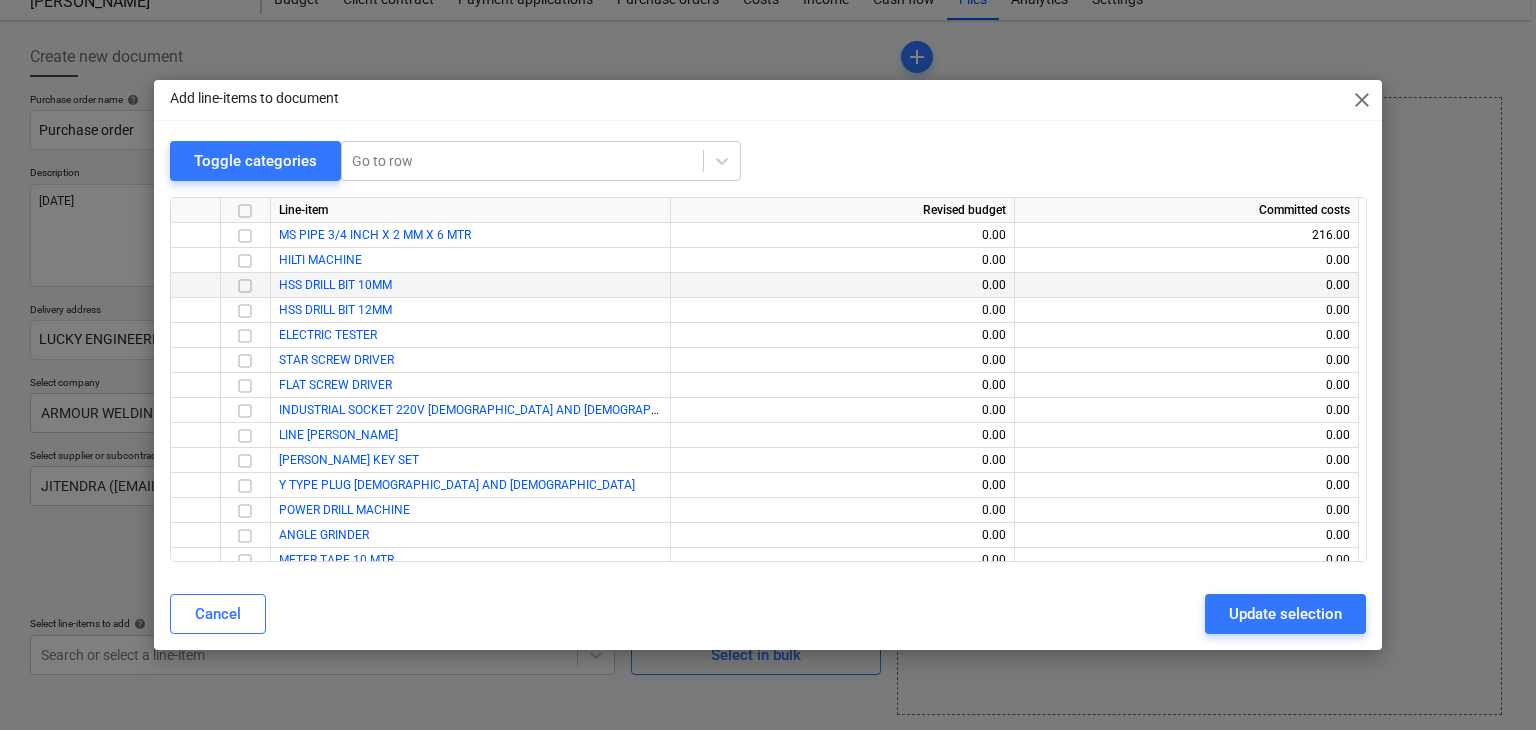 click at bounding box center [245, 286] 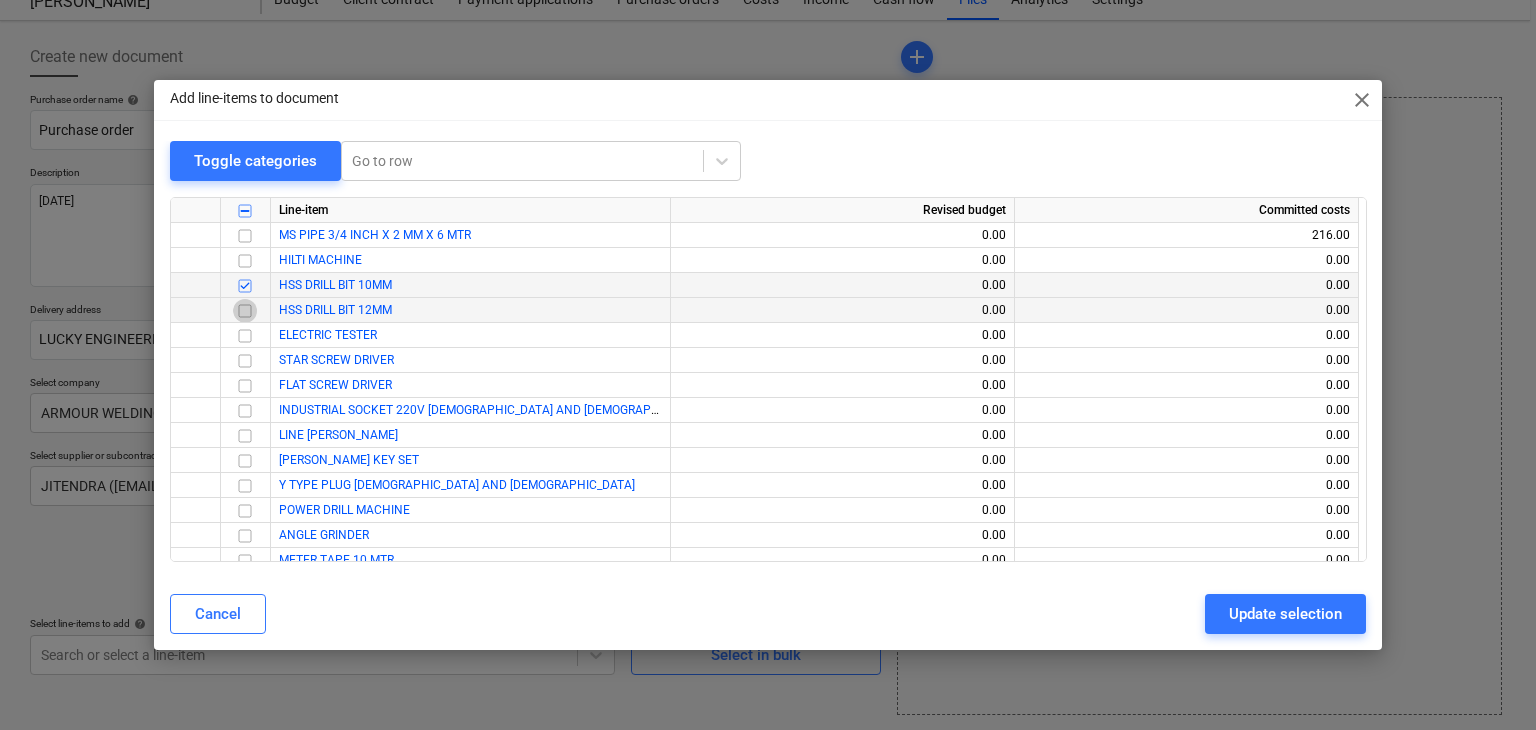 click at bounding box center [245, 311] 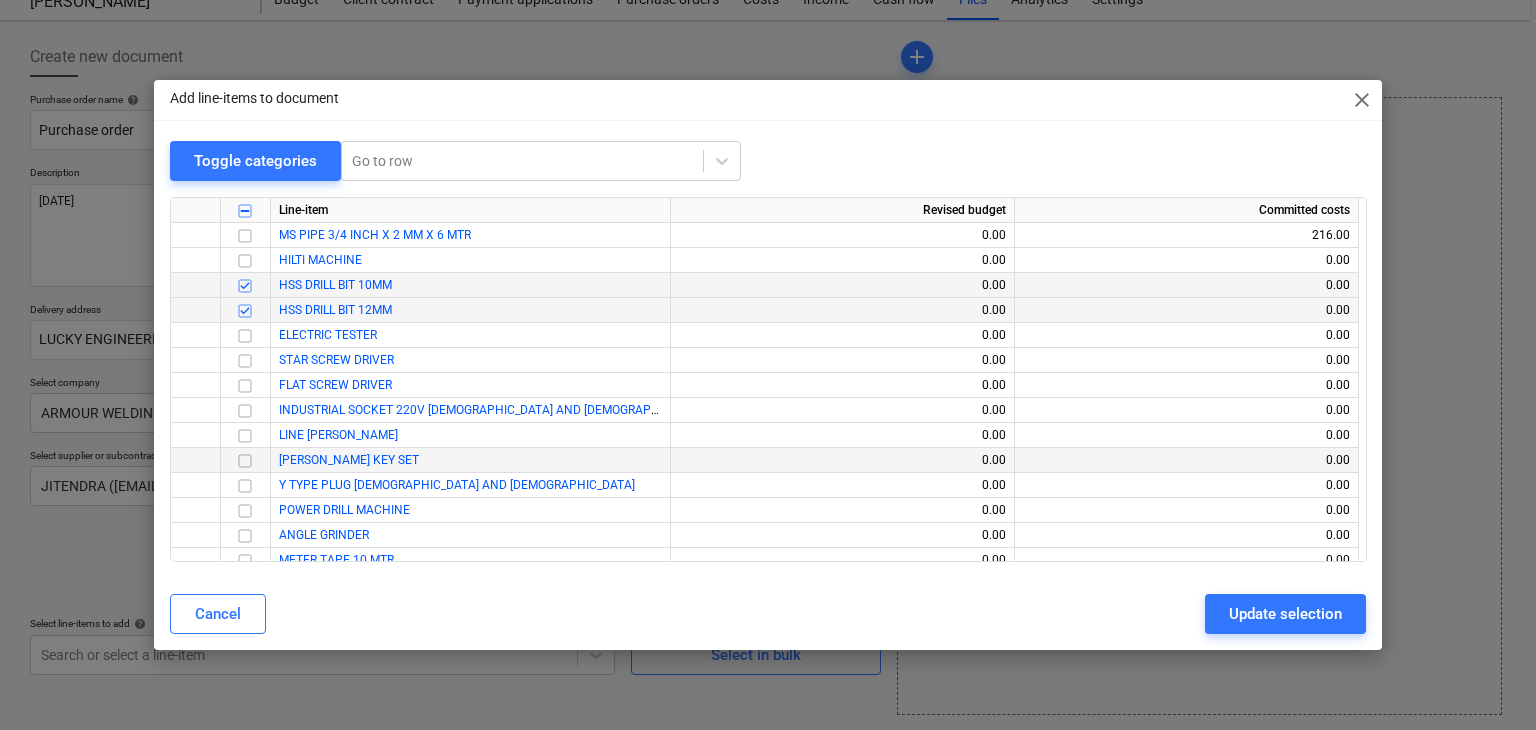click at bounding box center [245, 461] 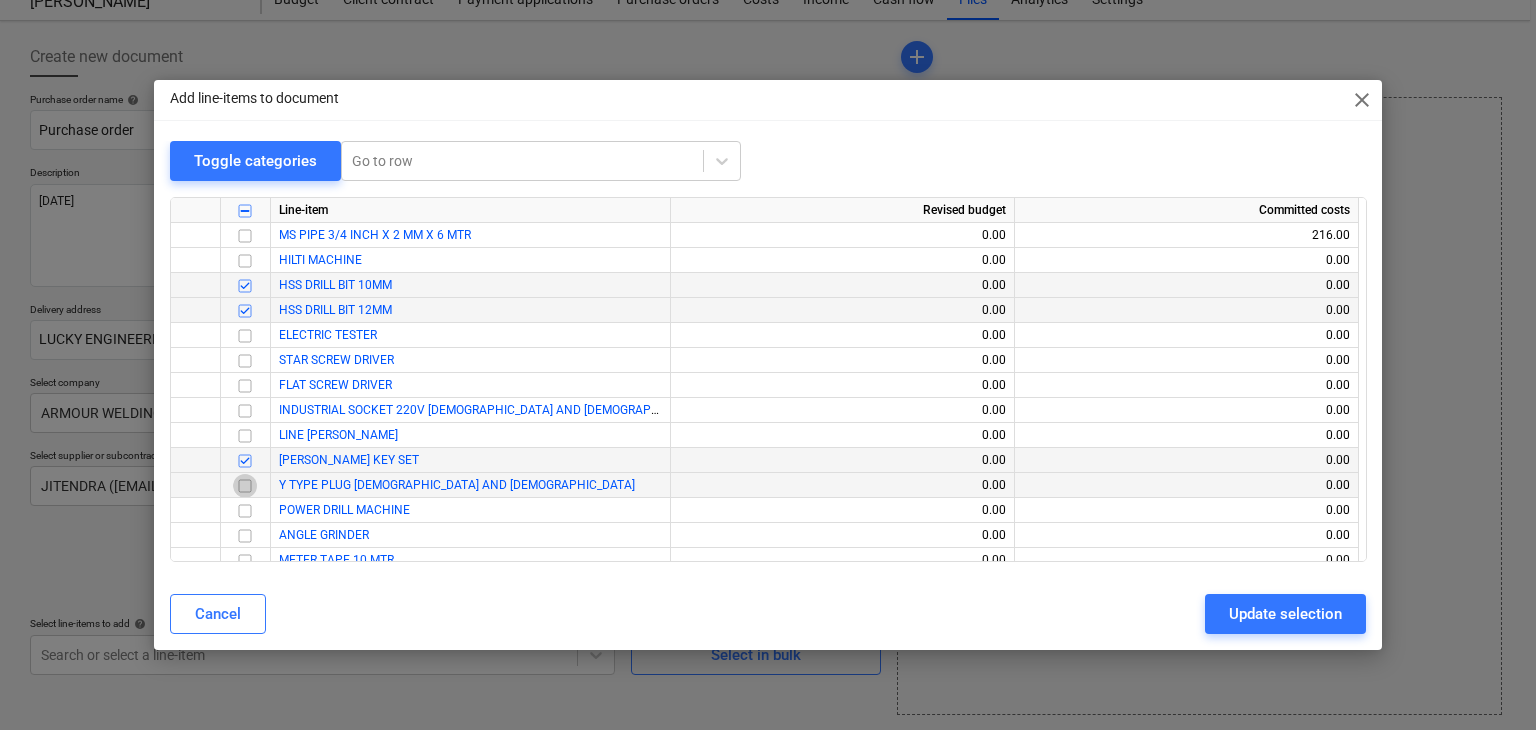 click at bounding box center [245, 486] 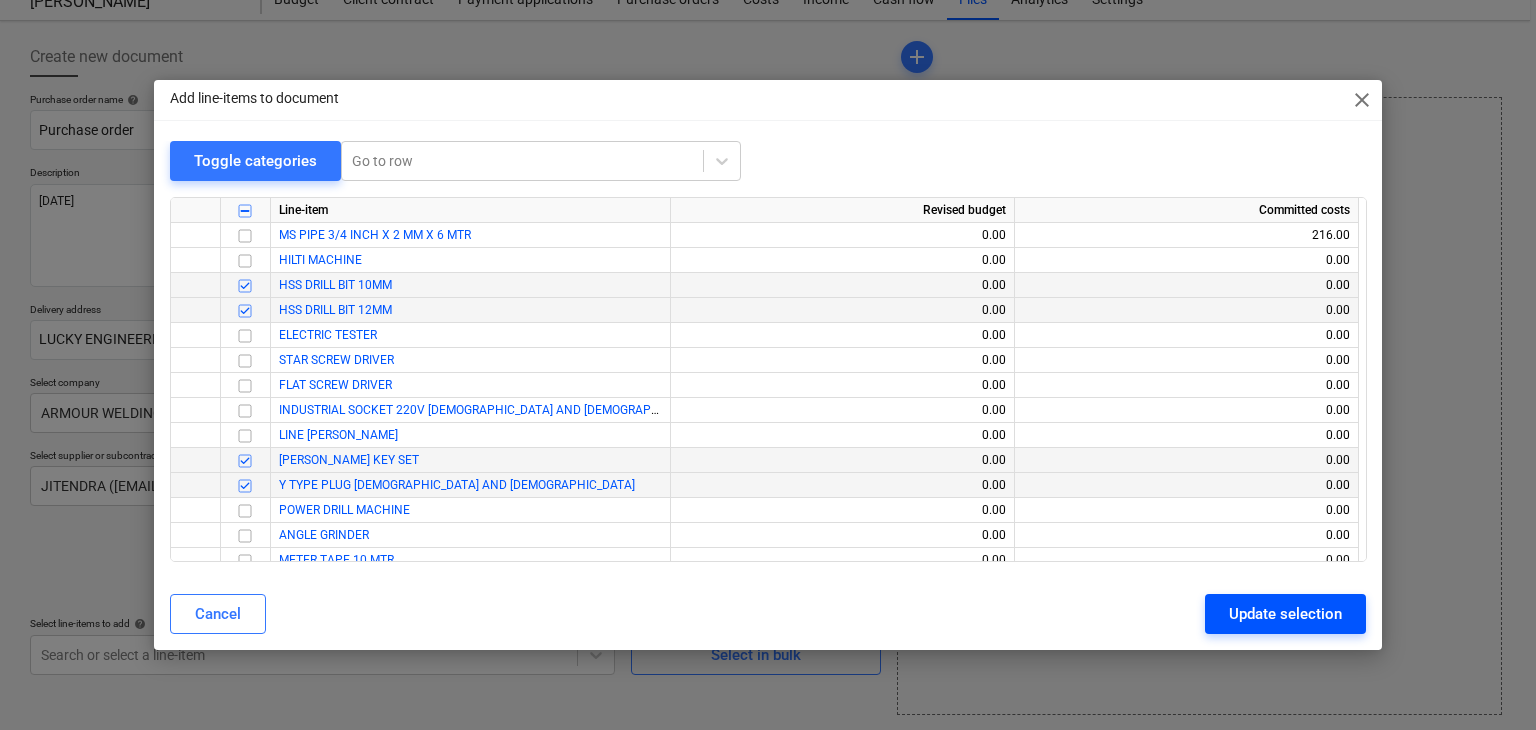 click on "Update selection" at bounding box center [1285, 614] 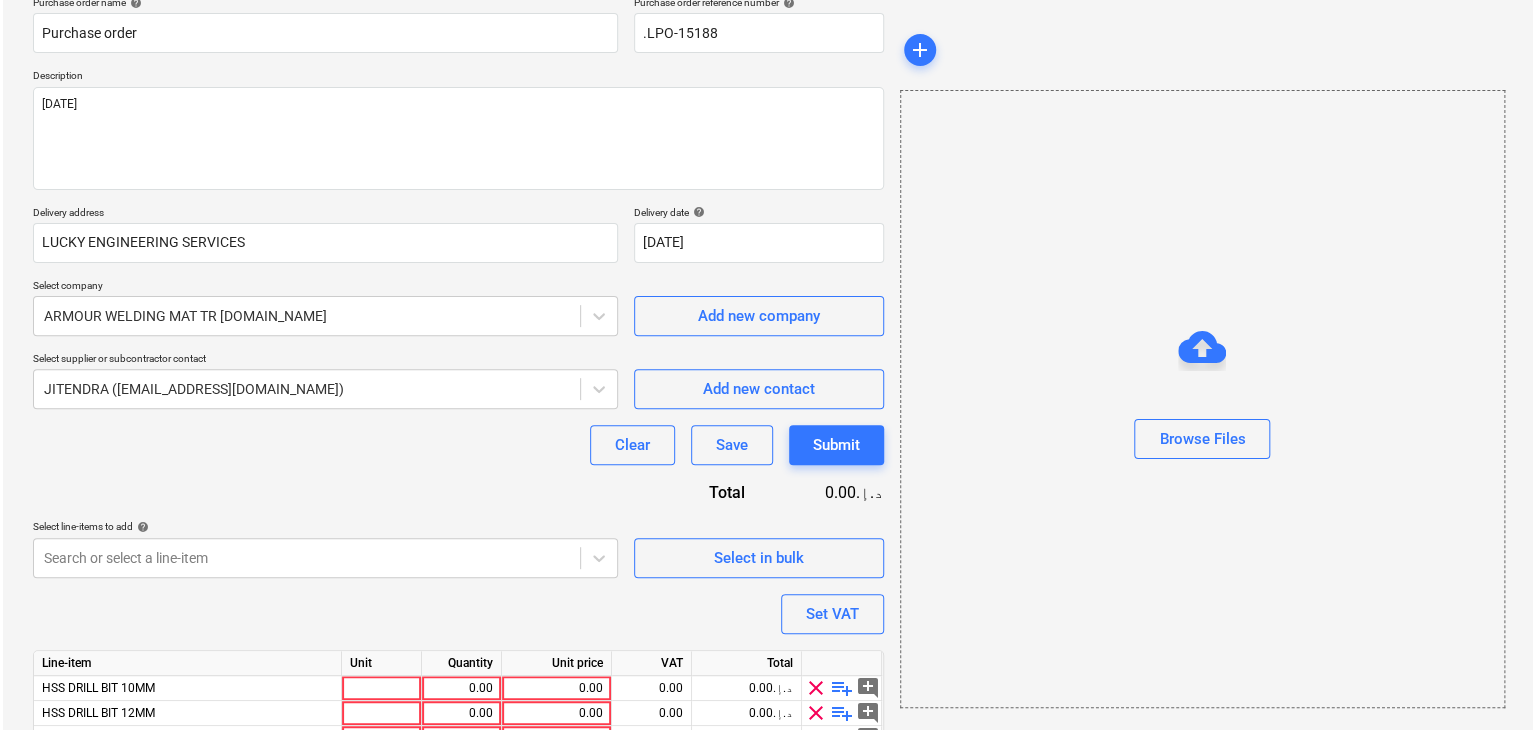 scroll, scrollTop: 294, scrollLeft: 0, axis: vertical 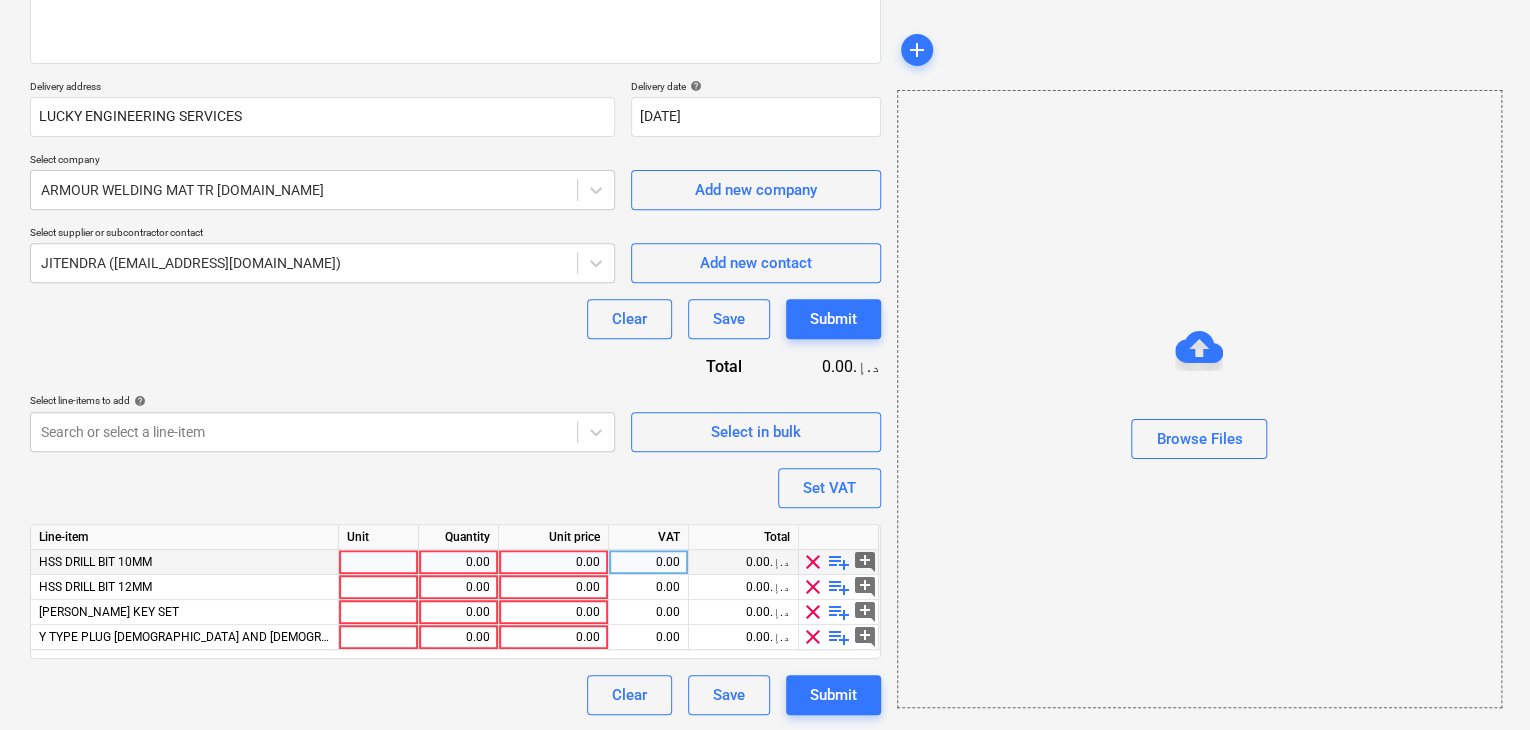 click at bounding box center (379, 562) 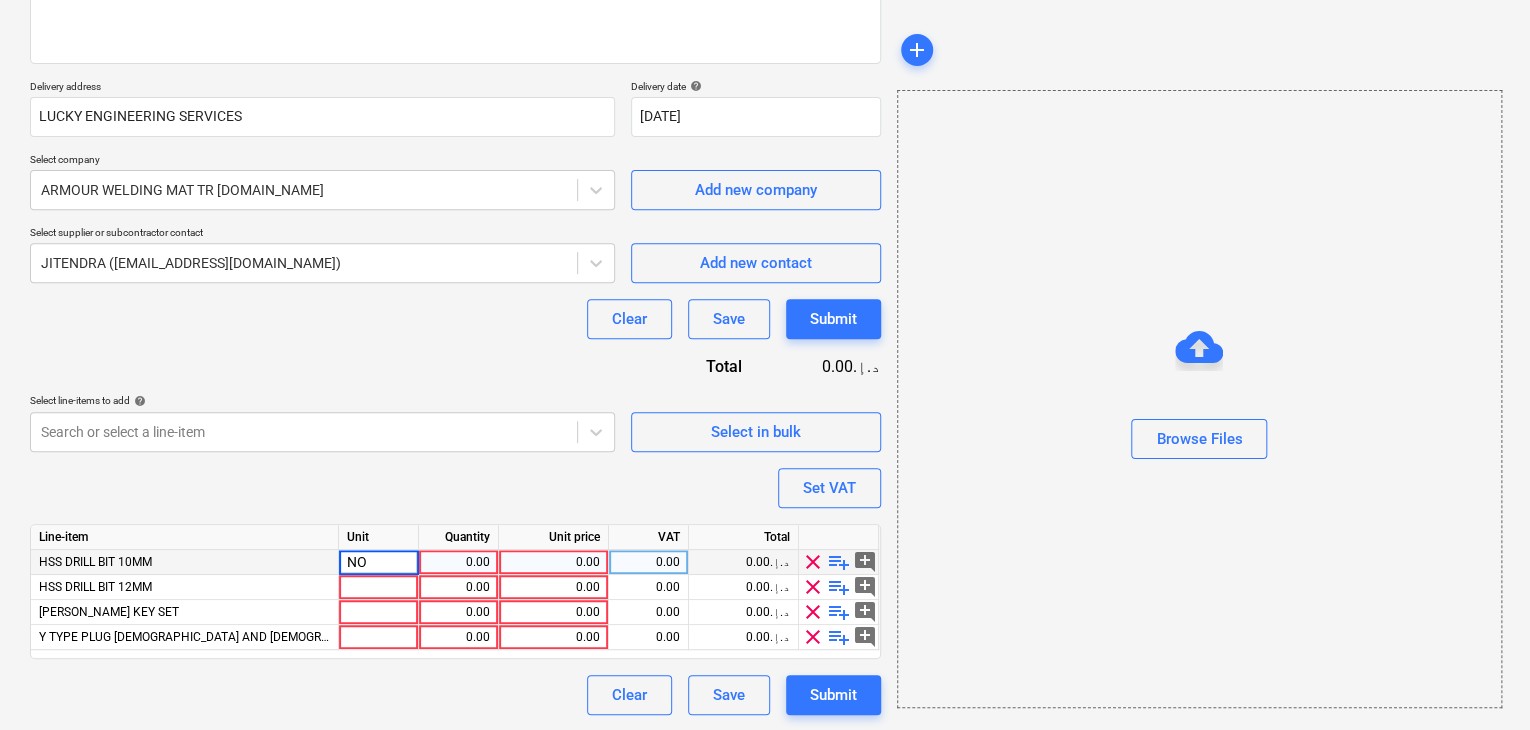 type on "NOS" 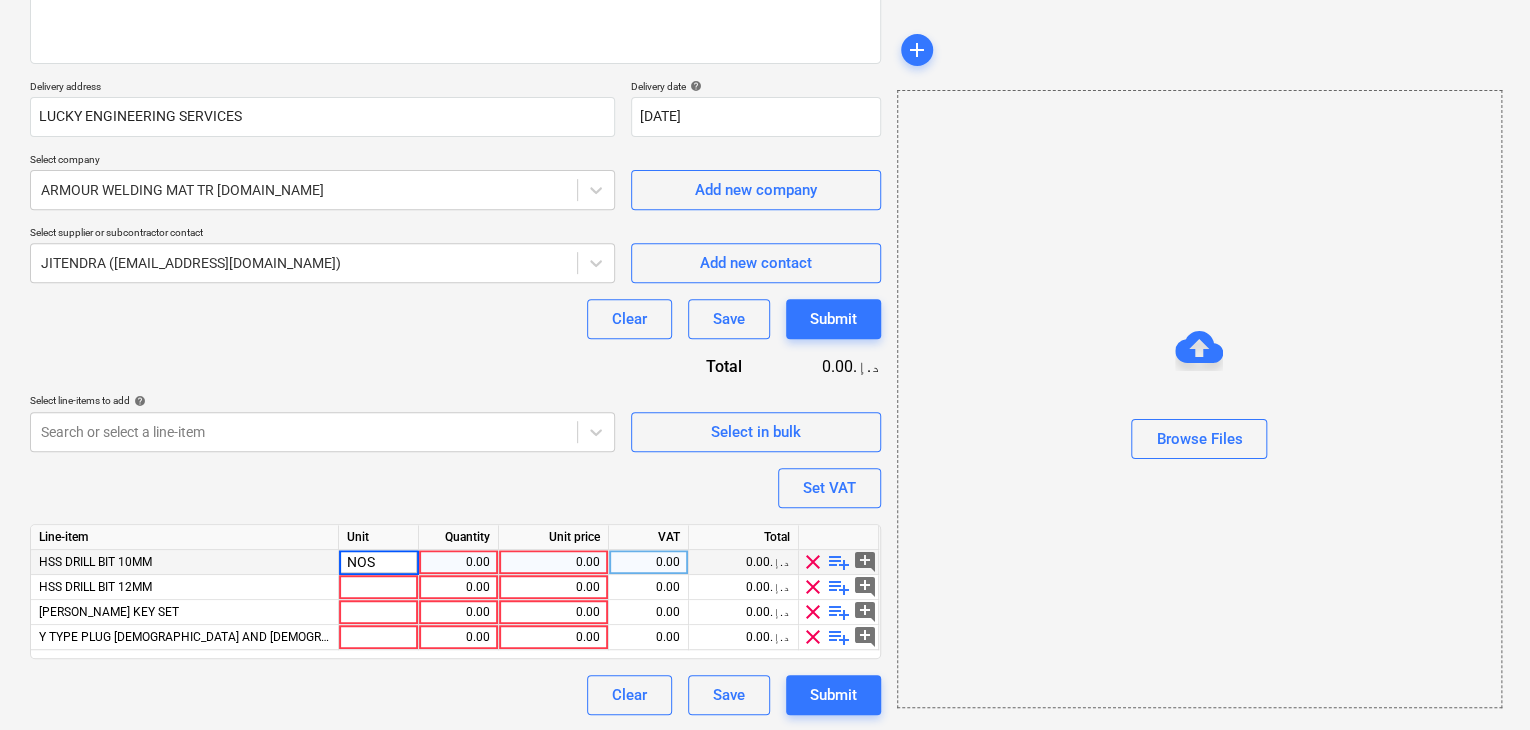 type on "x" 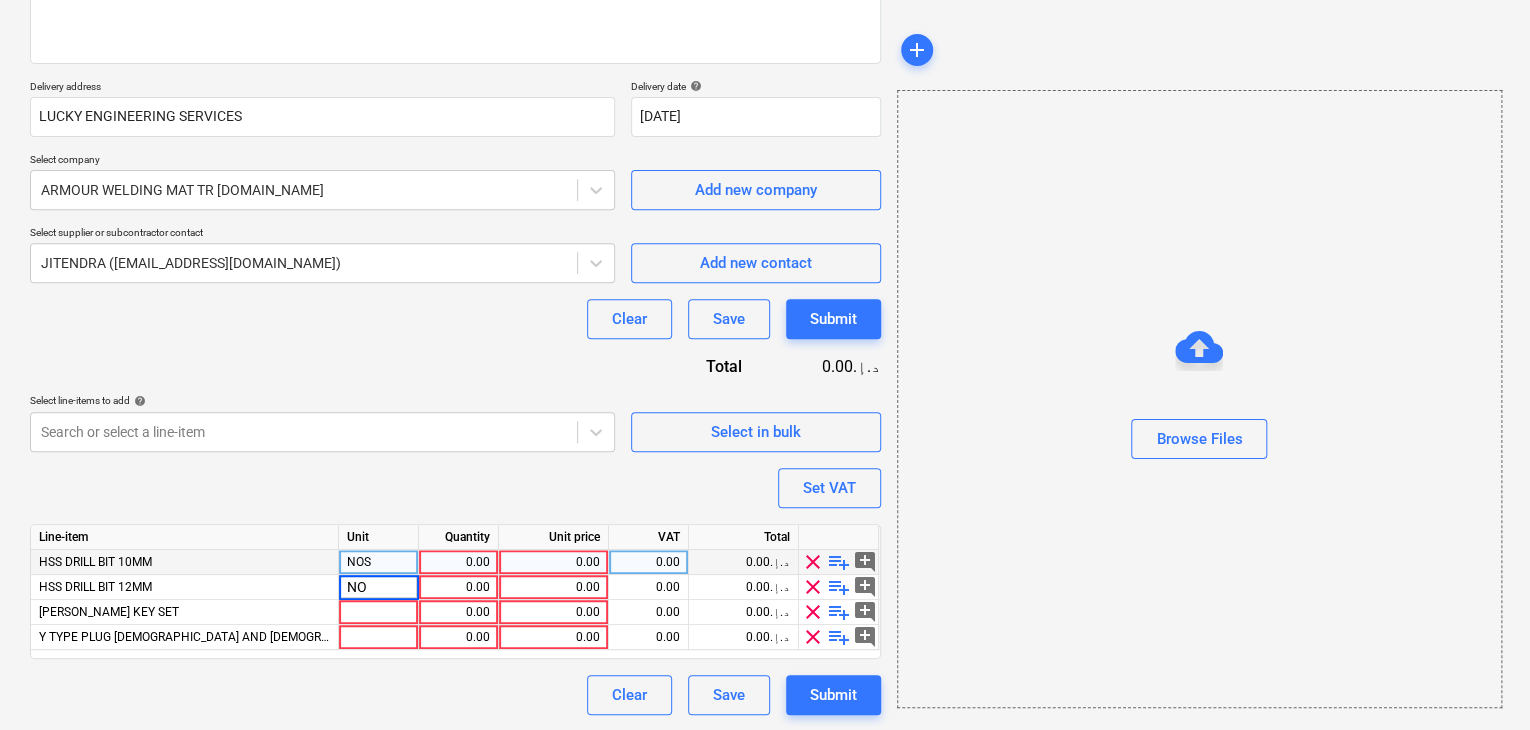 type on "NOS" 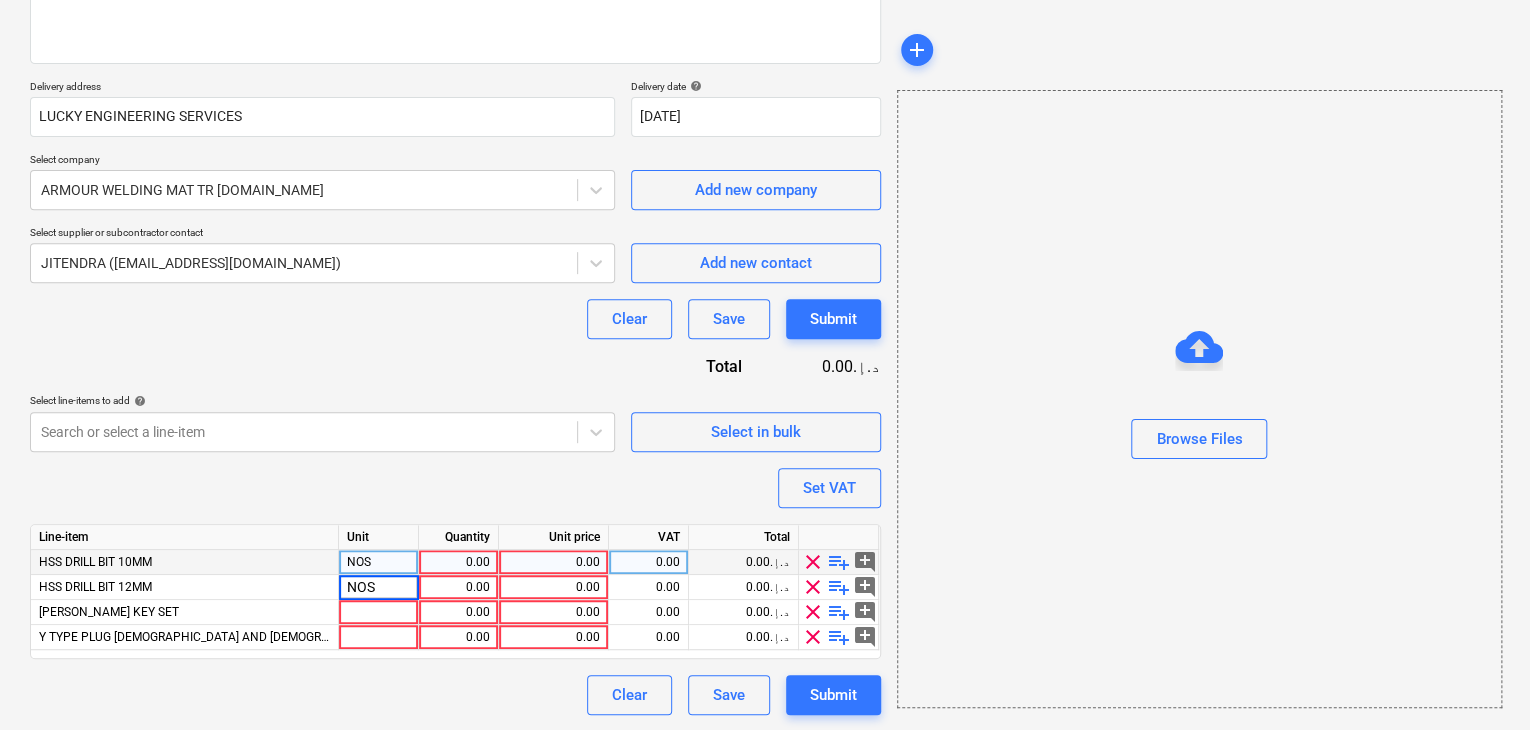 type on "x" 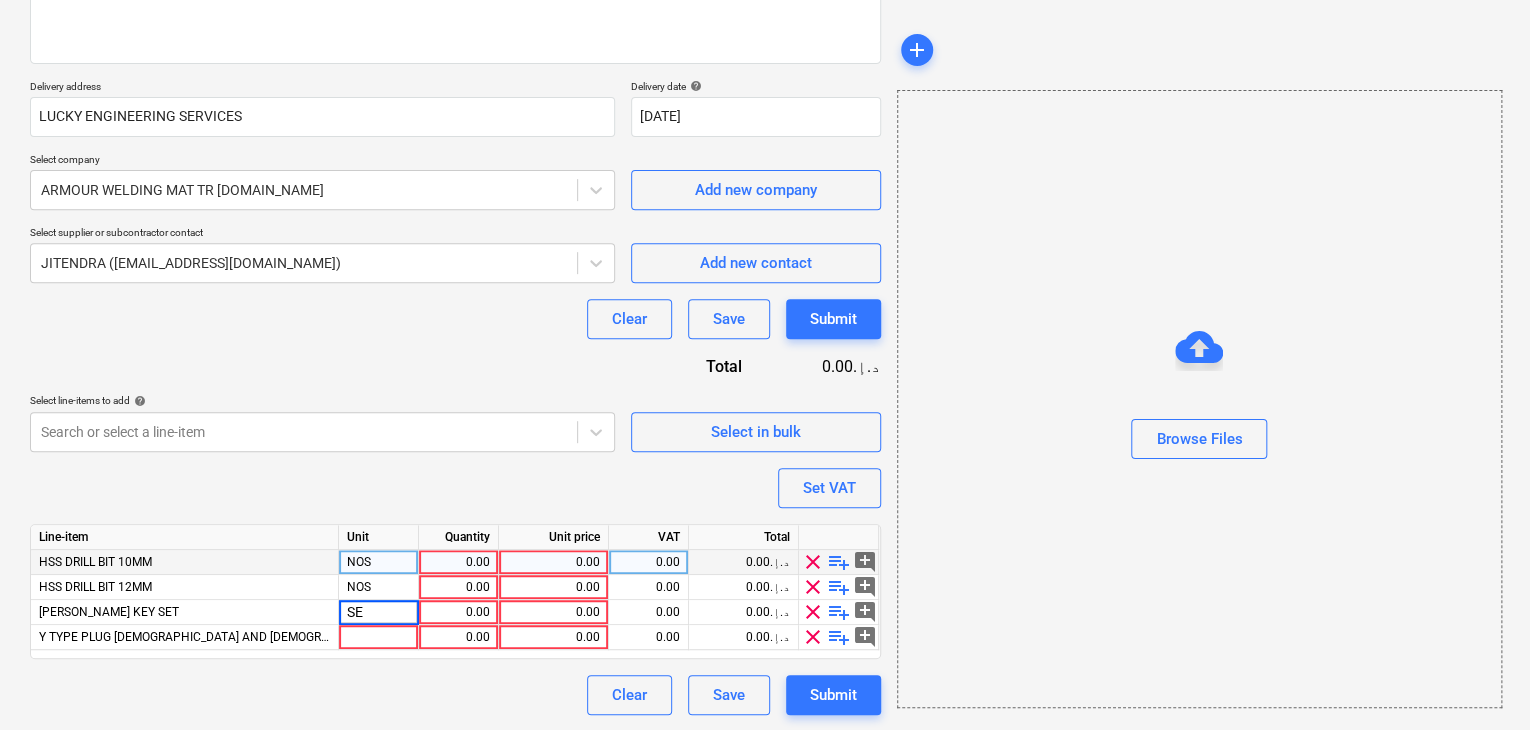 type on "SET" 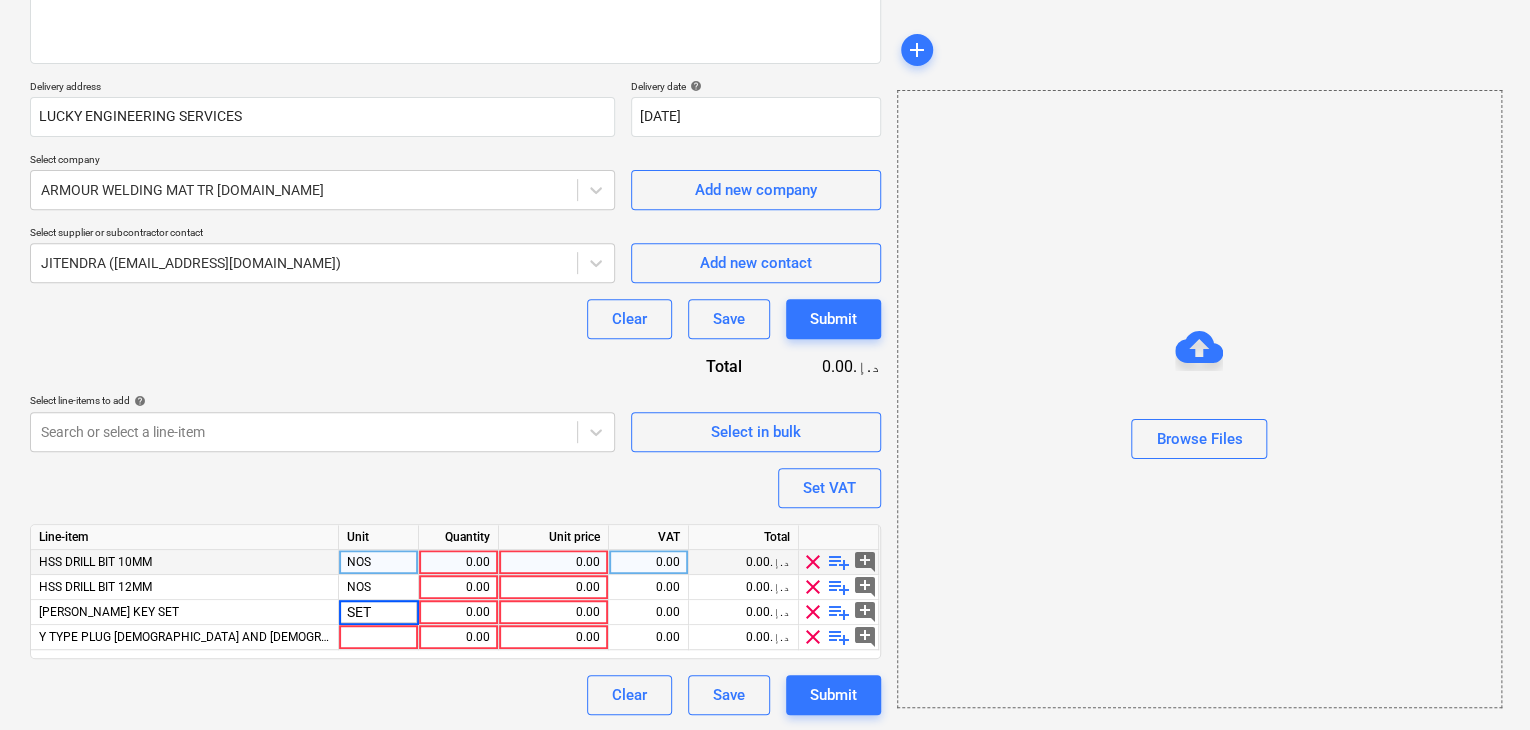 type on "x" 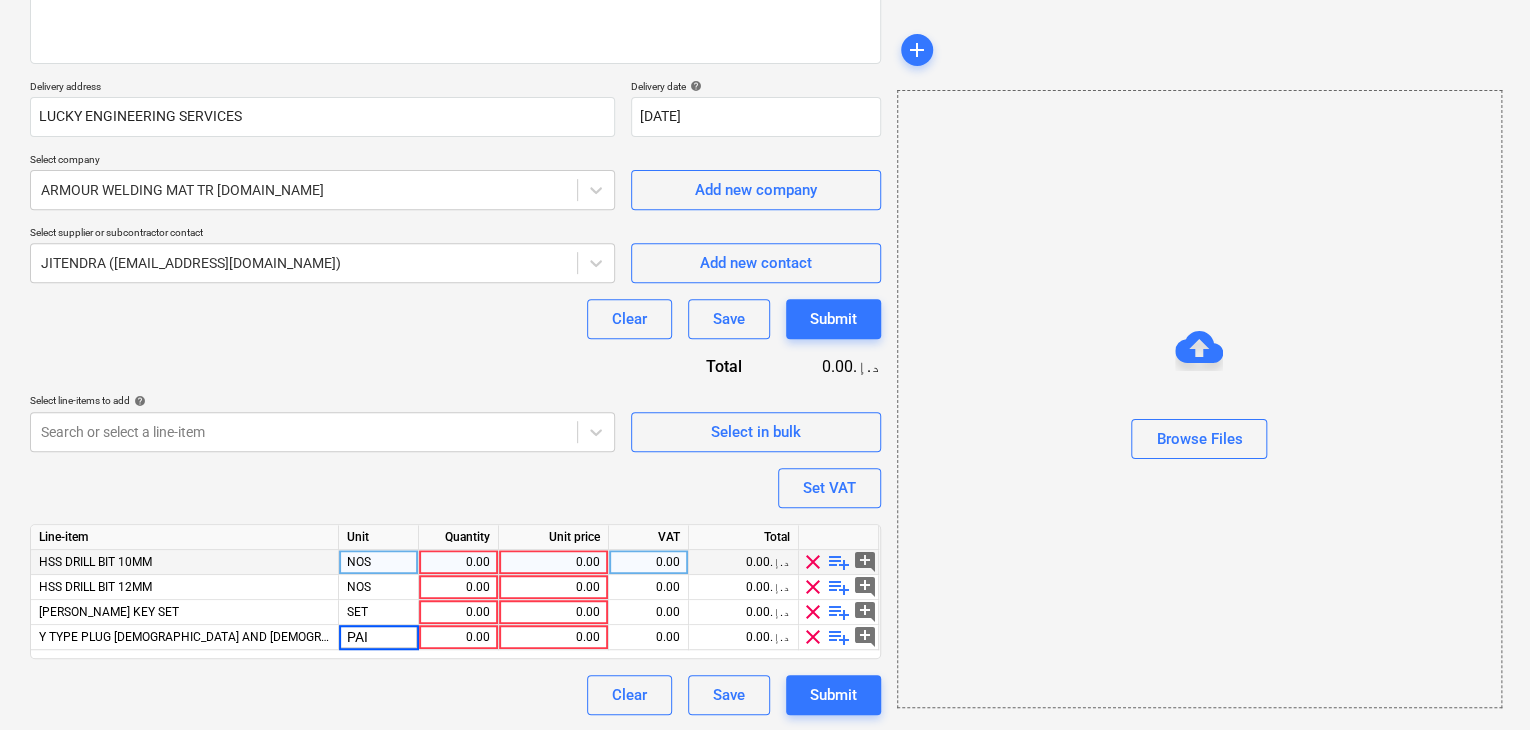 type on "PAIR" 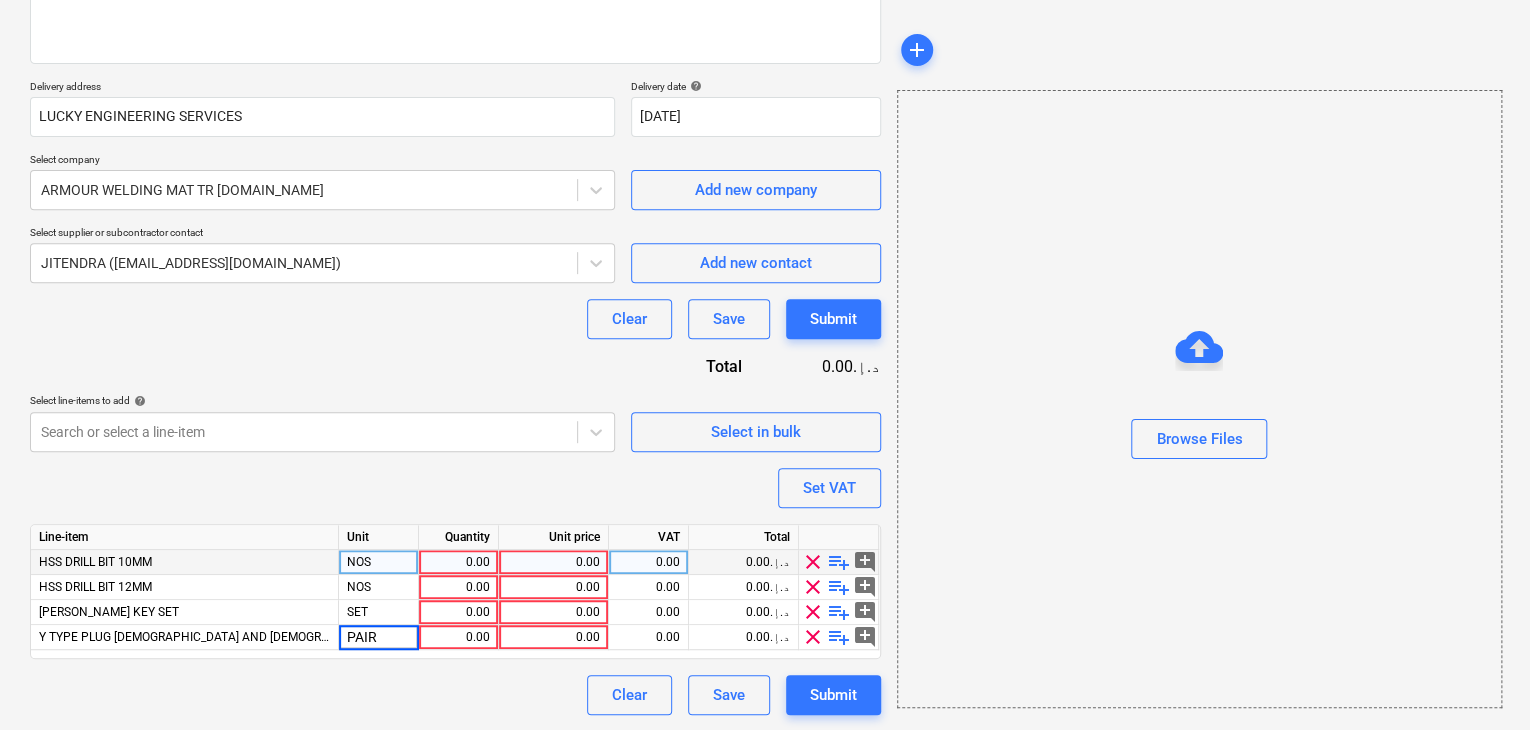 type on "x" 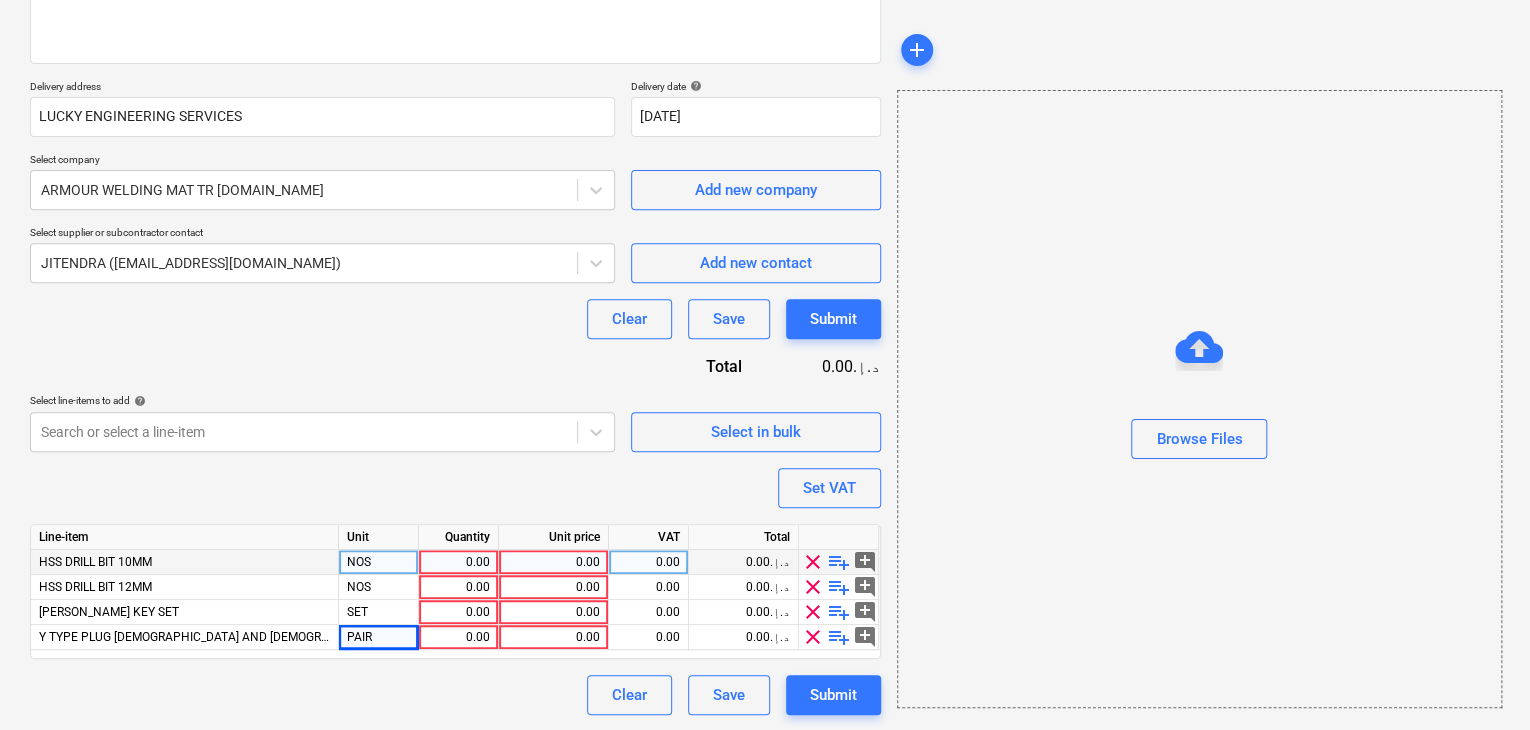click on "0.00" at bounding box center (458, 562) 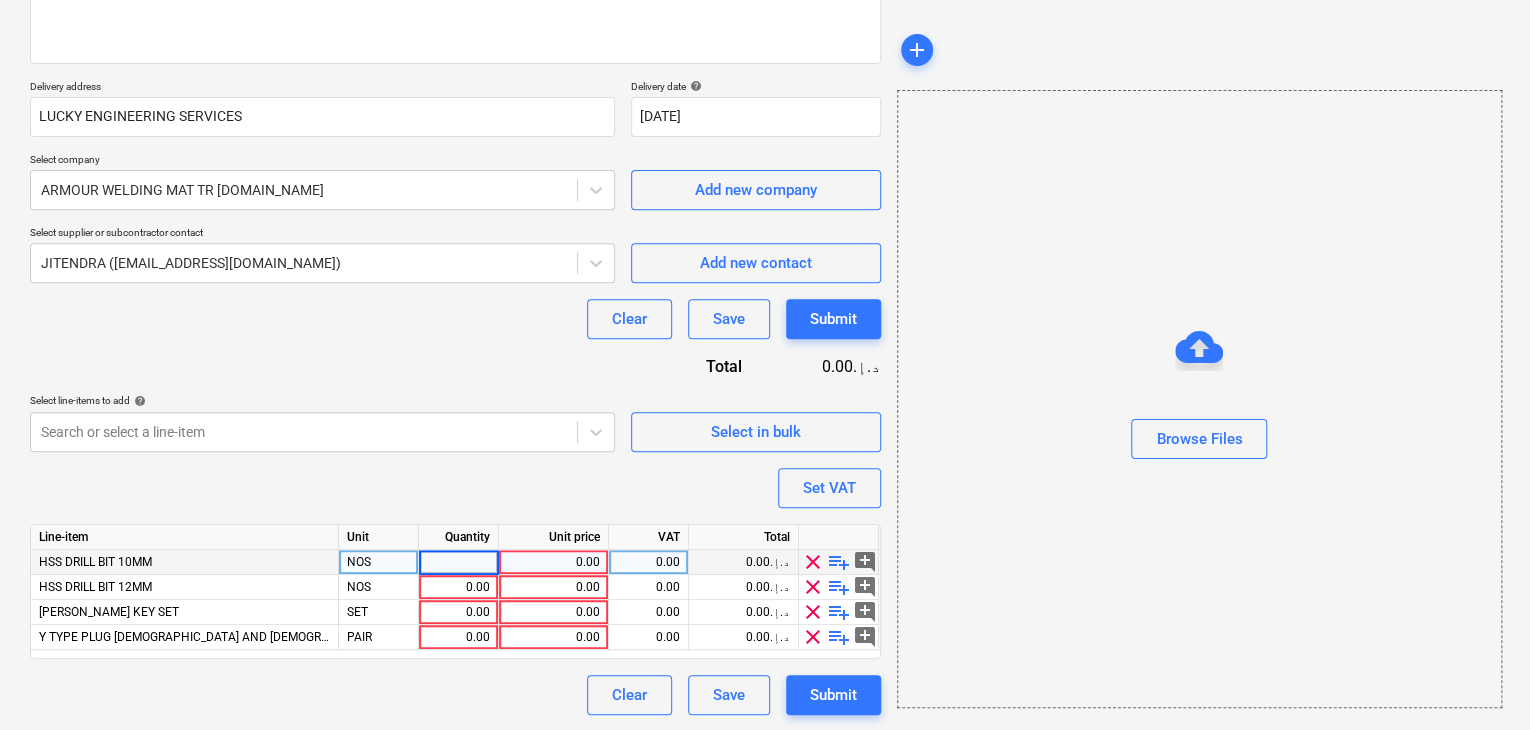 type on "3" 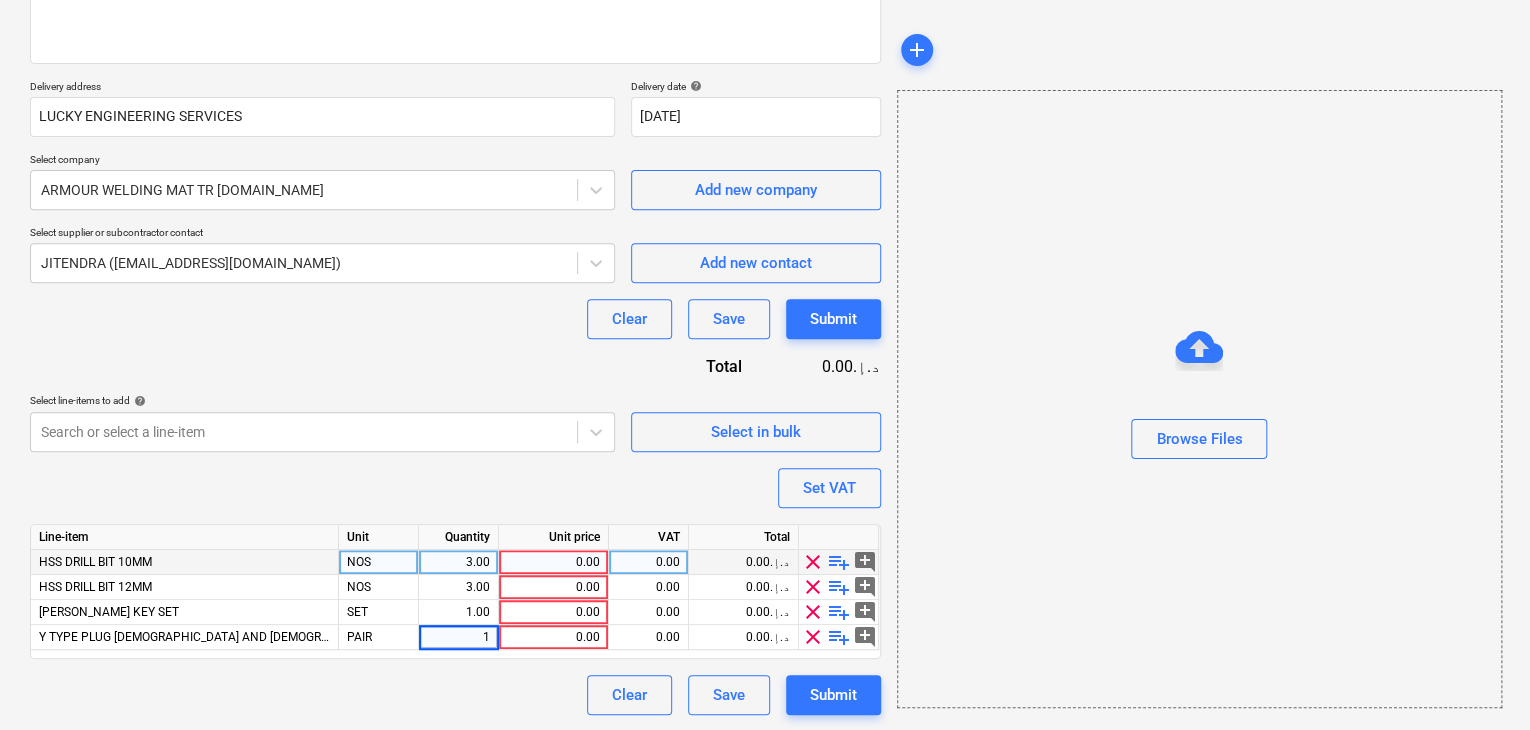 type on "x" 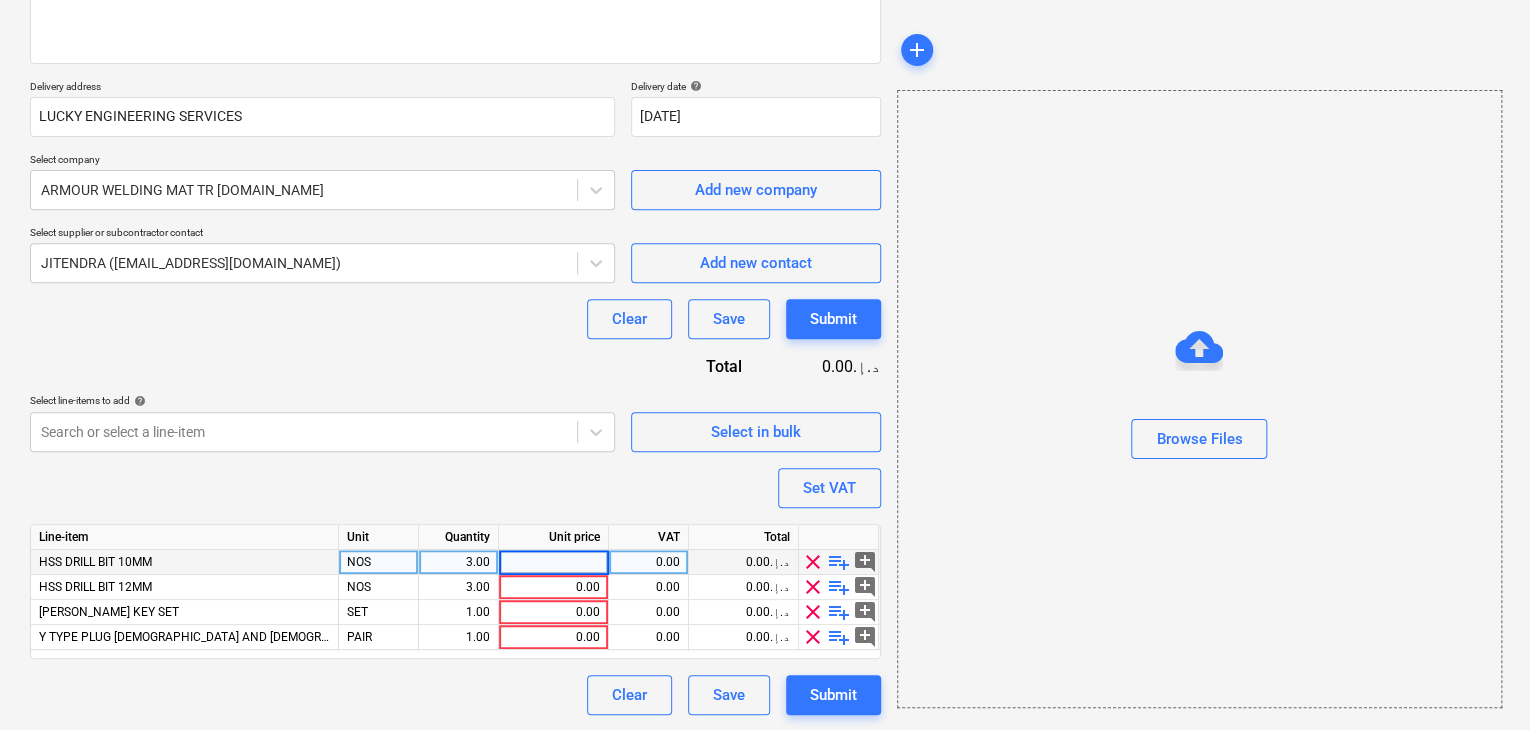 type on "3" 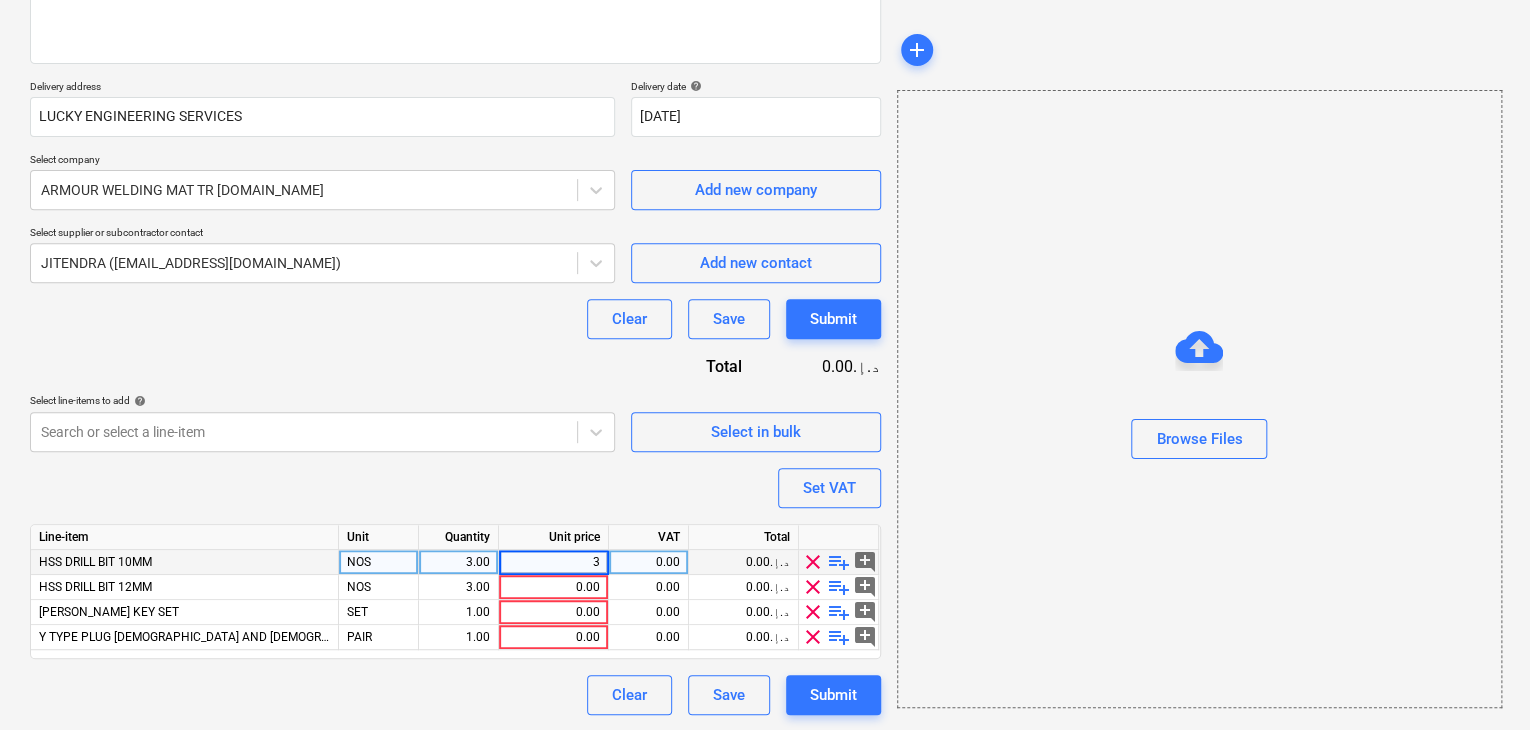 type on "x" 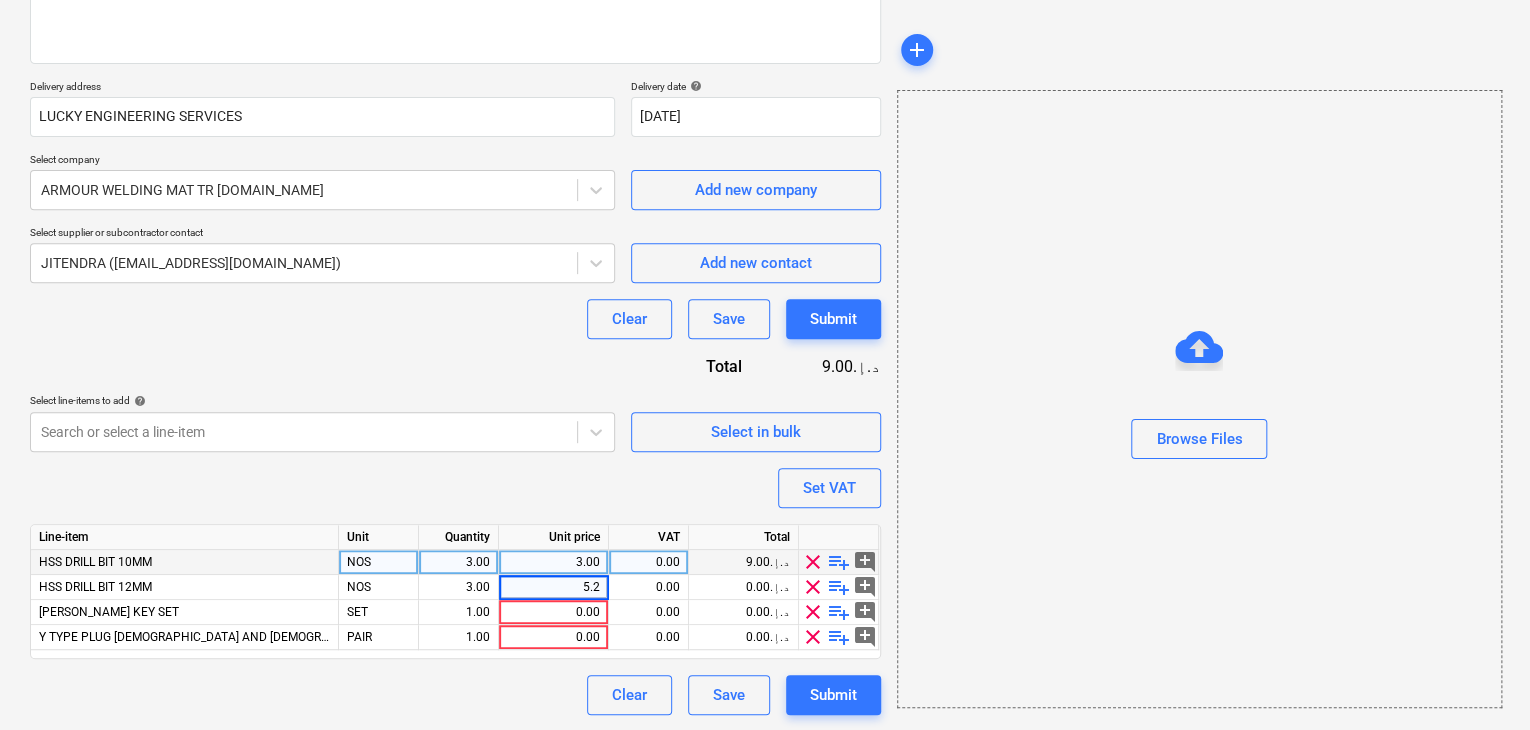 type on "5.25" 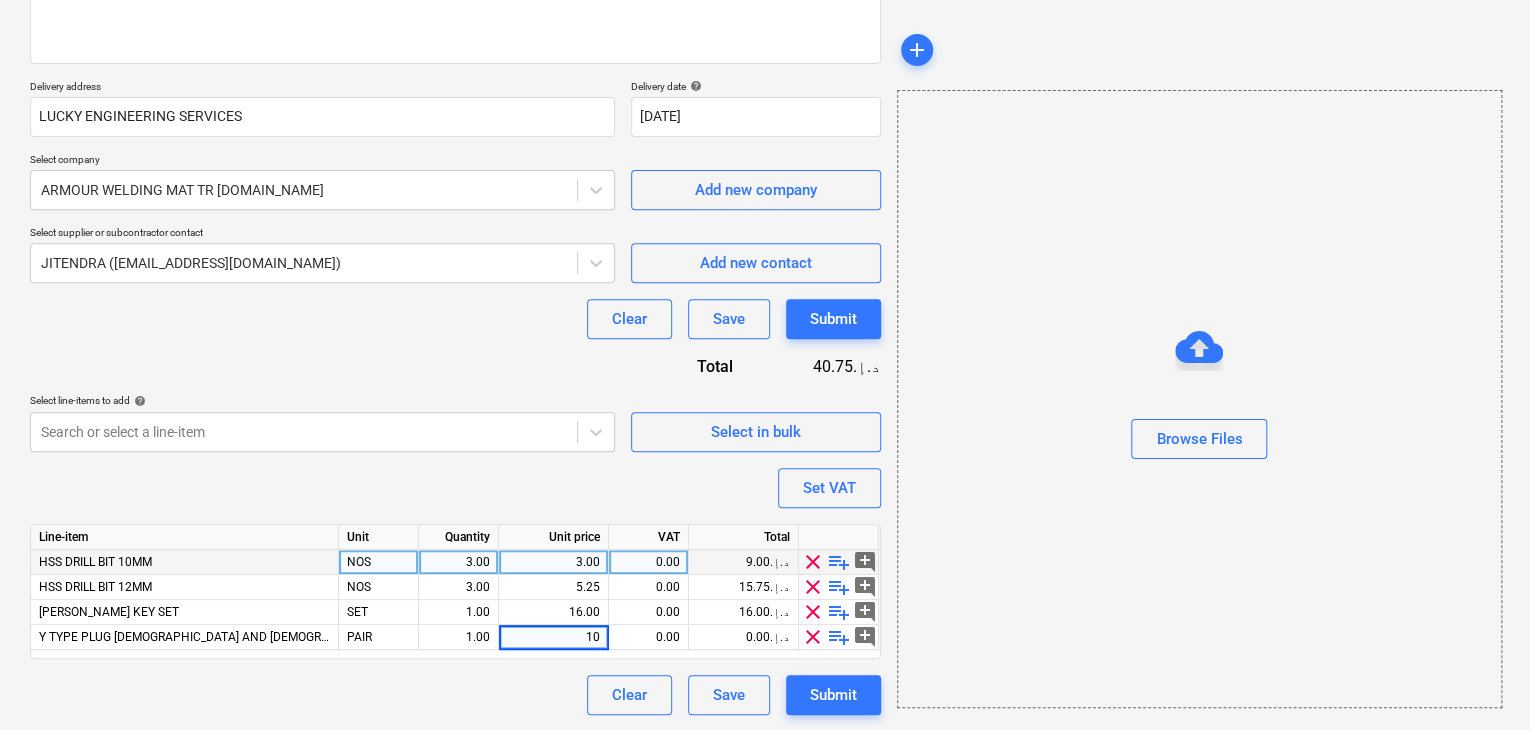 type on "x" 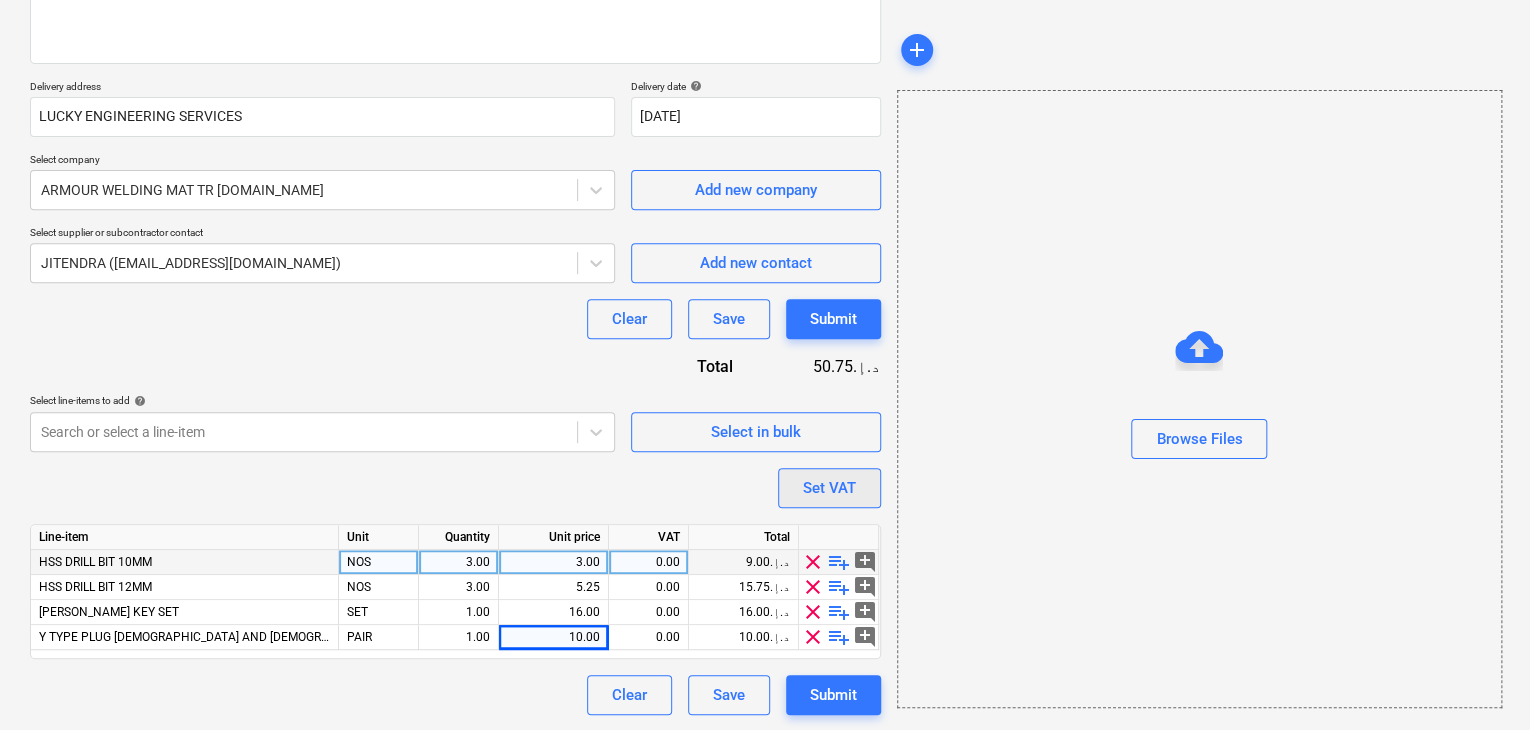click on "Set VAT" at bounding box center [829, 488] 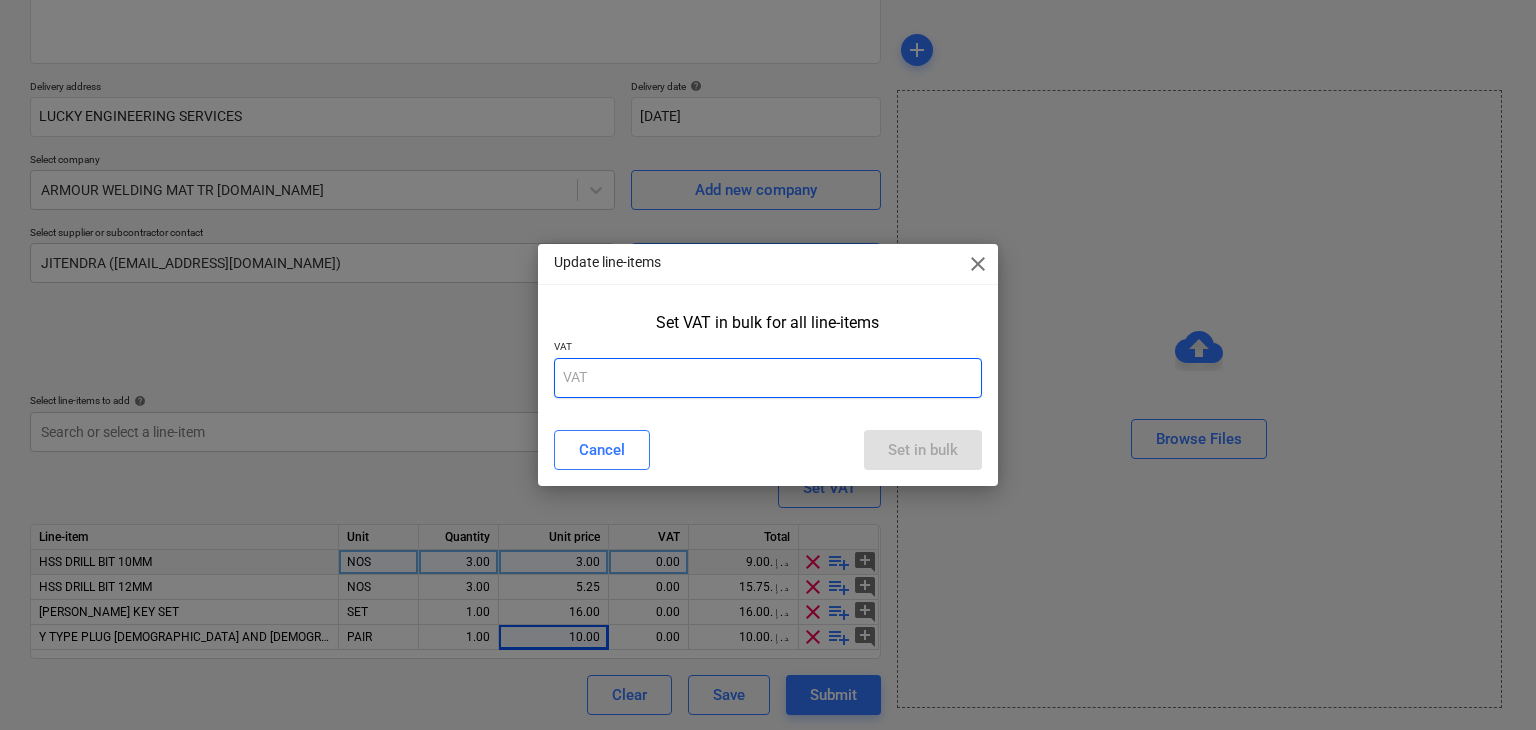 click at bounding box center [768, 378] 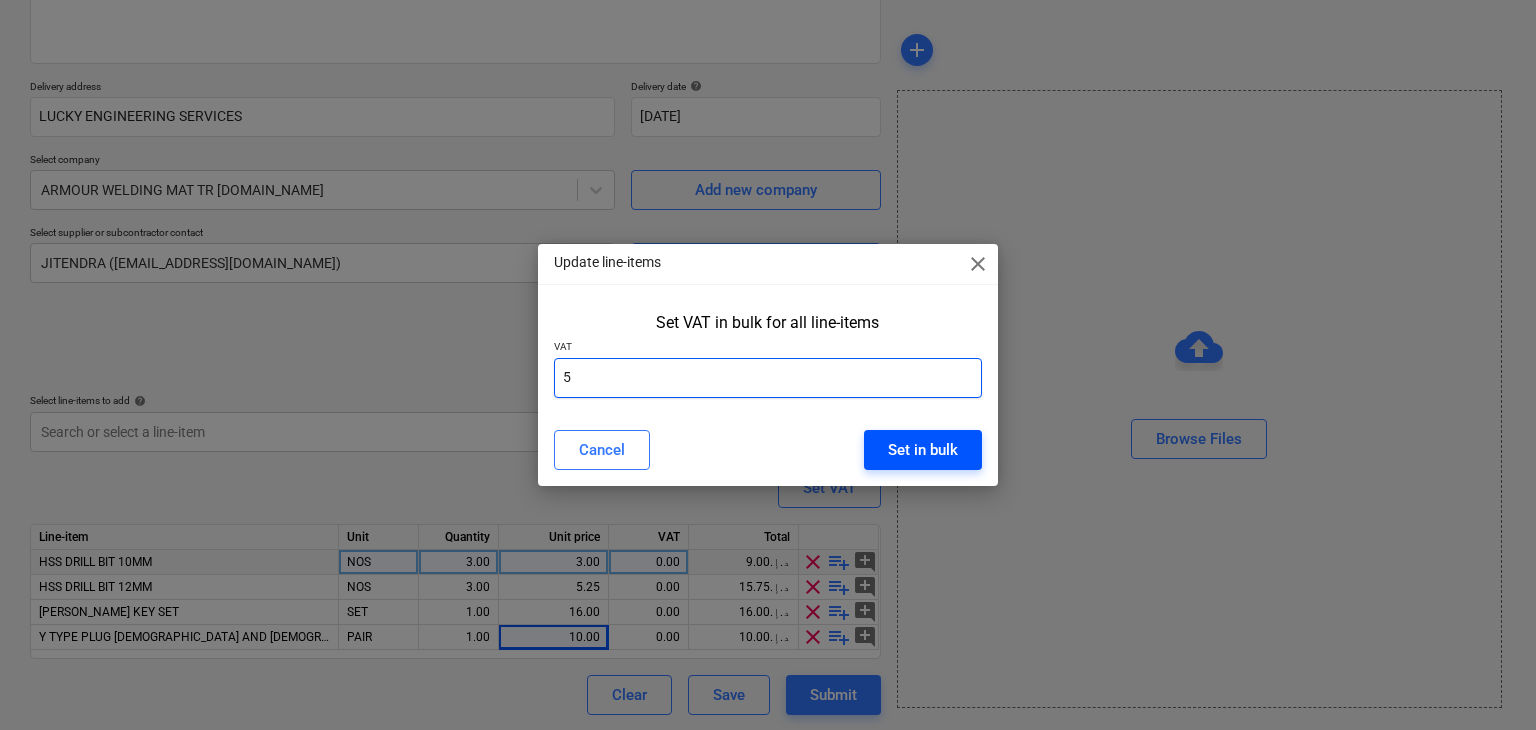 type on "5" 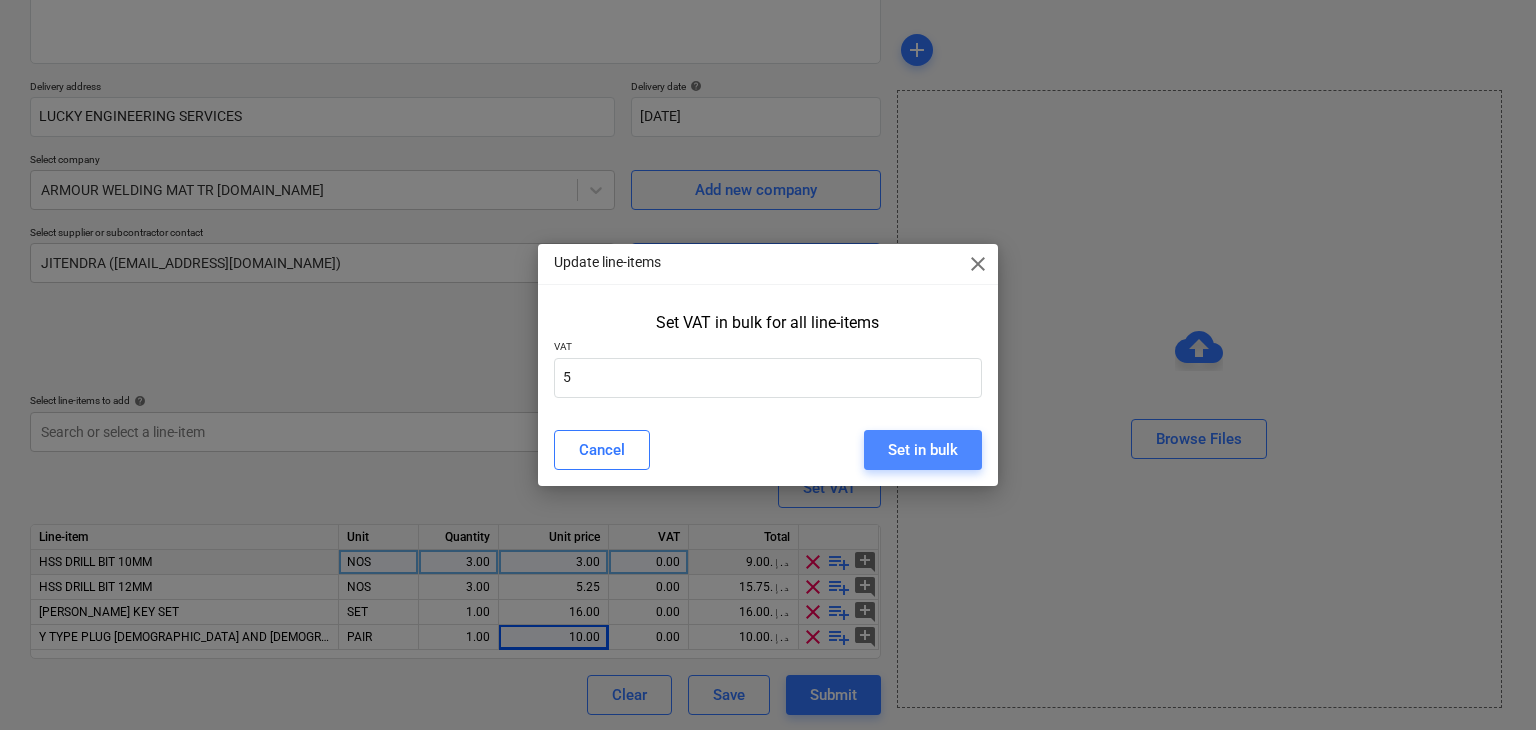 click on "Set in bulk" at bounding box center (923, 450) 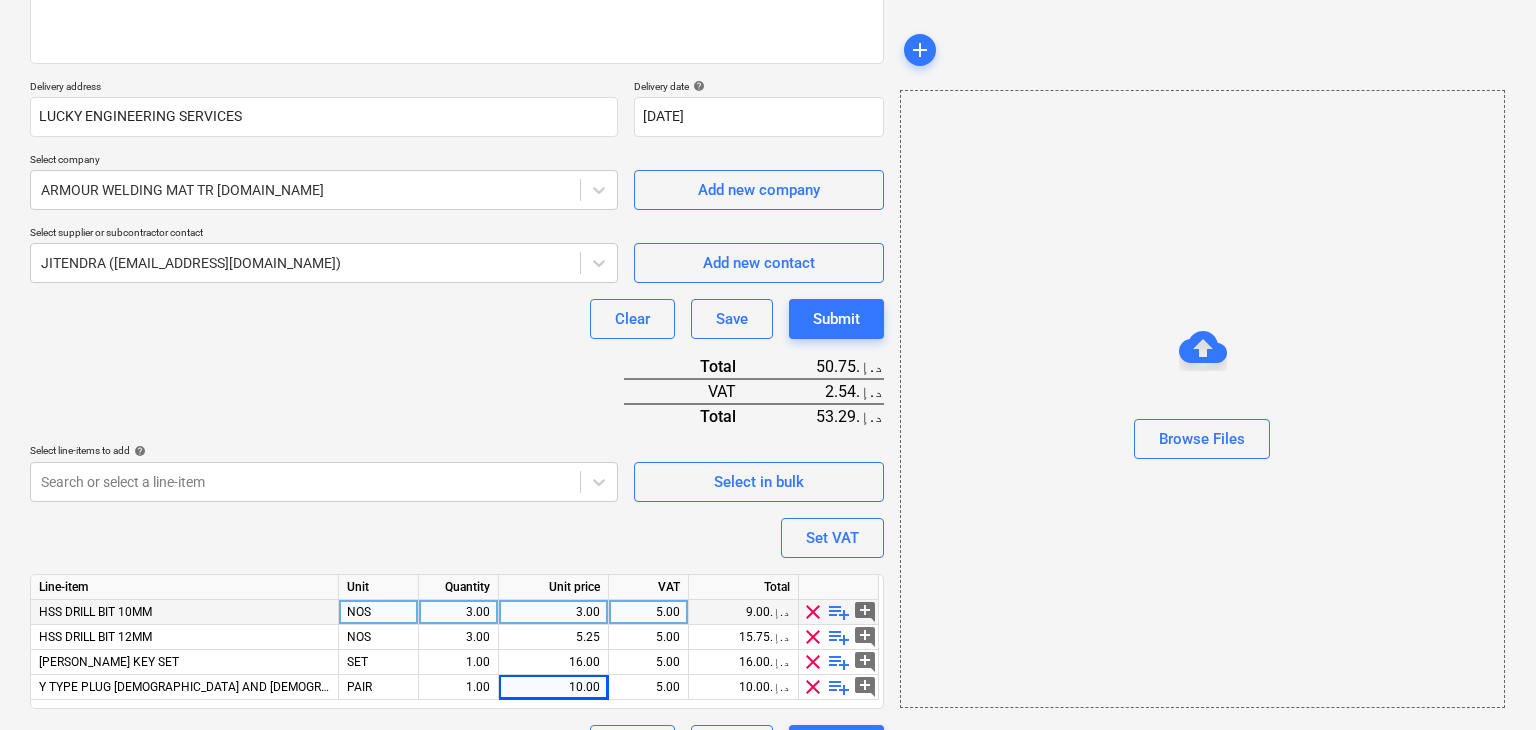 scroll, scrollTop: 344, scrollLeft: 0, axis: vertical 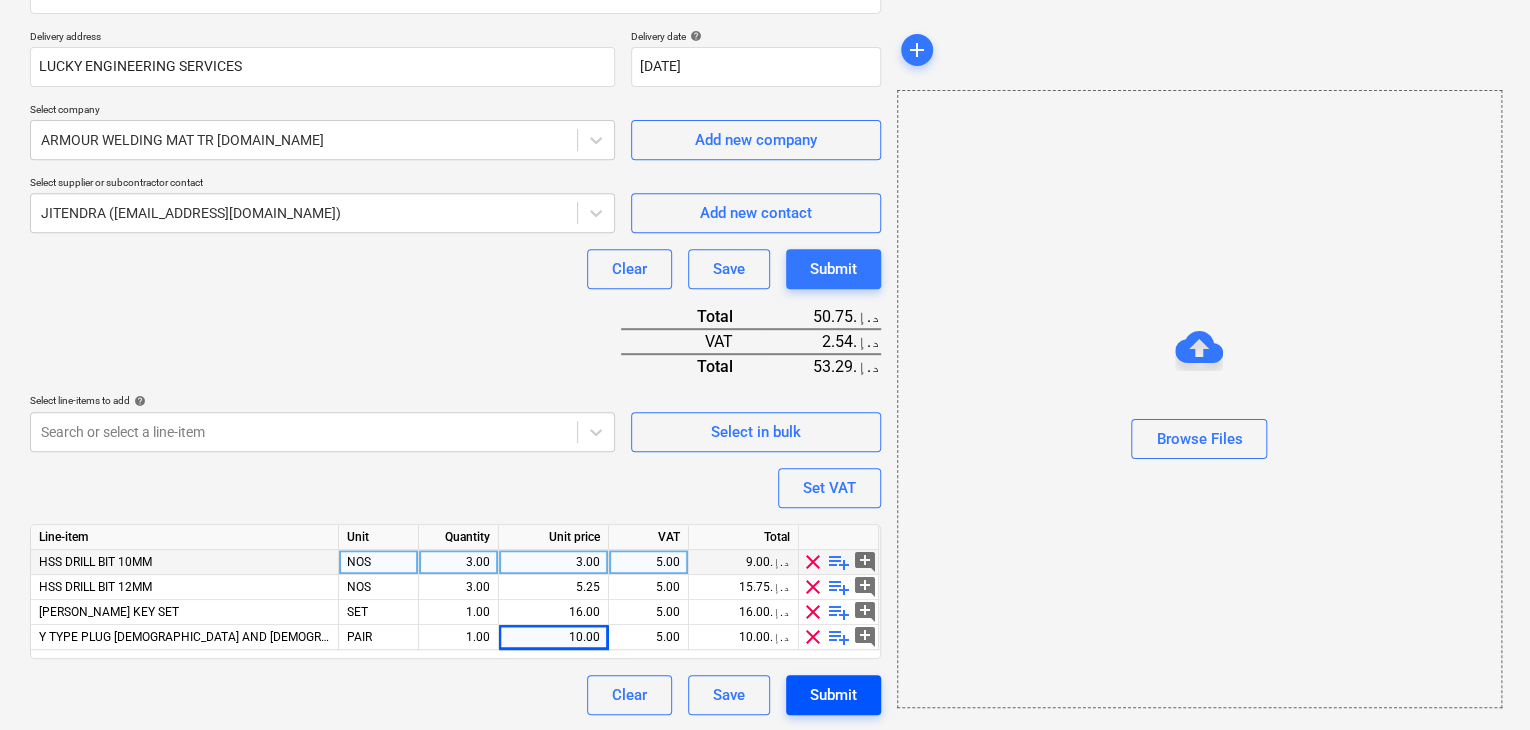 click on "Submit" at bounding box center (833, 695) 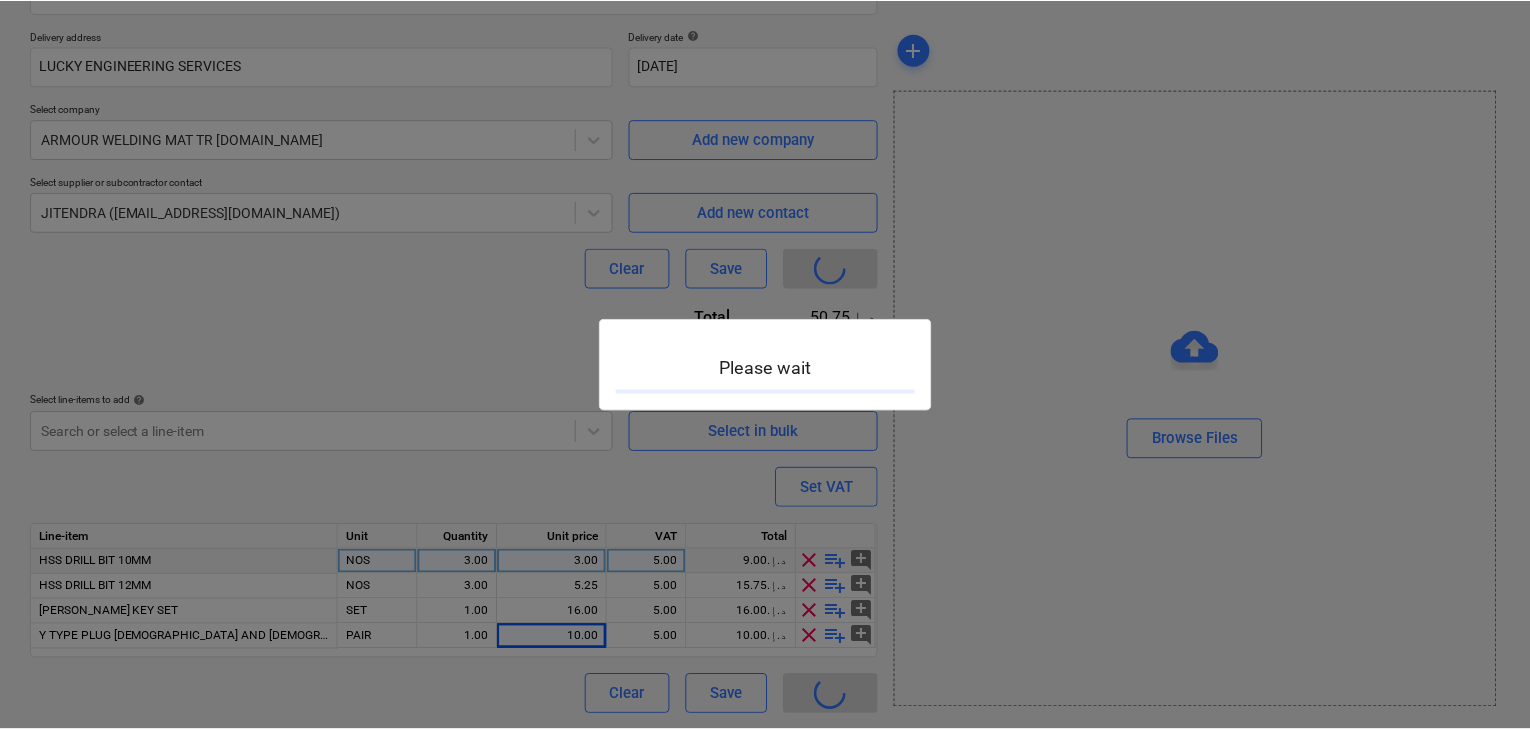 scroll, scrollTop: 0, scrollLeft: 0, axis: both 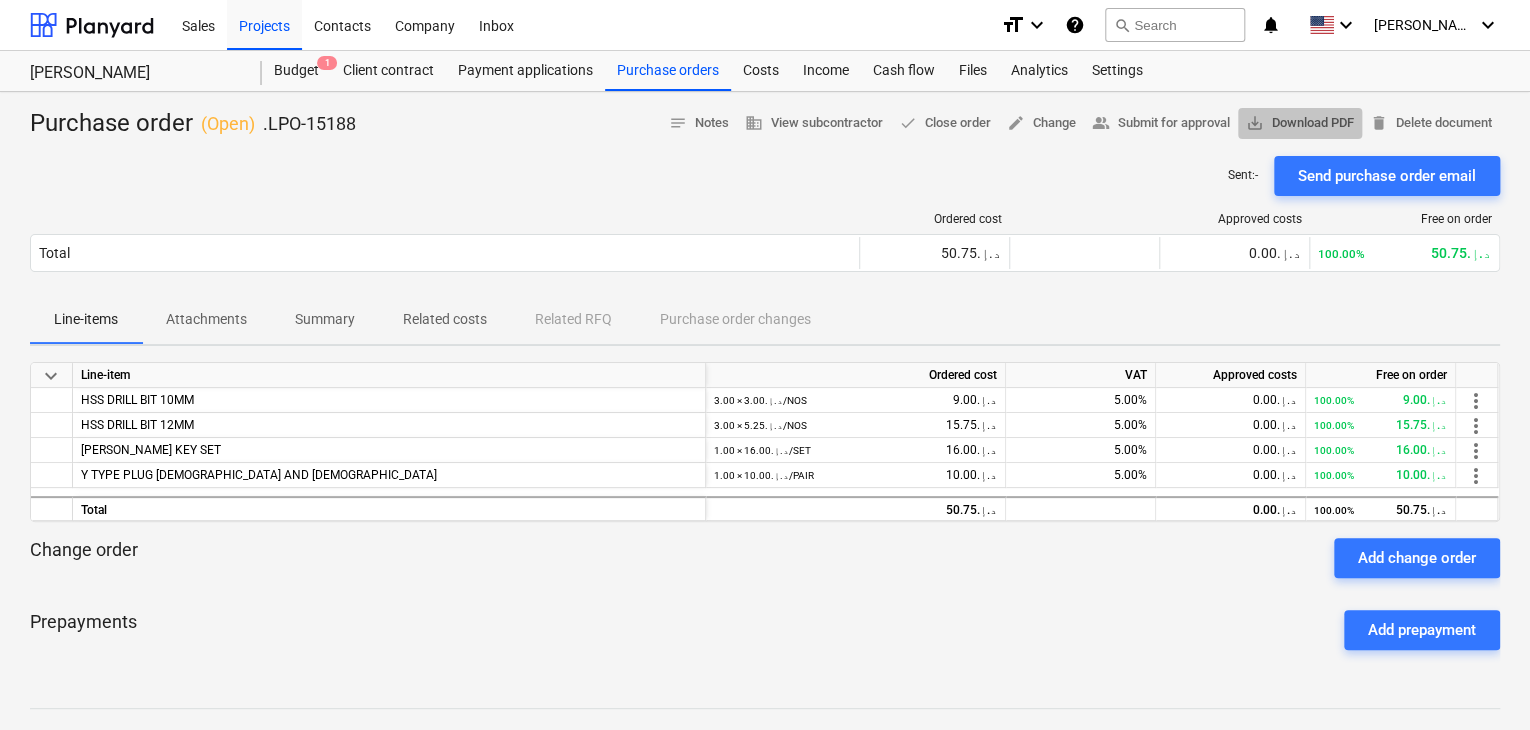 click on "save_alt Download PDF" at bounding box center [1300, 123] 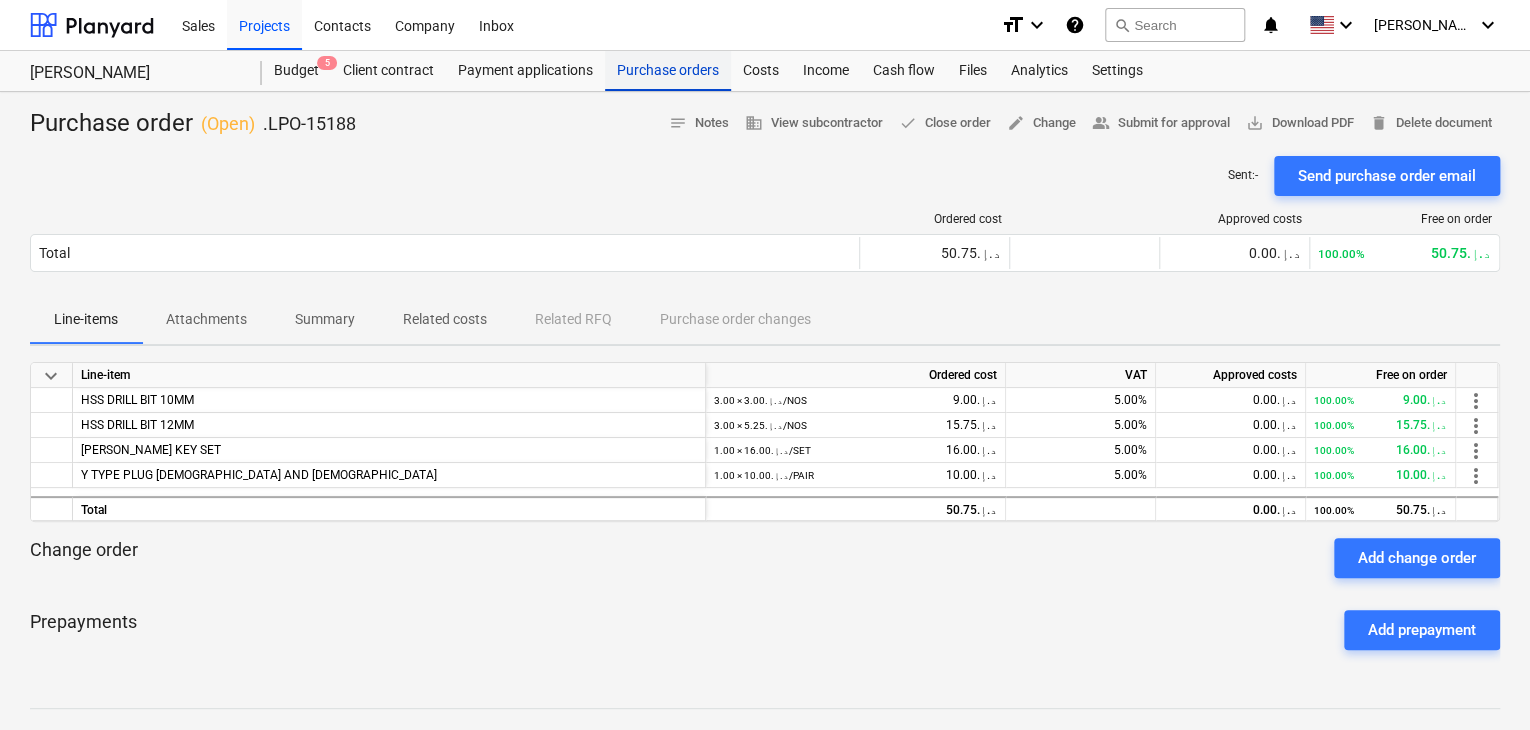 click on "Purchase orders" at bounding box center [668, 71] 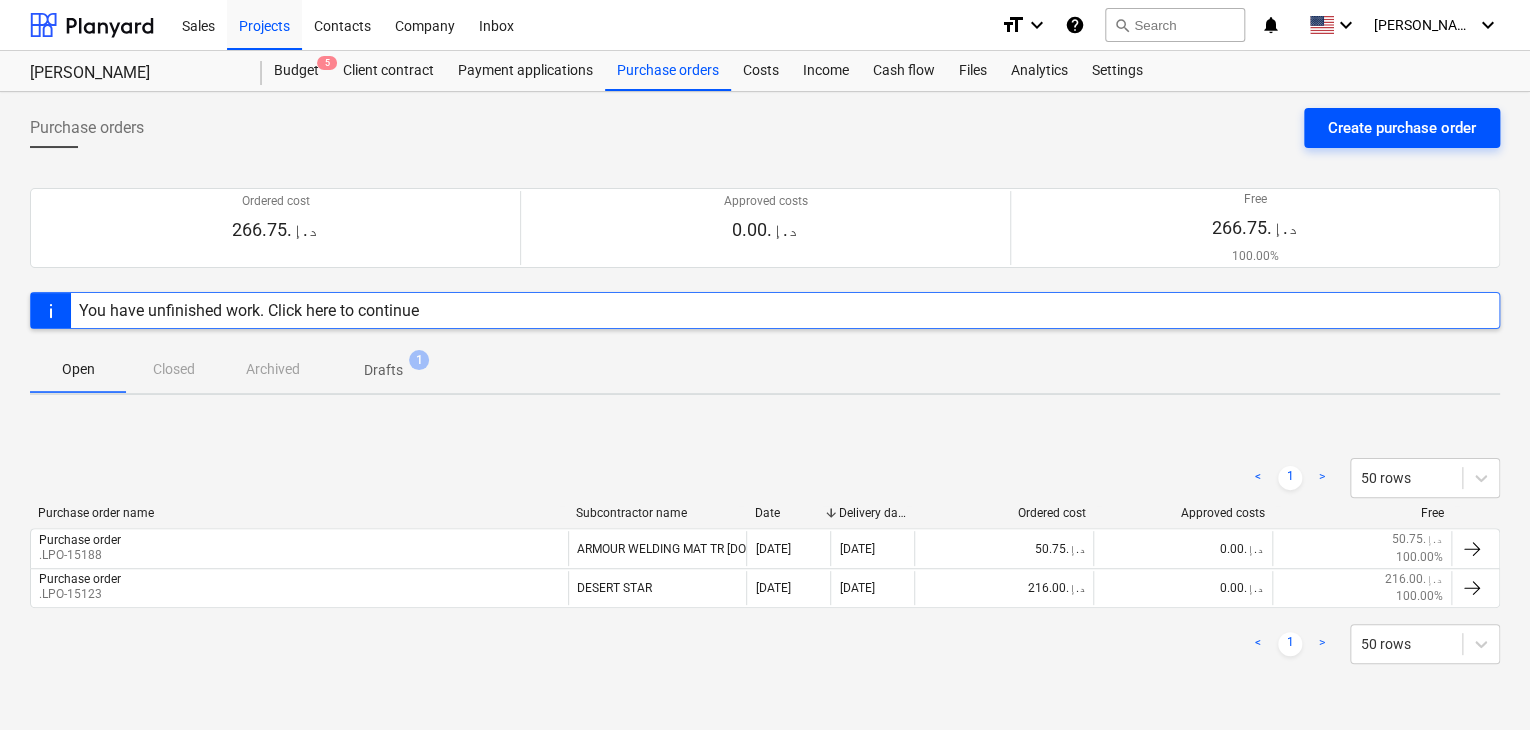 click on "Create purchase order" at bounding box center (1402, 128) 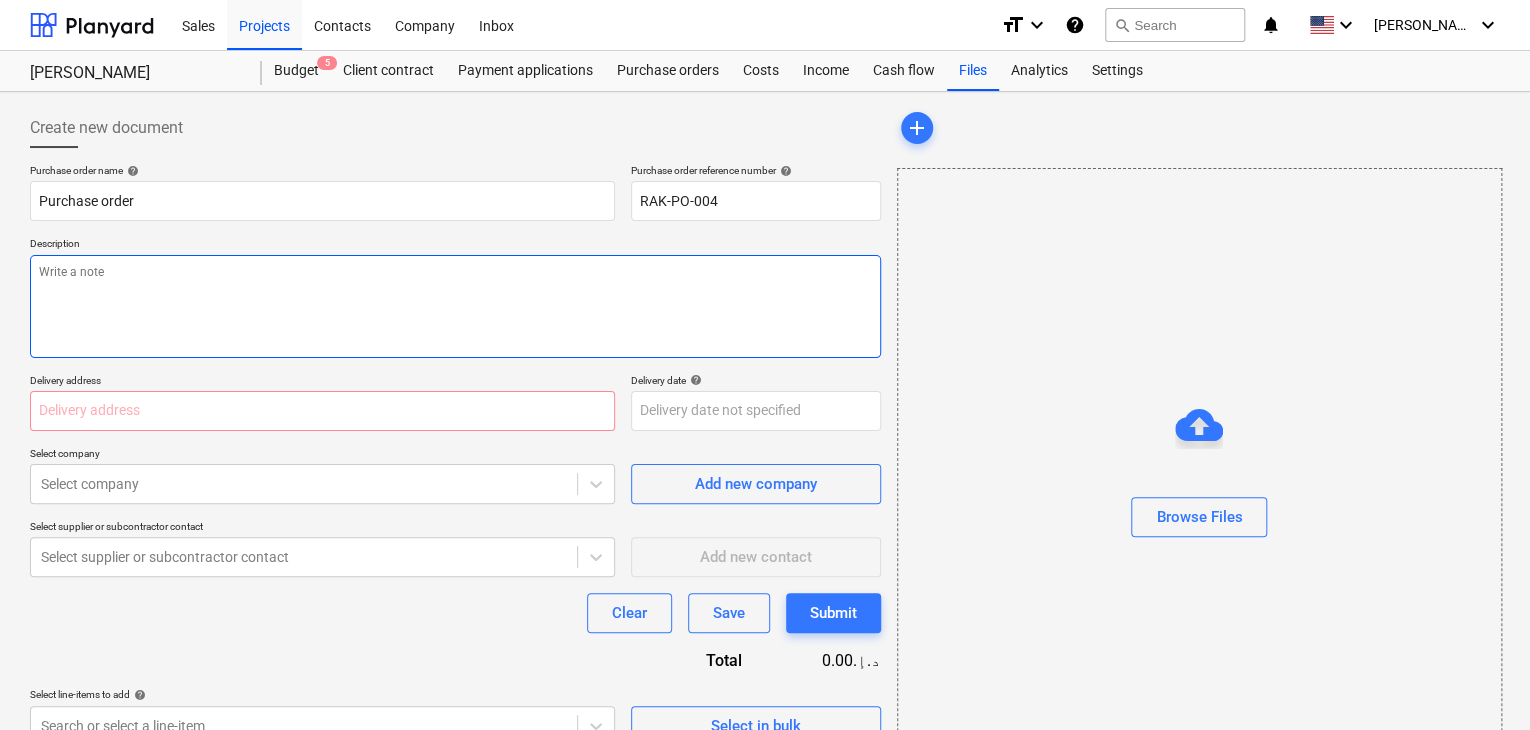 click at bounding box center (455, 306) 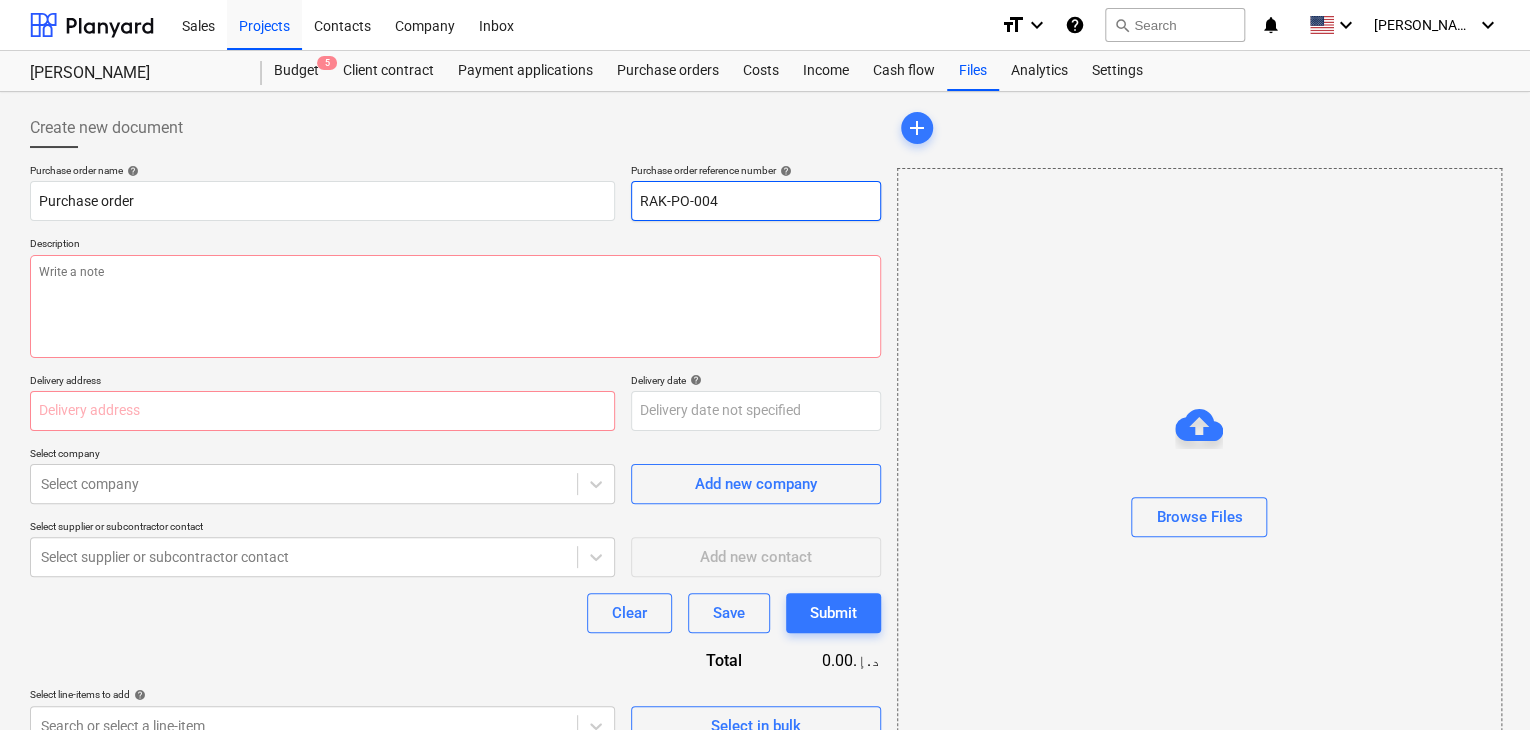 drag, startPoint x: 726, startPoint y: 193, endPoint x: 615, endPoint y: 185, distance: 111.28792 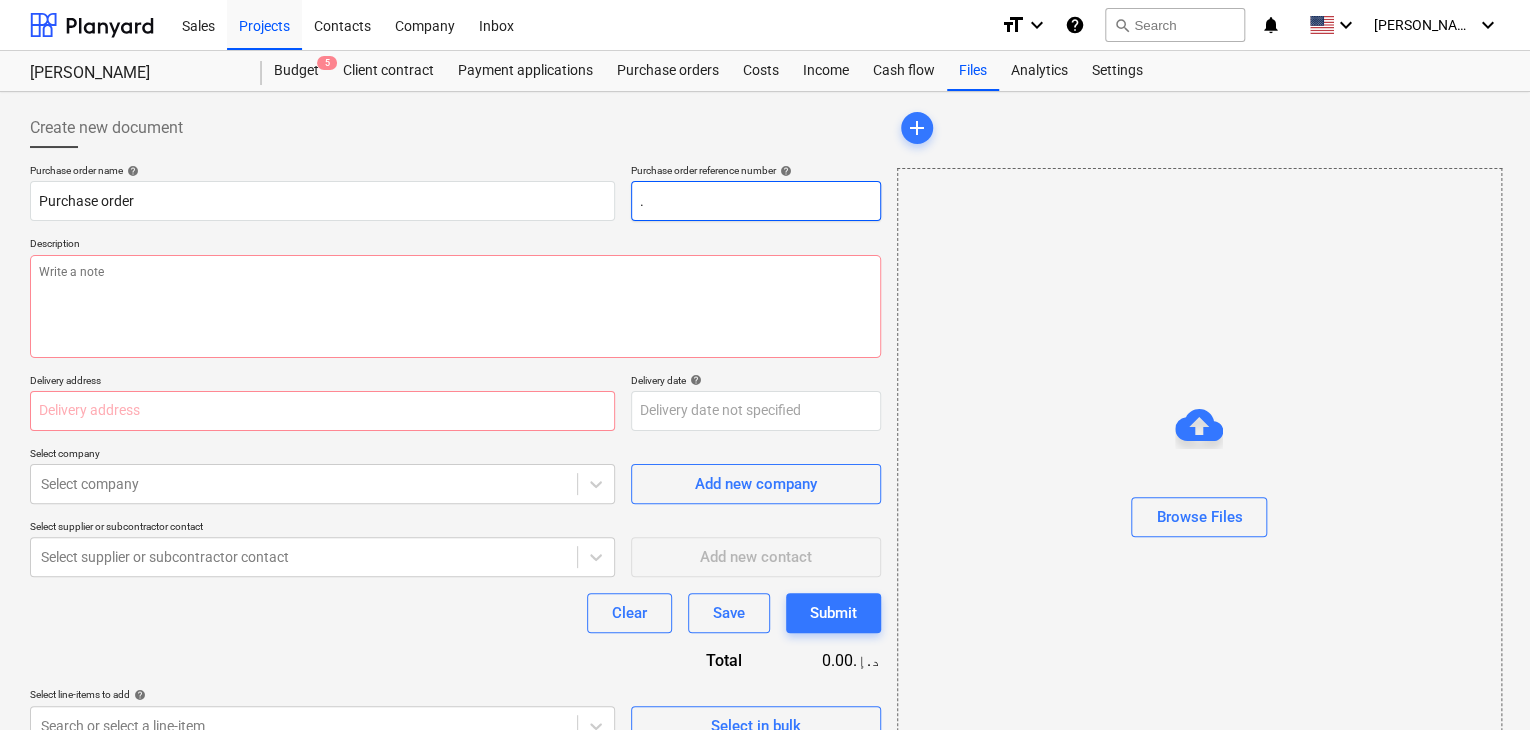 type on "x" 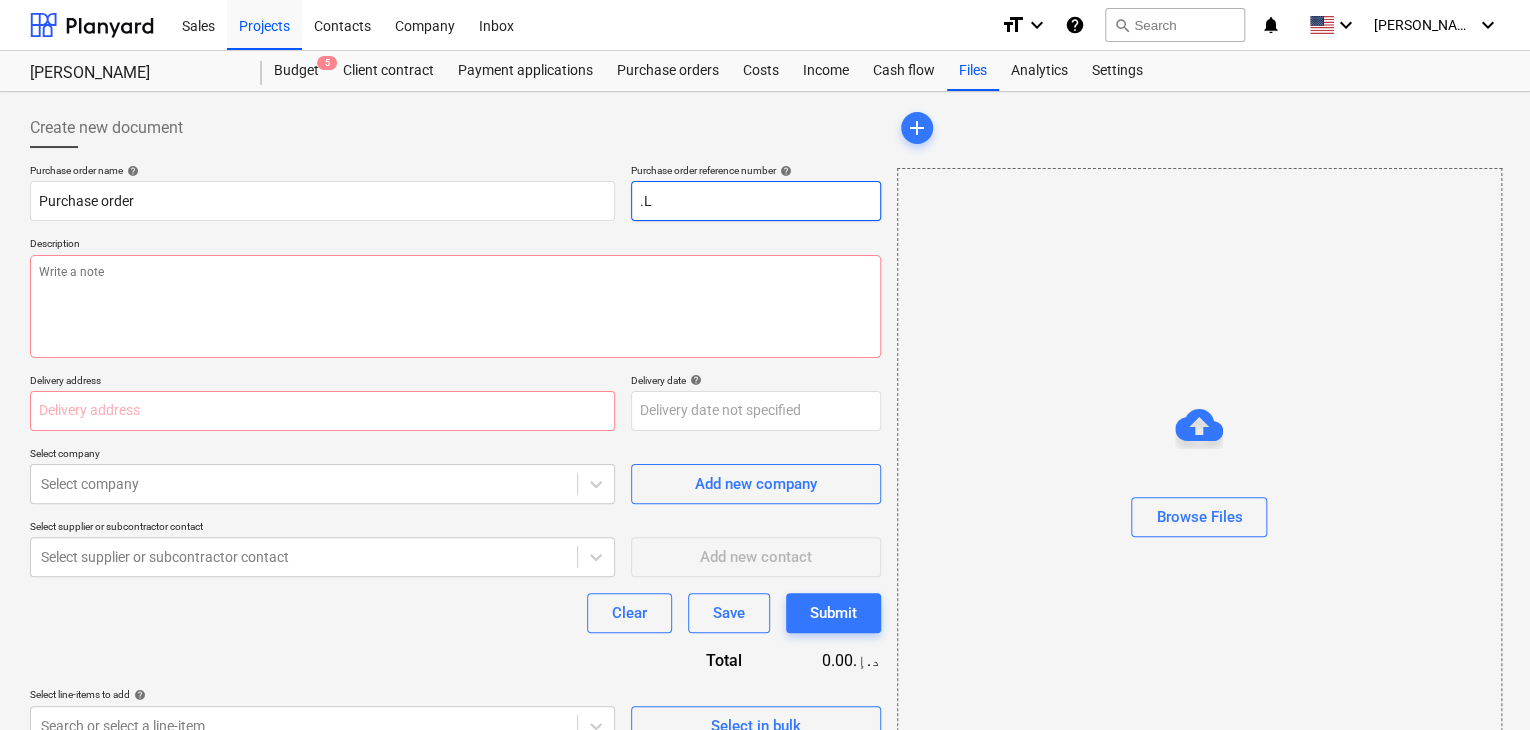 type on "x" 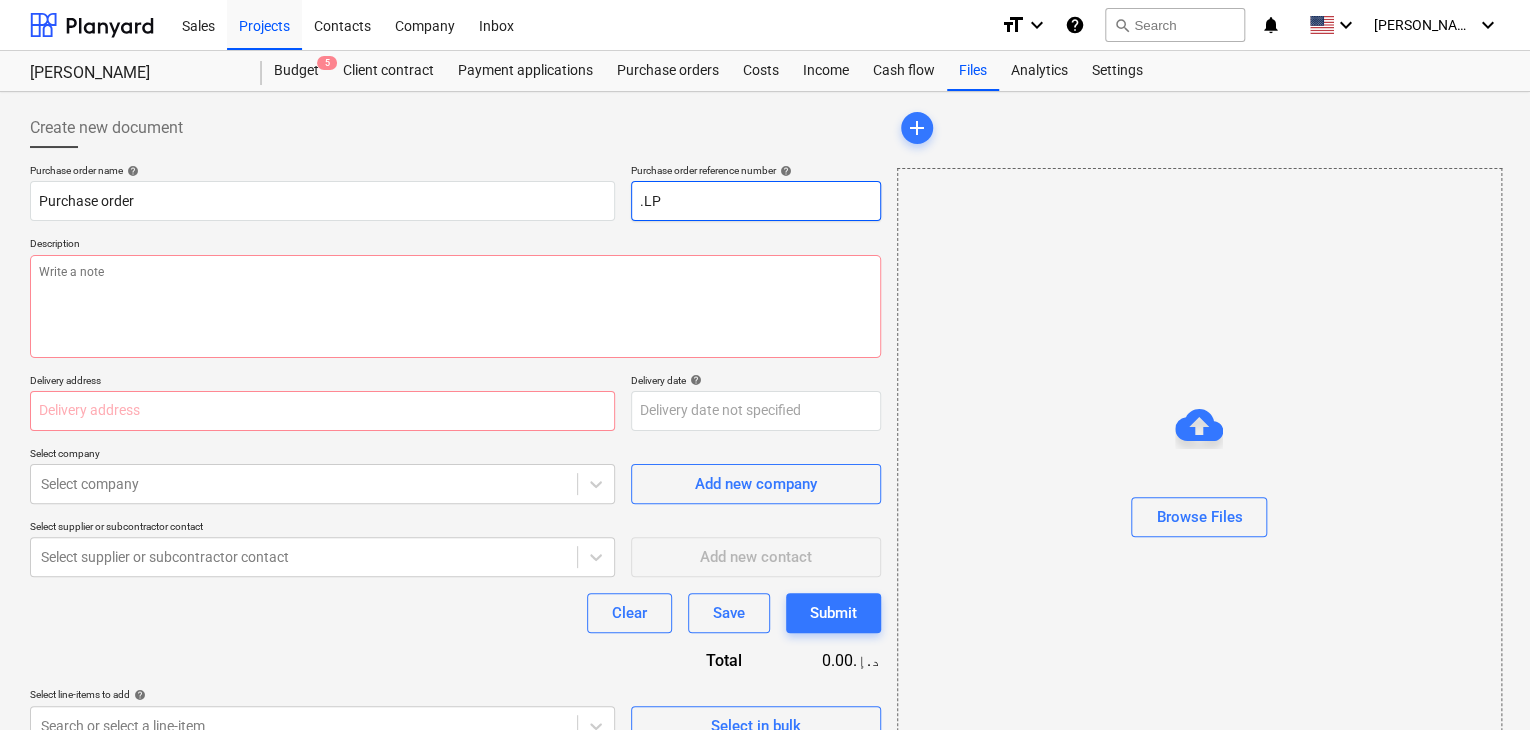 type on "x" 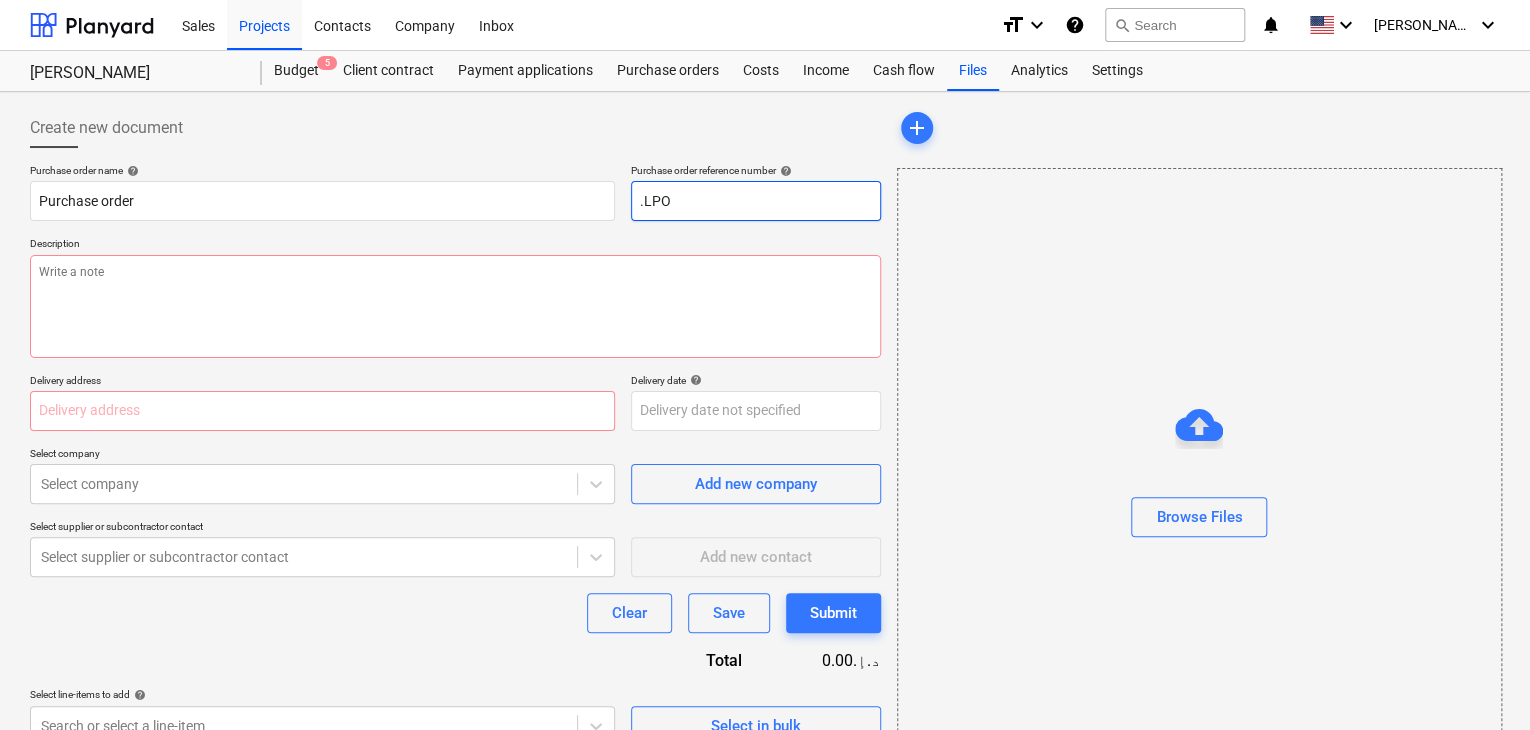 type on "x" 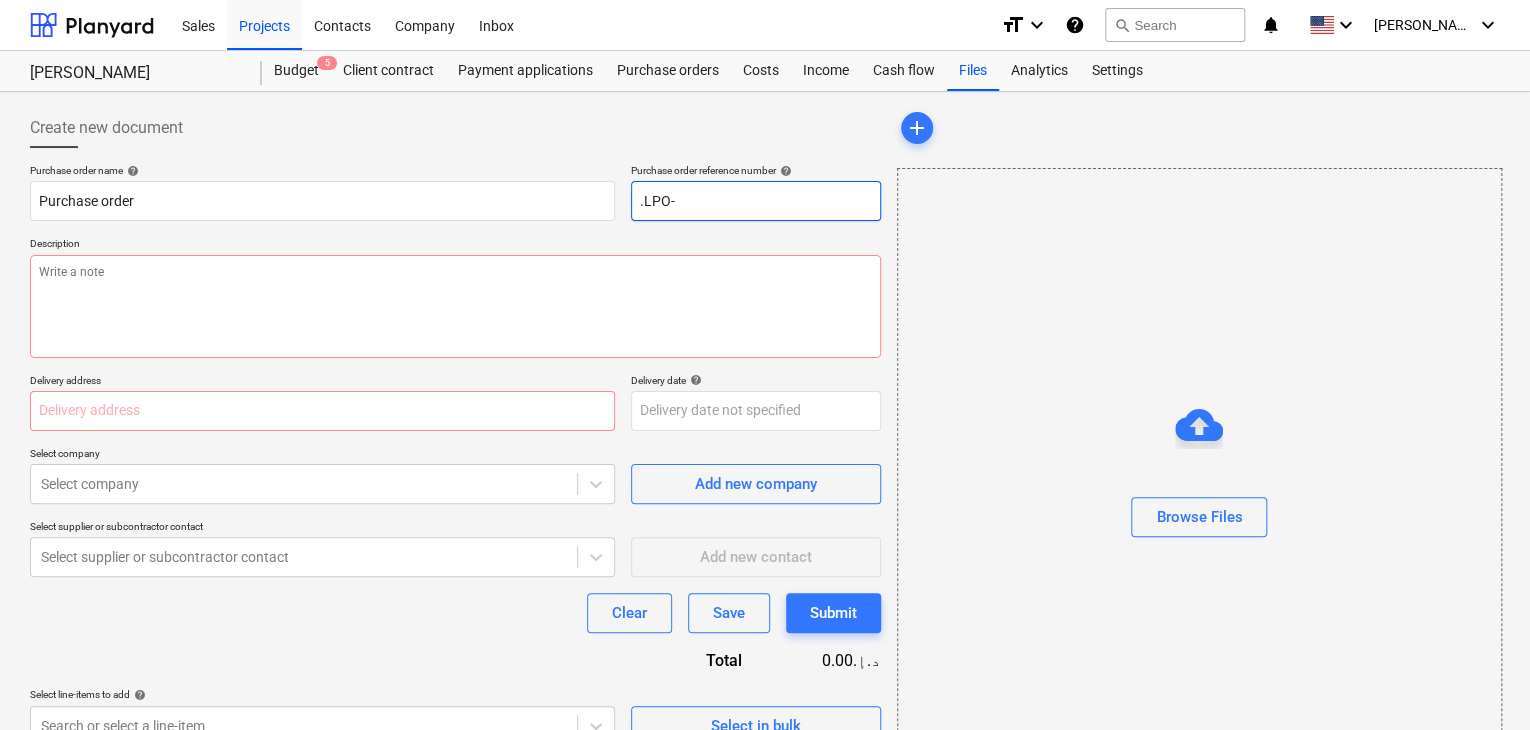 type on "x" 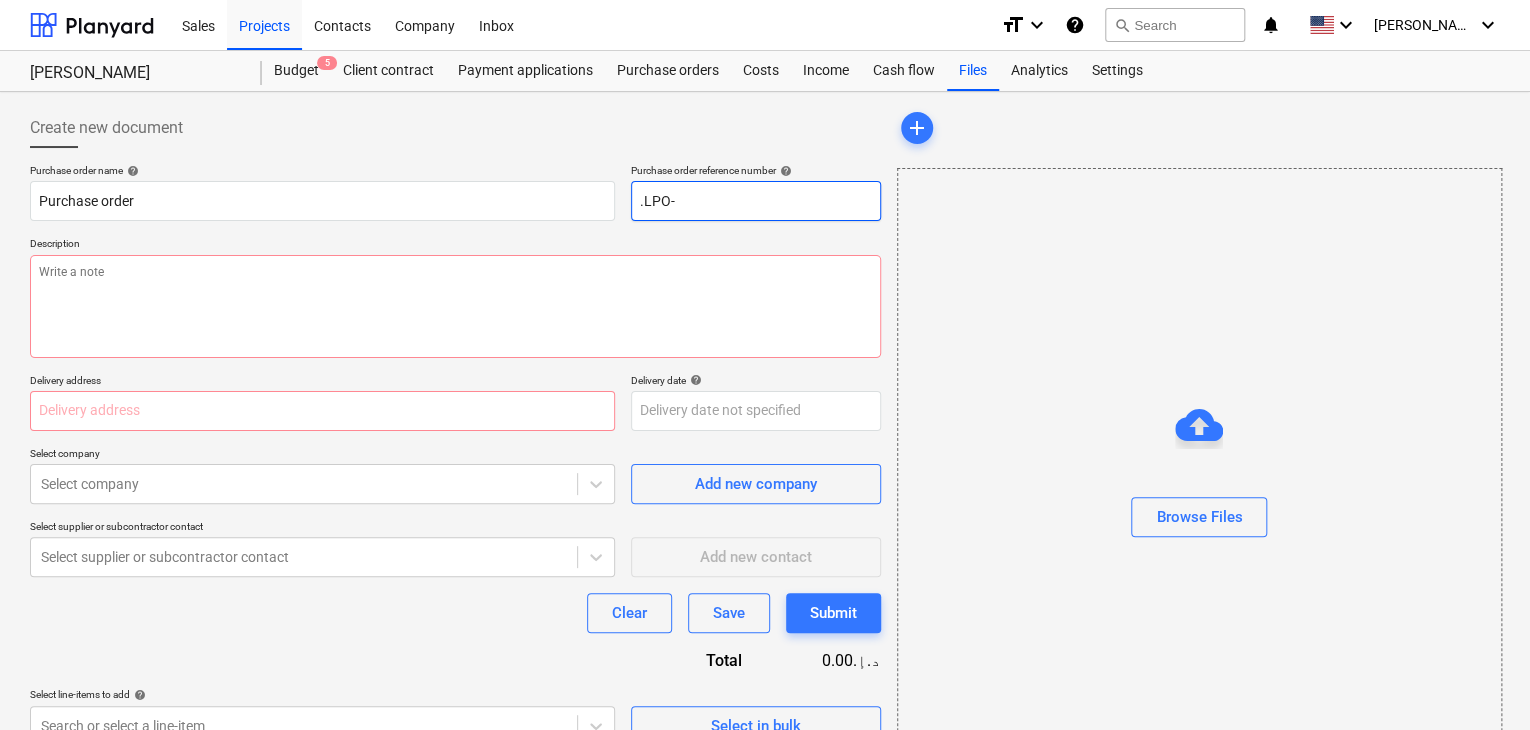 type on ".LPO-1" 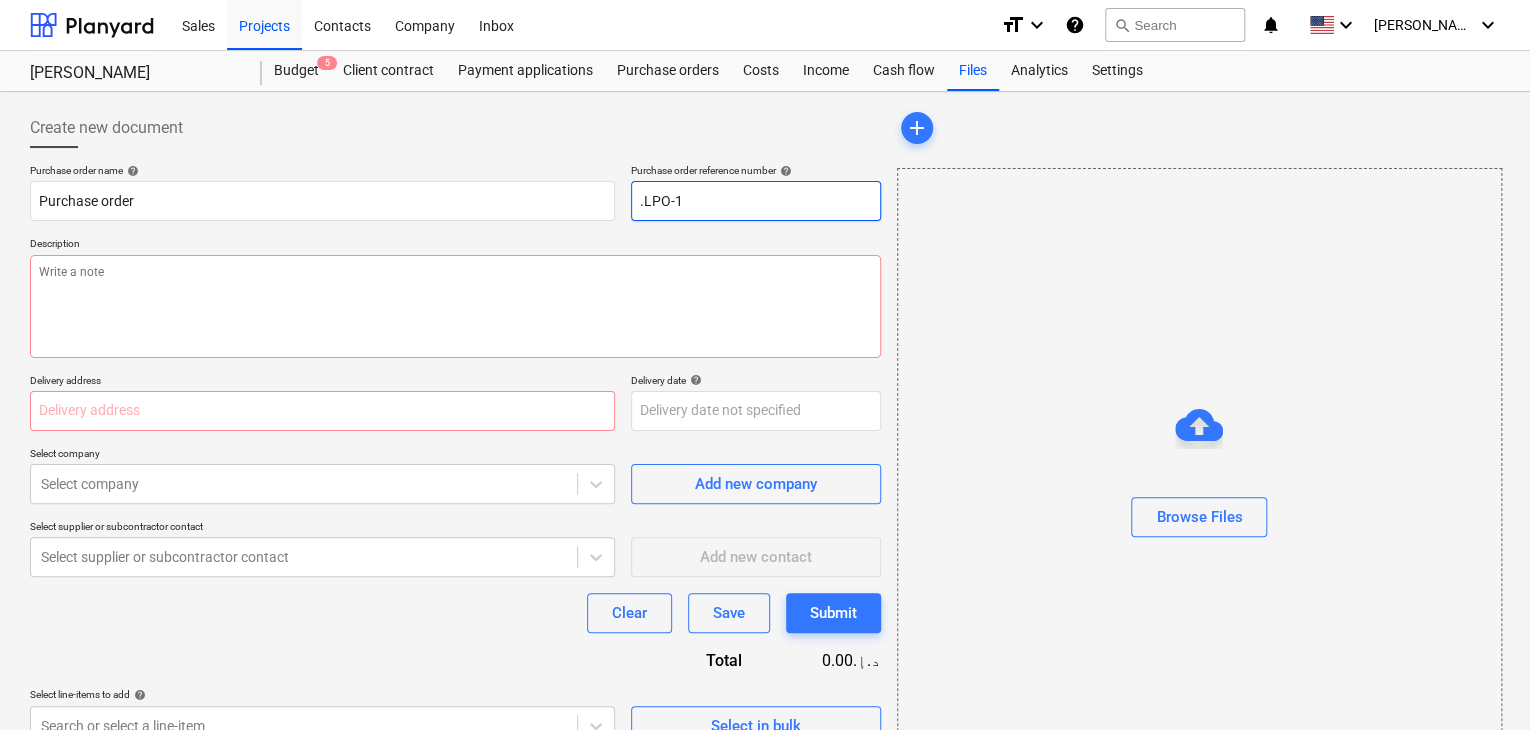 type on "x" 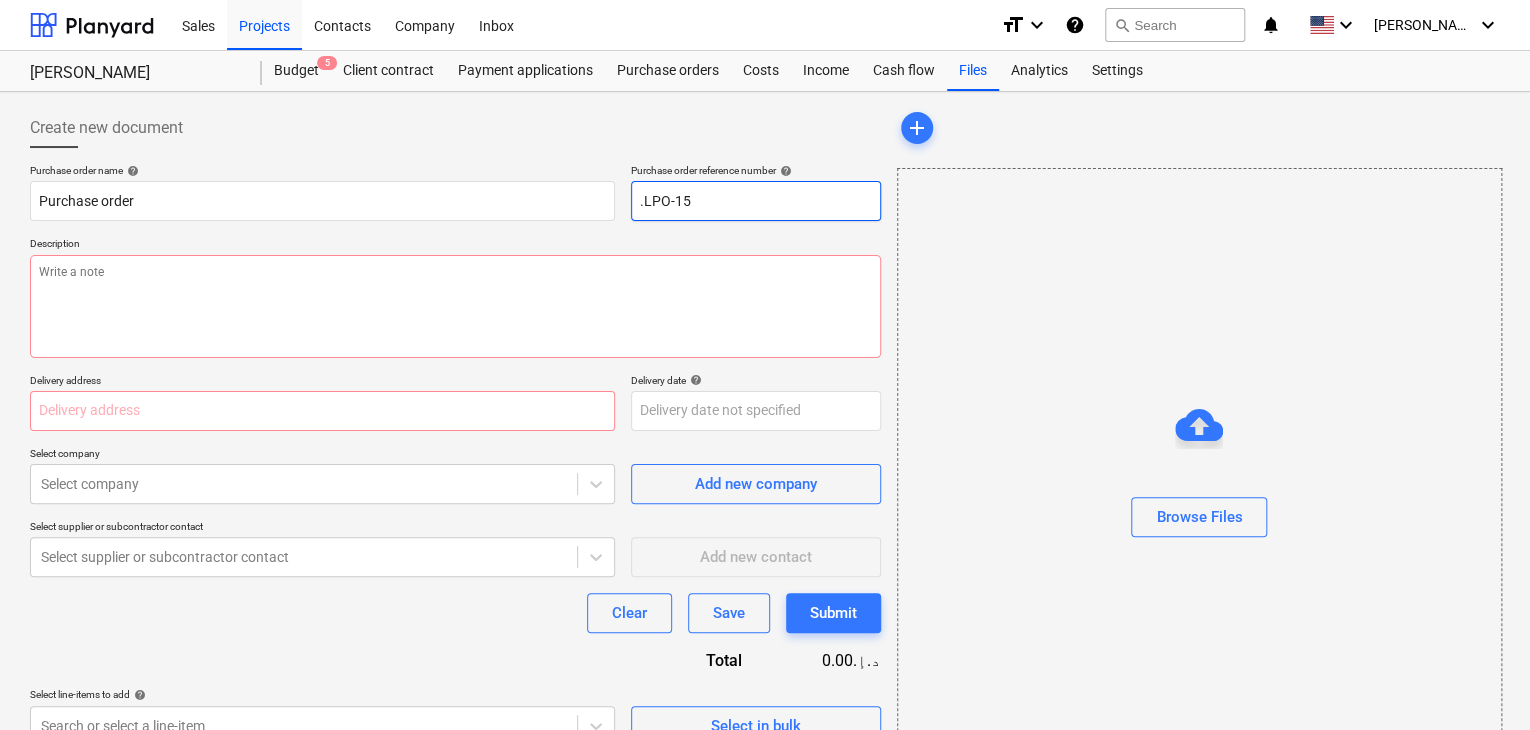 type on "x" 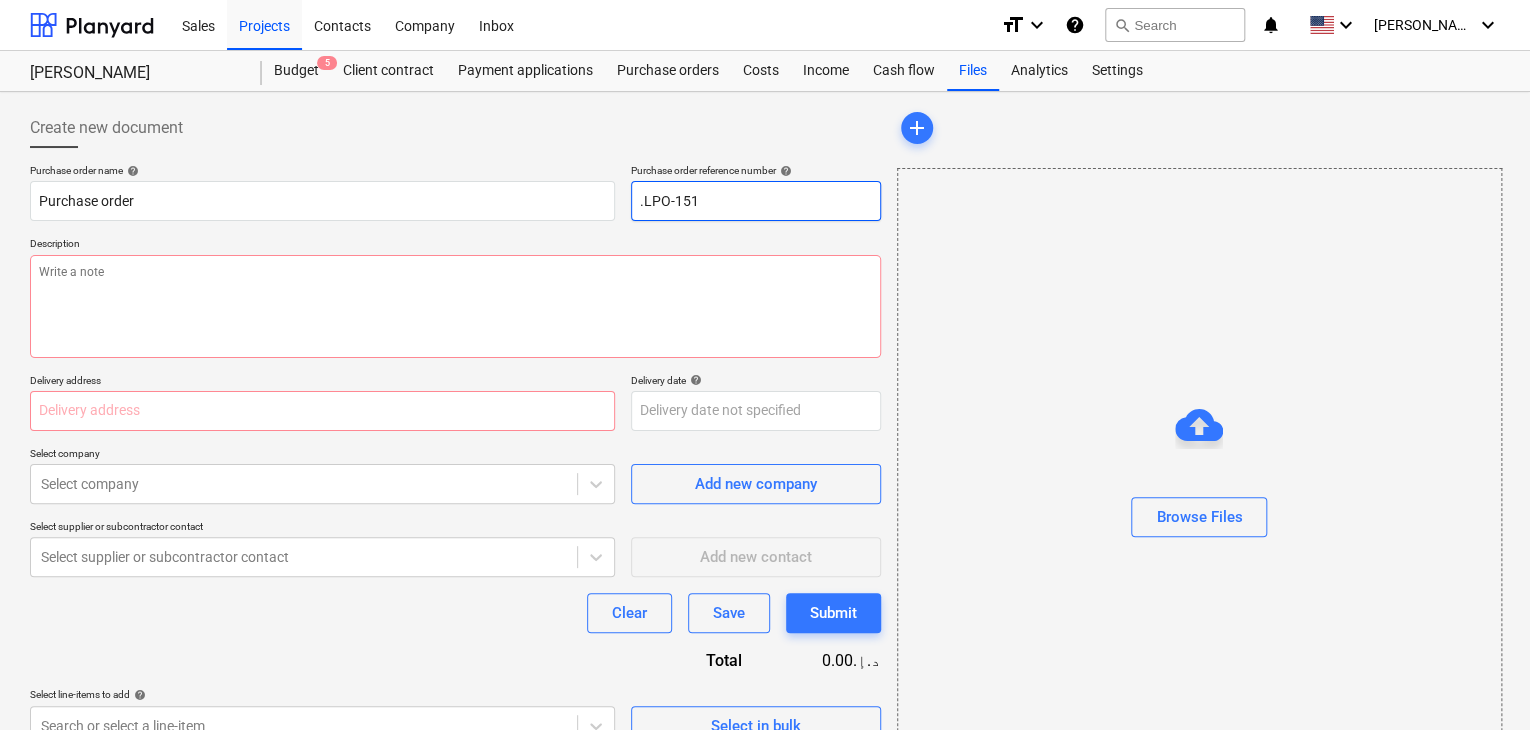 type on "x" 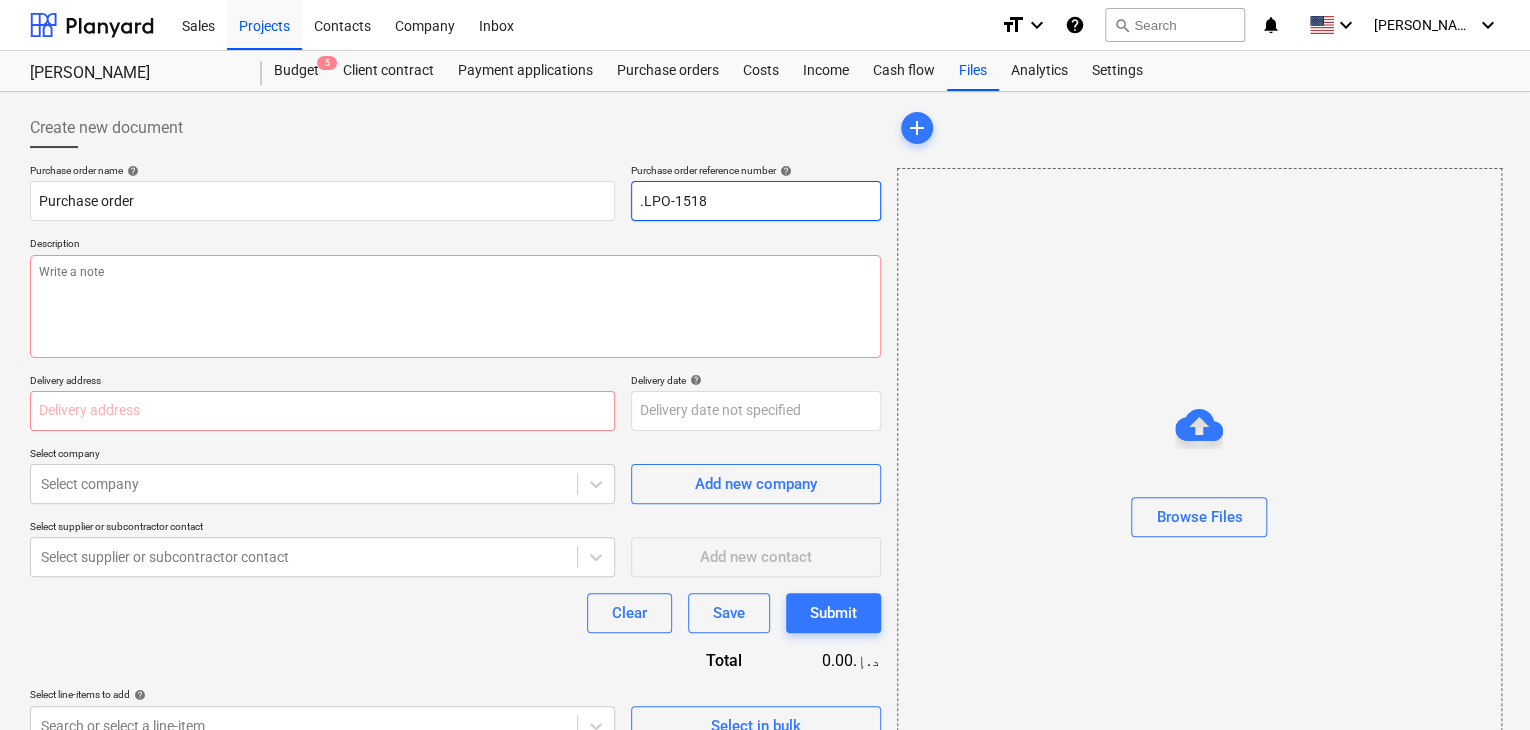 type on "x" 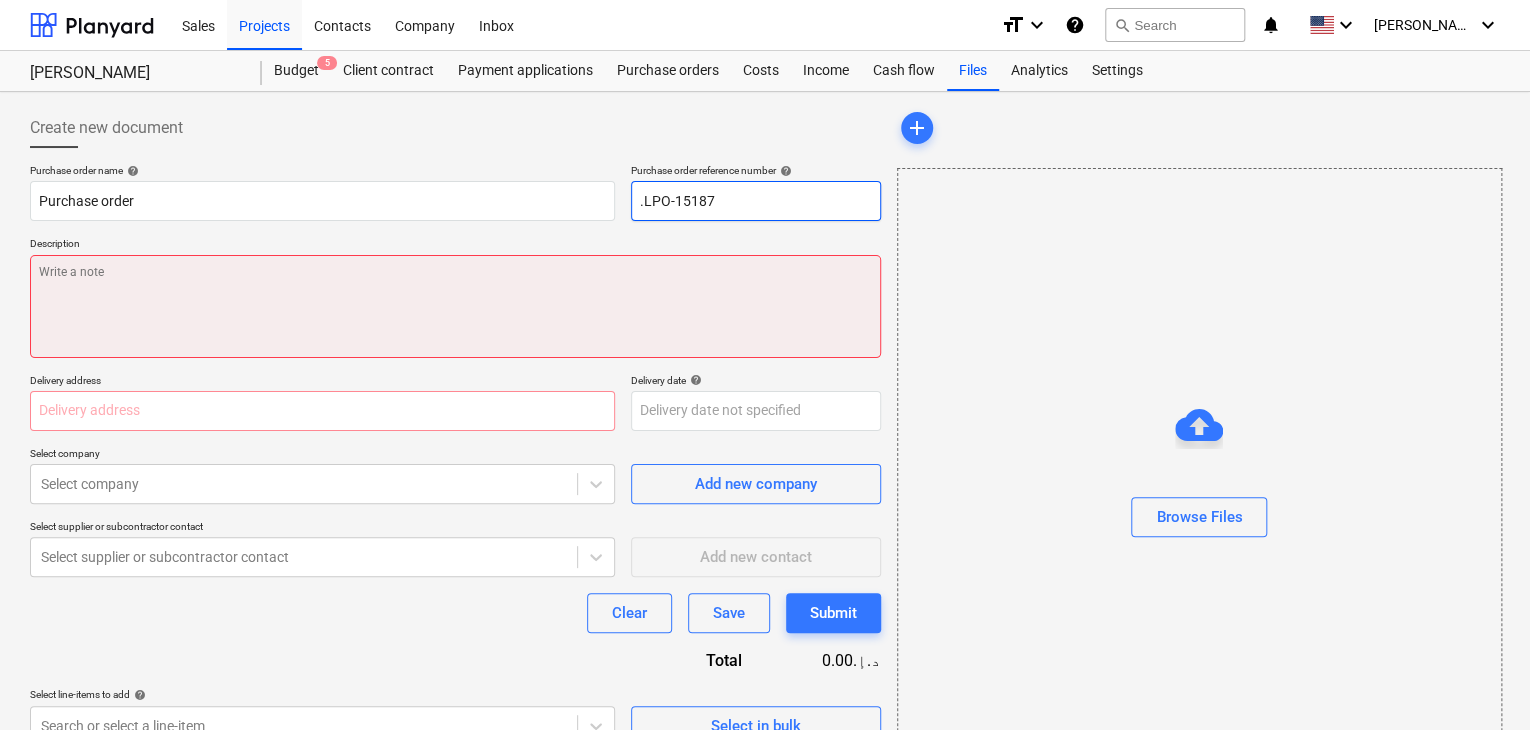 type on ".LPO-15187" 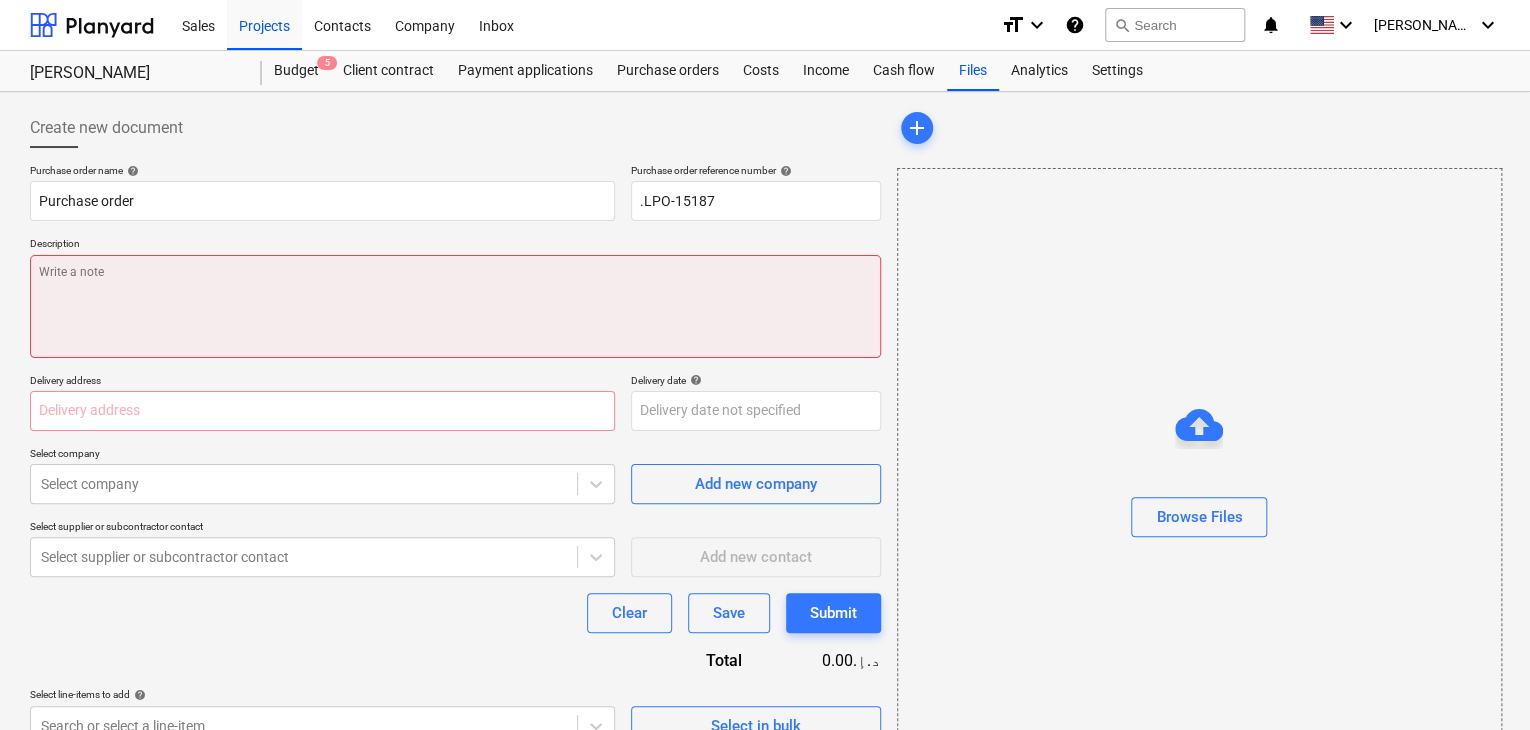 click at bounding box center (455, 306) 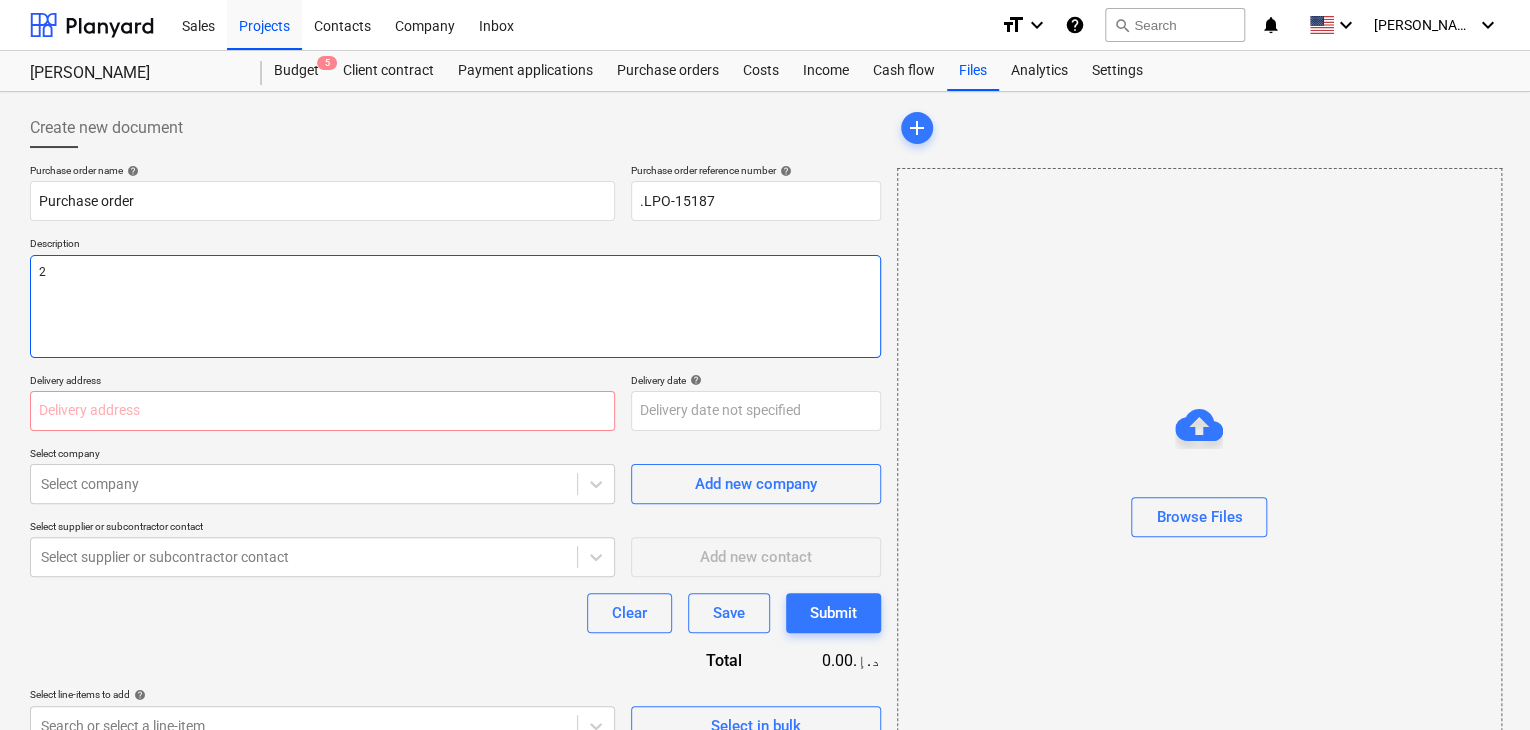 type on "x" 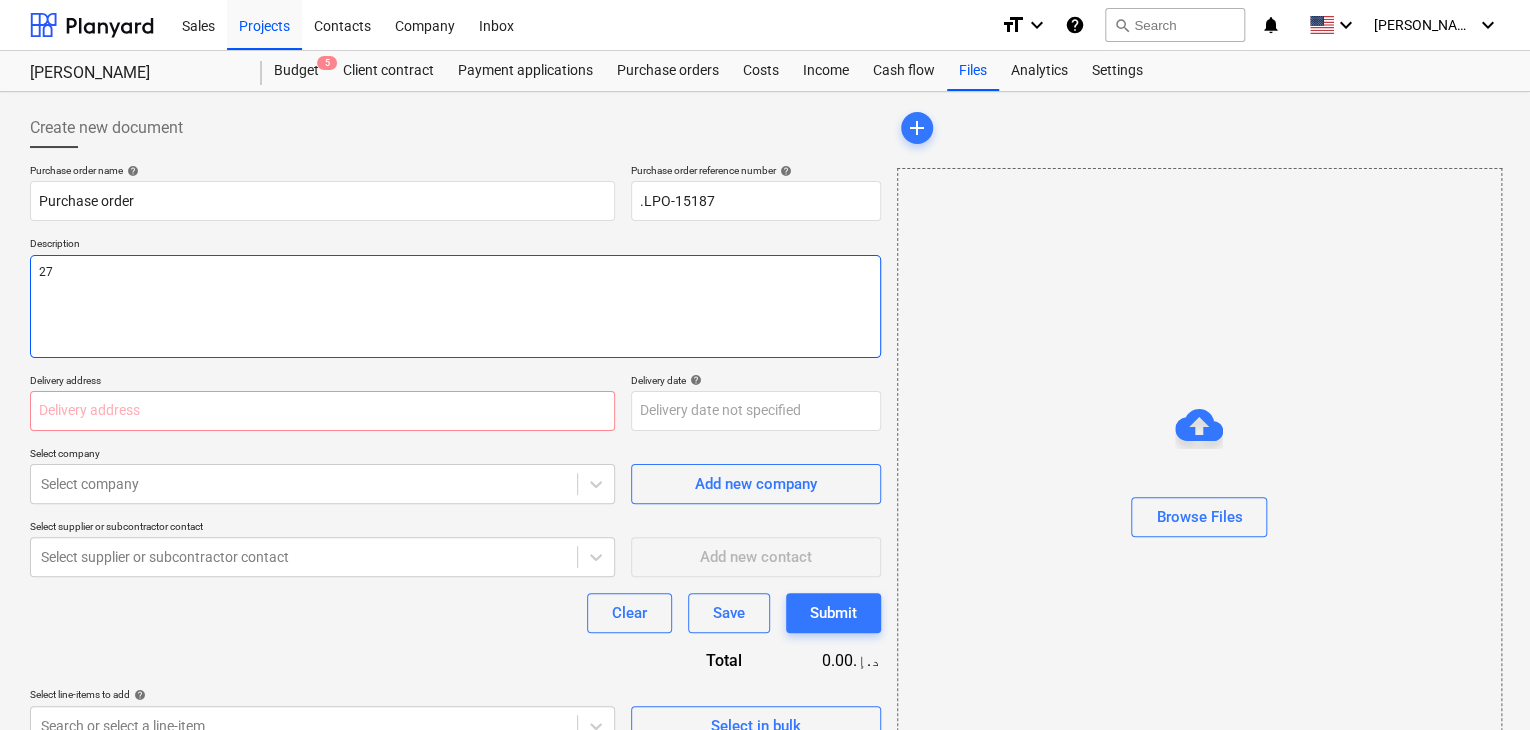 type on "x" 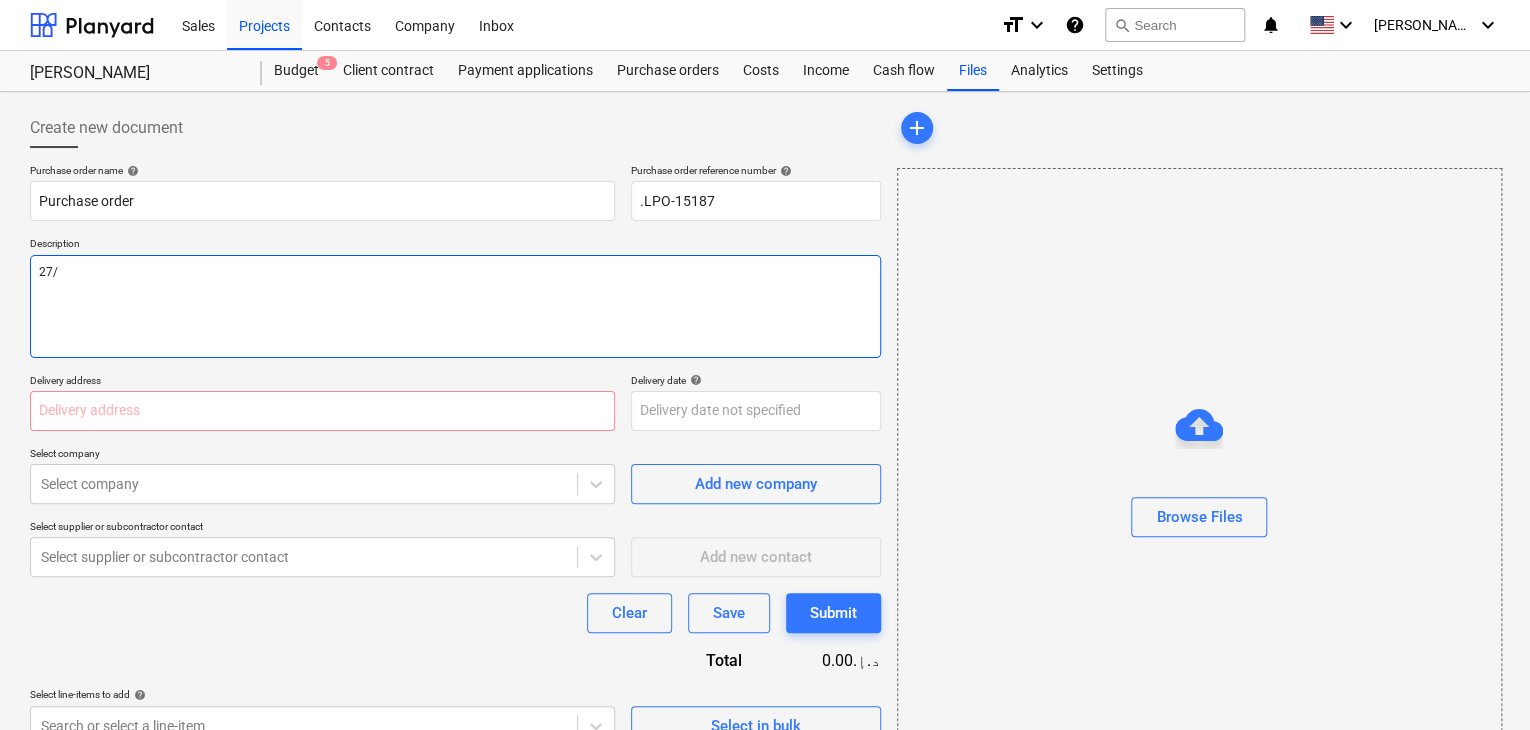 type on "x" 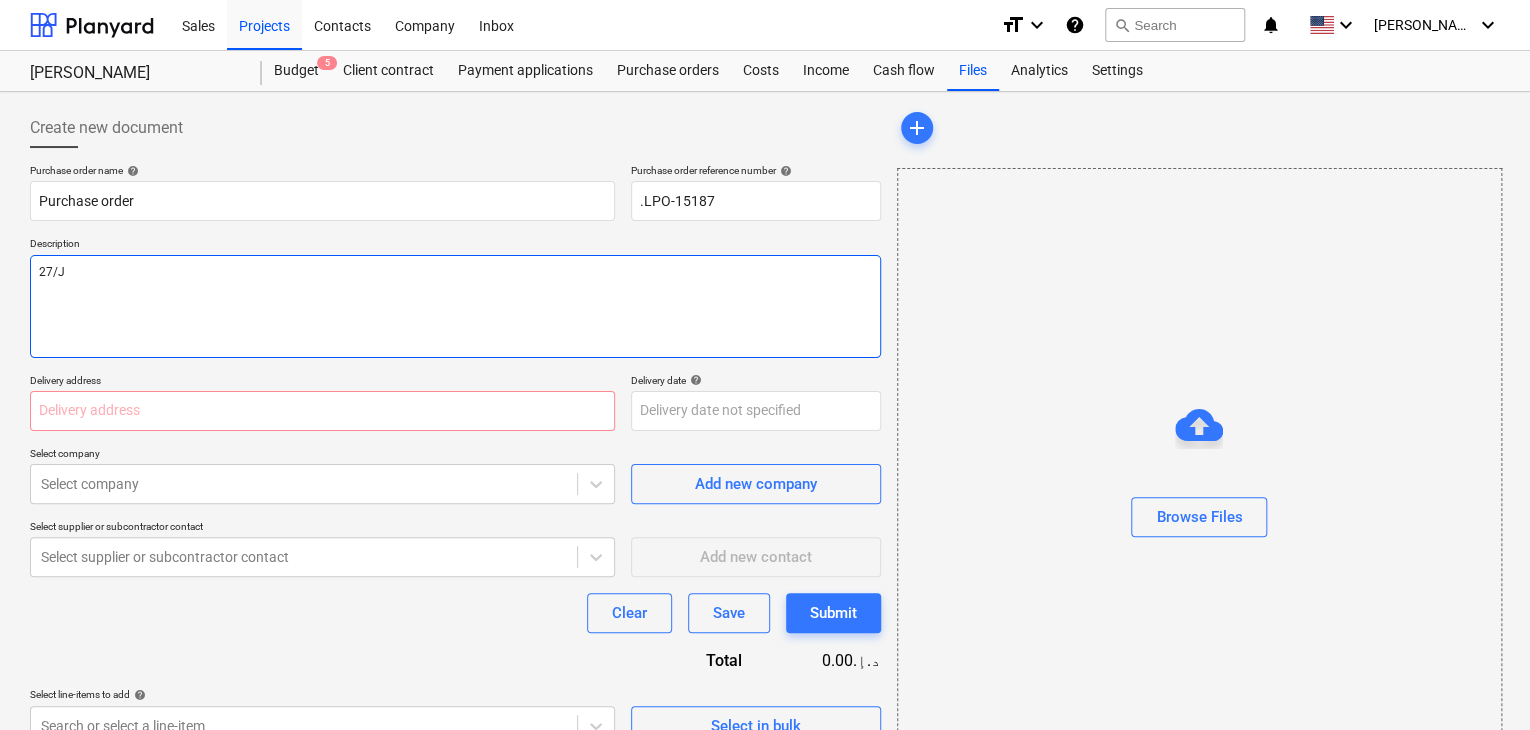type on "x" 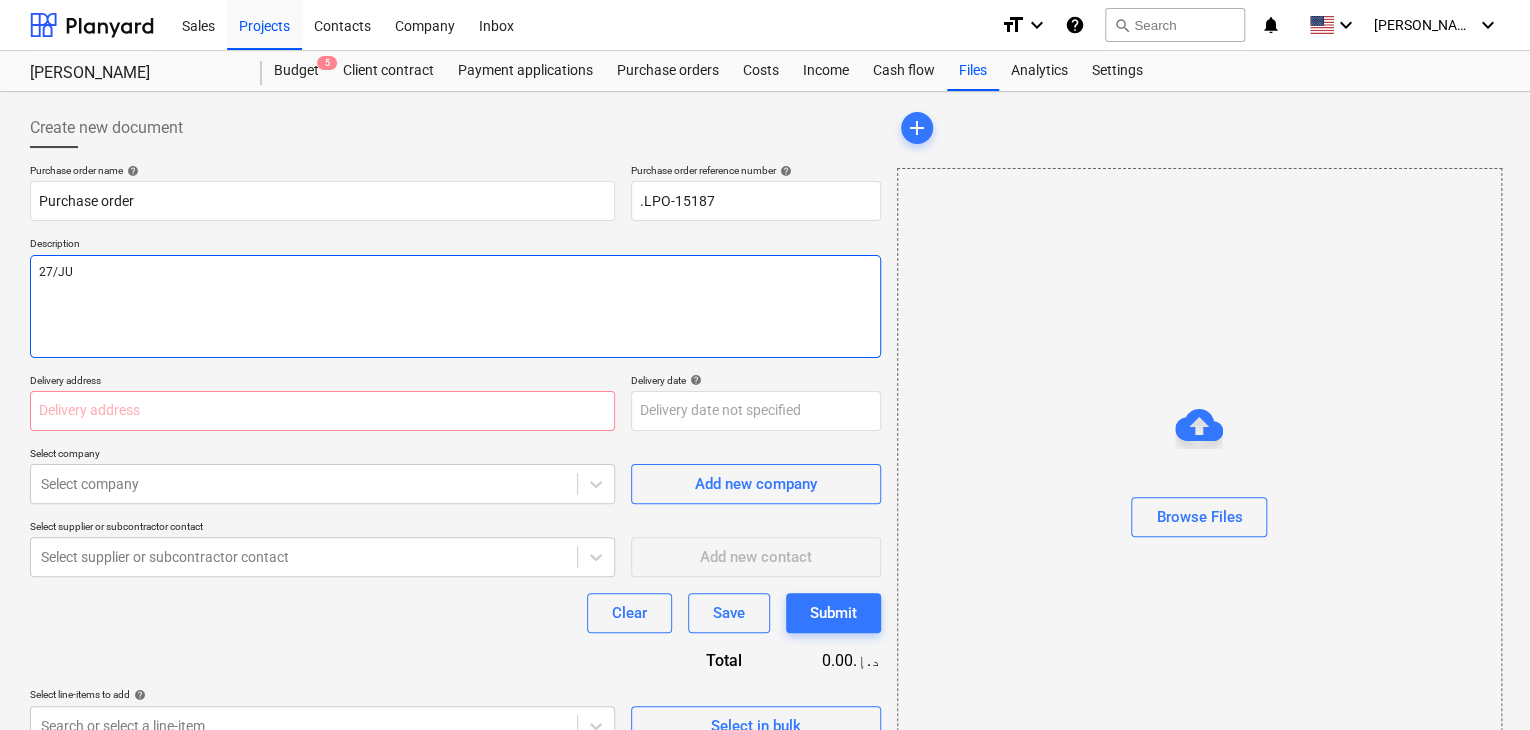 type on "x" 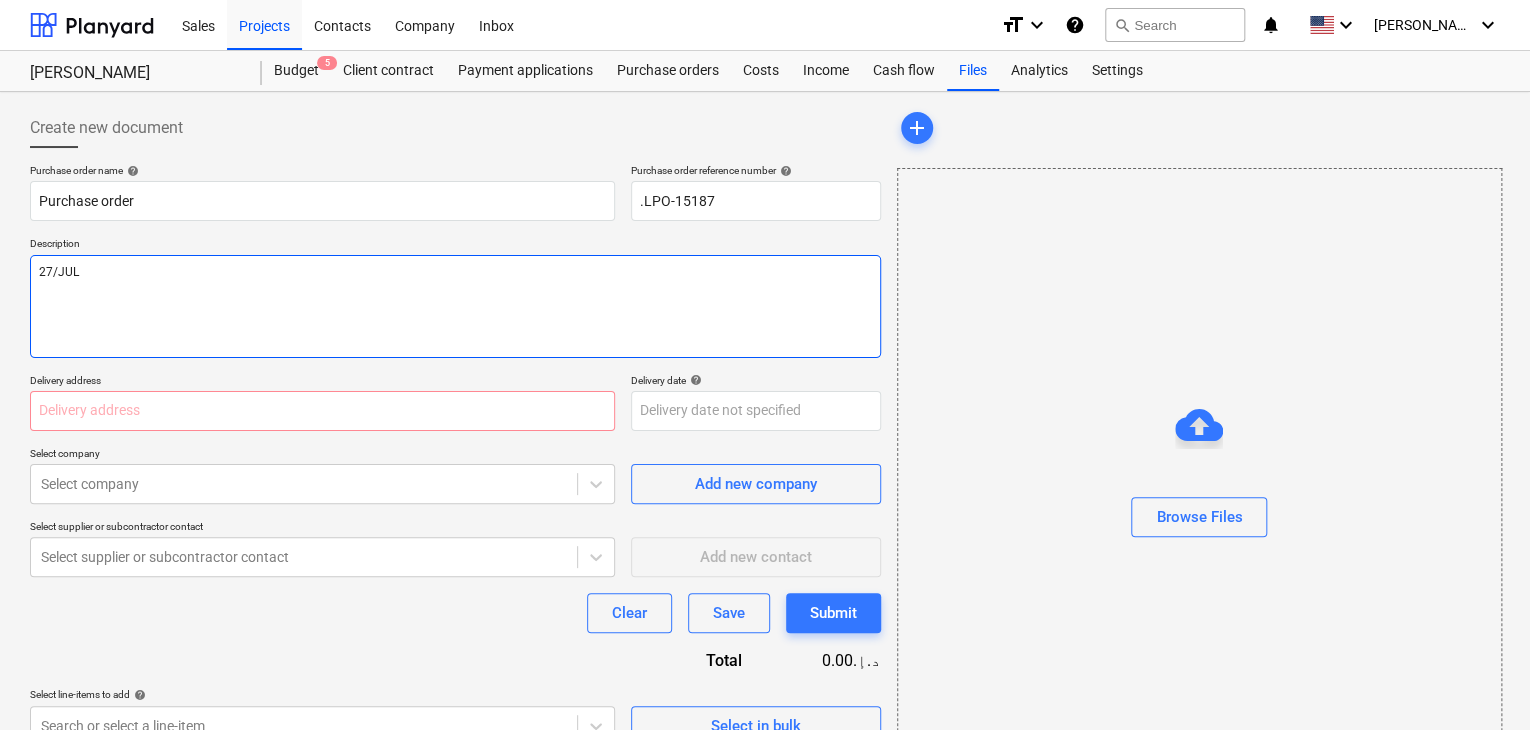 type on "x" 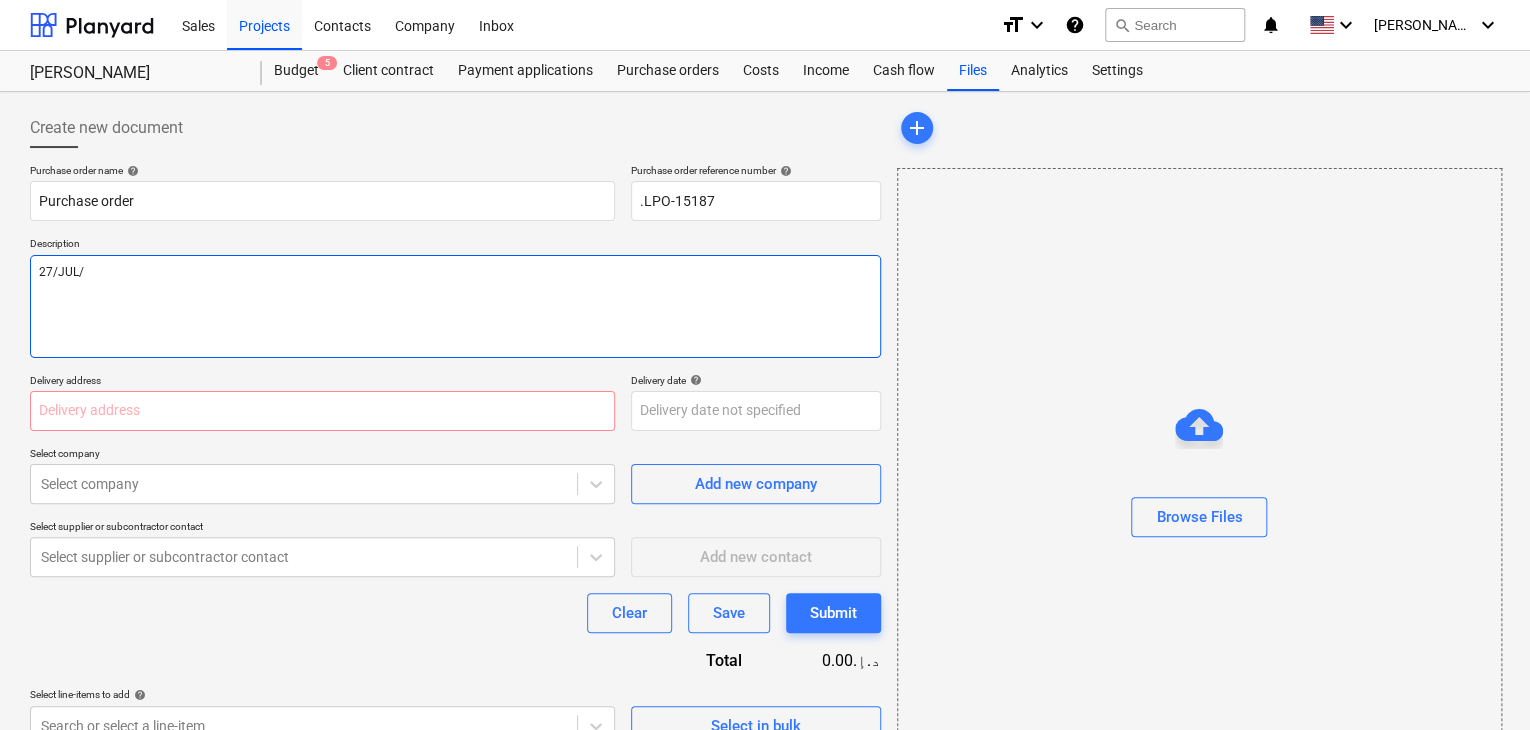 type on "x" 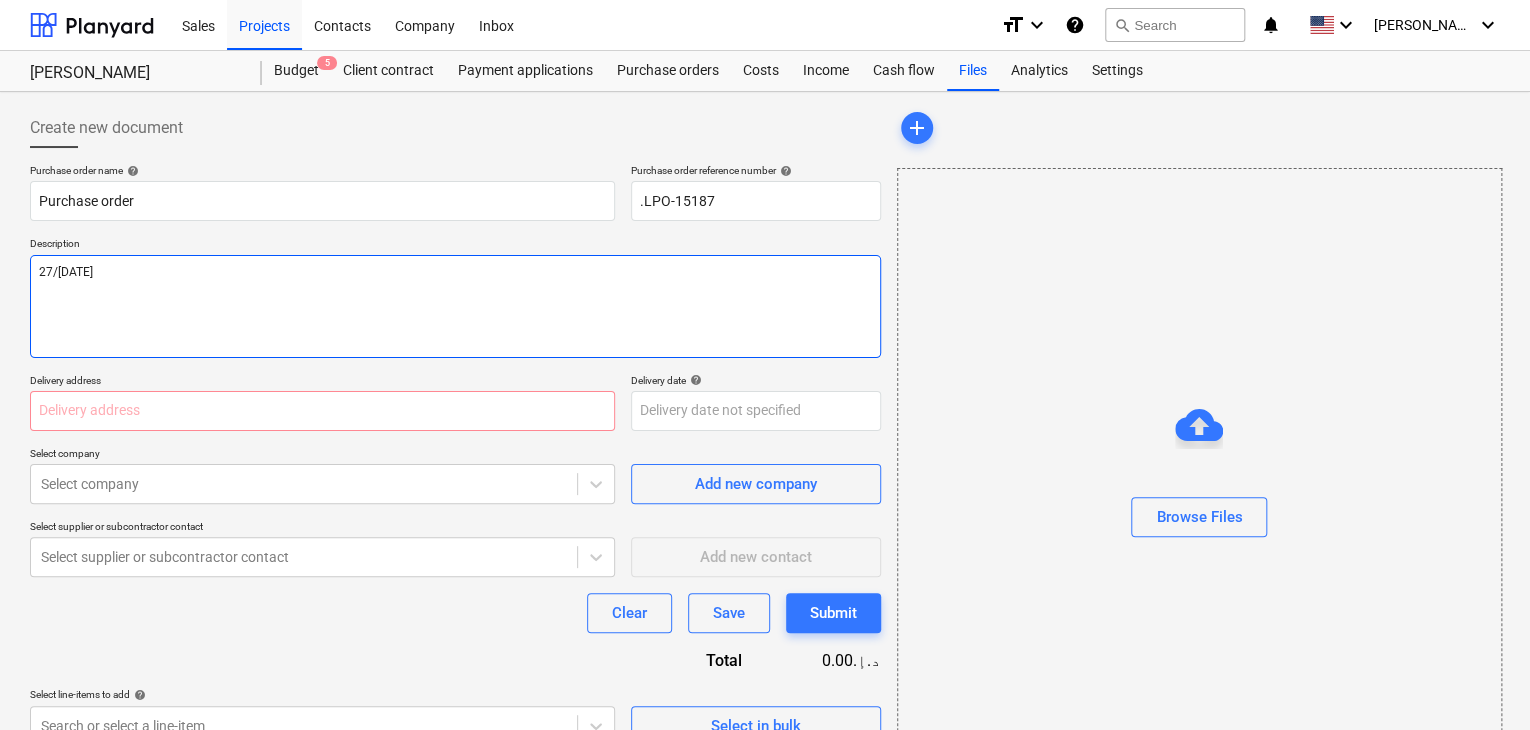 type on "x" 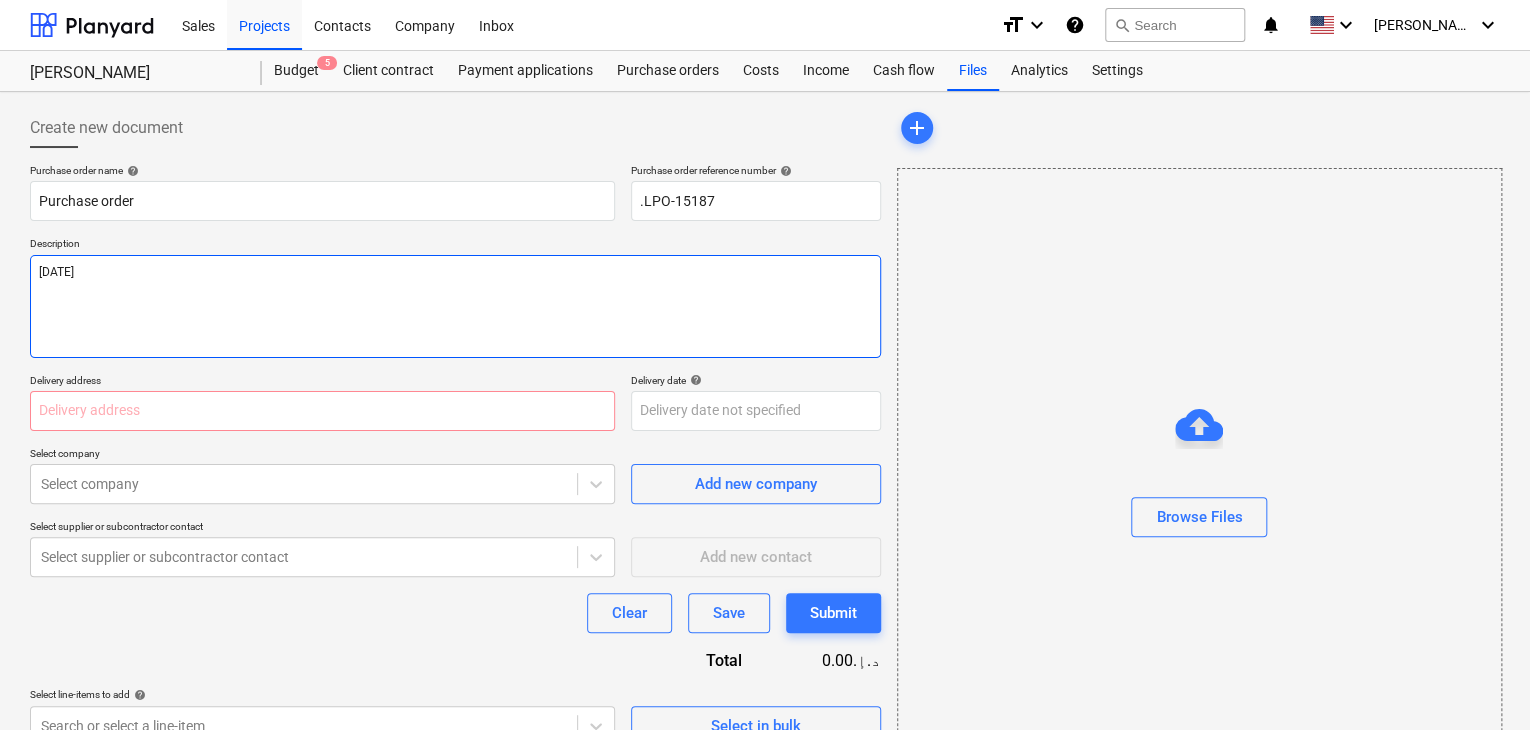 type on "[DATE]" 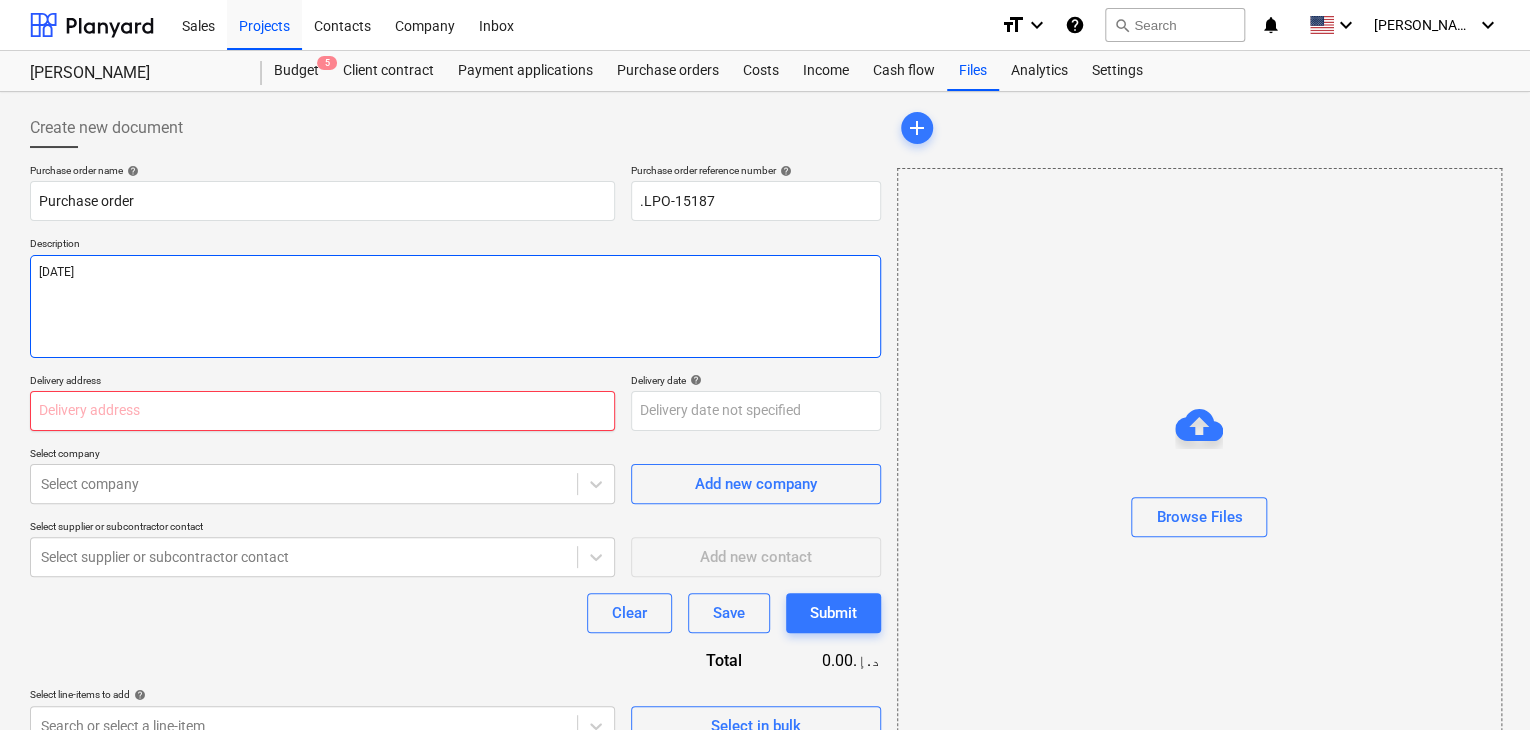 type on "[DATE]" 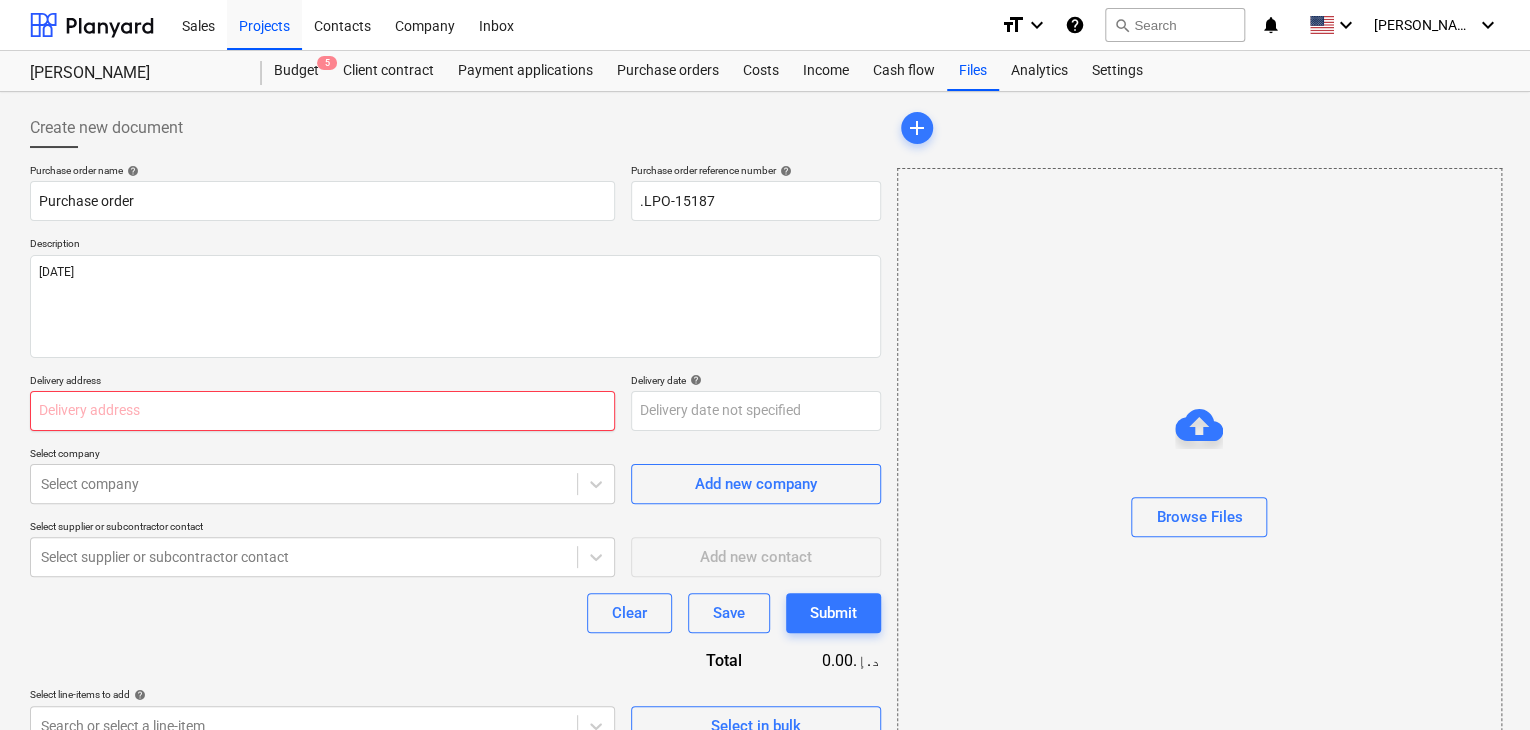 click at bounding box center (322, 411) 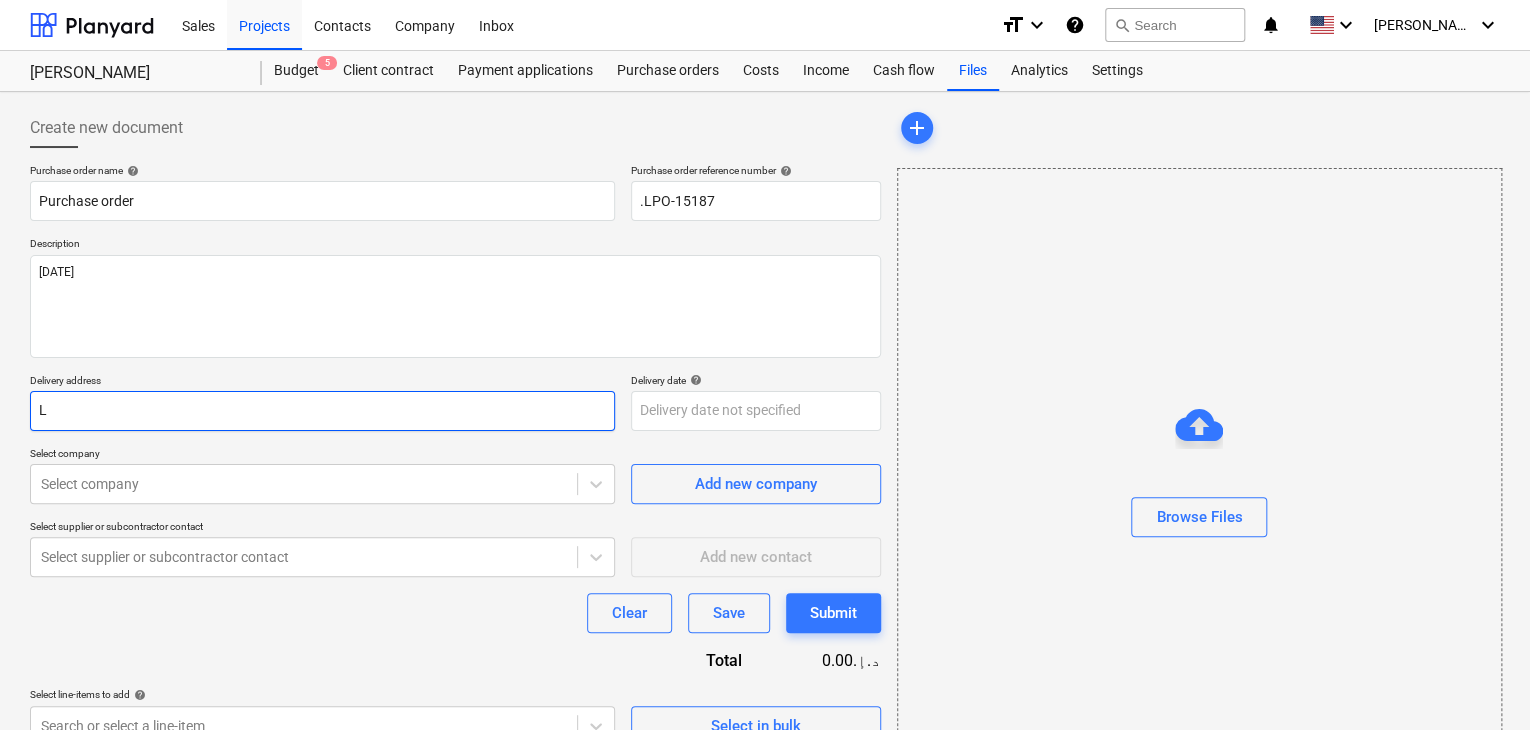 type on "x" 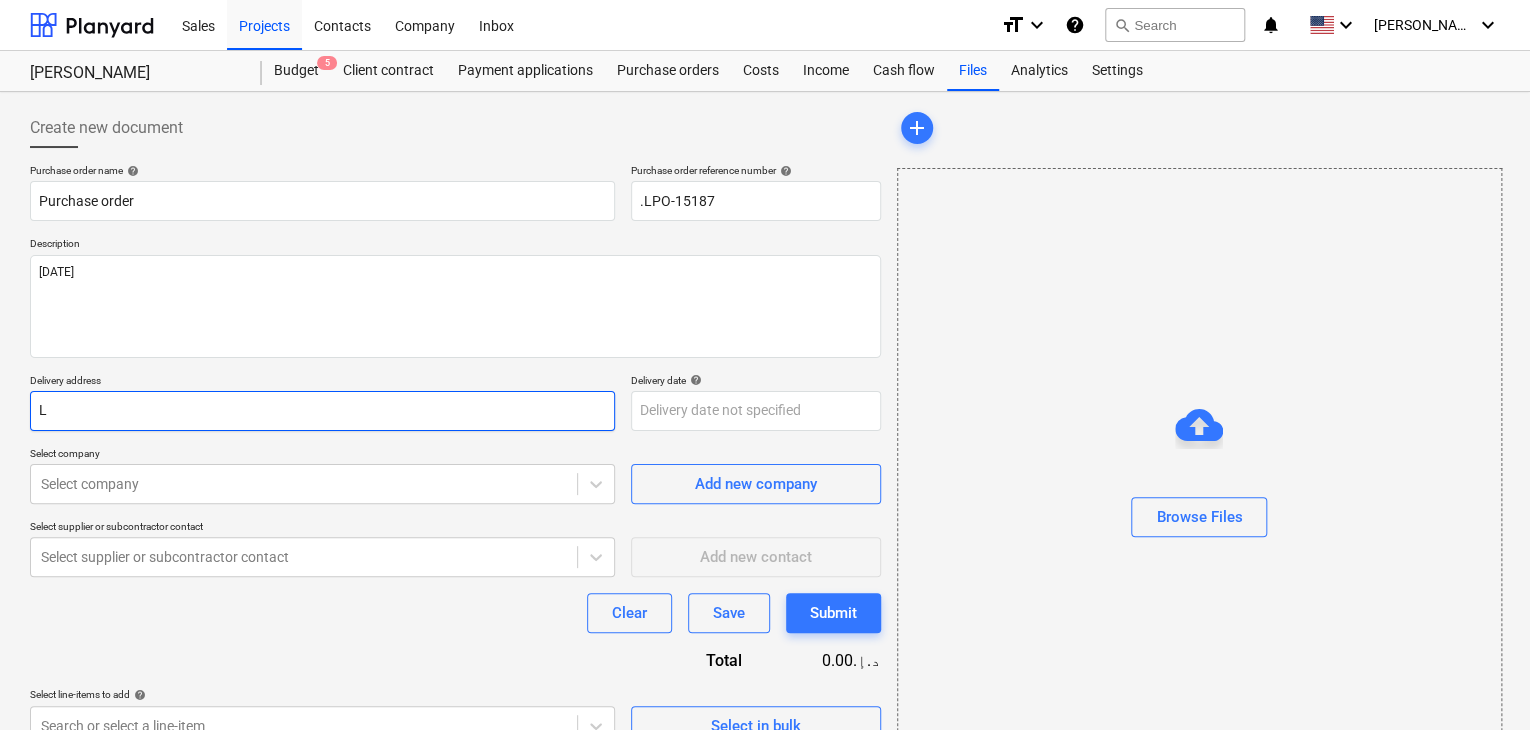 type on "LU" 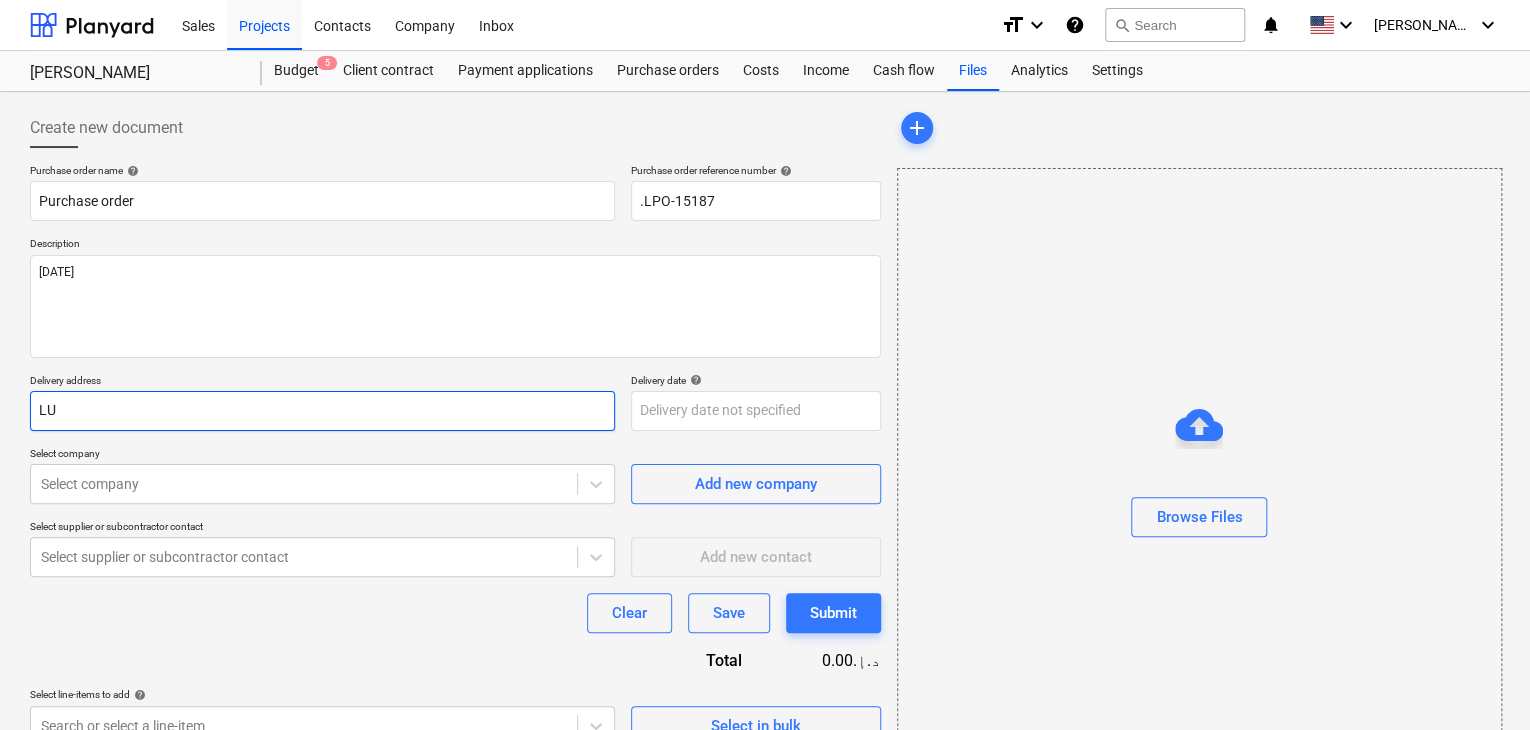 type on "x" 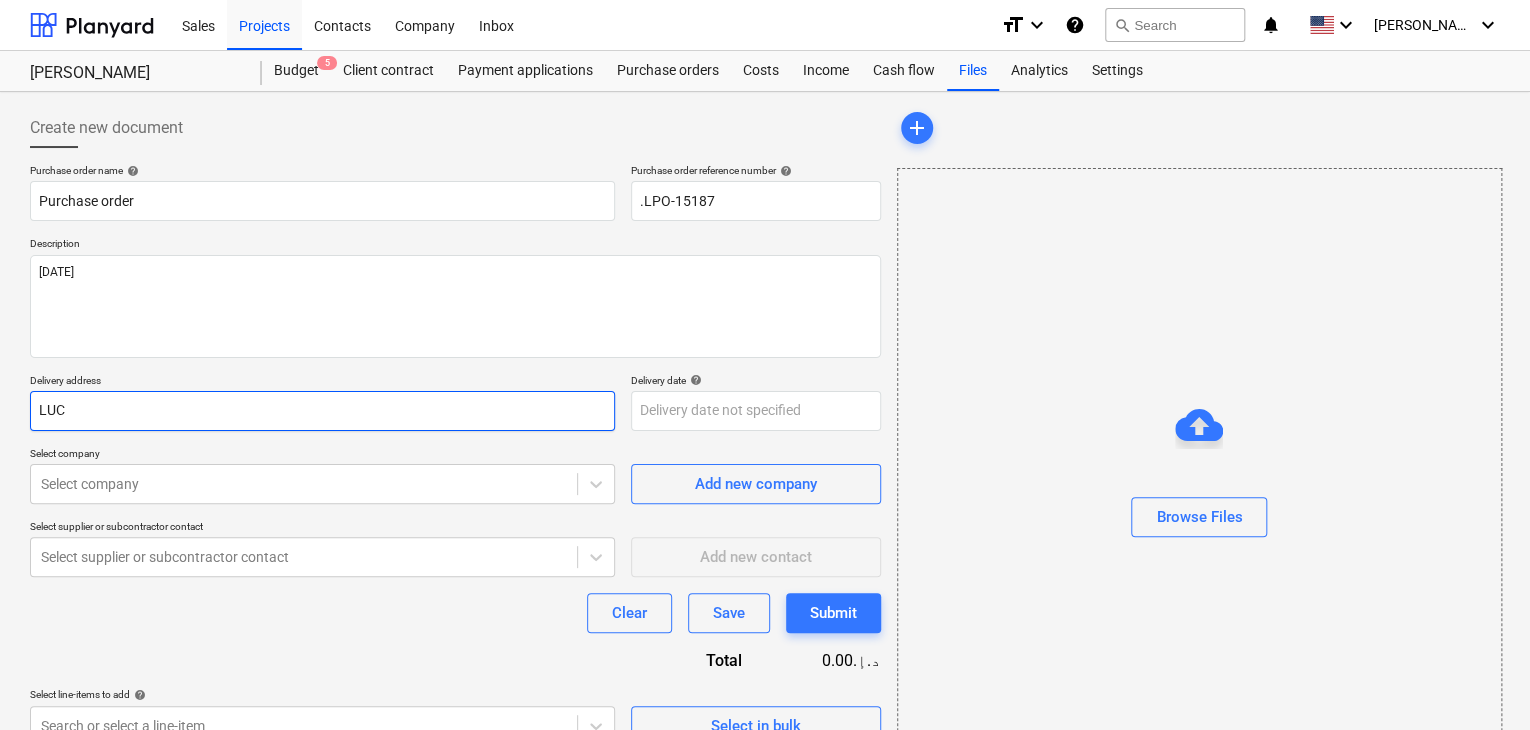 type on "x" 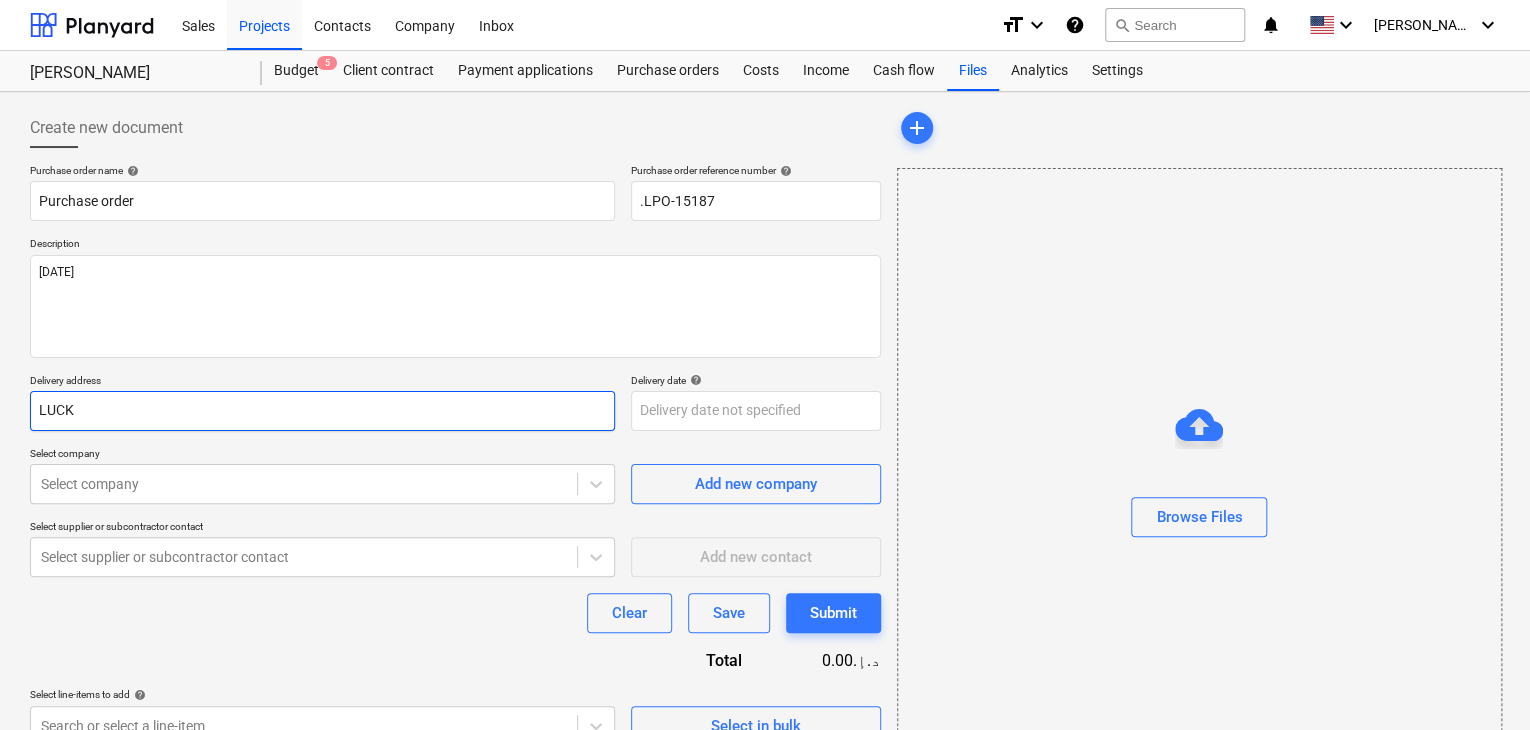 type on "x" 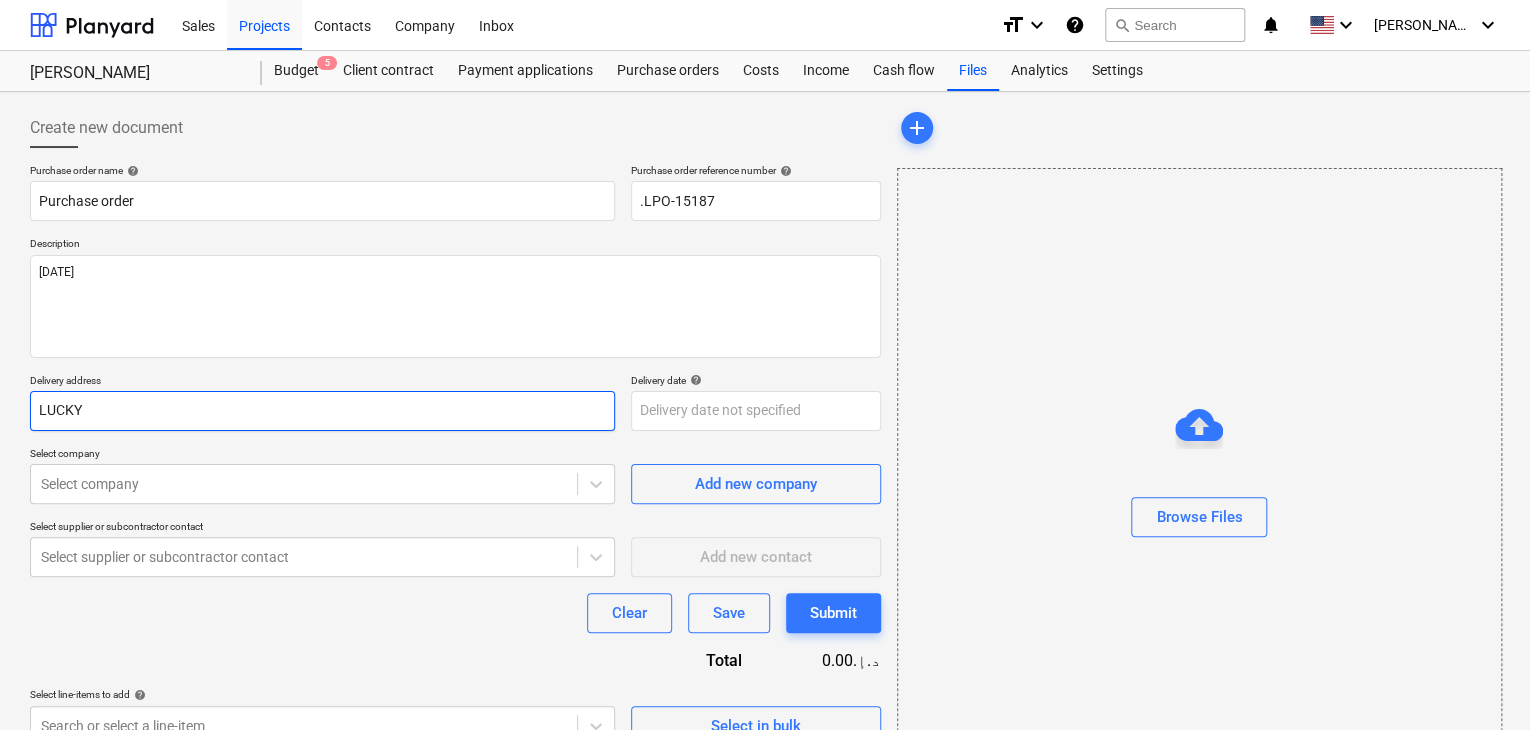 type on "x" 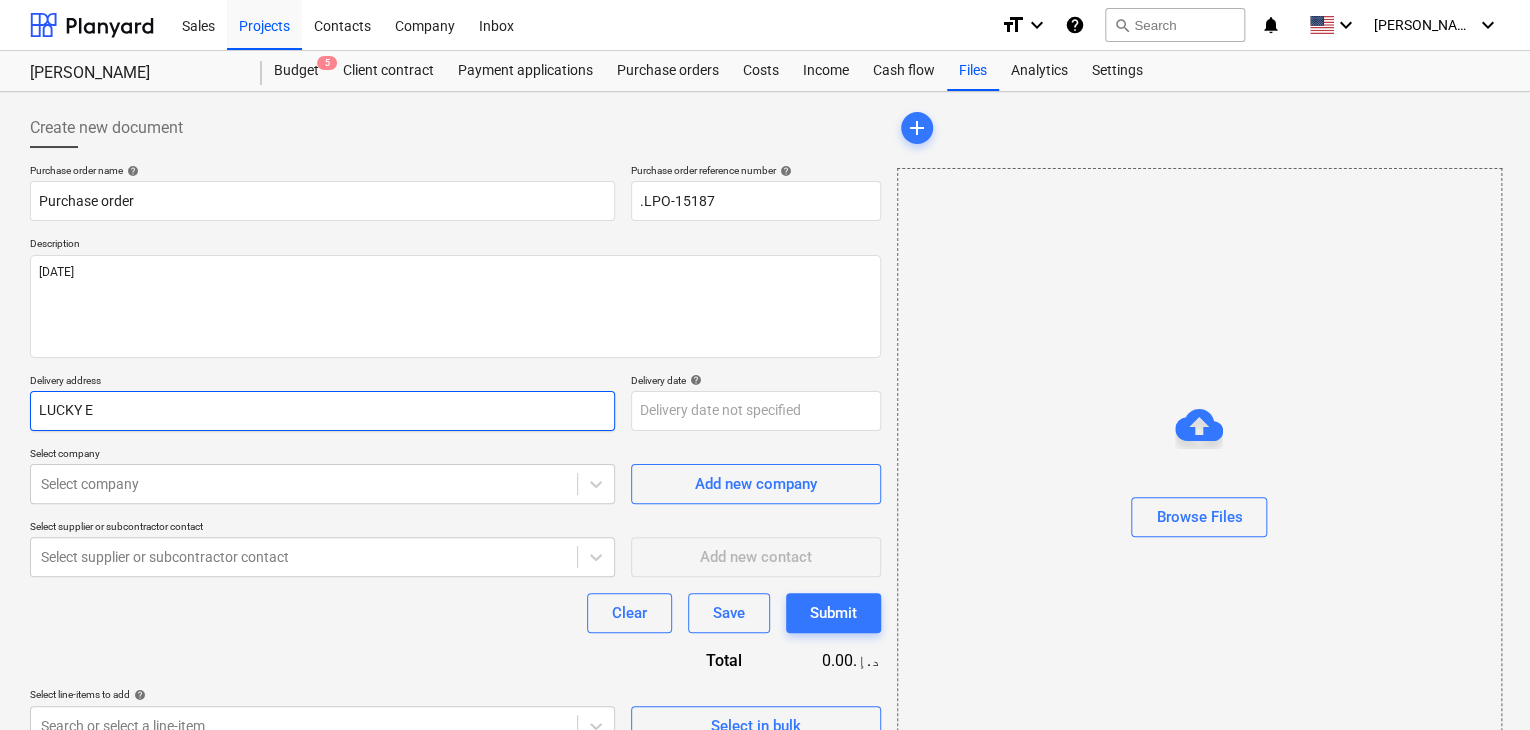 type on "x" 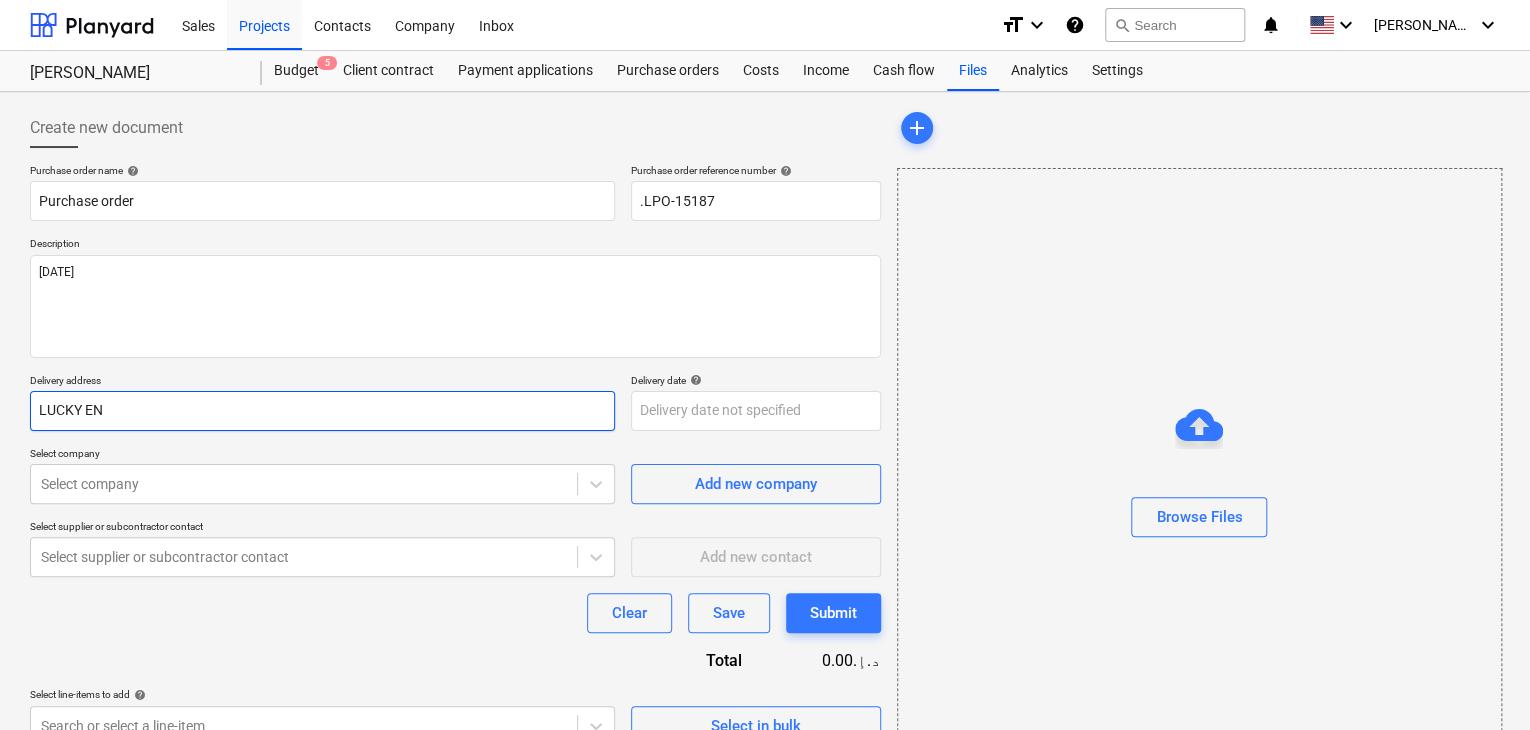 type on "x" 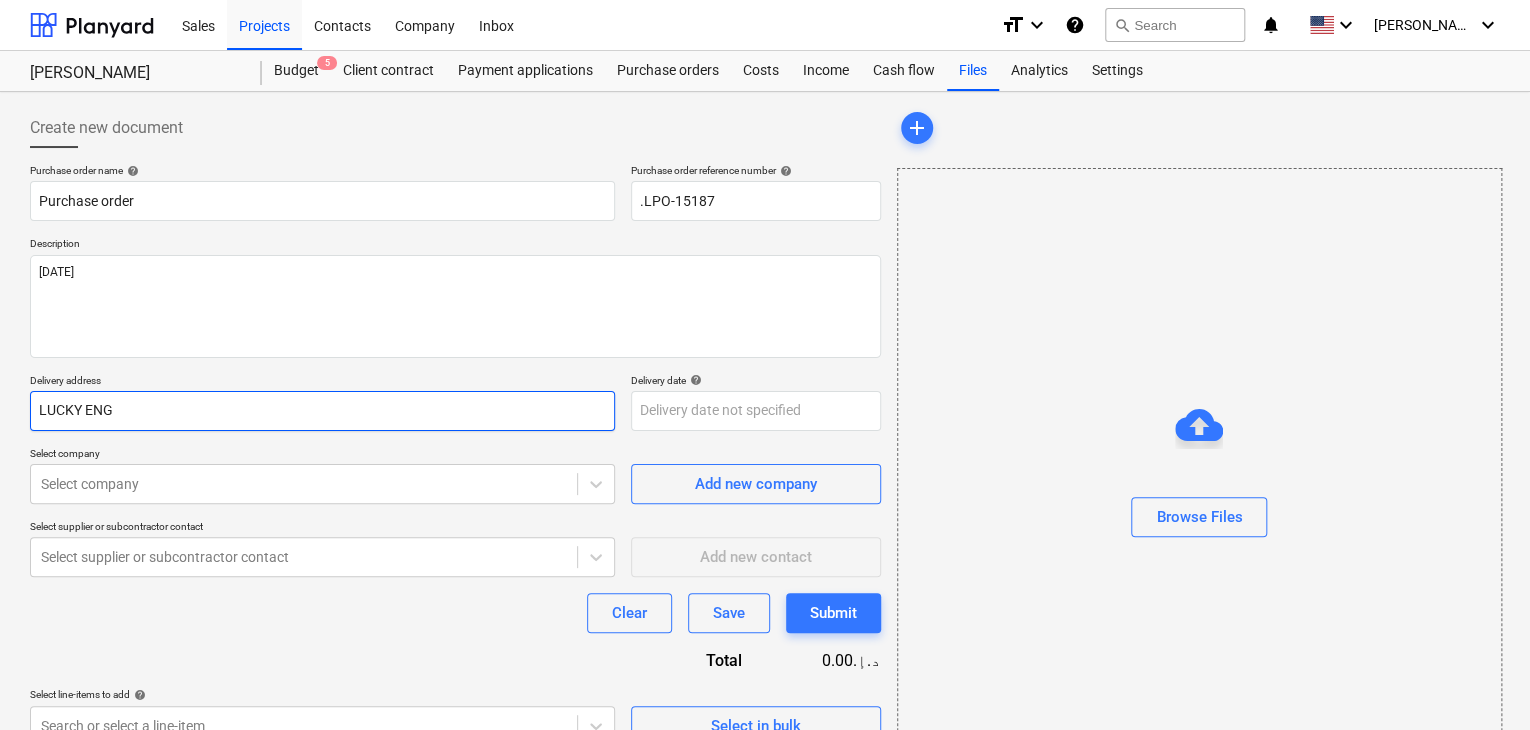 type on "x" 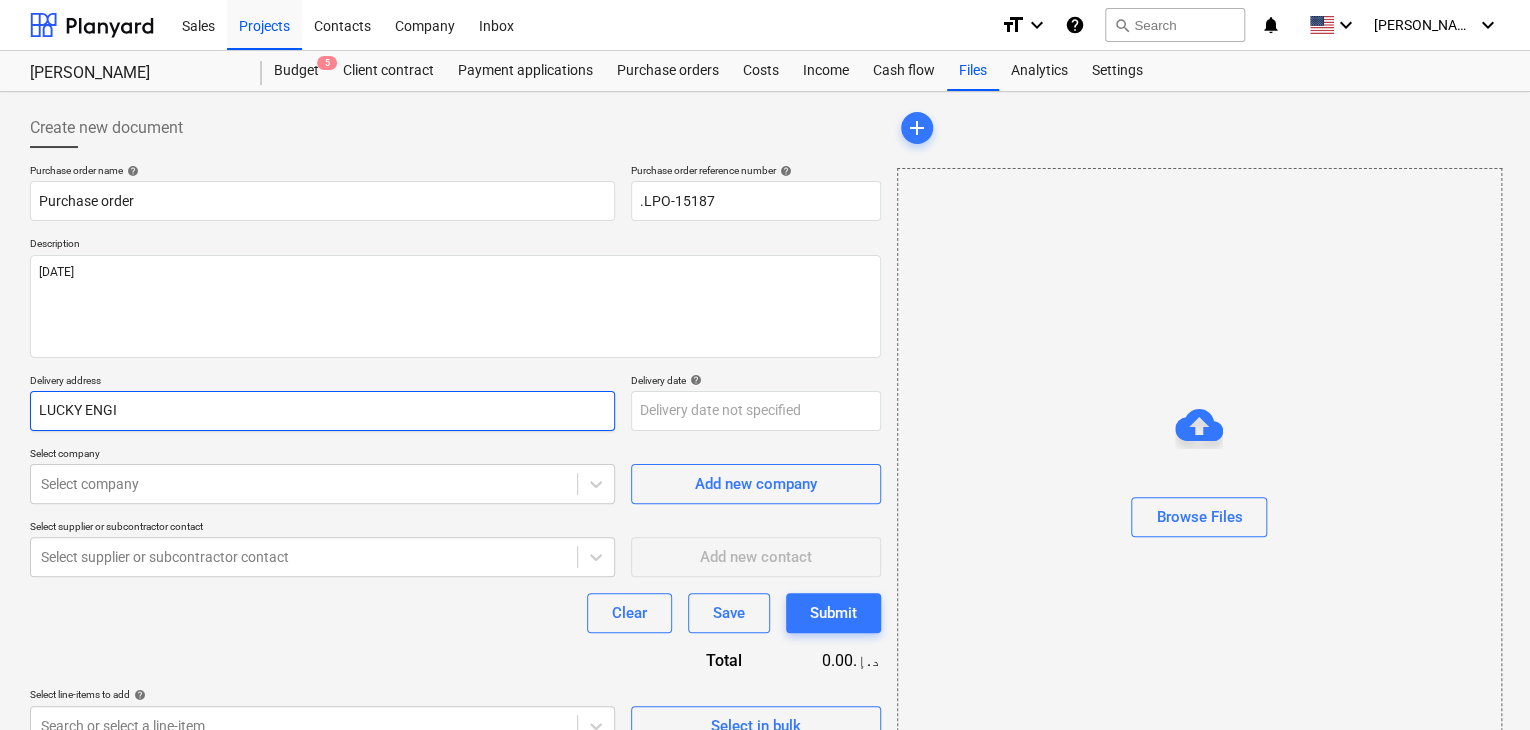 type on "x" 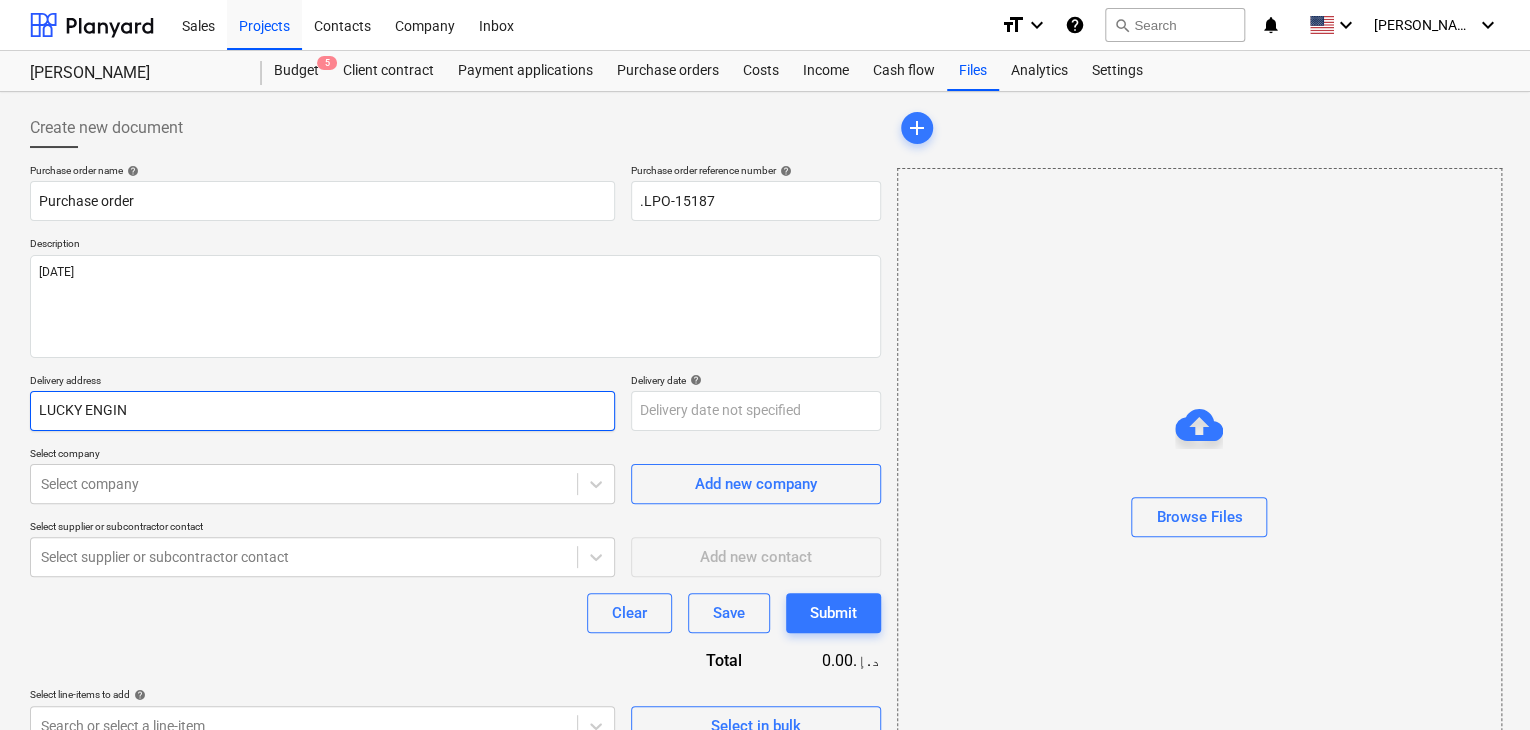 type on "x" 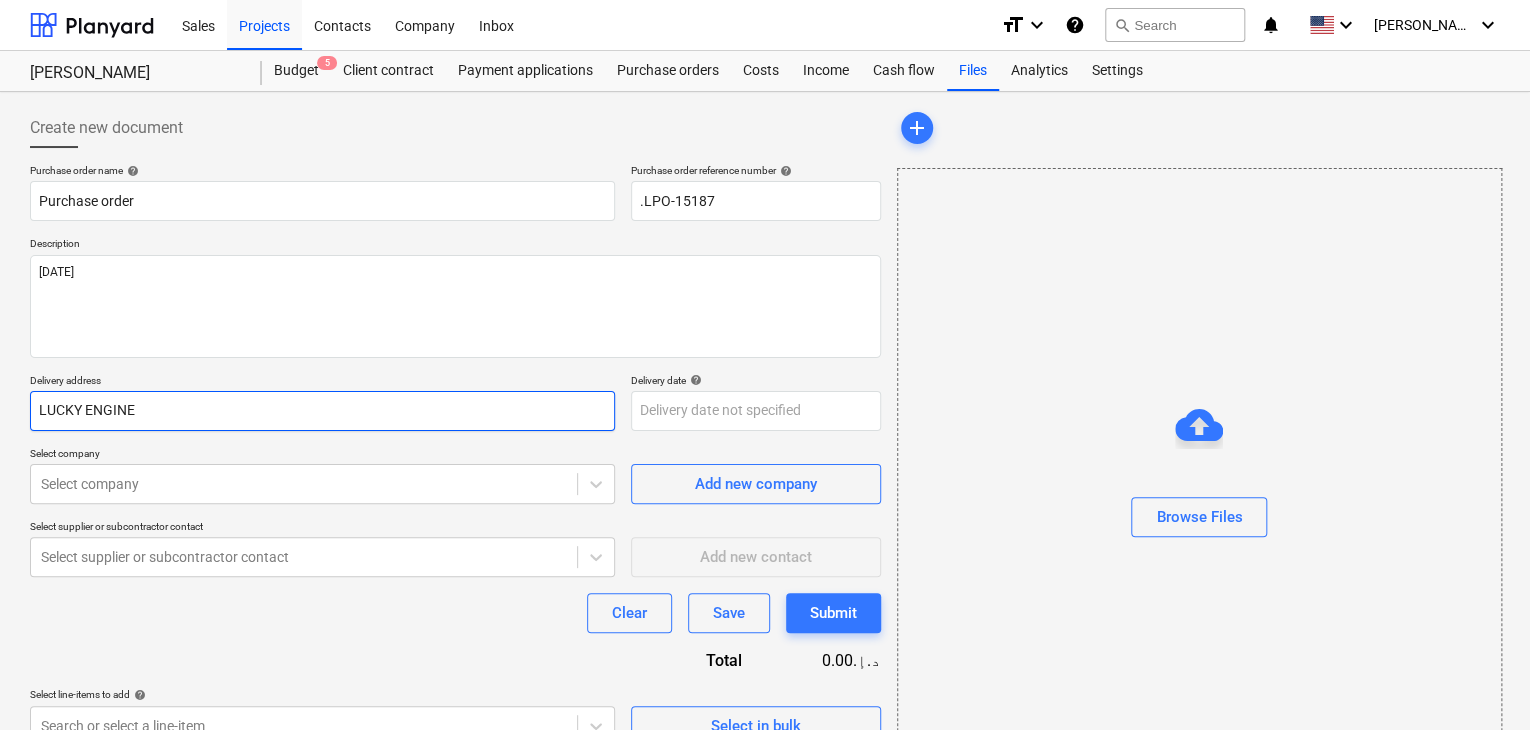 type on "x" 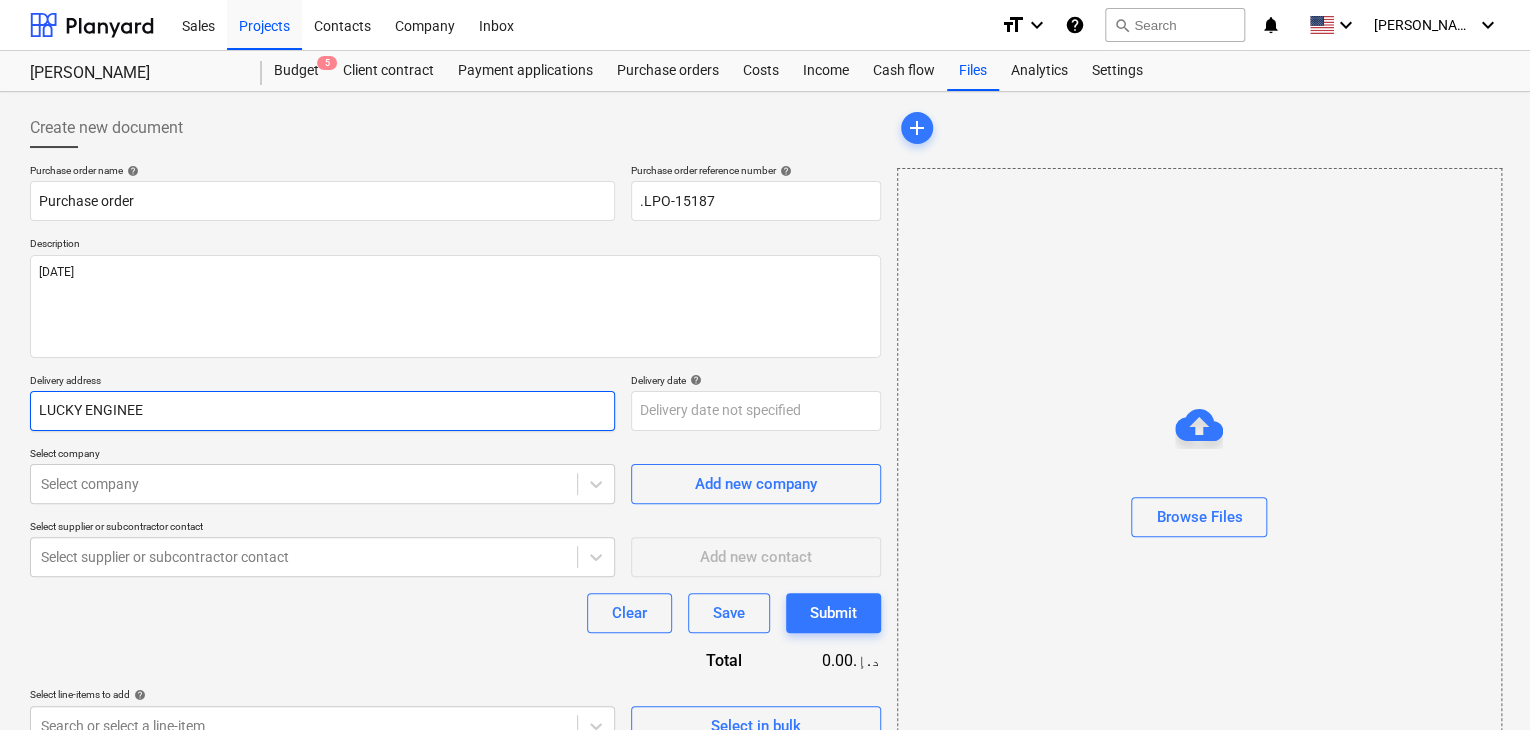 type on "x" 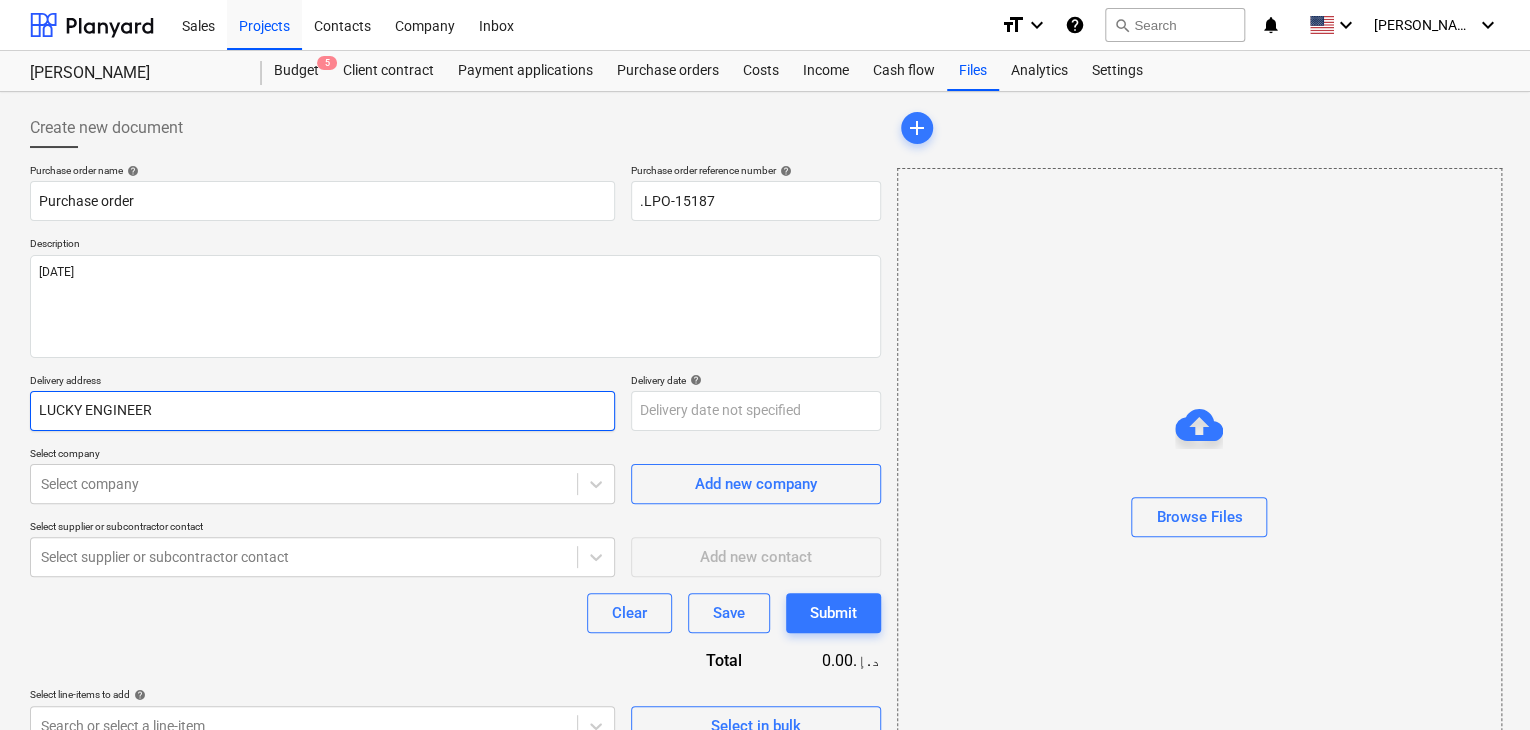 type on "x" 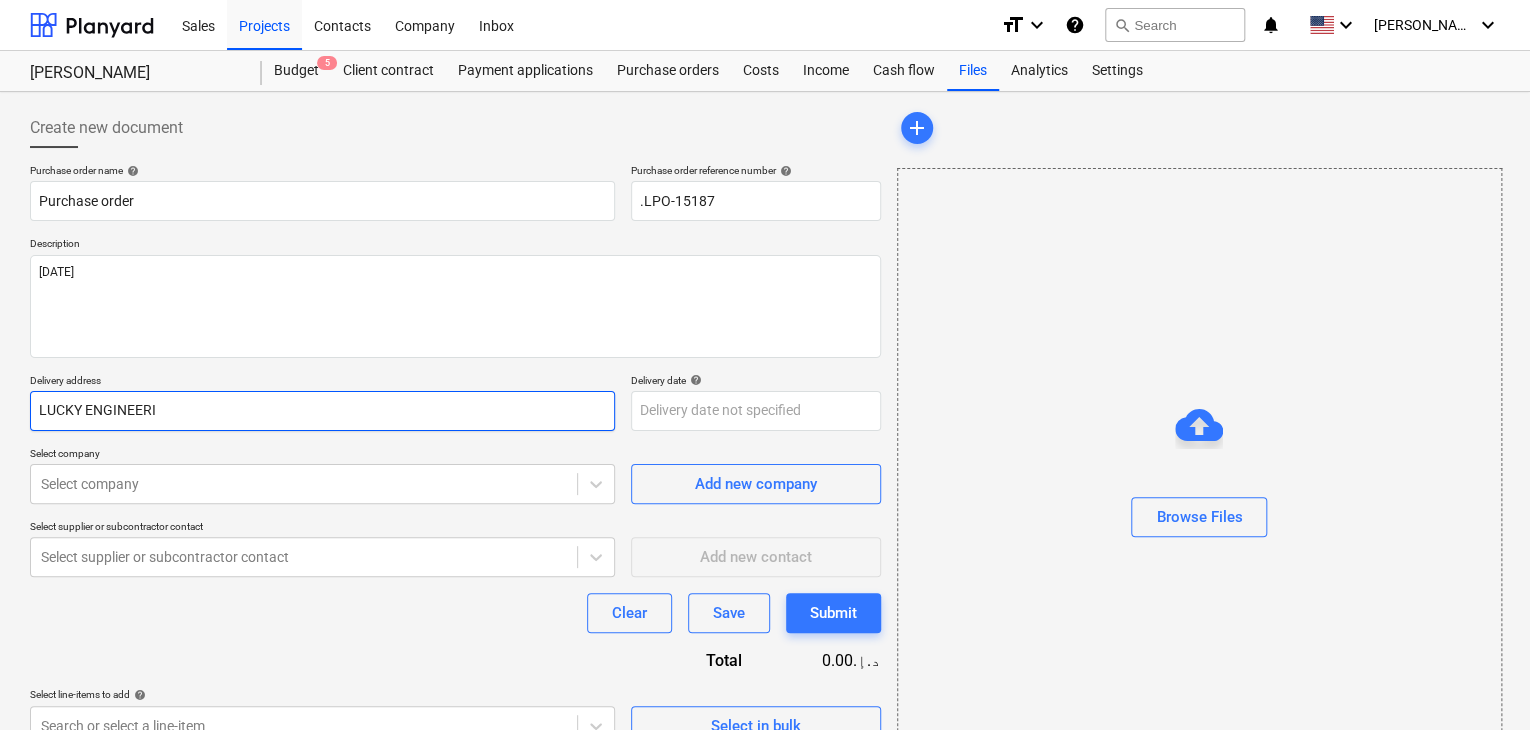 type on "x" 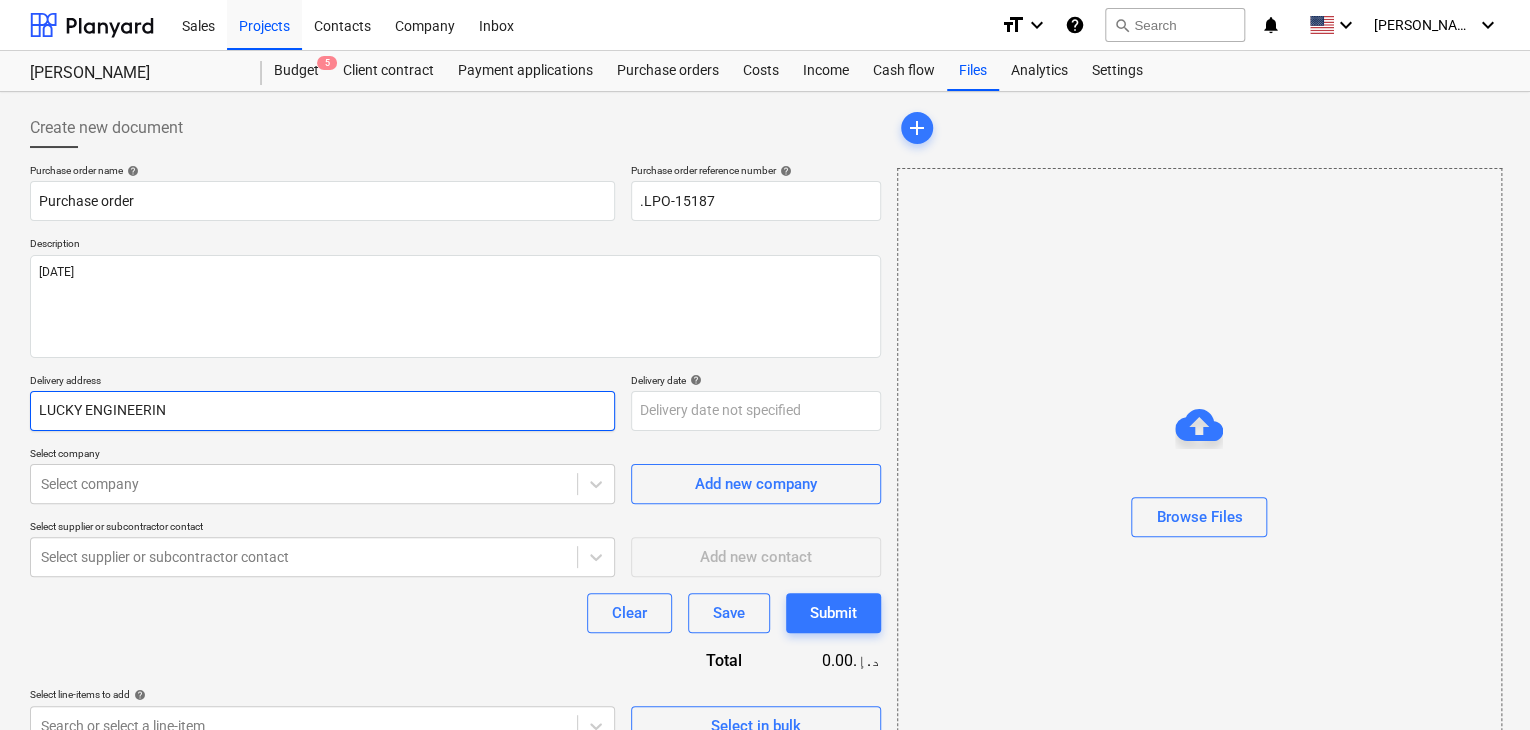 type on "x" 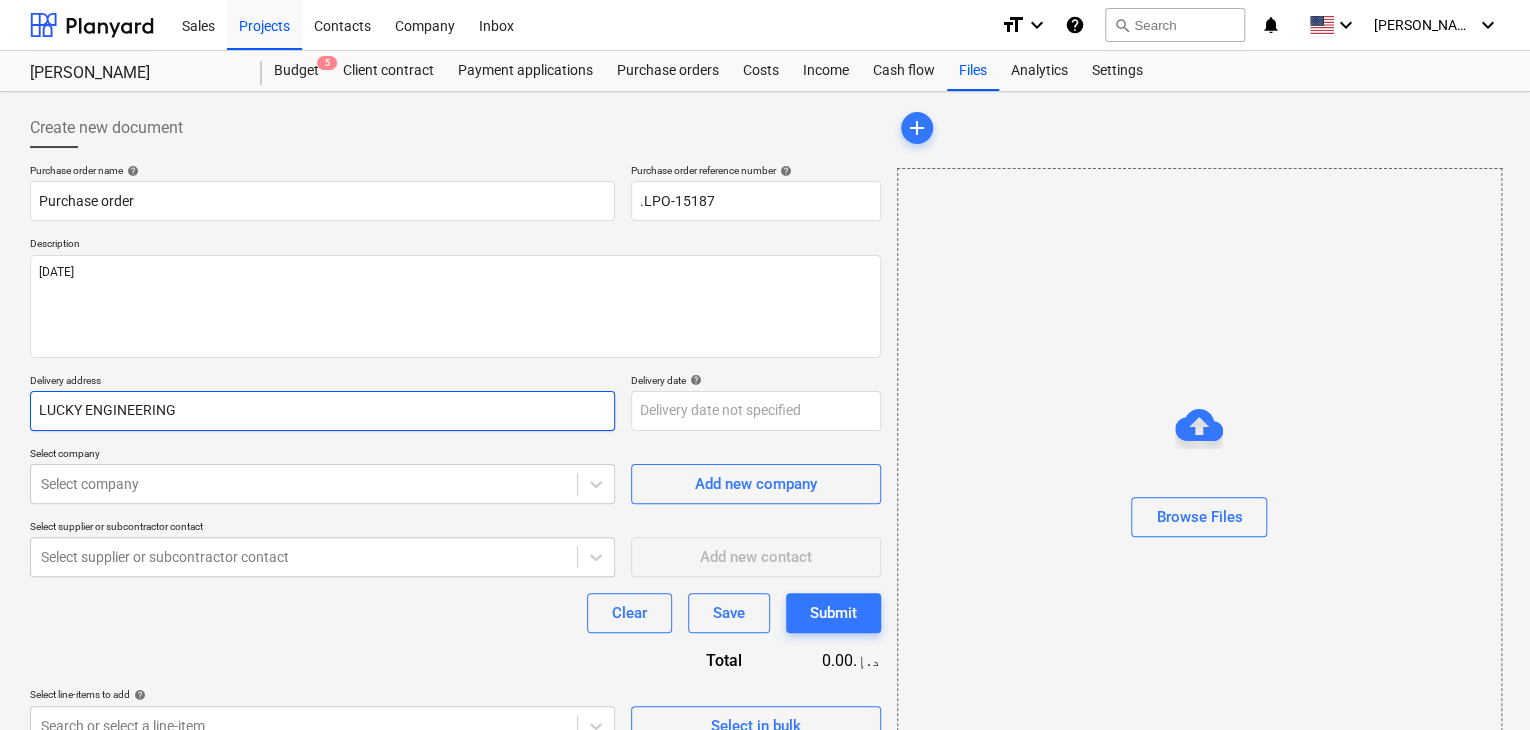 type on "x" 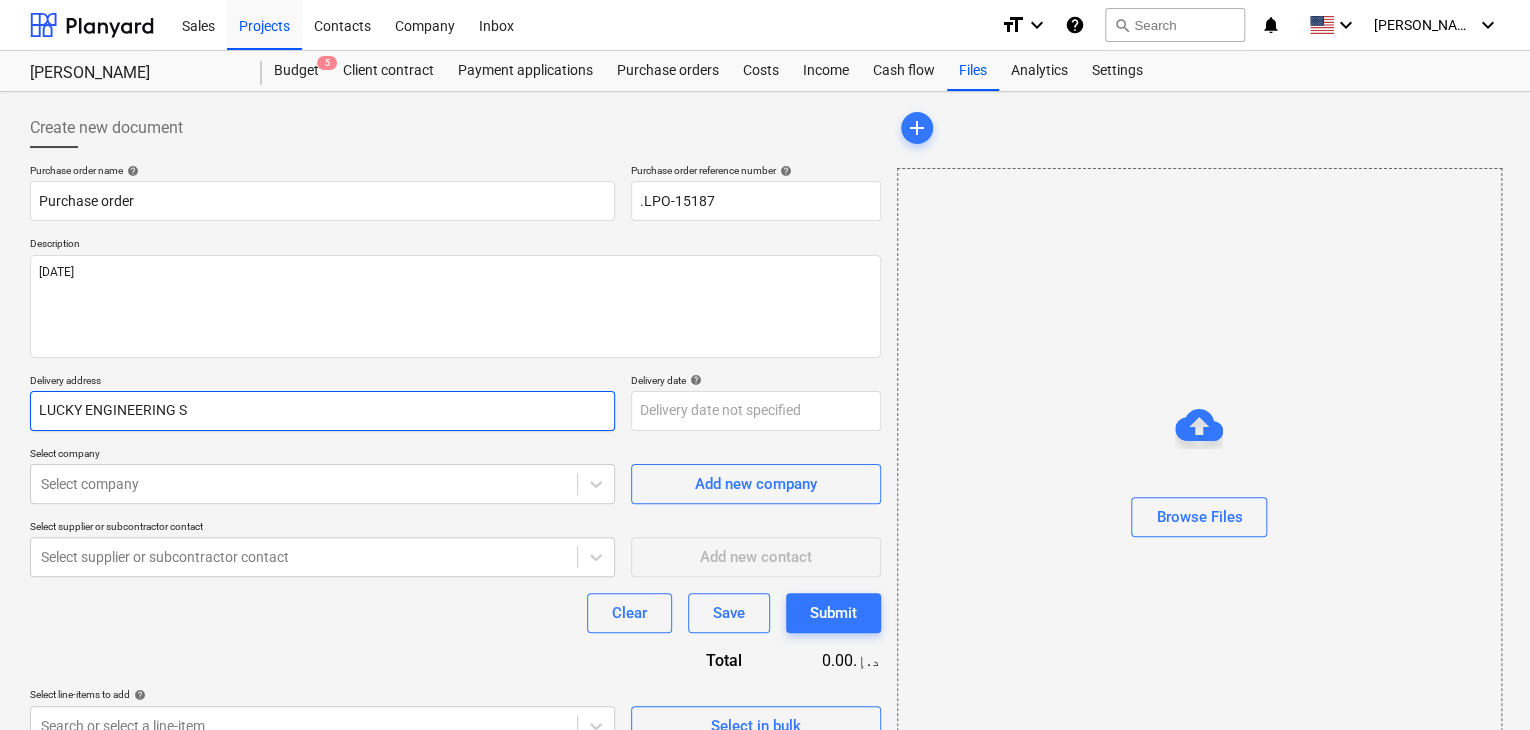 type on "x" 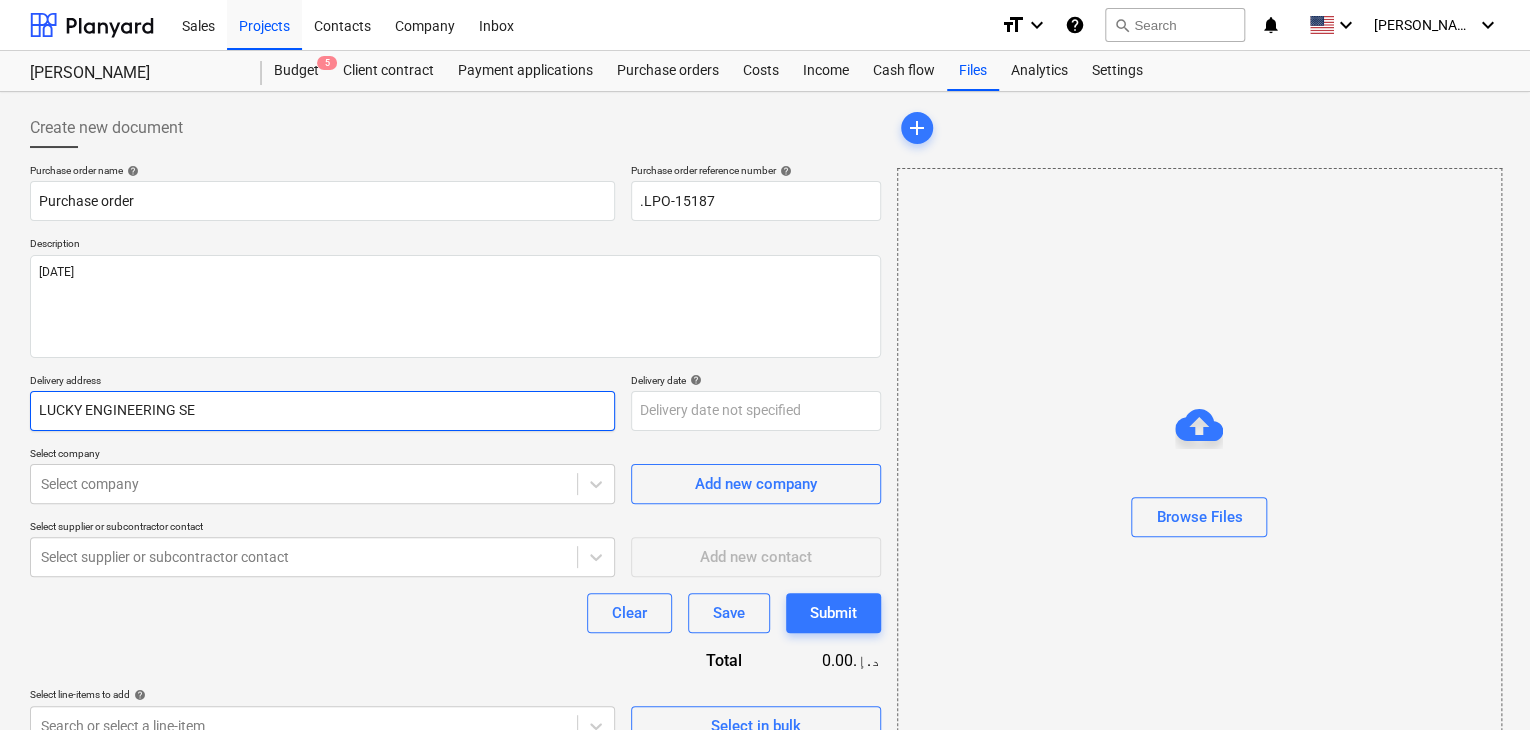 type on "x" 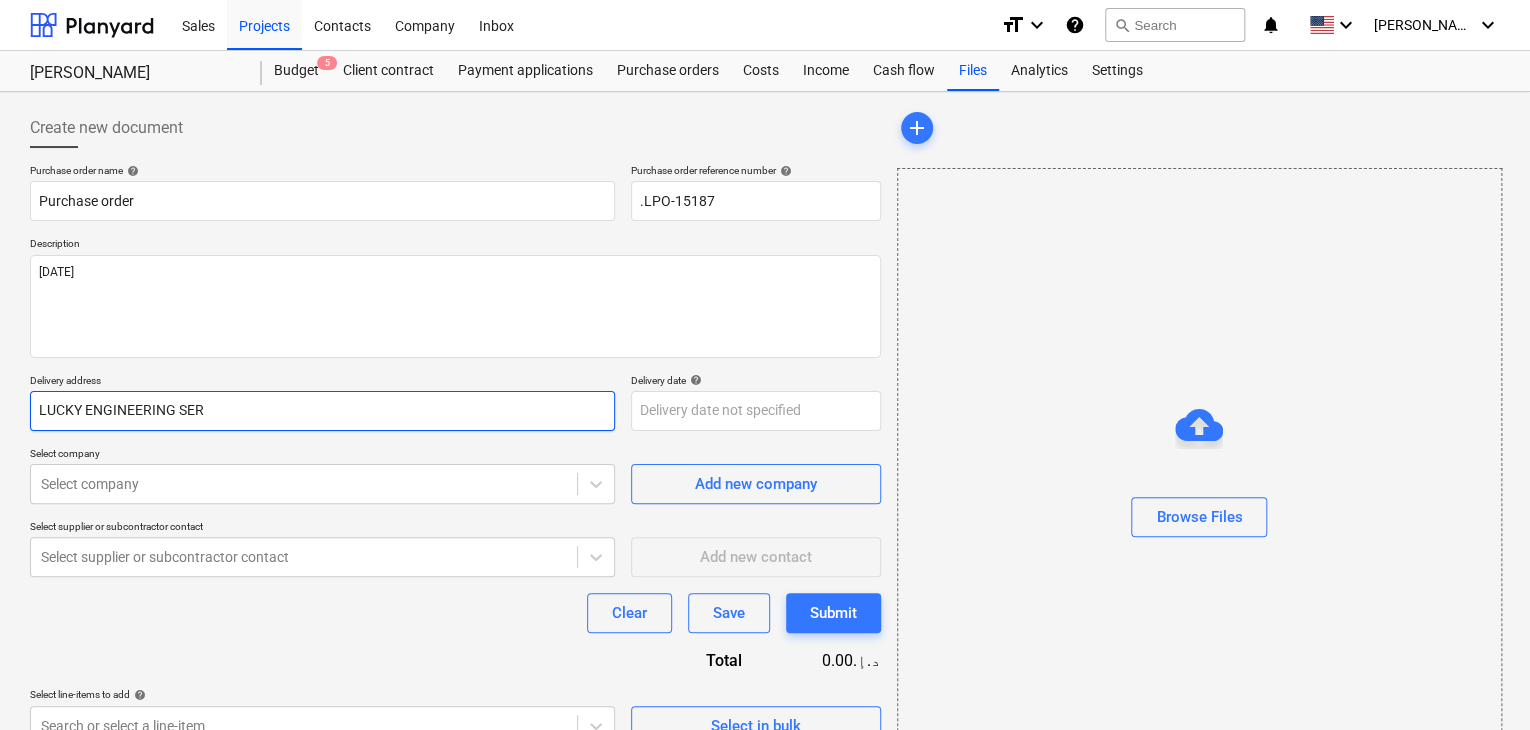 type on "x" 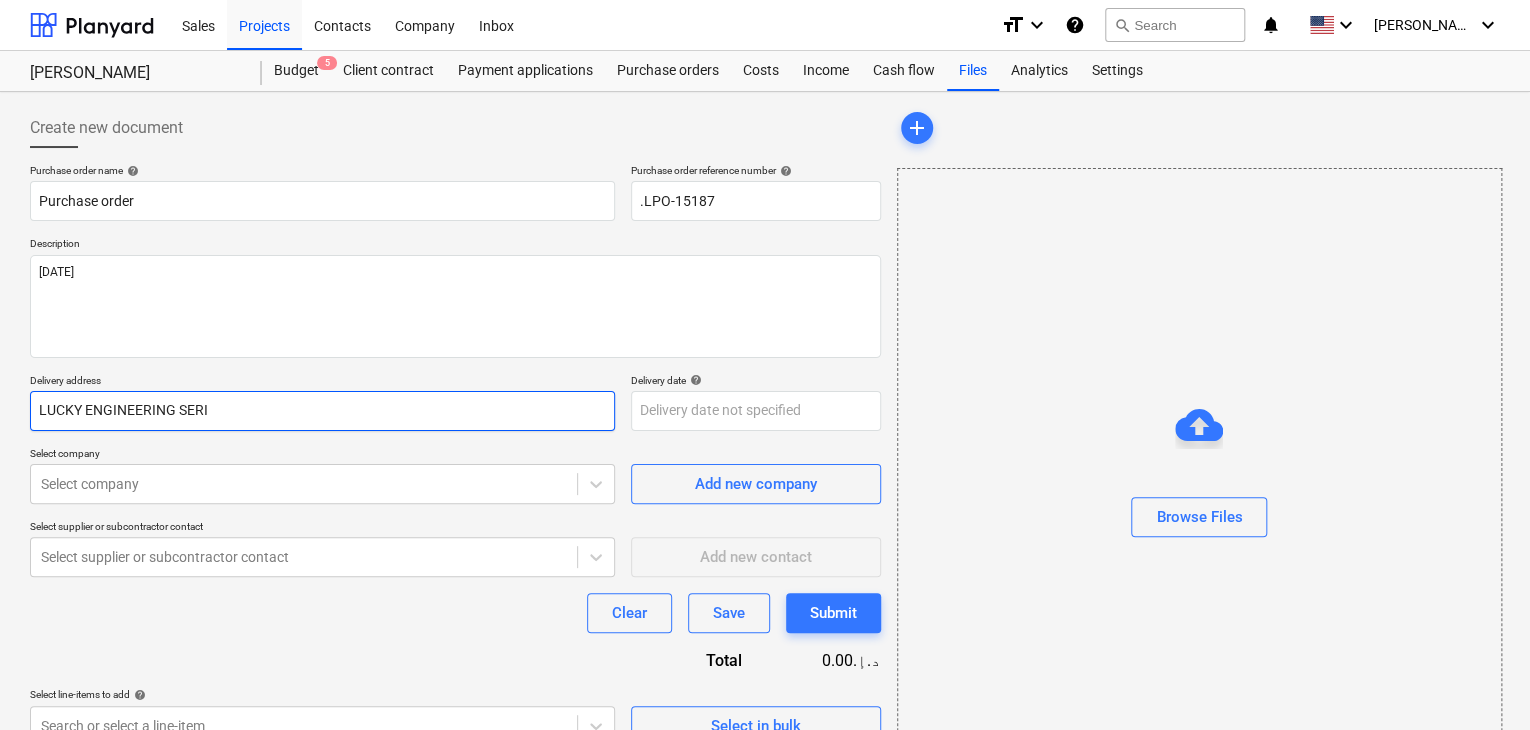 type 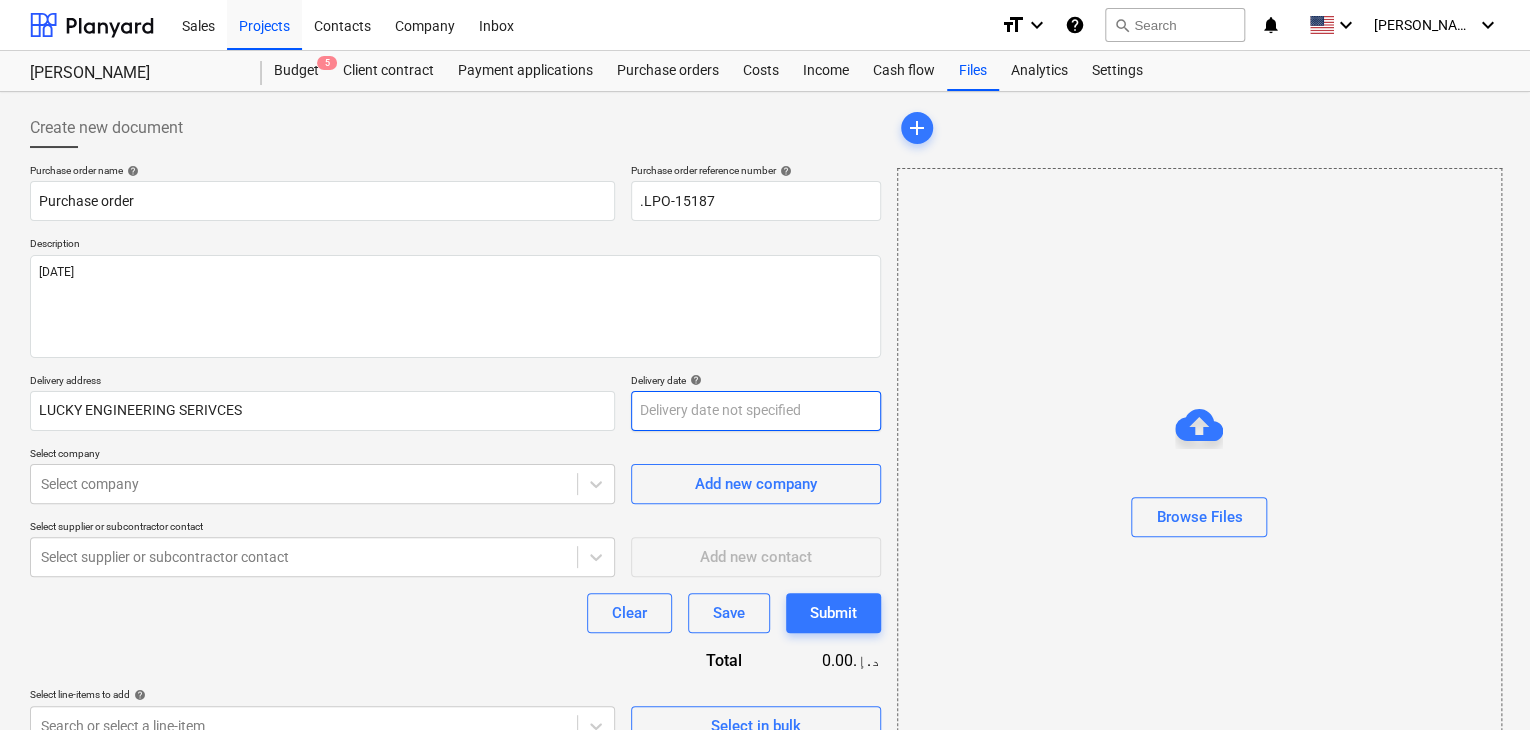 click on "Sales Projects Contacts Company Inbox format_size keyboard_arrow_down help search Search notifications 0 keyboard_arrow_down [PERSON_NAME] keyboard_arrow_down [PERSON_NAME]  Budget 5 Client contract Payment applications Purchase orders Costs Income Cash flow Files Analytics Settings Create new document Purchase order name help Purchase order Purchase order reference number help .LPO-15187 Description [DATE] Delivery address LUCKY ENGINEERING SERIVCES Delivery date help Press the down arrow key to interact with the calendar and
select a date. Press the question mark key to get the keyboard shortcuts for changing dates. Select company Select company Add new company Select supplier or subcontractor contact Select supplier or subcontractor contact Add new contact Clear Save Submit Total 0.00د.إ.‏ Select line-items to add help Search or select a line-item Select in bulk add Browse Files
x" at bounding box center [765, 365] 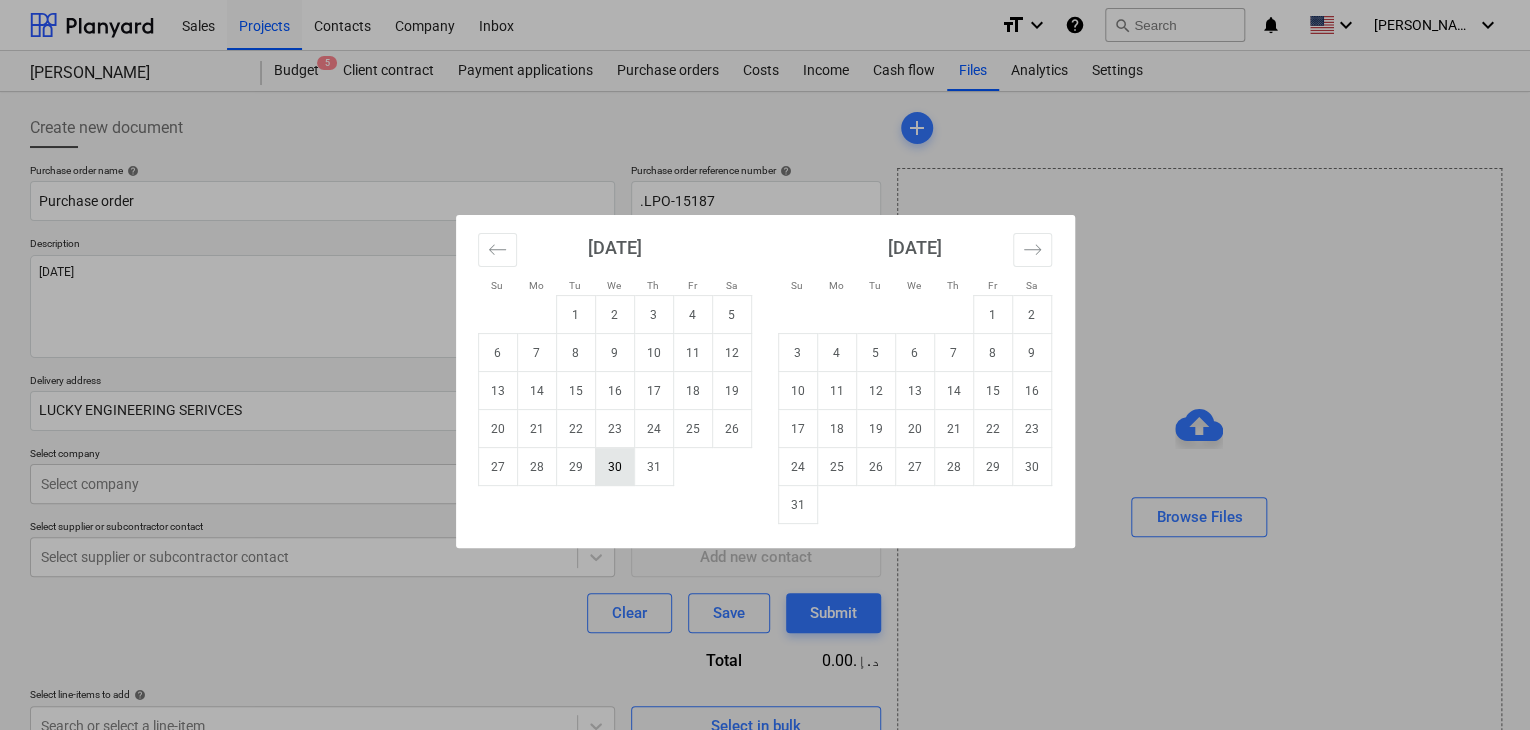 click on "30" at bounding box center (614, 467) 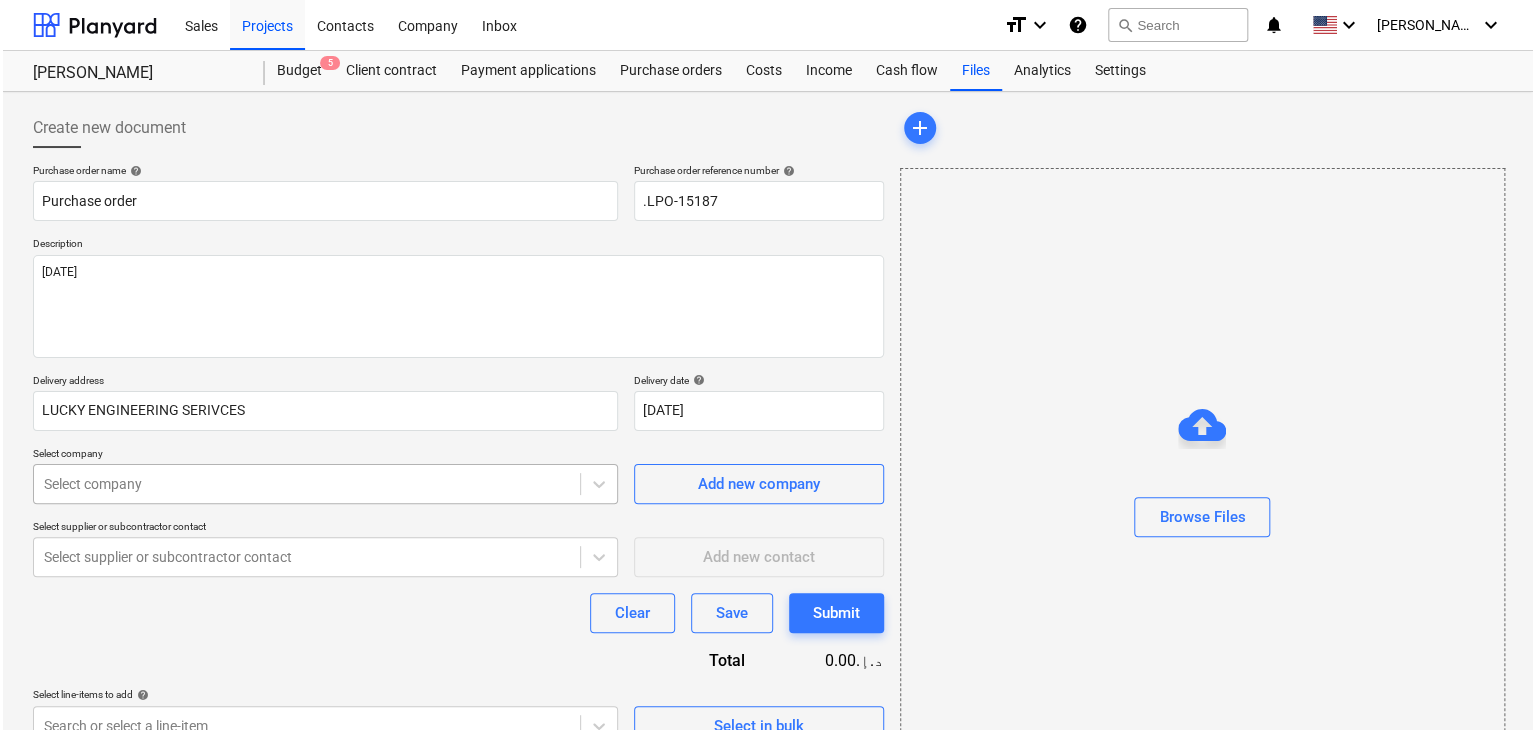scroll, scrollTop: 71, scrollLeft: 0, axis: vertical 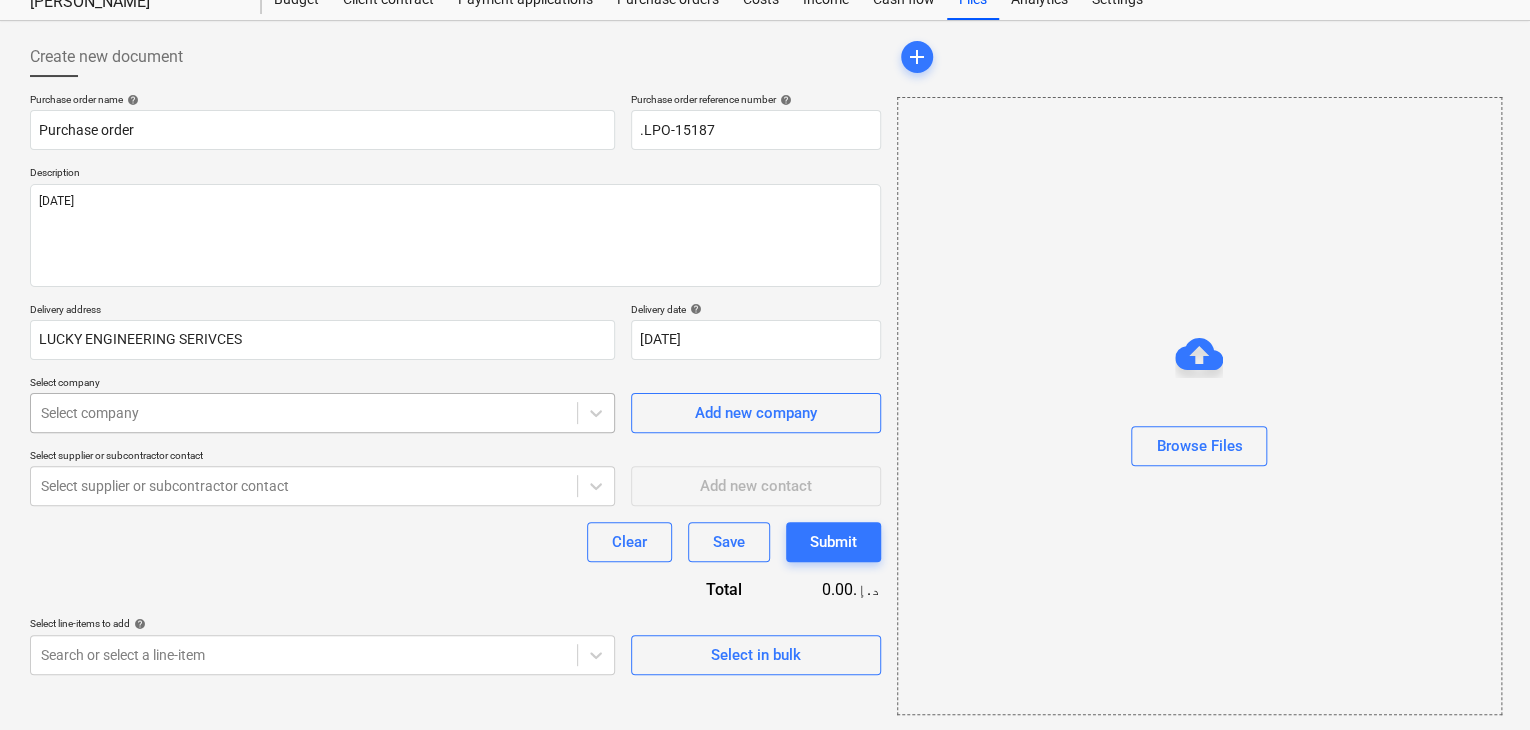 click on "Sales Projects Contacts Company Inbox format_size keyboard_arrow_down help search Search notifications 0 keyboard_arrow_down [PERSON_NAME] keyboard_arrow_down [PERSON_NAME]  Budget 5 Client contract Payment applications Purchase orders Costs Income Cash flow Files Analytics Settings Create new document Purchase order name help Purchase order Purchase order reference number help .LPO-15187 Description [DATE] Delivery address LUCKY ENGINEERING SERIVCES Delivery date help [DATE] [DATE] Press the down arrow key to interact with the calendar and
select a date. Press the question mark key to get the keyboard shortcuts for changing dates. Select company Select company Add new company Select supplier or subcontractor contact Select supplier or subcontractor contact Add new contact Clear Save Submit Total 0.00د.إ.‏ Select line-items to add help Search or select a line-item Select in bulk add Browse Files
x" at bounding box center [765, 294] 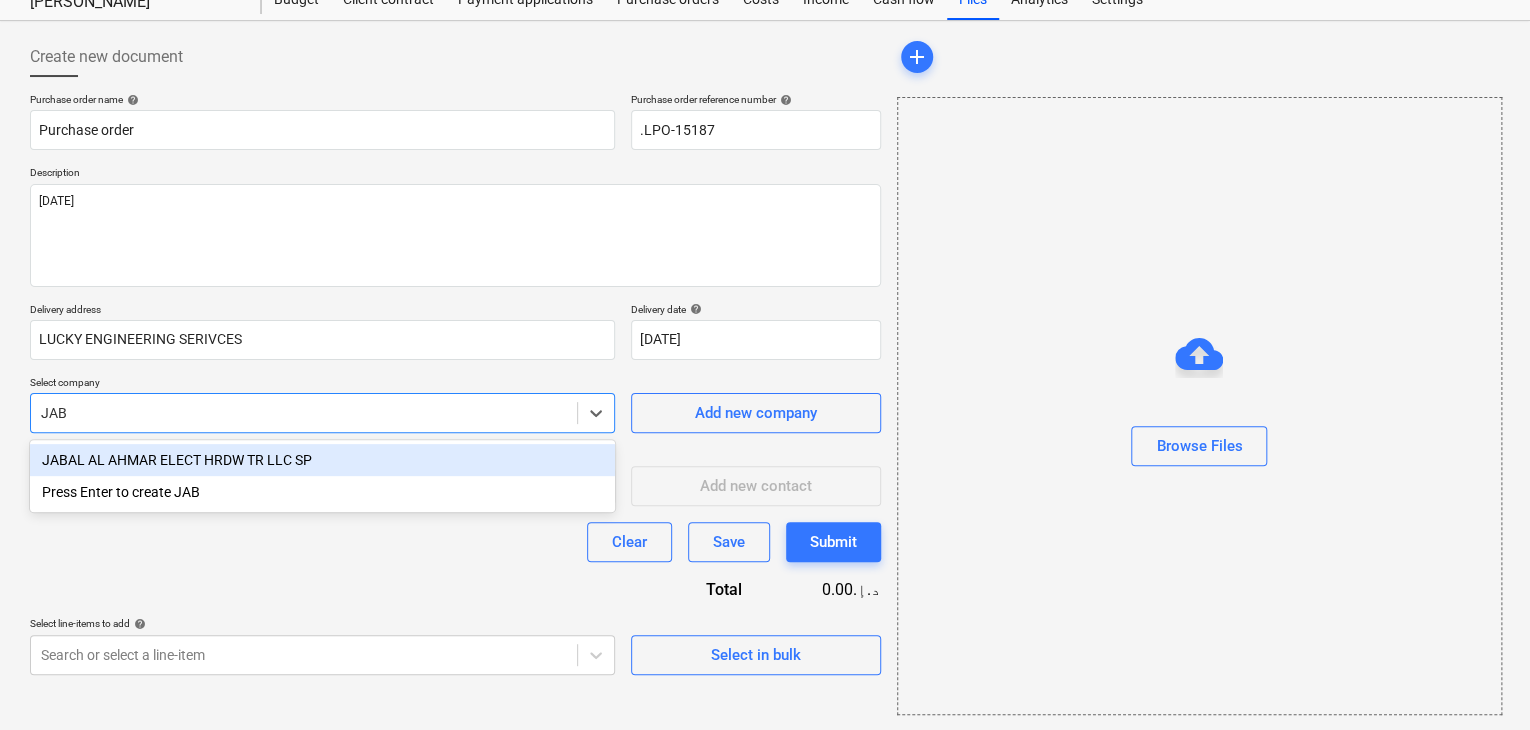 click on "JABAL AL AHMAR ELECT HRDW TR LLC SP" at bounding box center (322, 460) 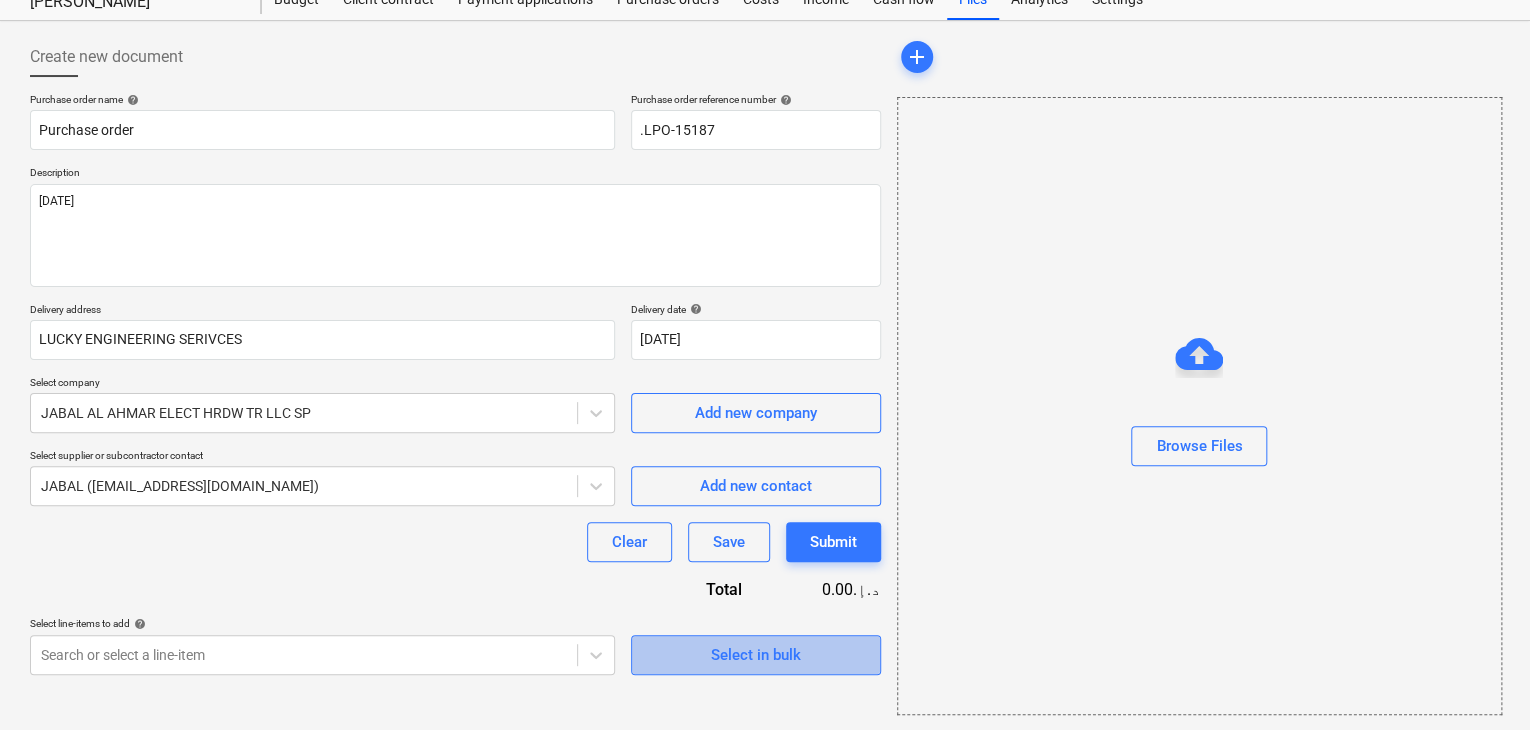 click on "Select in bulk" at bounding box center (756, 655) 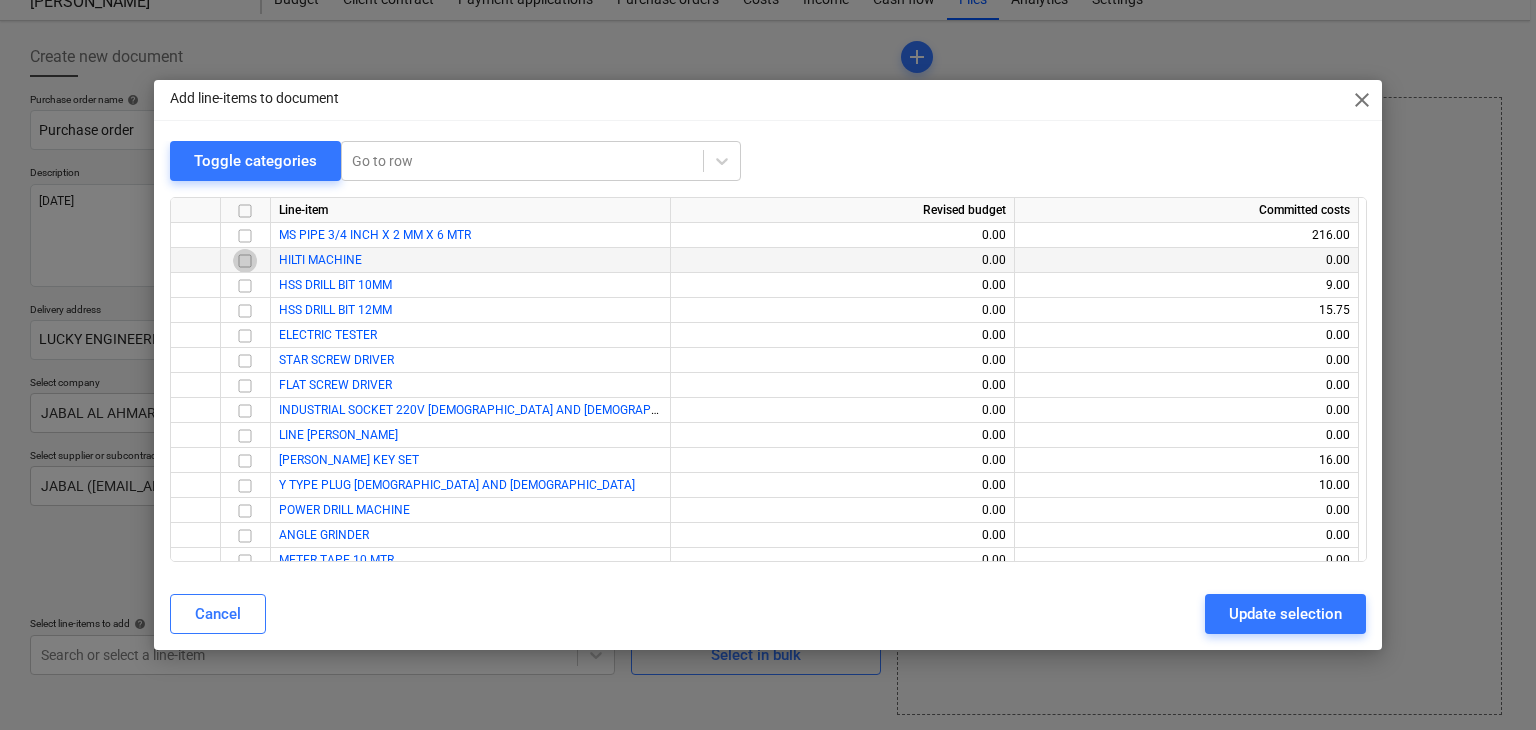 click at bounding box center [245, 261] 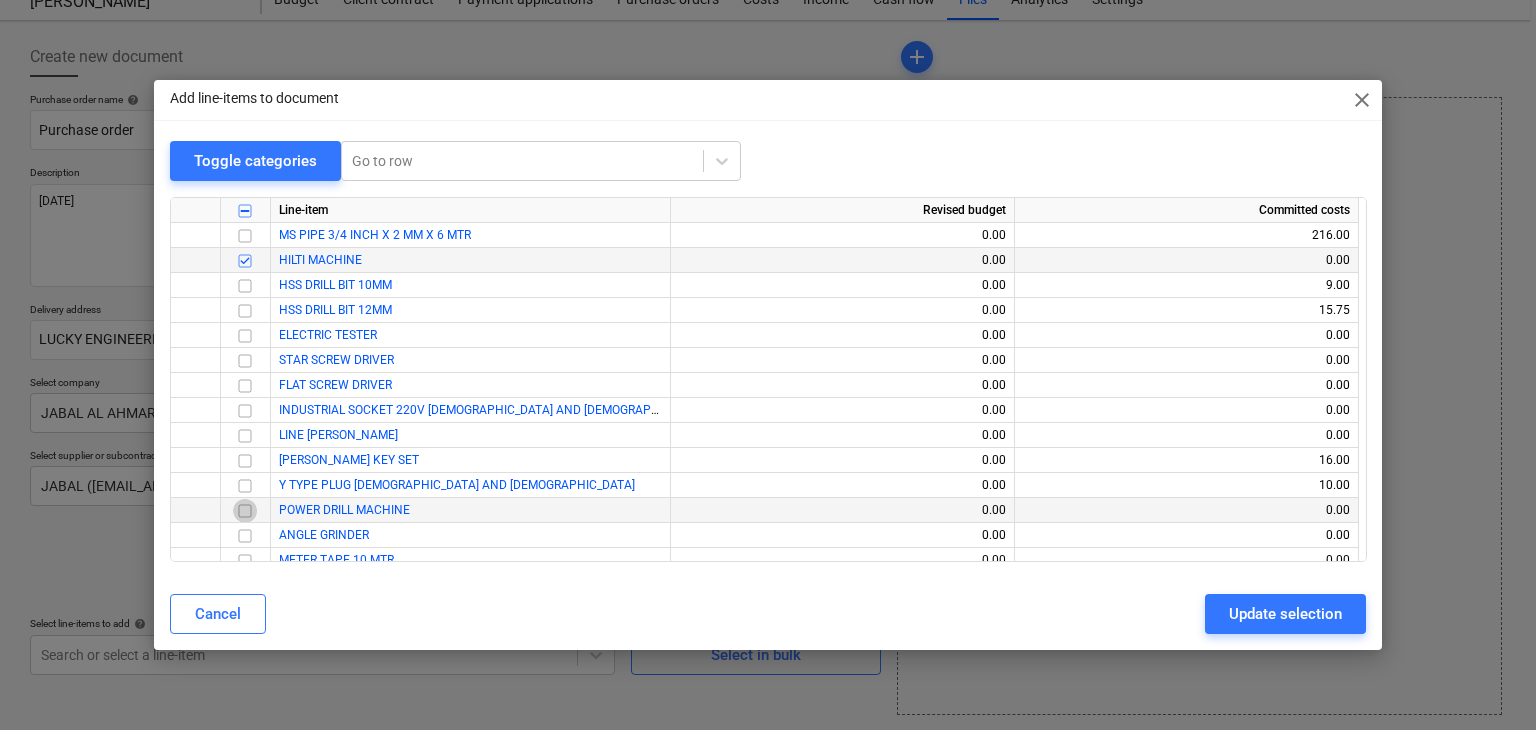 click at bounding box center [245, 511] 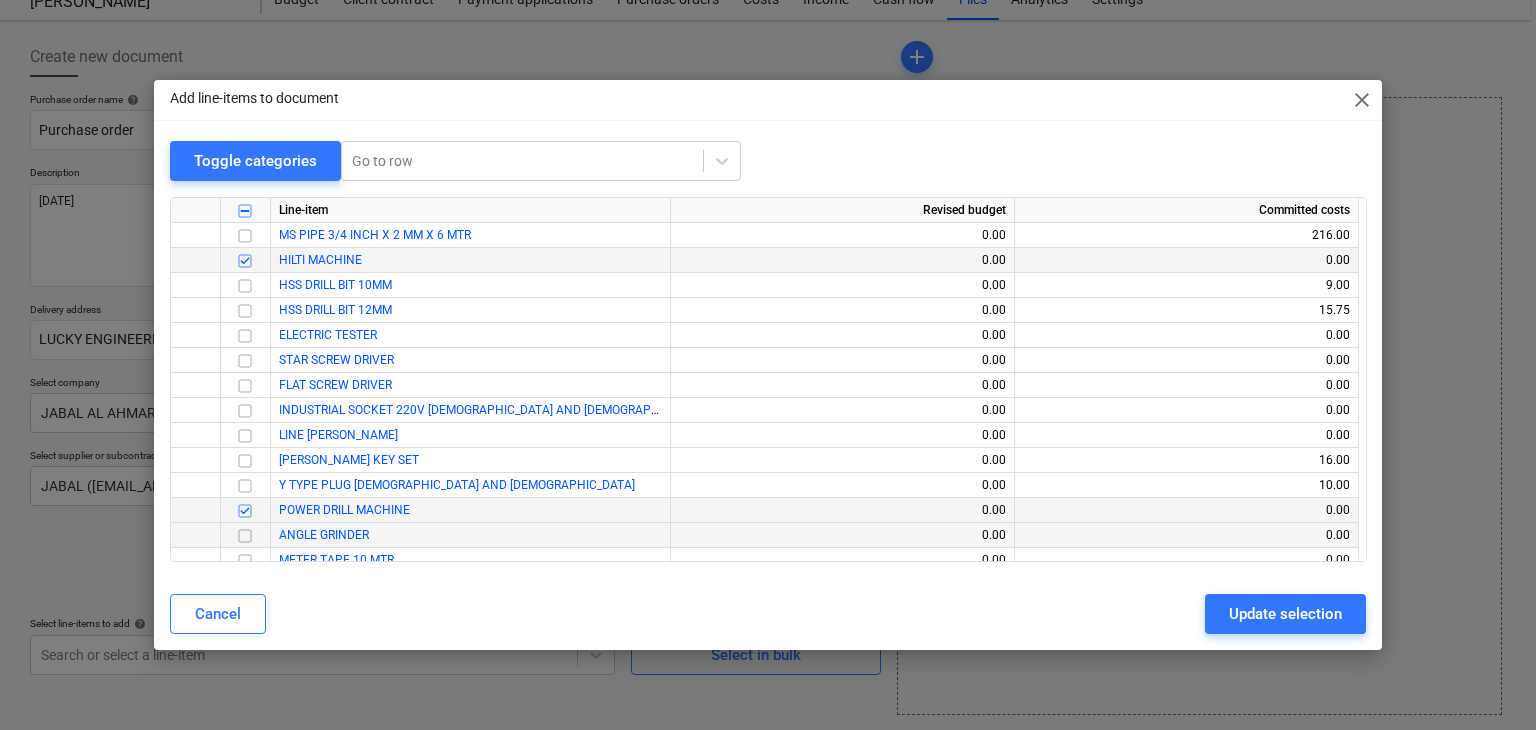click at bounding box center [245, 536] 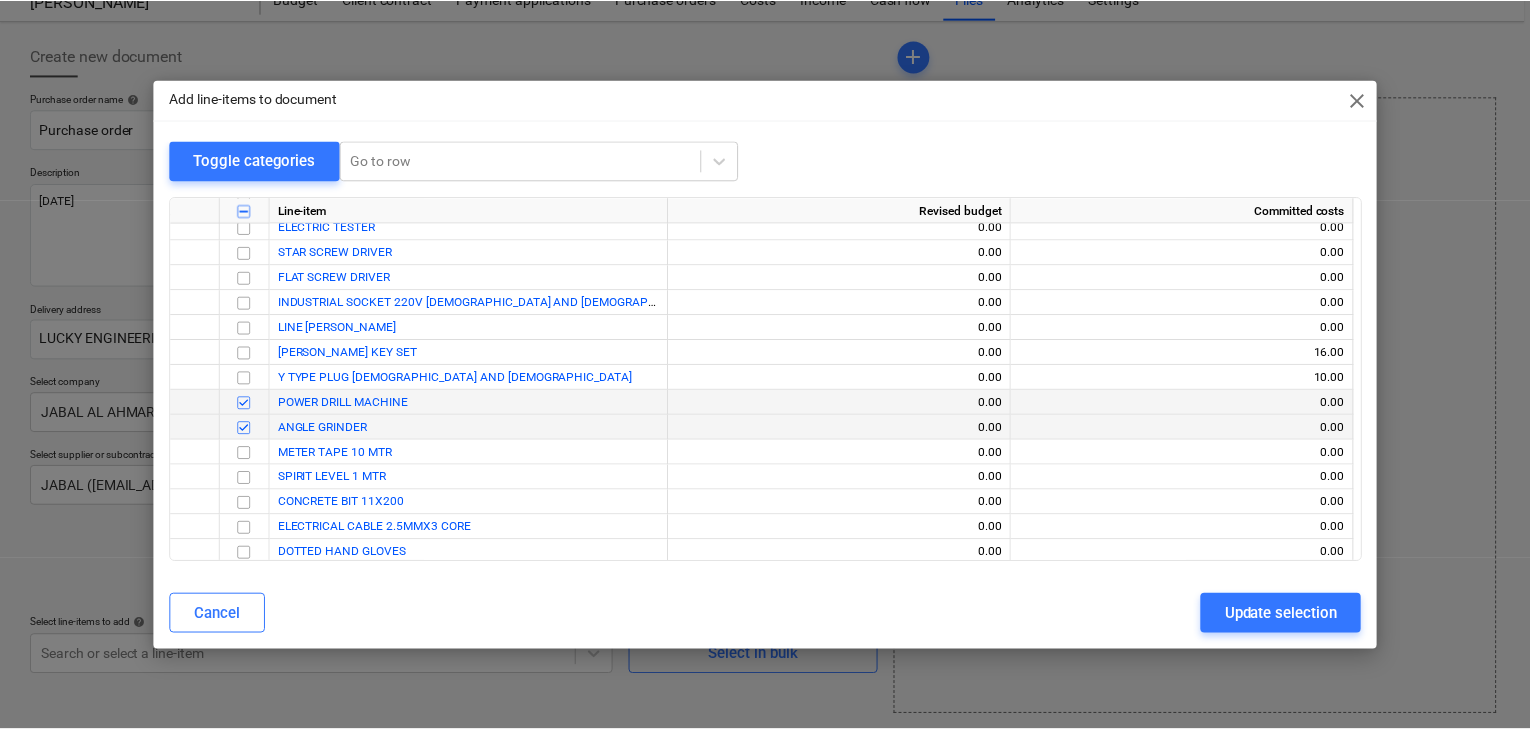 scroll, scrollTop: 112, scrollLeft: 0, axis: vertical 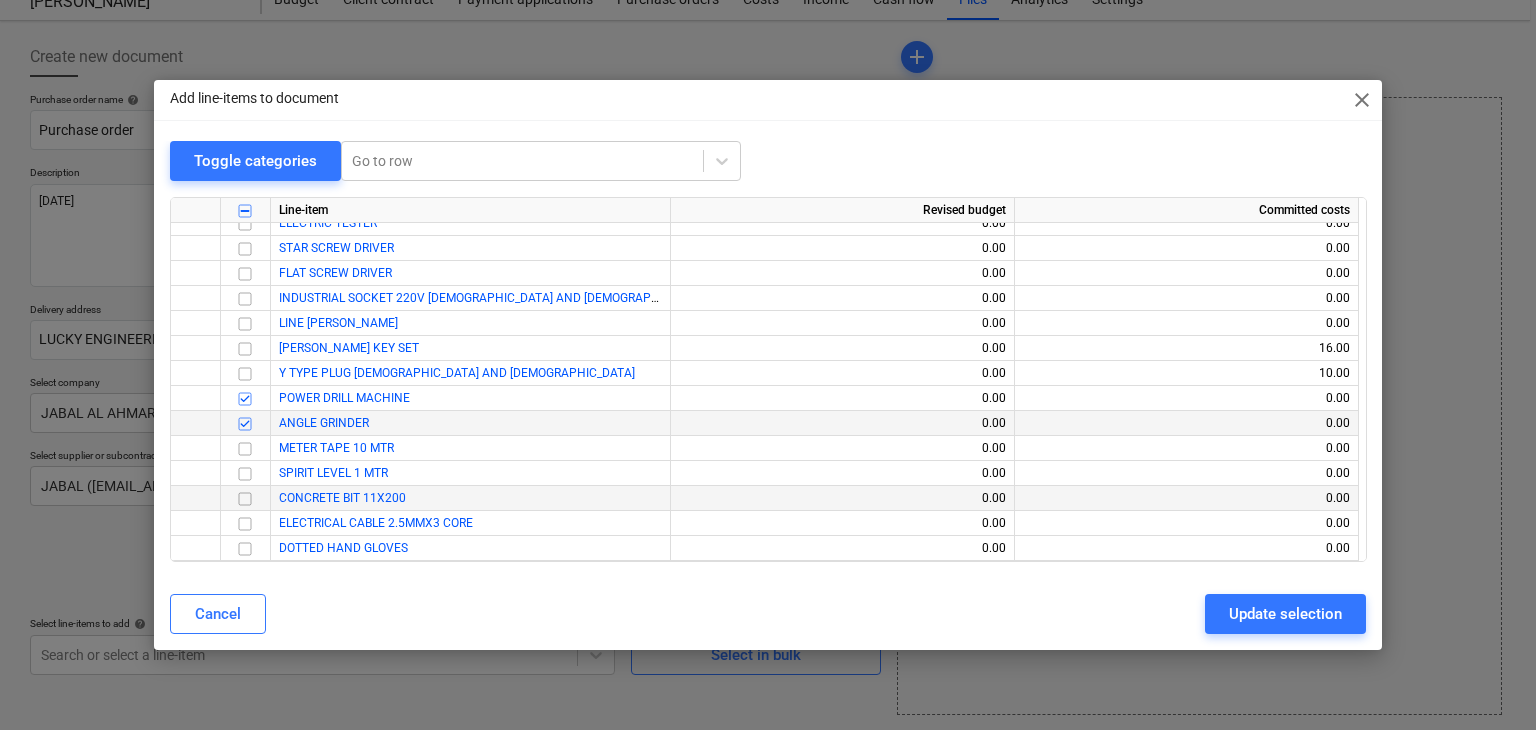 click at bounding box center (245, 499) 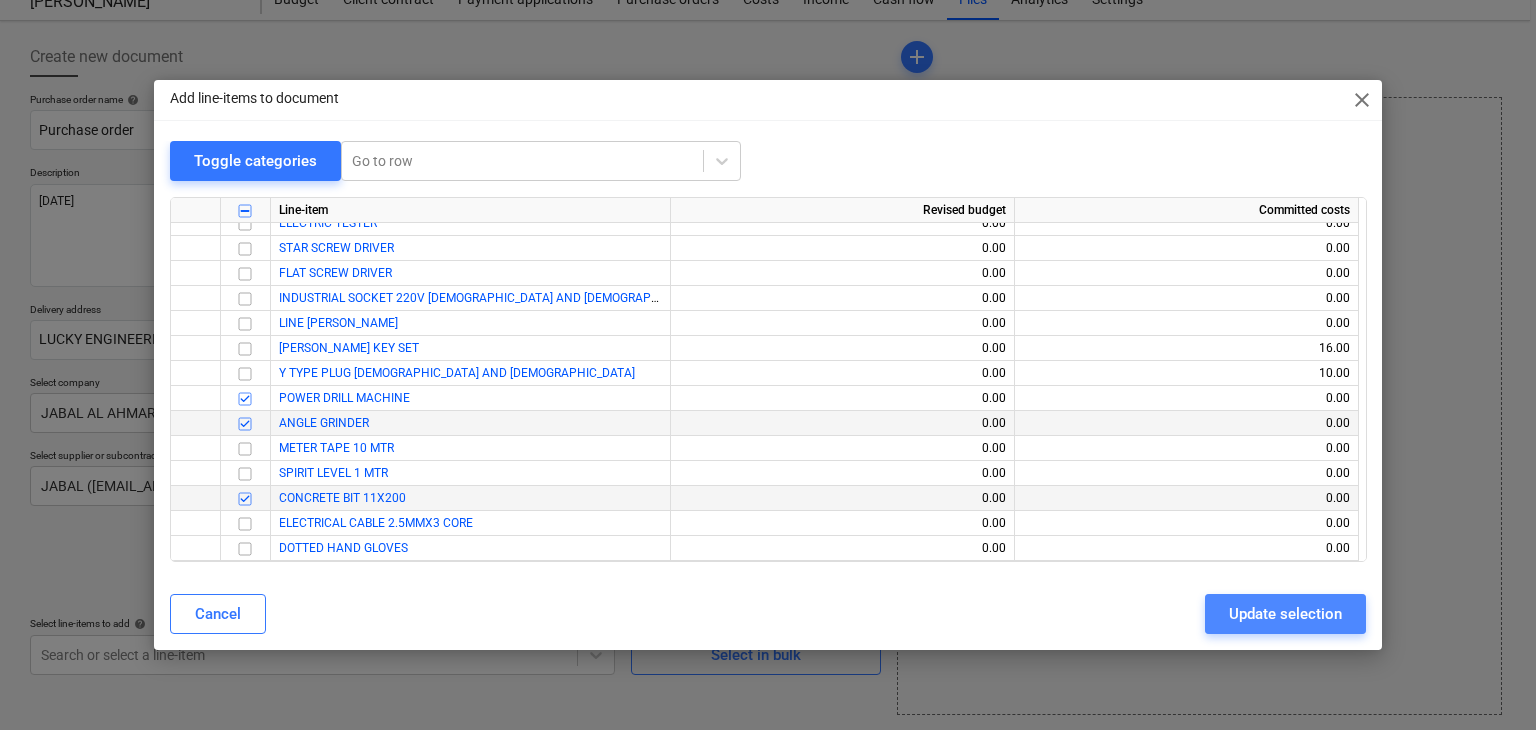 click on "Update selection" at bounding box center (1285, 614) 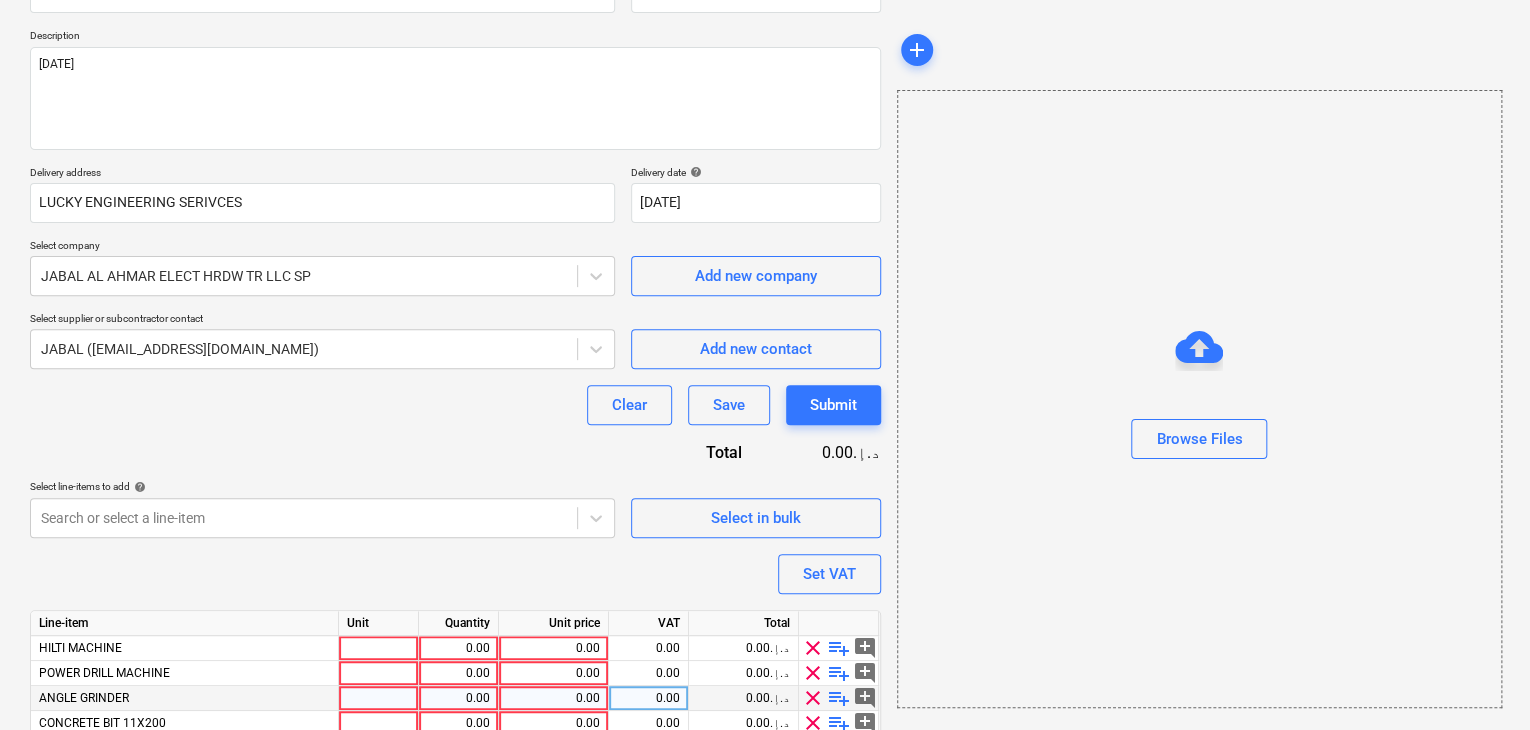 scroll, scrollTop: 294, scrollLeft: 0, axis: vertical 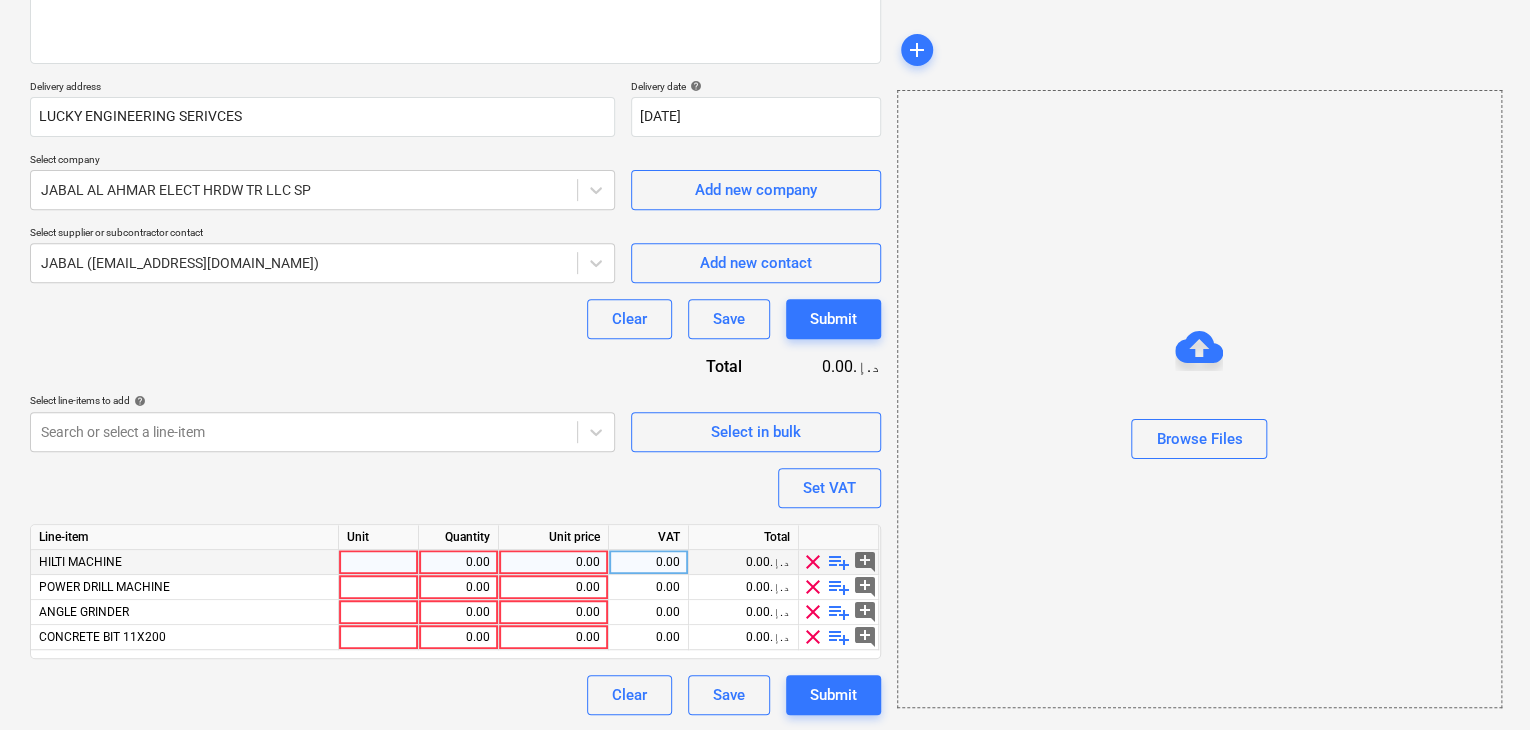 click at bounding box center [379, 562] 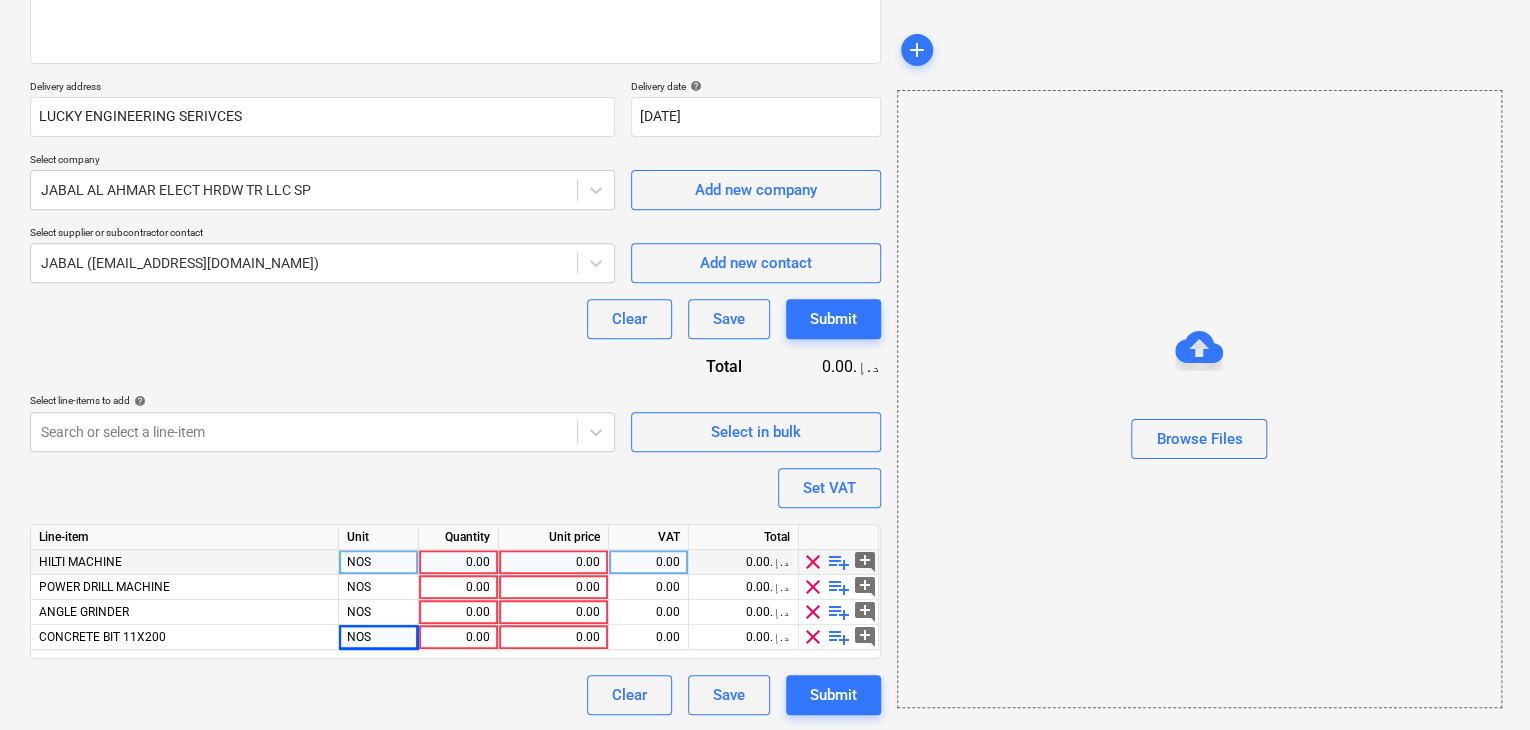 click on "0.00" at bounding box center (458, 562) 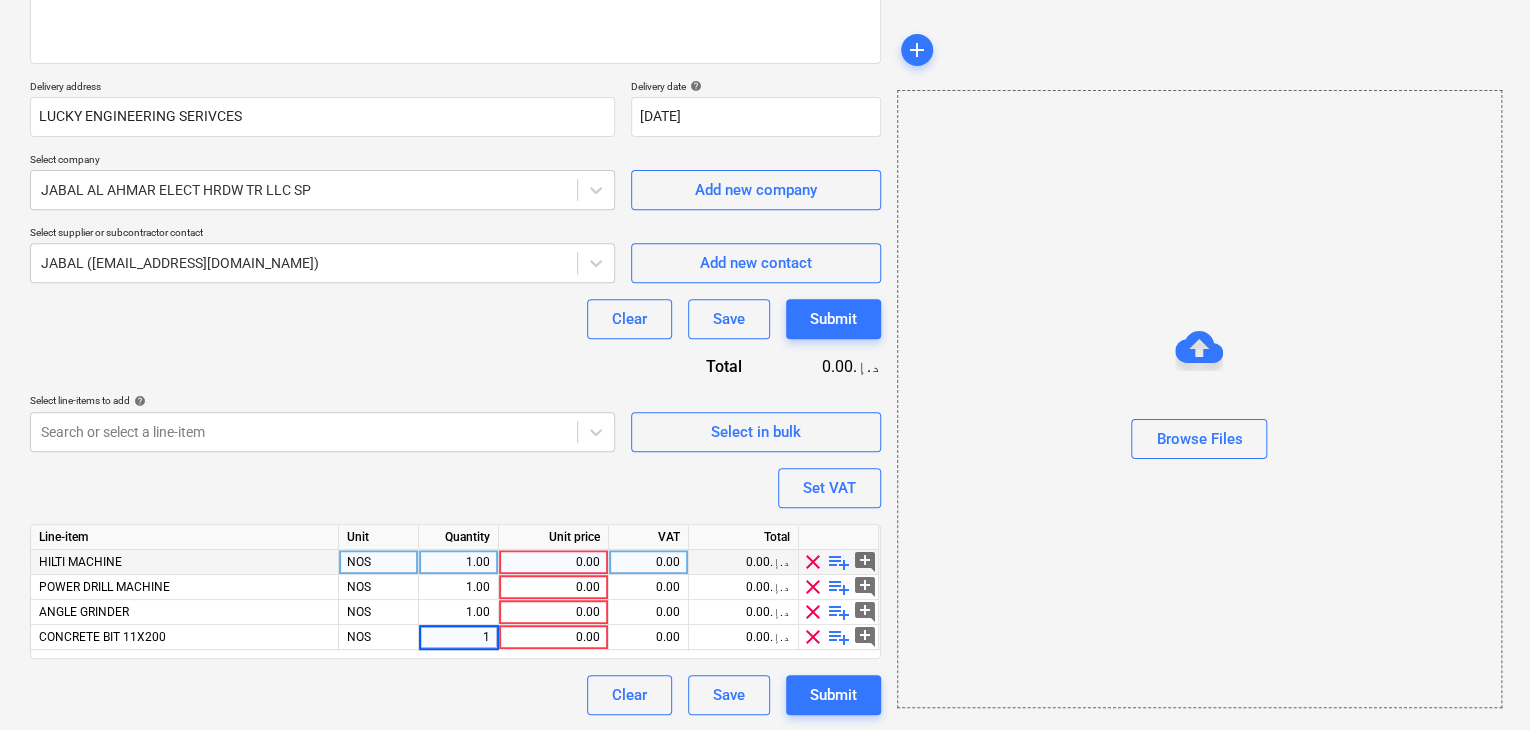 click on "0.00" at bounding box center (553, 562) 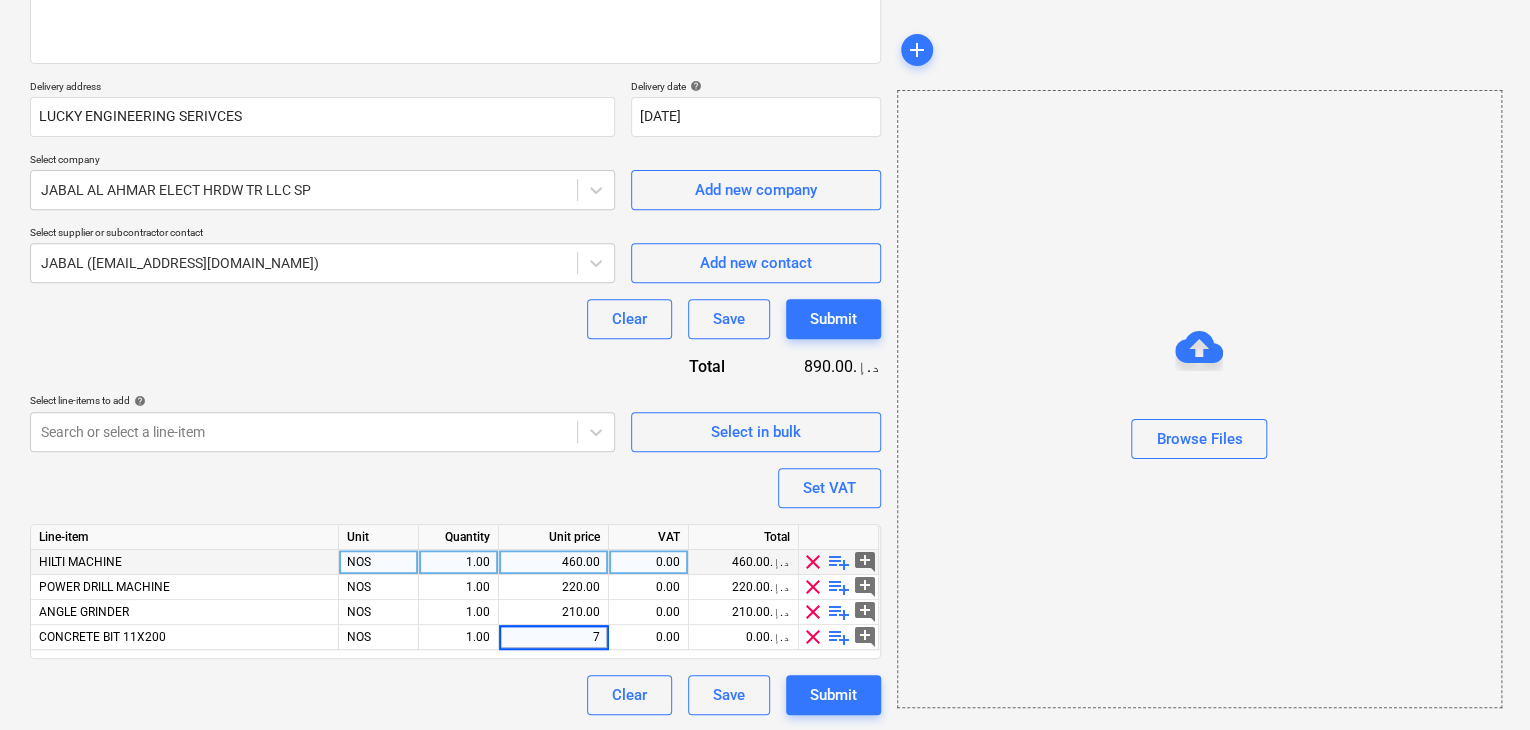click on "Browse Files" at bounding box center (1199, 399) 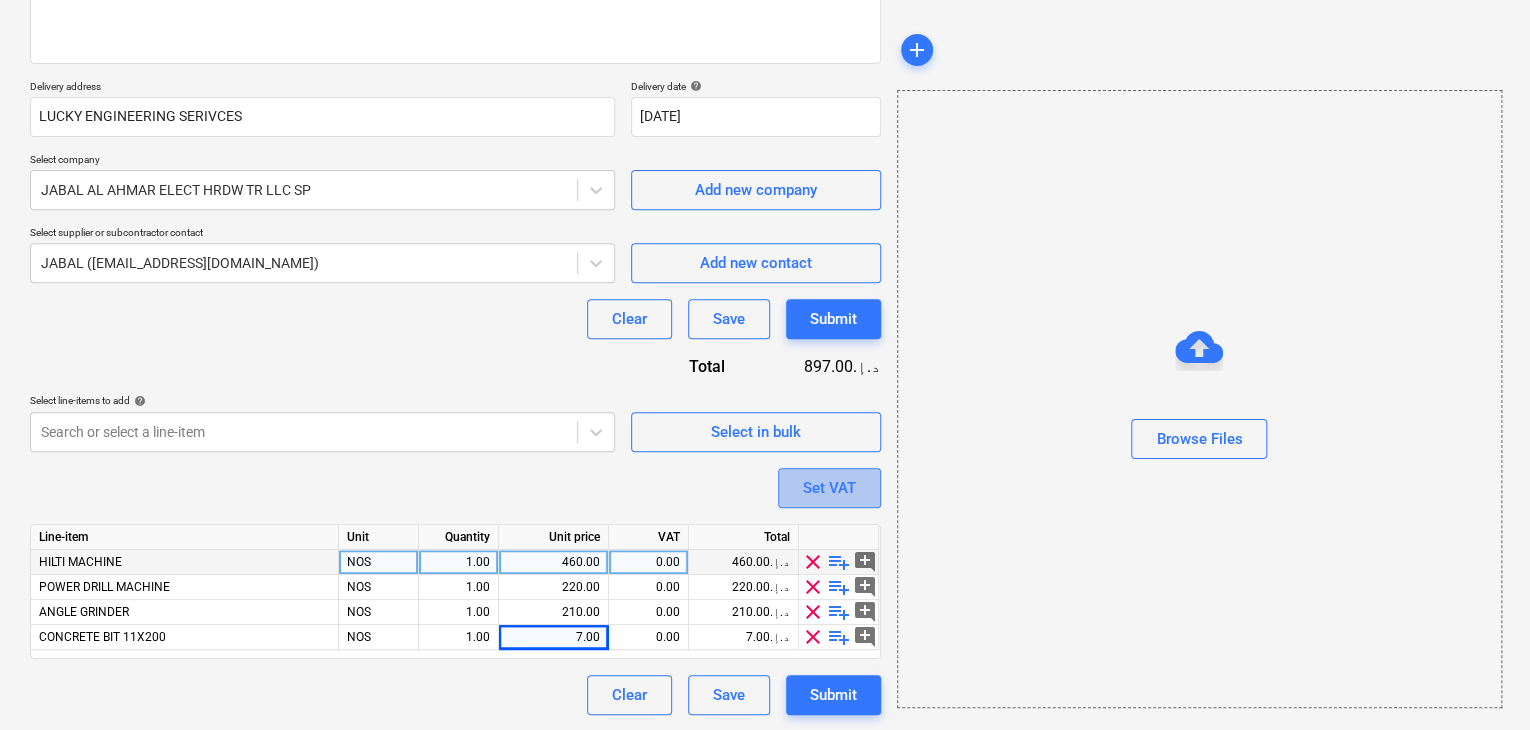 click on "Set VAT" at bounding box center [829, 488] 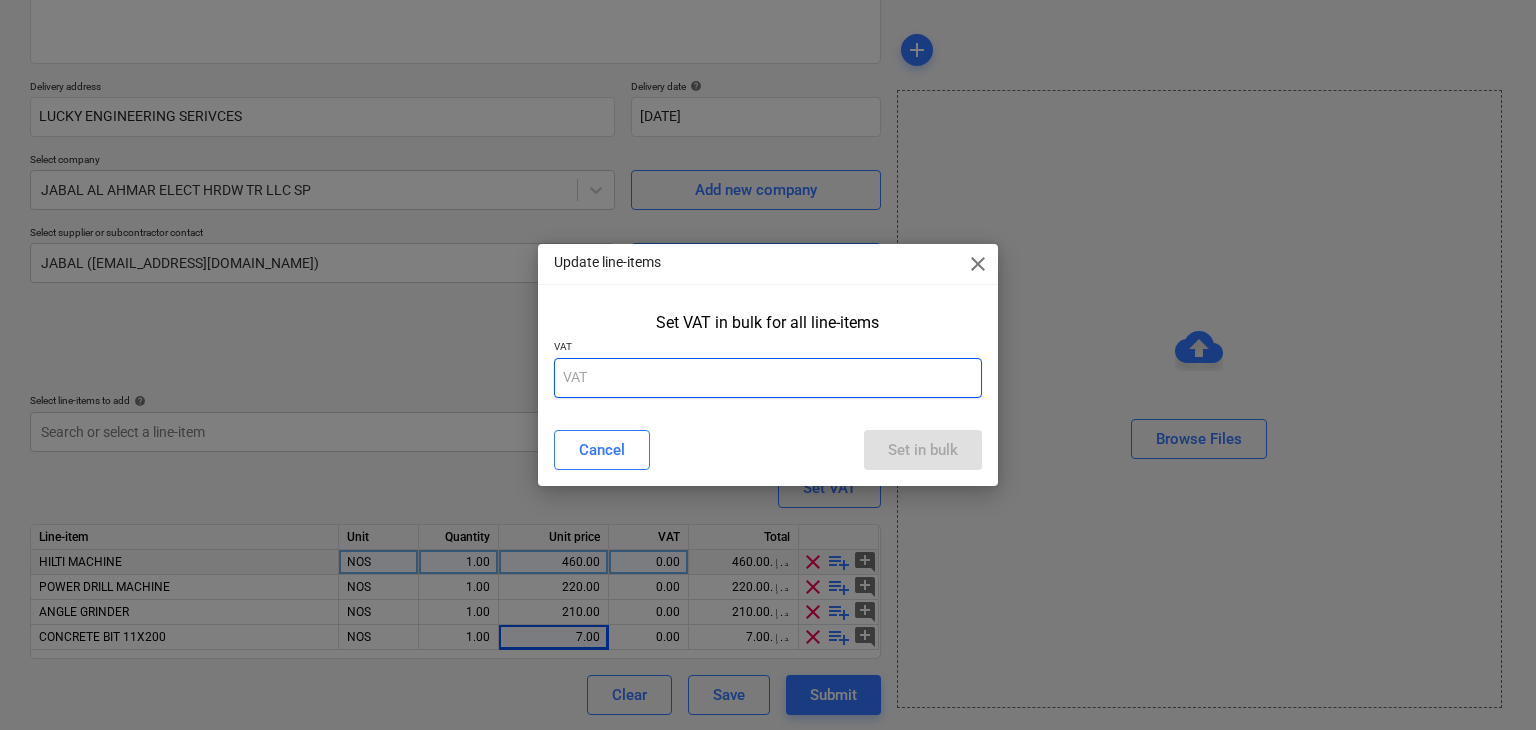 click at bounding box center (768, 378) 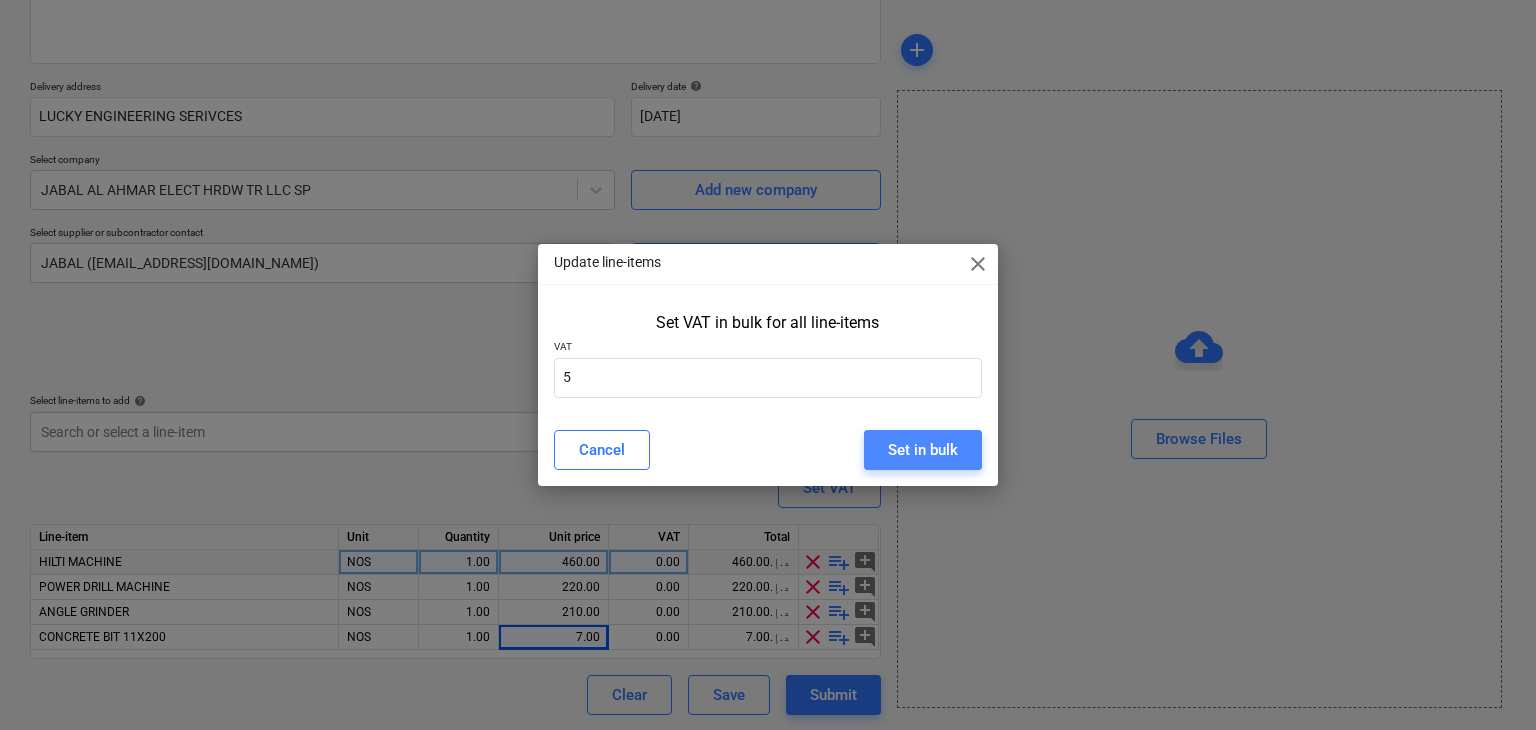 click on "Set in bulk" at bounding box center (923, 450) 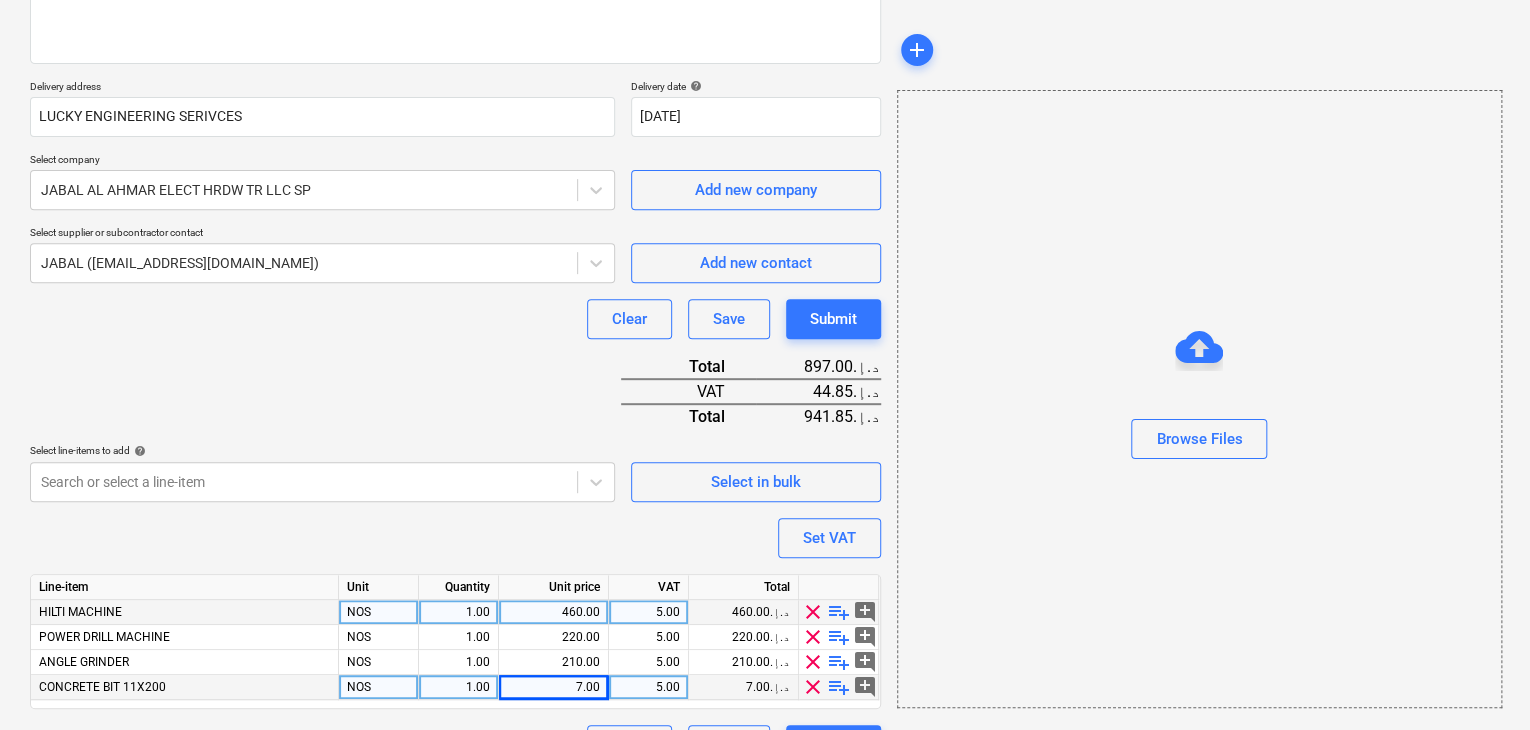click on "1.00" at bounding box center (458, 687) 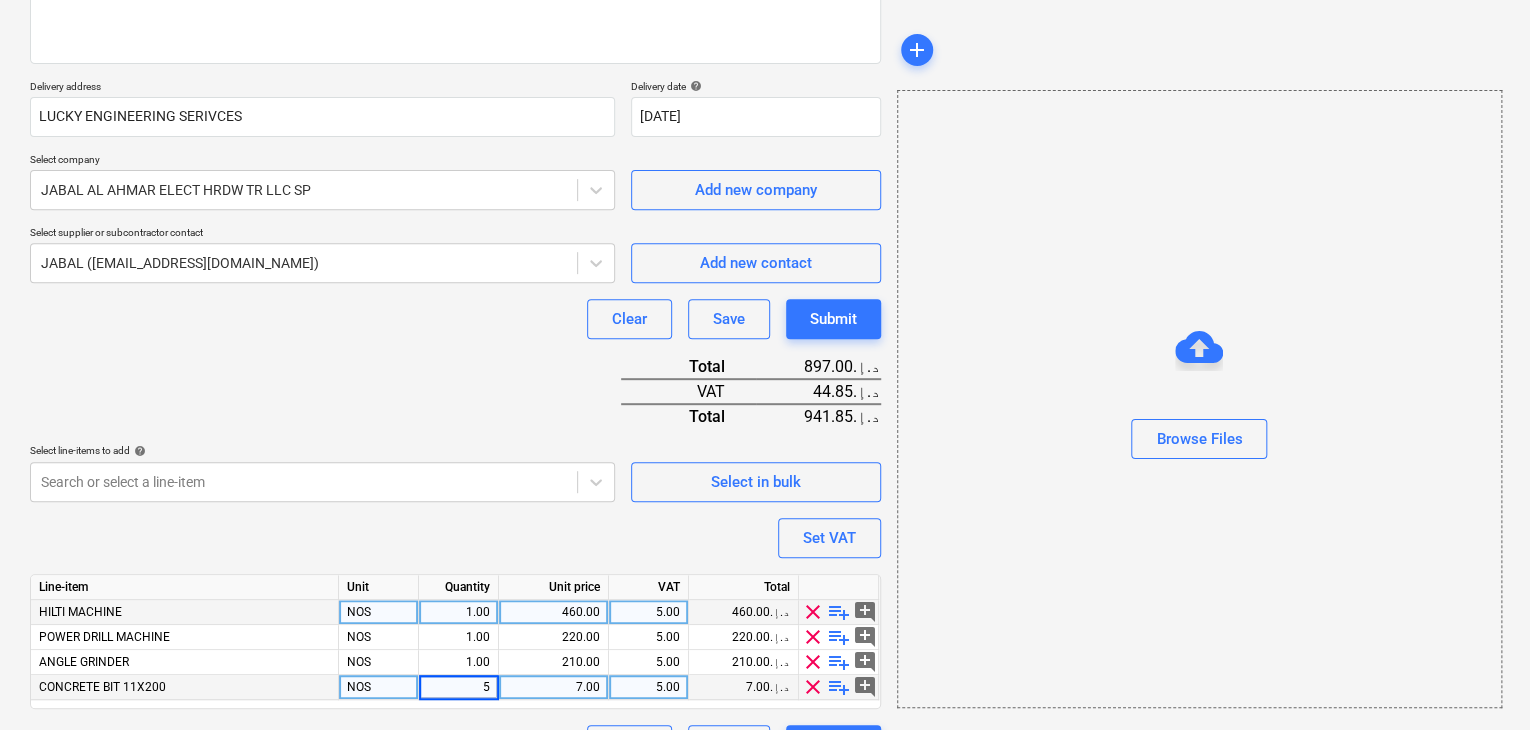click on "Browse Files" at bounding box center [1199, 399] 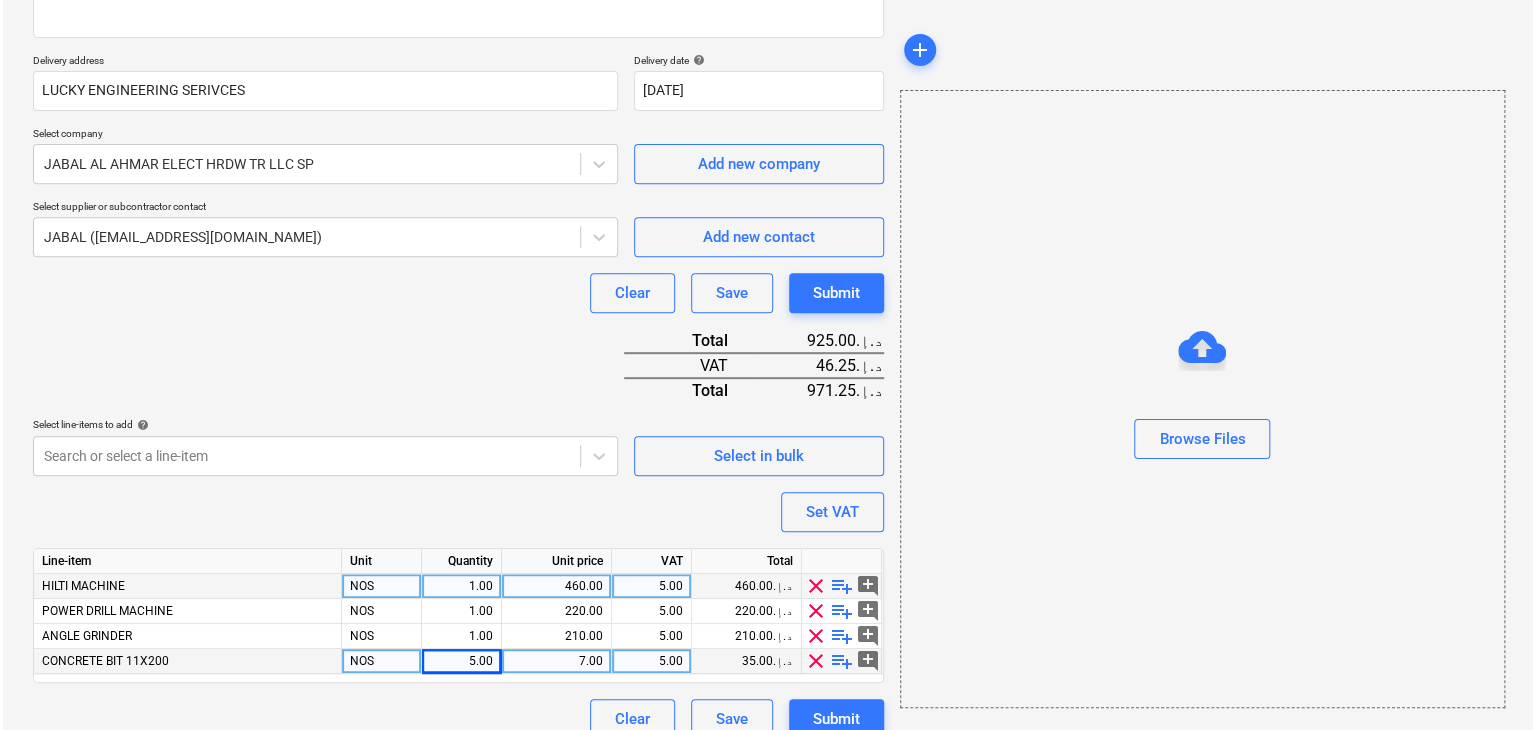 scroll, scrollTop: 344, scrollLeft: 0, axis: vertical 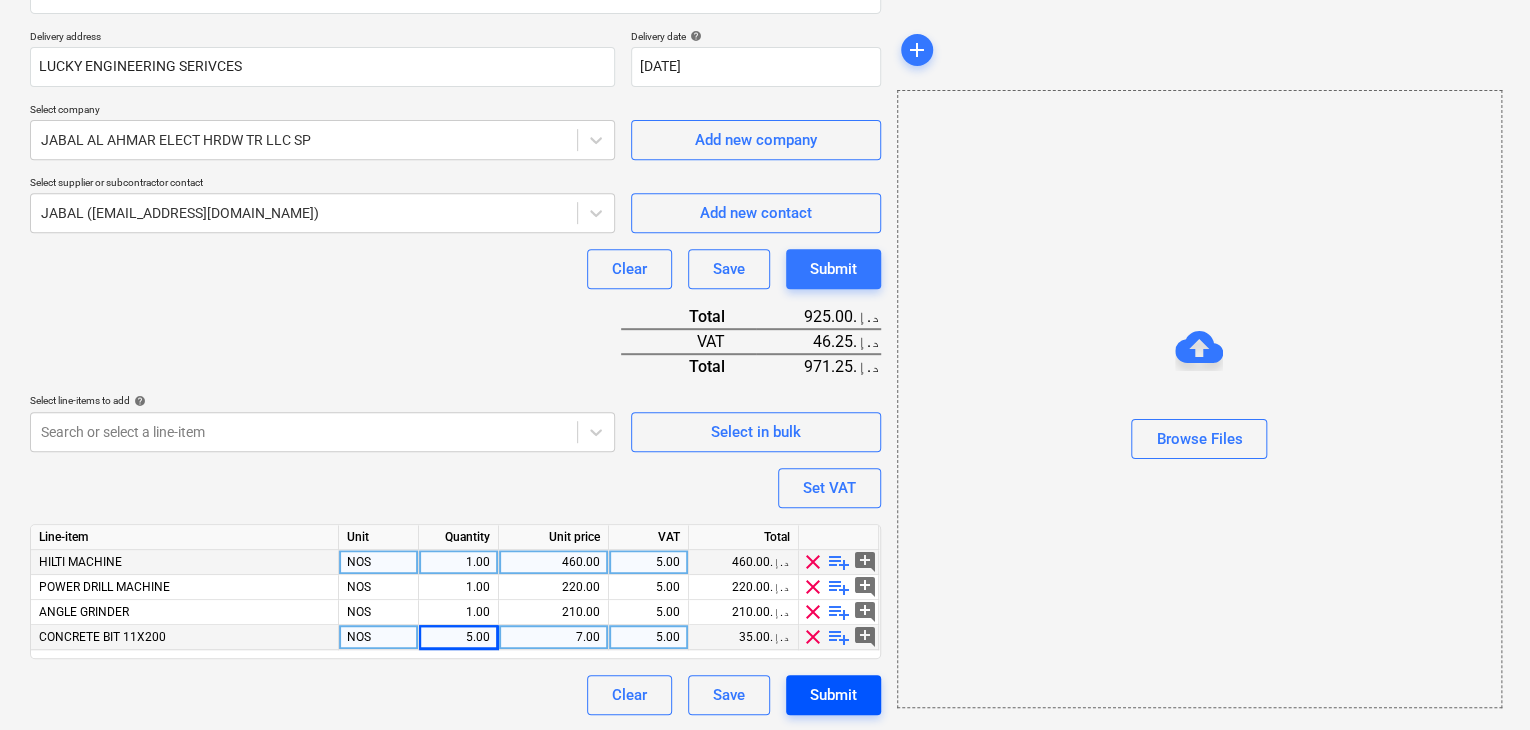 click on "Submit" at bounding box center (833, 695) 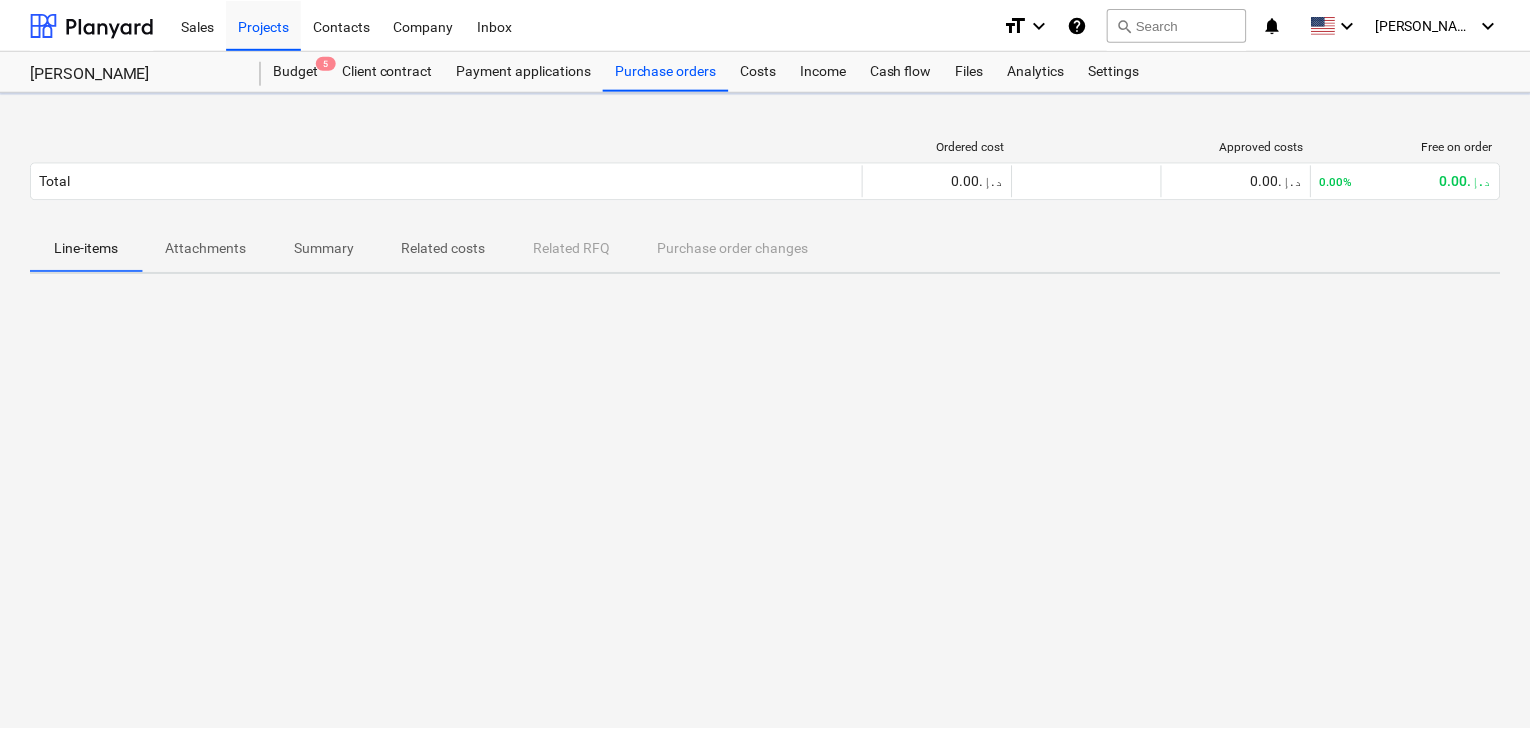 scroll, scrollTop: 0, scrollLeft: 0, axis: both 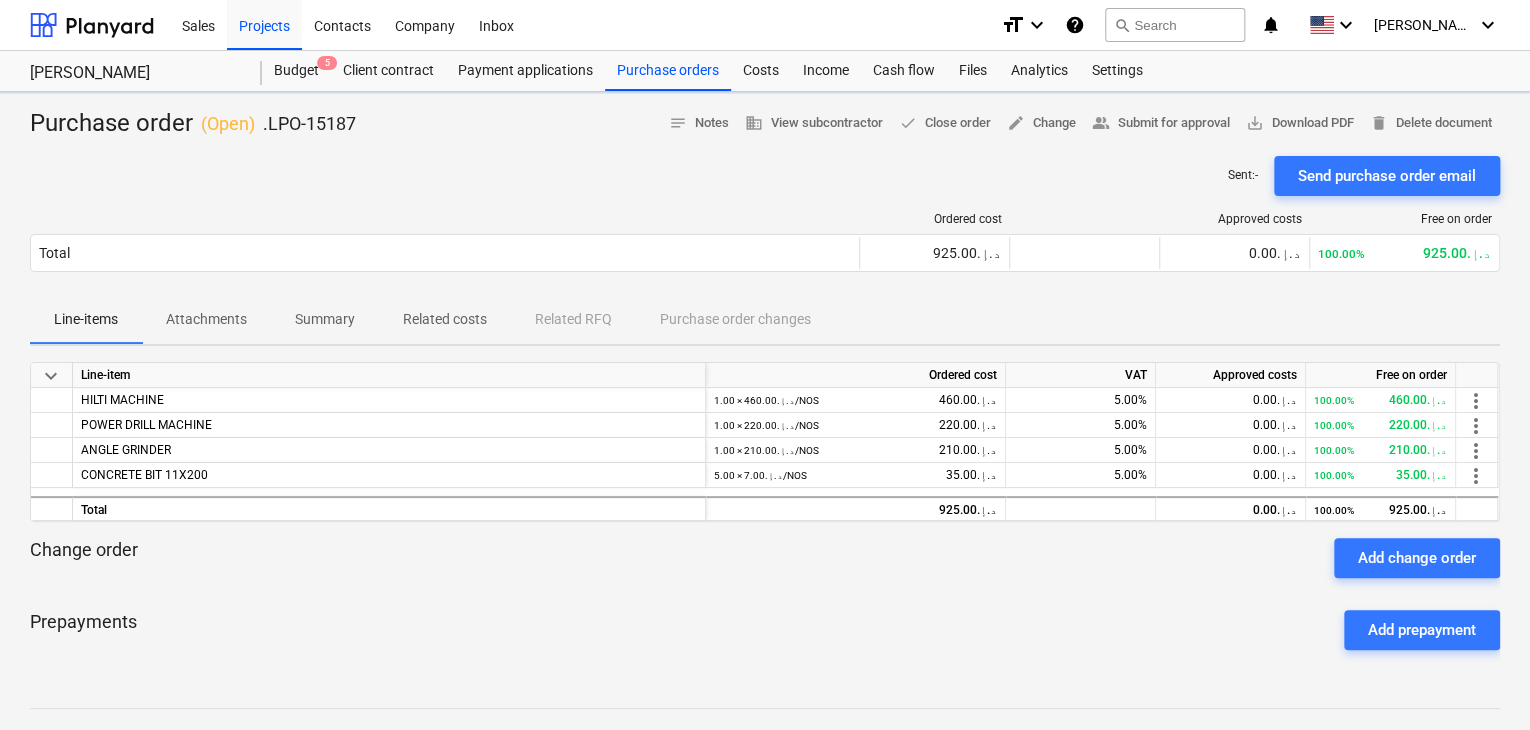 click on "save_alt Download PDF" at bounding box center [1300, 123] 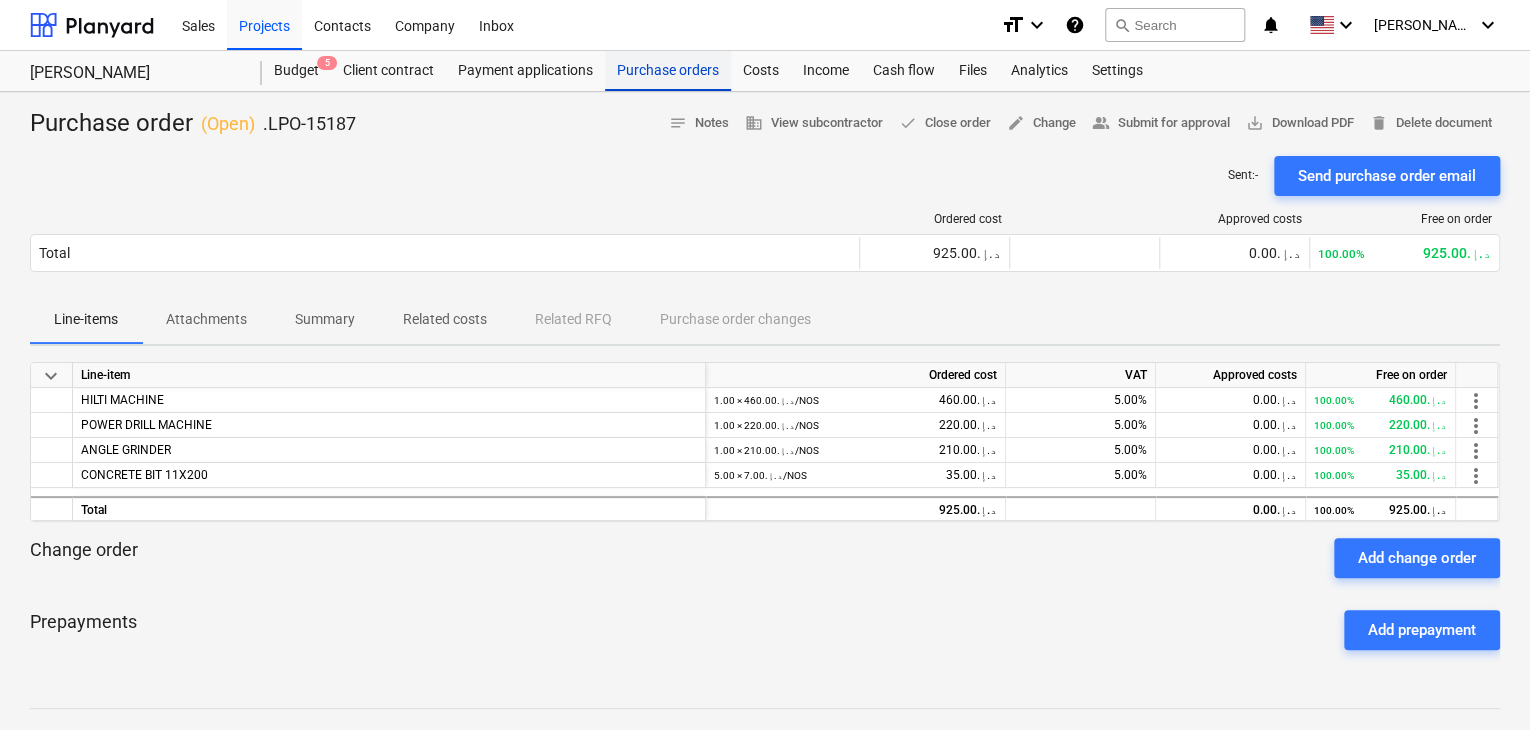 click on "Purchase orders" at bounding box center [668, 71] 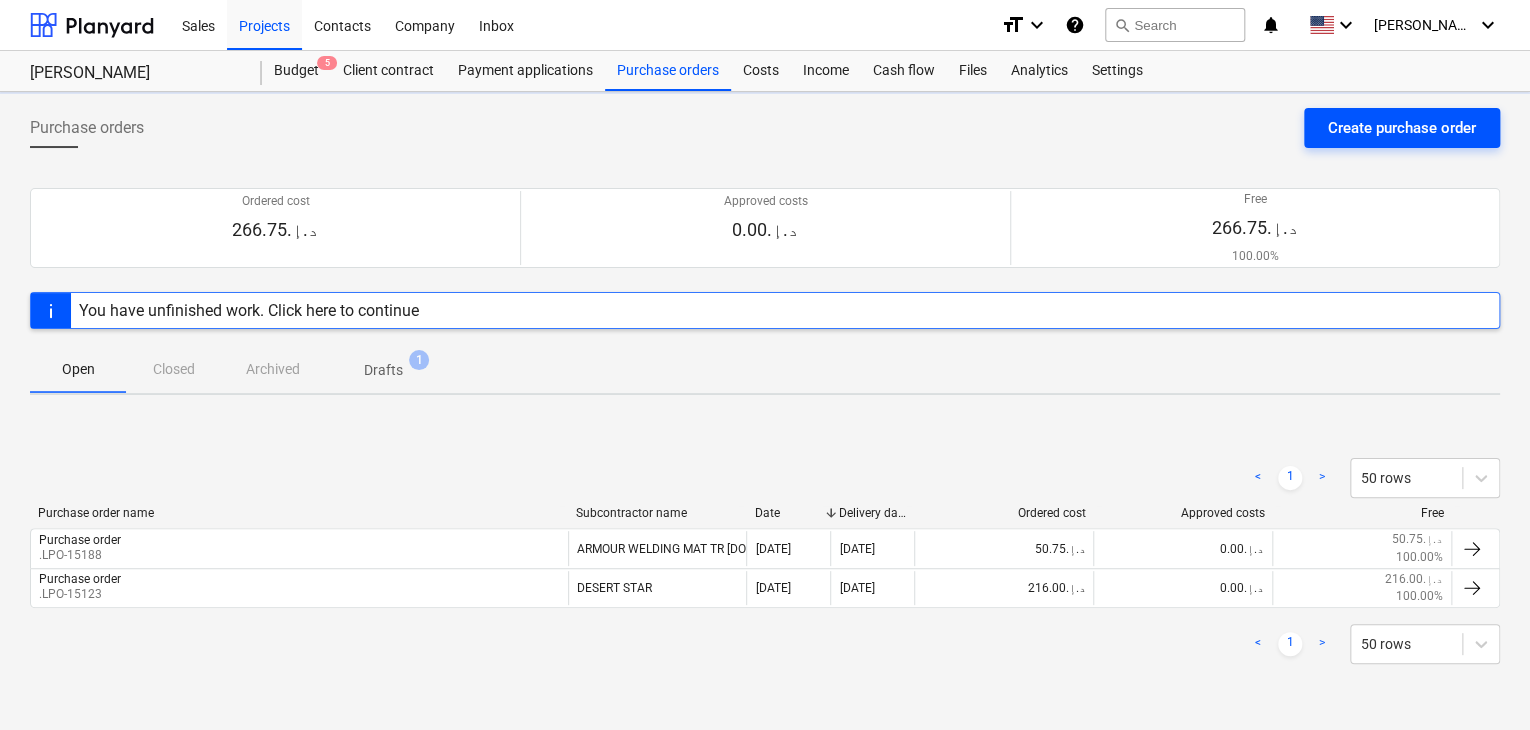 click on "Create purchase order" at bounding box center [1402, 128] 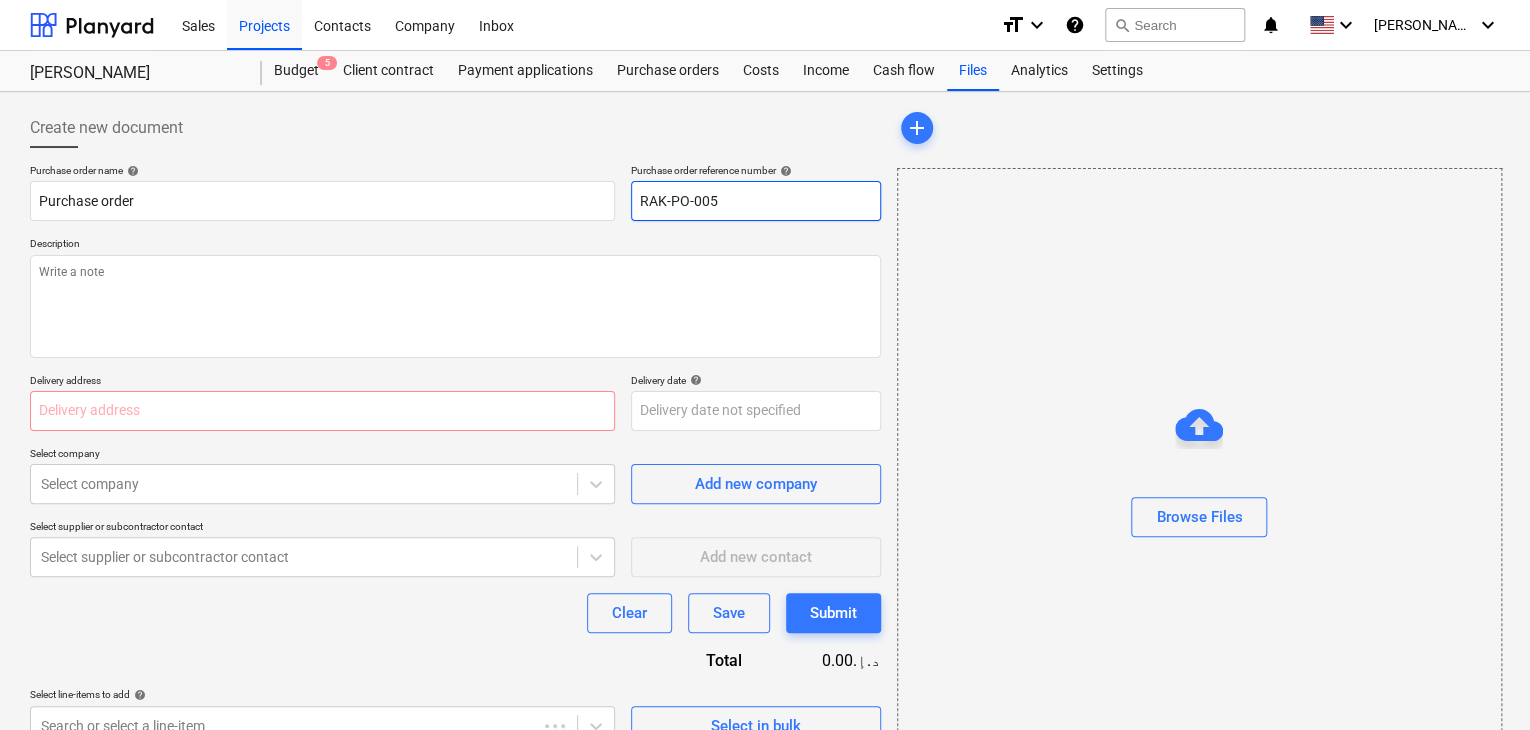 click on "RAK-PO-005" at bounding box center (756, 201) 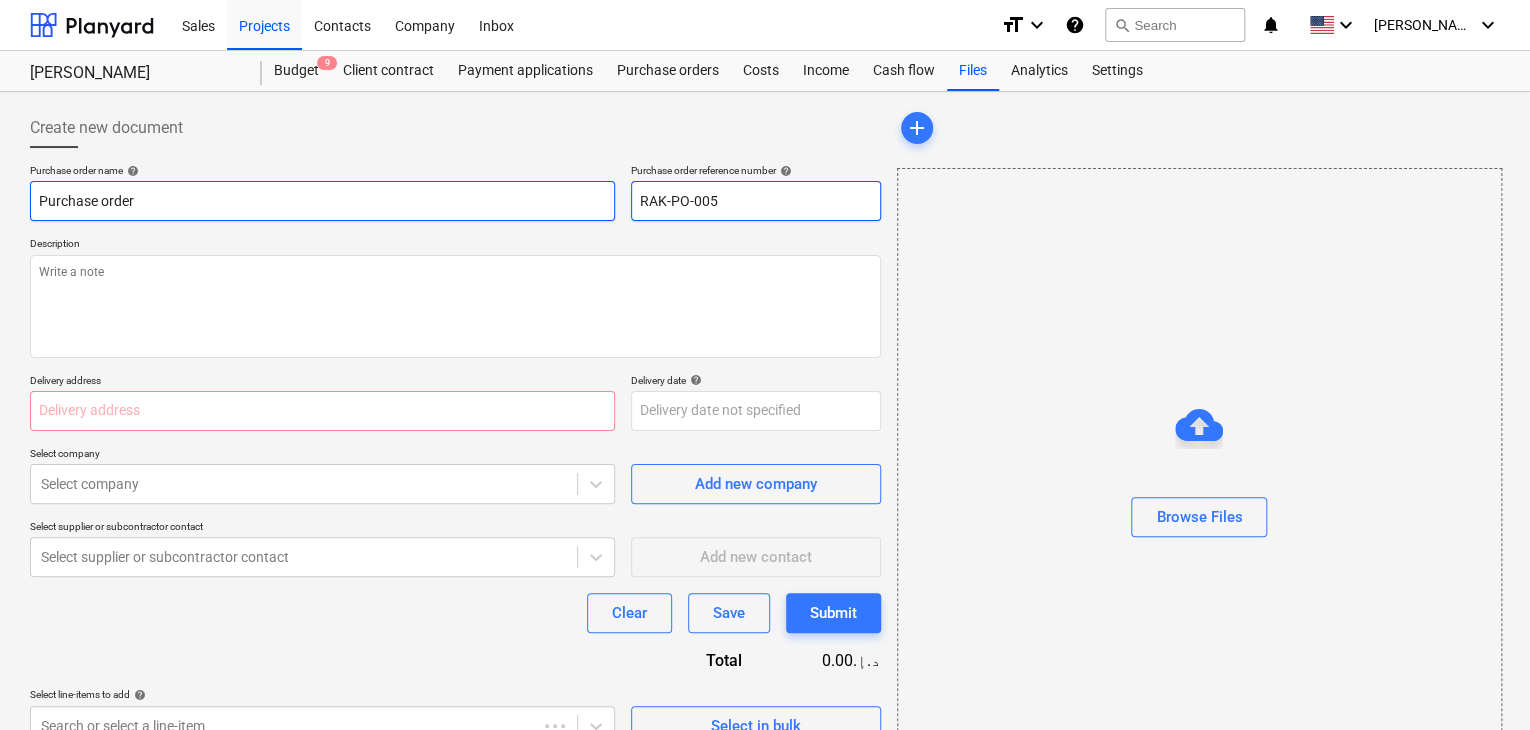 drag, startPoint x: 746, startPoint y: 193, endPoint x: 587, endPoint y: 197, distance: 159.05031 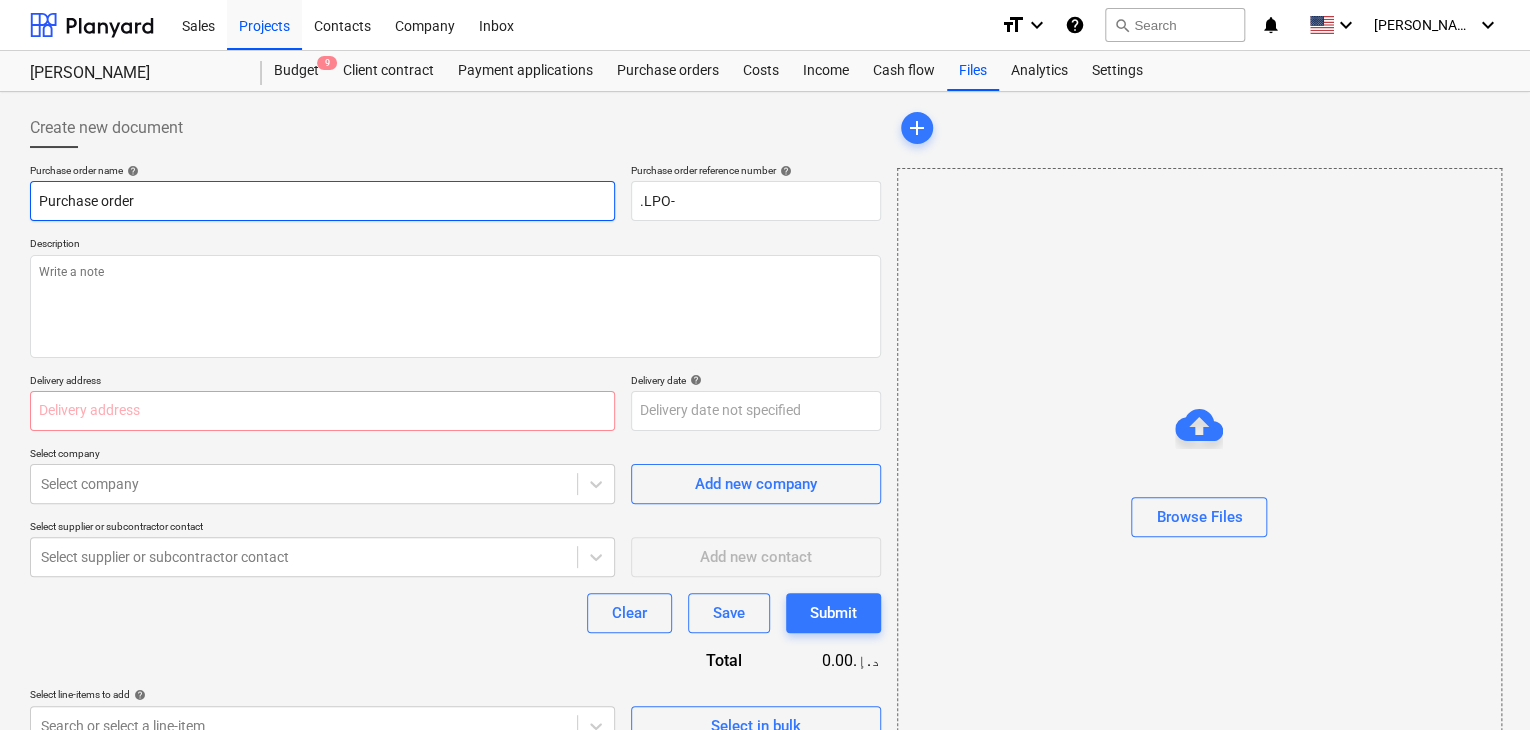 drag, startPoint x: 587, startPoint y: 197, endPoint x: 1535, endPoint y: 776, distance: 1110.8308 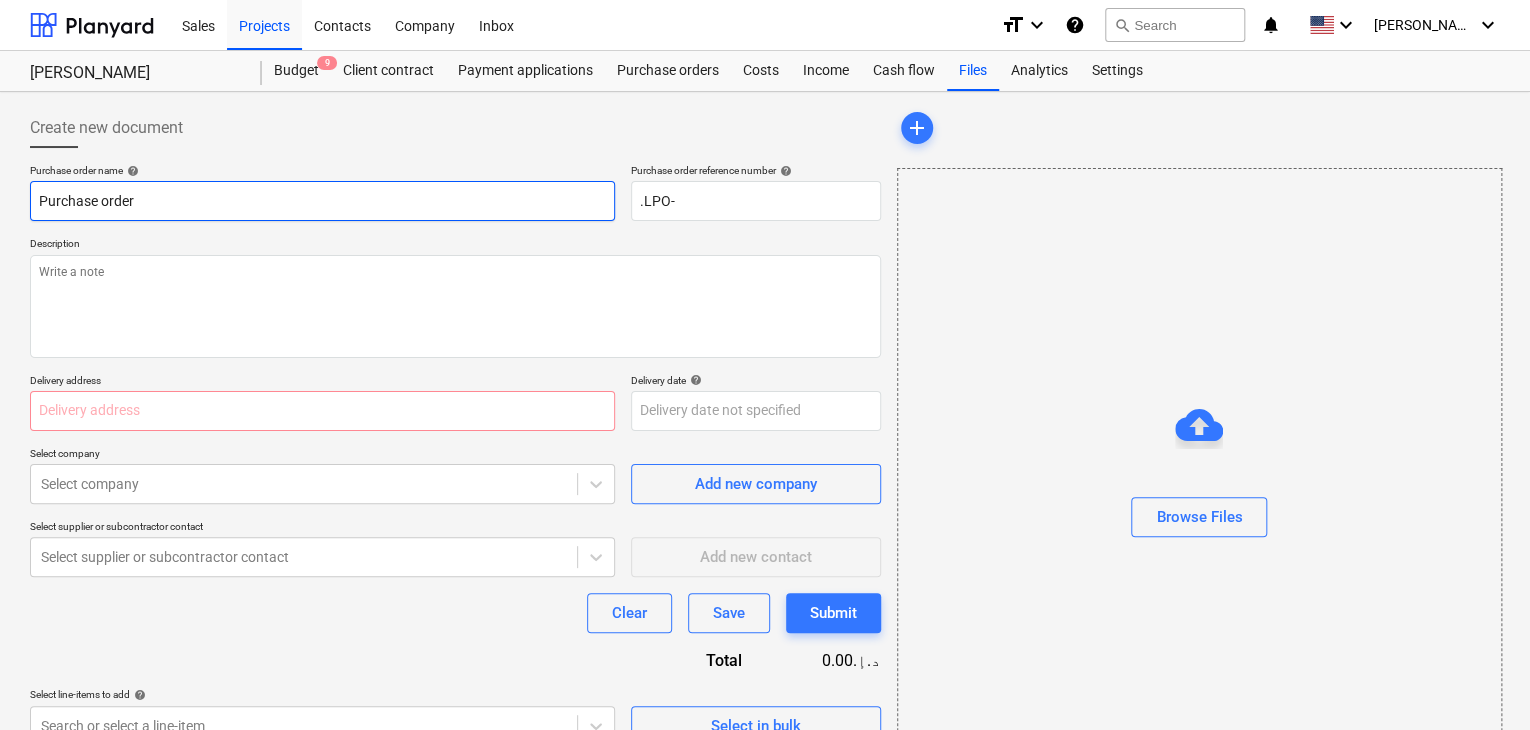 click on "Sales Projects Contacts Company Inbox format_size keyboard_arrow_down help search Search notifications 0 keyboard_arrow_down [PERSON_NAME] keyboard_arrow_down [PERSON_NAME]  Budget 9 Client contract Payment applications Purchase orders Costs Income Cash flow Files Analytics Settings Create new document Purchase order name help Purchase order Purchase order reference number help .LPO- Description Delivery address Delivery date help Press the down arrow key to interact with the calendar and
select a date. Press the question mark key to get the keyboard shortcuts for changing dates. Select company Select company Add new company Select supplier or subcontractor contact Select supplier or subcontractor contact Add new contact Clear Save Submit Total 0.00د.إ.‏ Select line-items to add help Search or select a line-item Select in bulk add Browse Files
x" at bounding box center [765, 365] 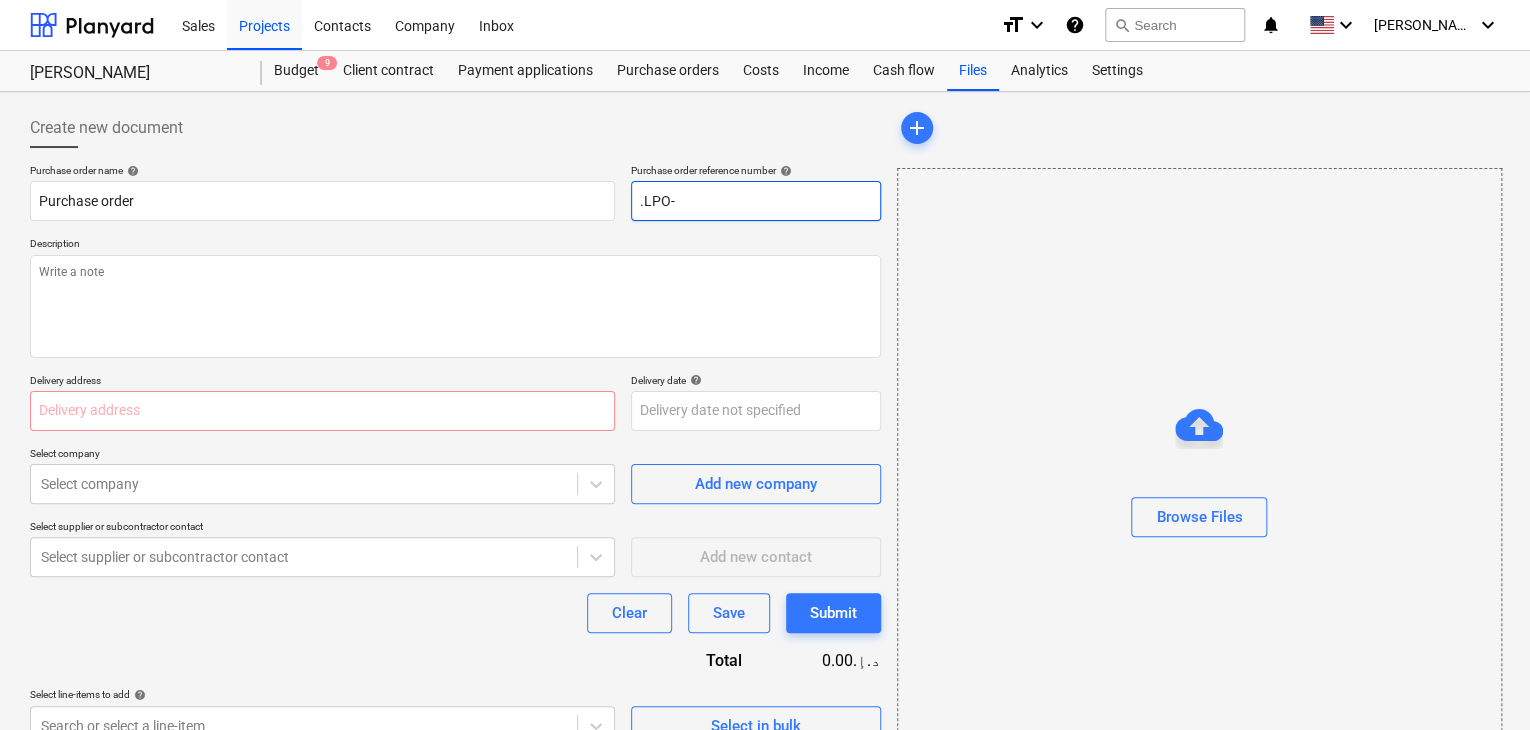 click on ".LPO-" at bounding box center (756, 201) 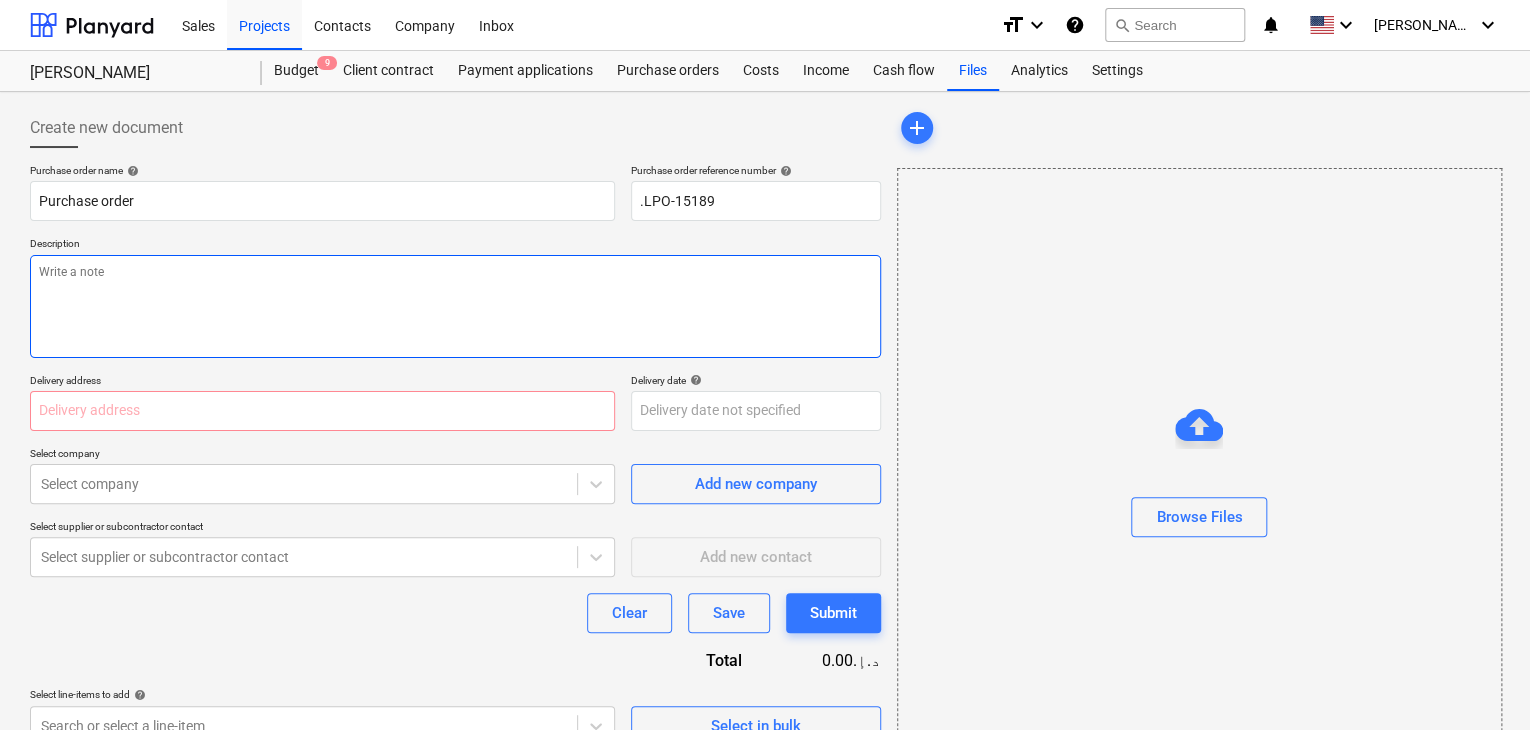 click at bounding box center (455, 306) 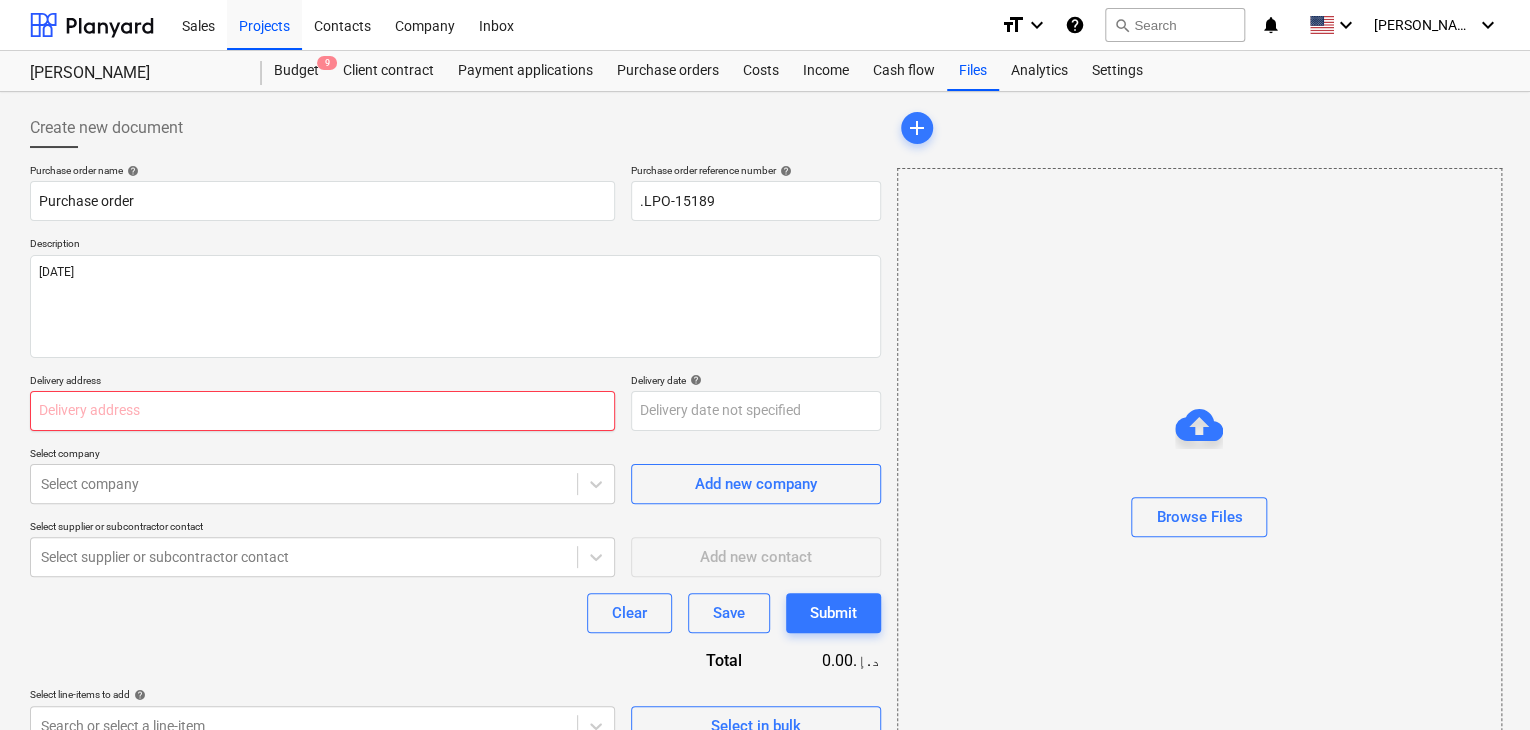 click at bounding box center [322, 411] 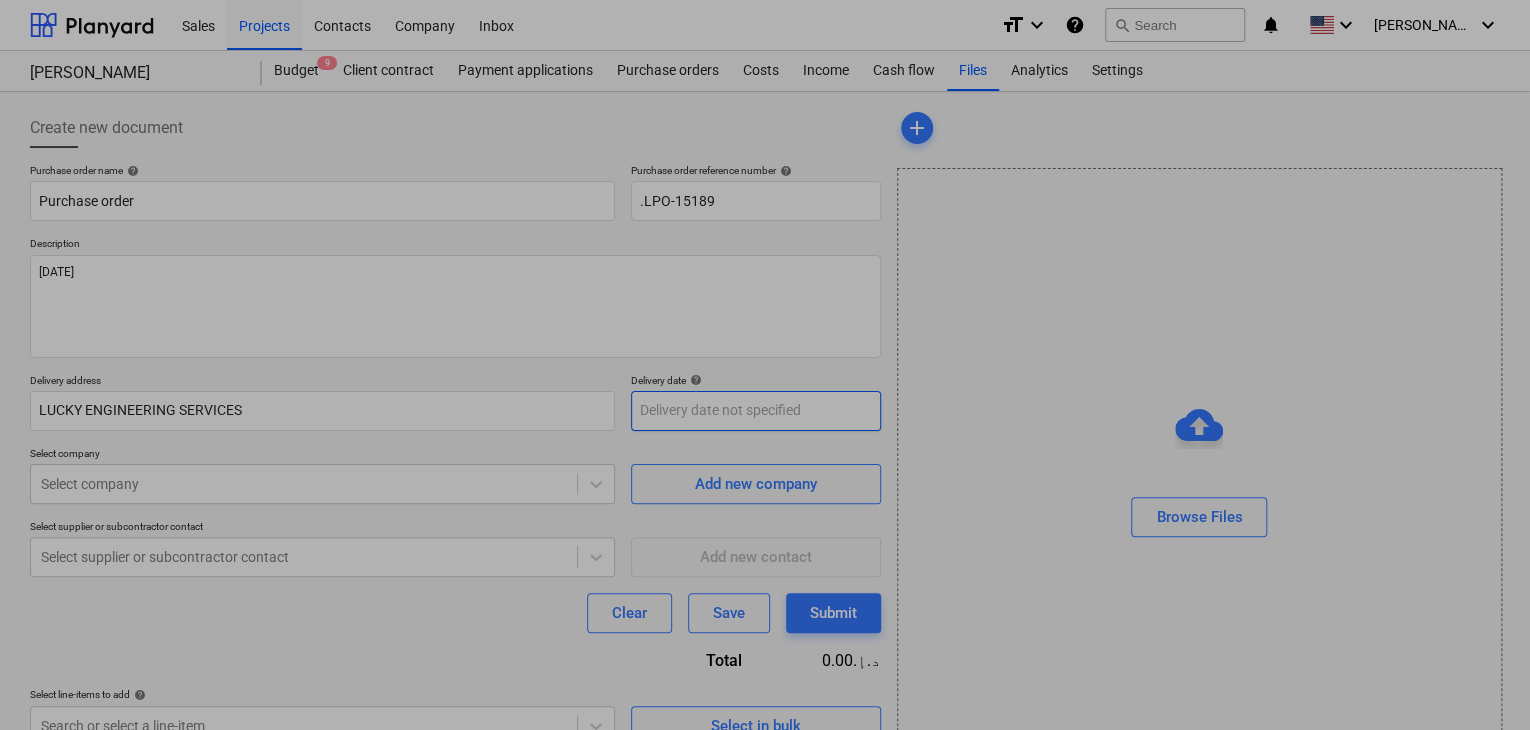 click on "Sales Projects Contacts Company Inbox format_size keyboard_arrow_down help search Search notifications 0 keyboard_arrow_down [PERSON_NAME] keyboard_arrow_down [PERSON_NAME]  Budget 9 Client contract Payment applications Purchase orders Costs Income Cash flow Files Analytics Settings Create new document Purchase order name help Purchase order Purchase order reference number help .LPO-15189 Description [DATE] Delivery address LUCKY ENGINEERING SERVICES Delivery date help Press the down arrow key to interact with the calendar and
select a date. Press the question mark key to get the keyboard shortcuts for changing dates. Select company Select company Add new company Select supplier or subcontractor contact Select supplier or subcontractor contact Add new contact Clear Save Submit Total 0.00د.إ.‏ Select line-items to add help Search or select a line-item Select in bulk add Browse Files
x Su Mo Tu We Th Fr Sa Su Mo Tu We Th Fr Sa [DATE] 1 2 3 4 5 6 7 8 9 10 11 12 13 14 15 16 17 18 19 20 21 22 23" at bounding box center (765, 365) 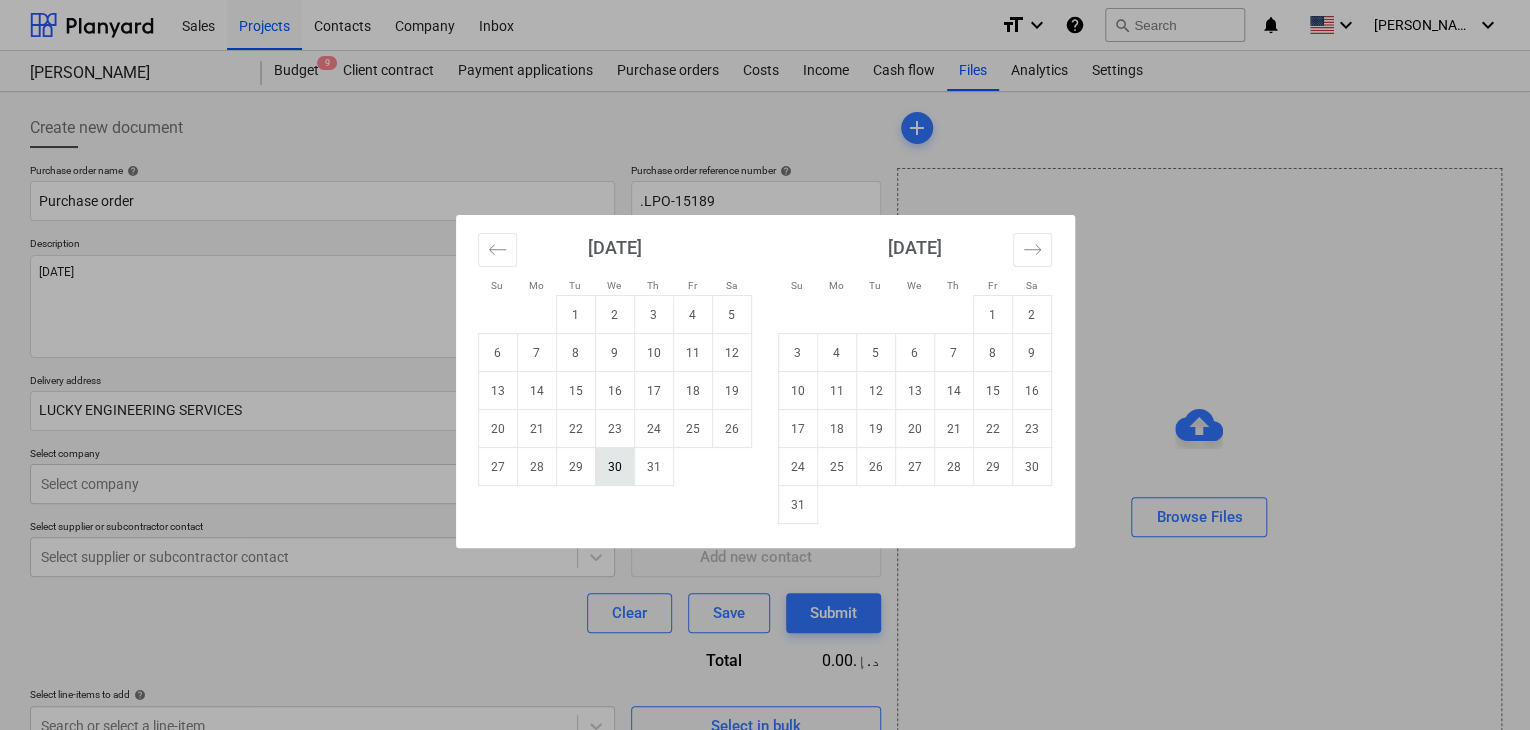 click on "30" at bounding box center [614, 467] 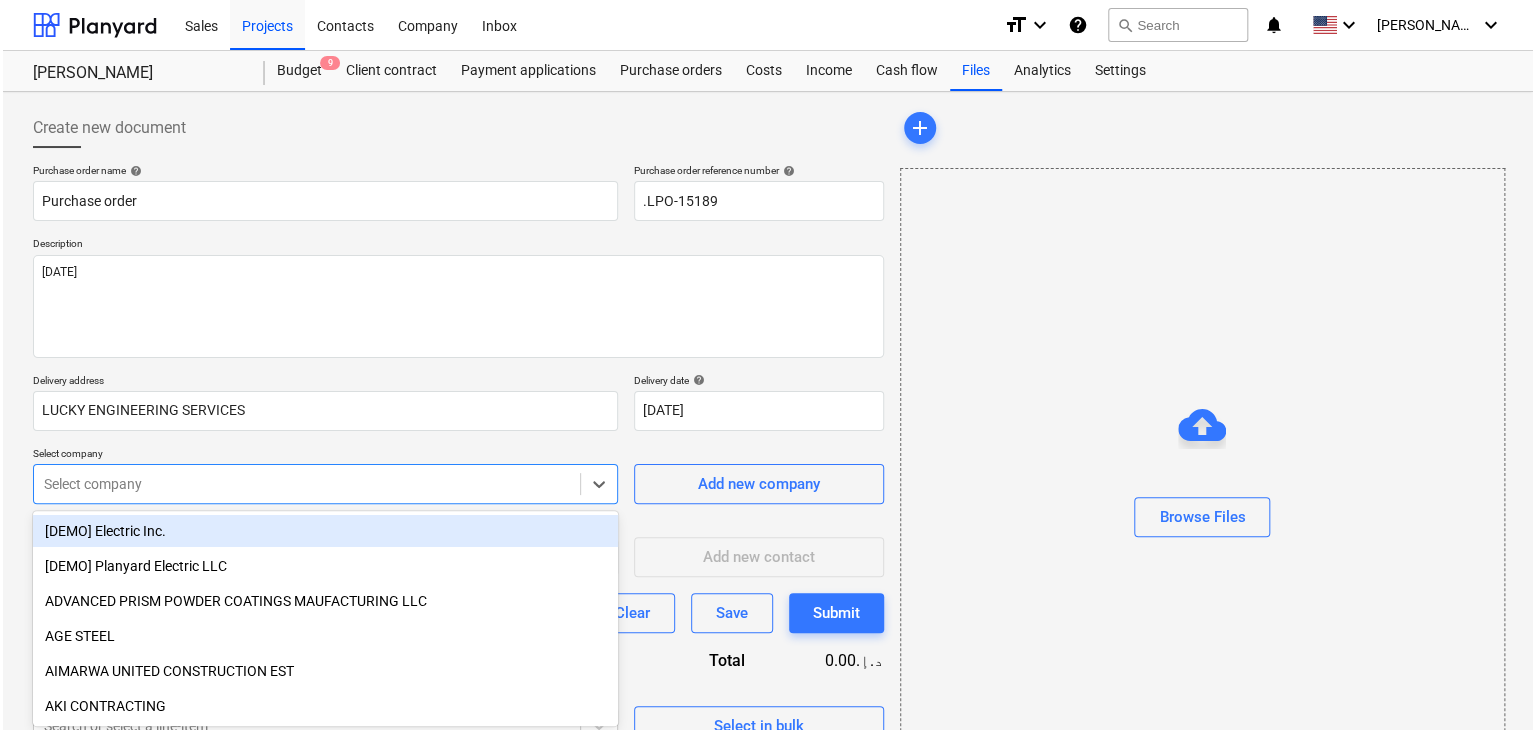 scroll, scrollTop: 71, scrollLeft: 0, axis: vertical 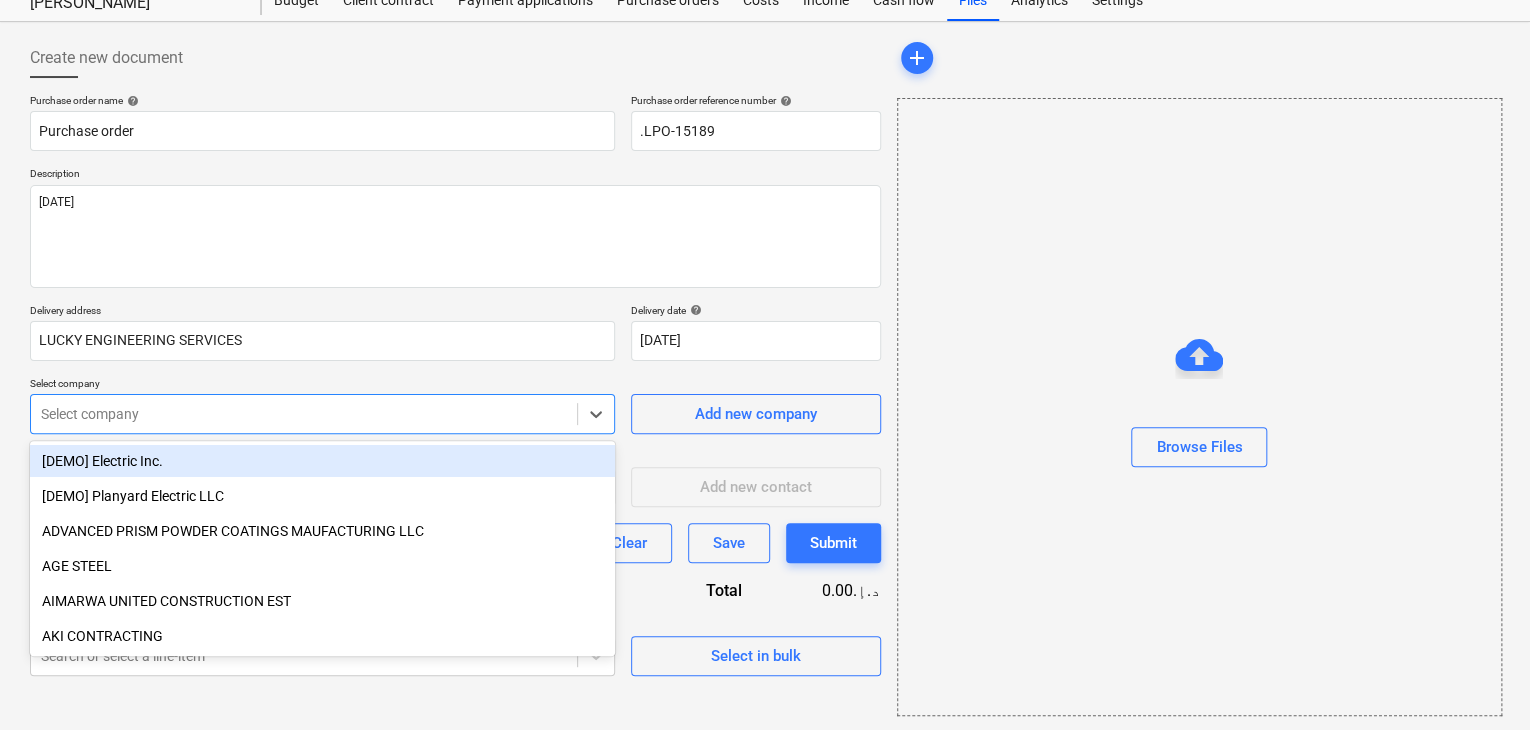 click on "Sales Projects Contacts Company Inbox format_size keyboard_arrow_down help search Search notifications 0 keyboard_arrow_down [PERSON_NAME] keyboard_arrow_down [PERSON_NAME]  Budget 9 Client contract Payment applications Purchase orders Costs Income Cash flow Files Analytics Settings Create new document Purchase order name help Purchase order Purchase order reference number help .LPO-15189 Description [DATE] Delivery address LUCKY ENGINEERING SERVICES Delivery date help [DATE] [DATE] Press the down arrow key to interact with the calendar and
select a date. Press the question mark key to get the keyboard shortcuts for changing dates. Select company option [DEMO] Electric Inc.   focused, 1 of 203. 203 results available. Use Up and Down to choose options, press Enter to select the currently focused option, press Escape to exit the menu, press Tab to select the option and exit the menu. Select company Add new company Select supplier or subcontractor contact Select supplier or subcontractor contact Clear" at bounding box center (765, 295) 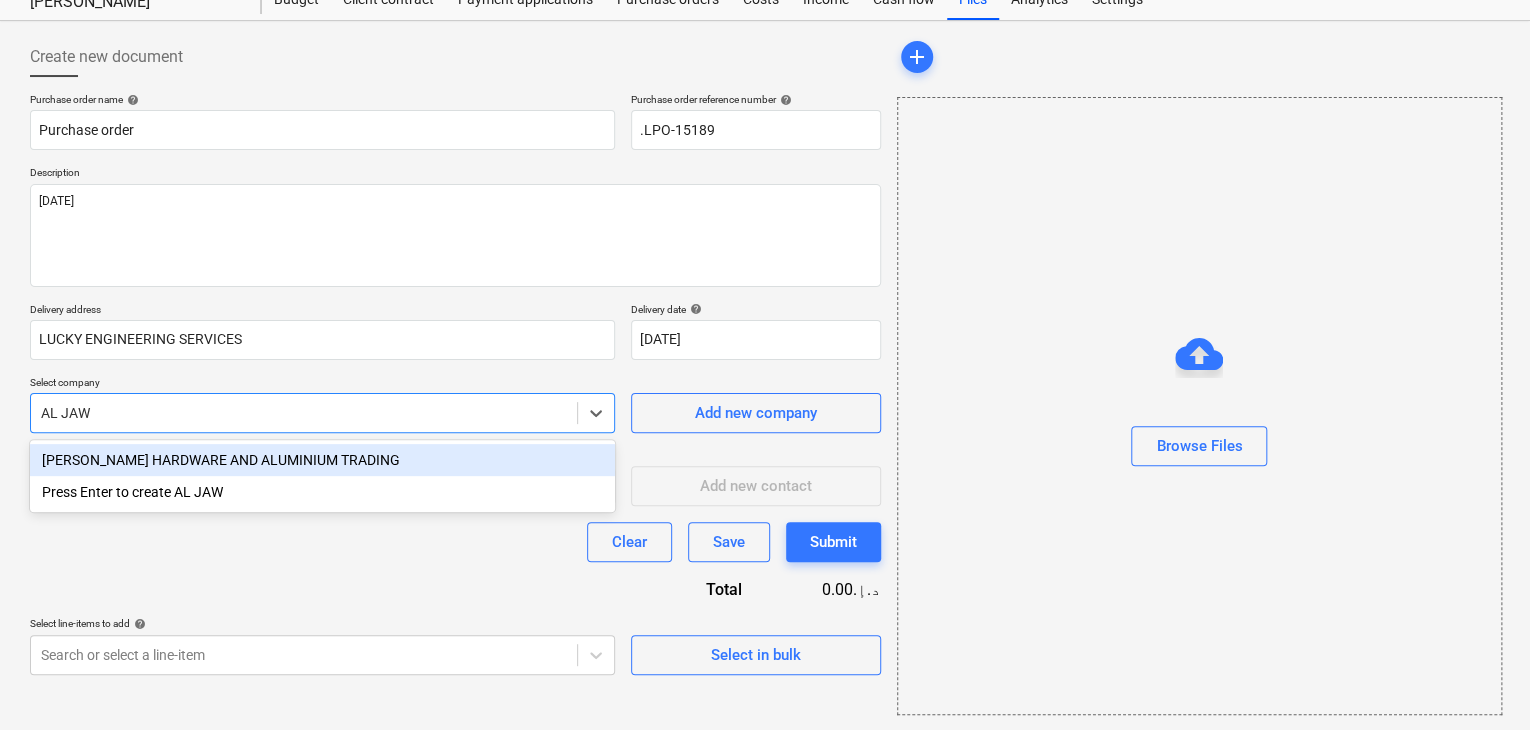 click on "[PERSON_NAME] HARDWARE AND ALUMINIUM TRADING" at bounding box center [322, 460] 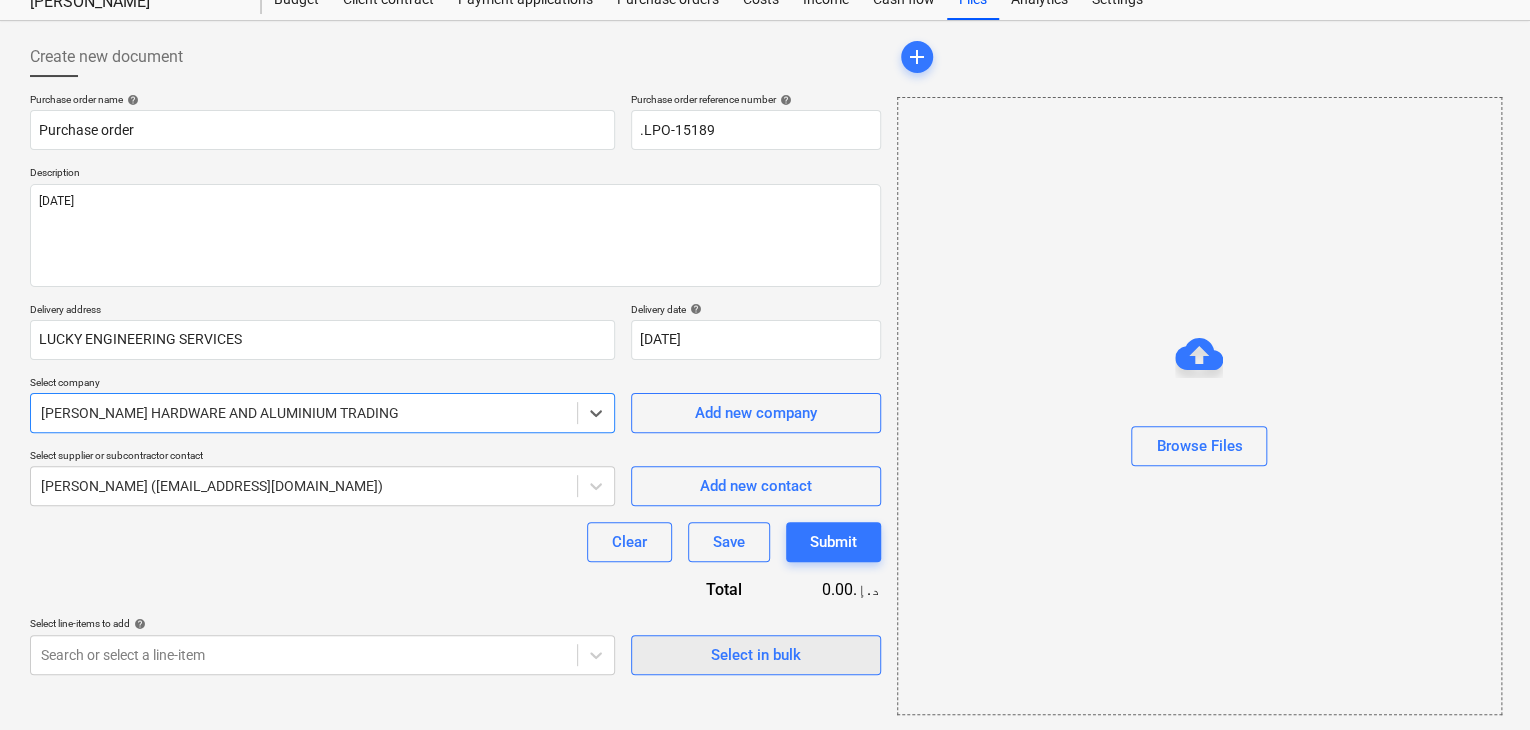 click on "Select in bulk" at bounding box center [756, 655] 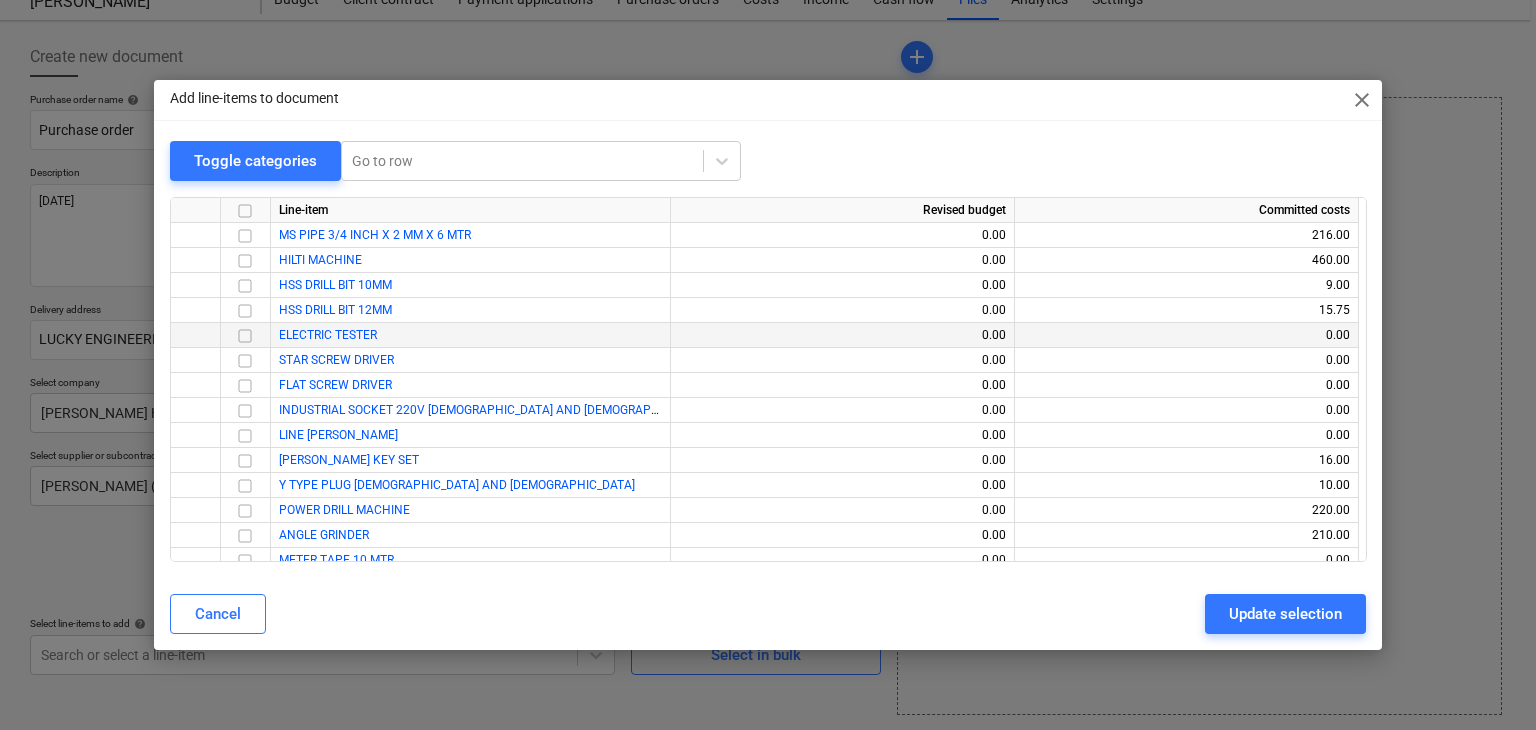 click at bounding box center (245, 336) 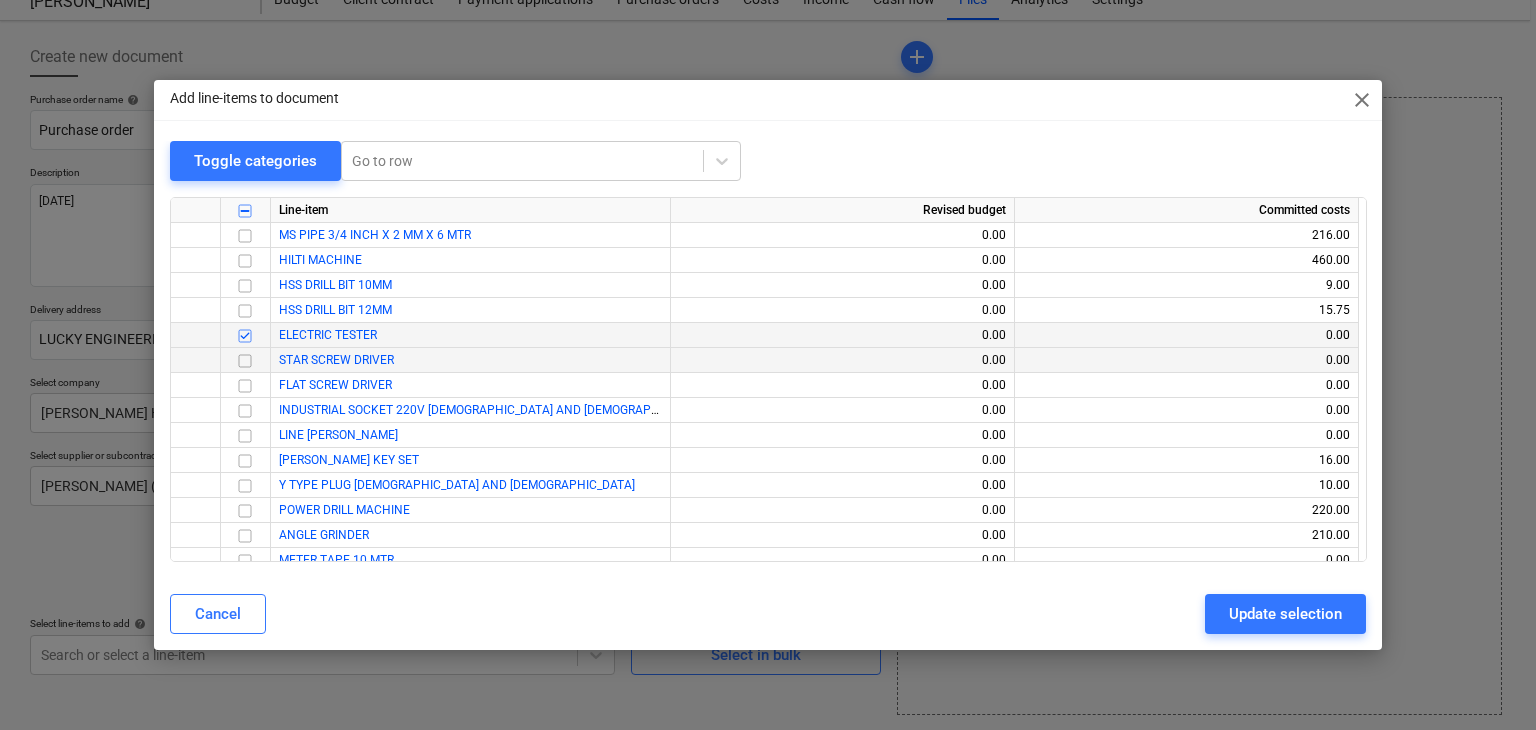 click at bounding box center [245, 361] 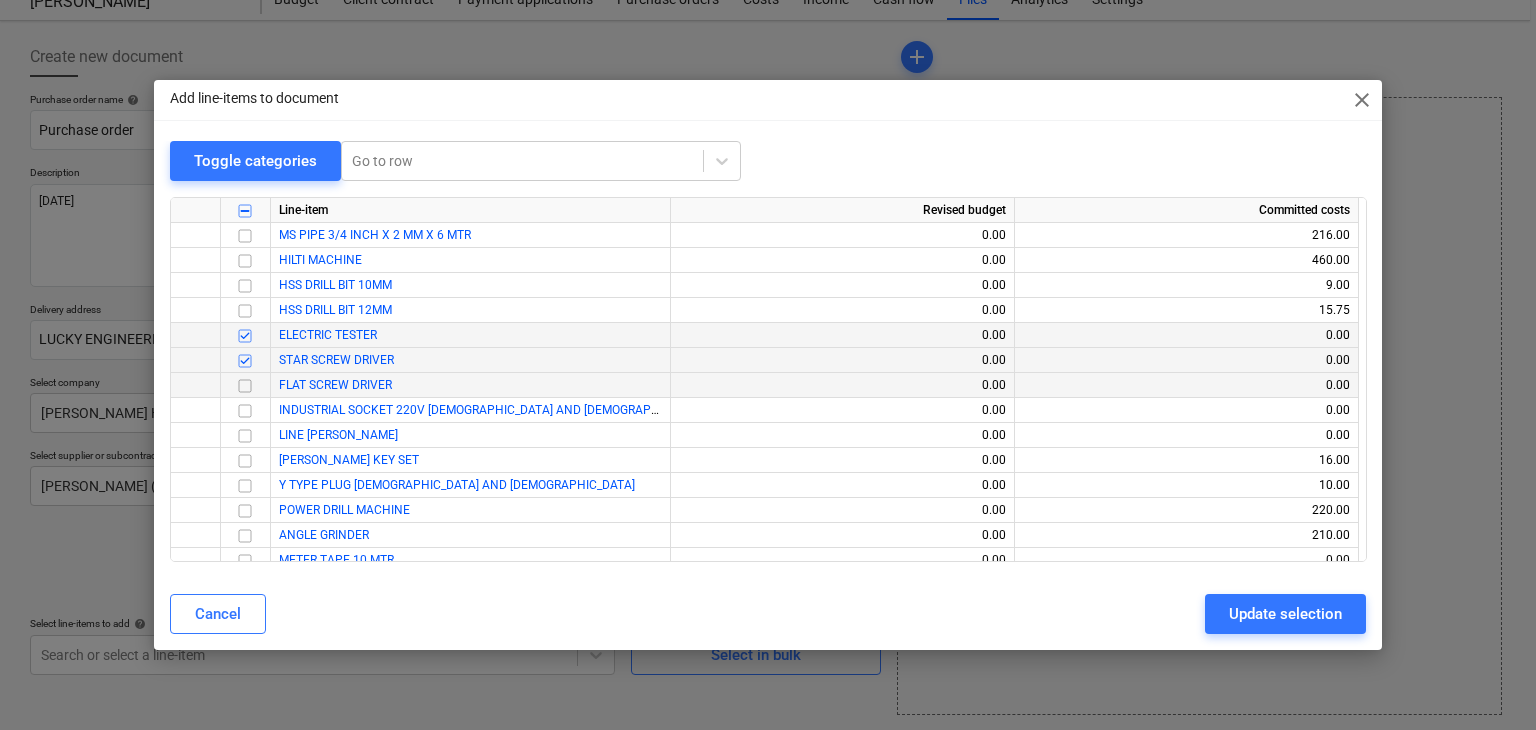 click at bounding box center [245, 386] 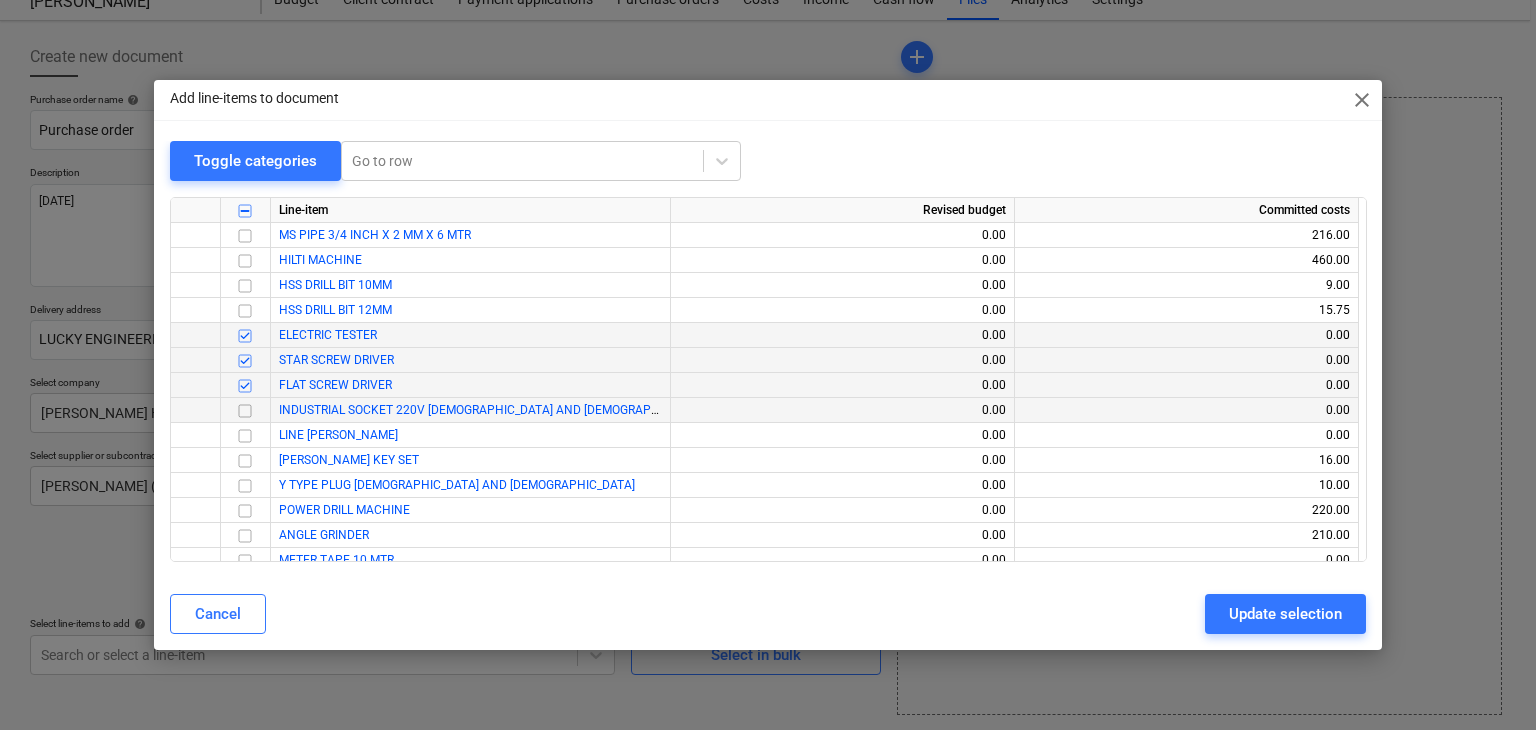 click at bounding box center [245, 411] 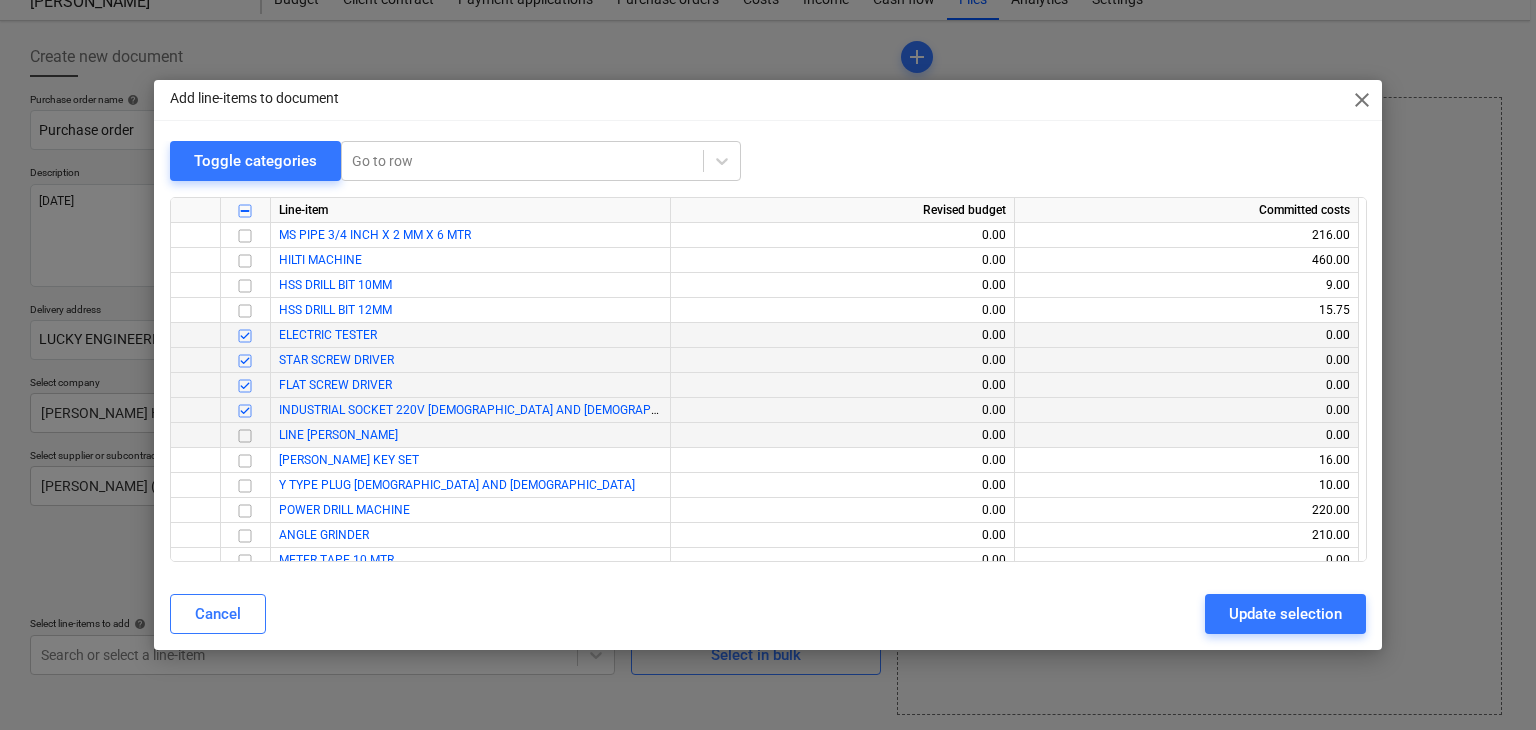click at bounding box center [245, 436] 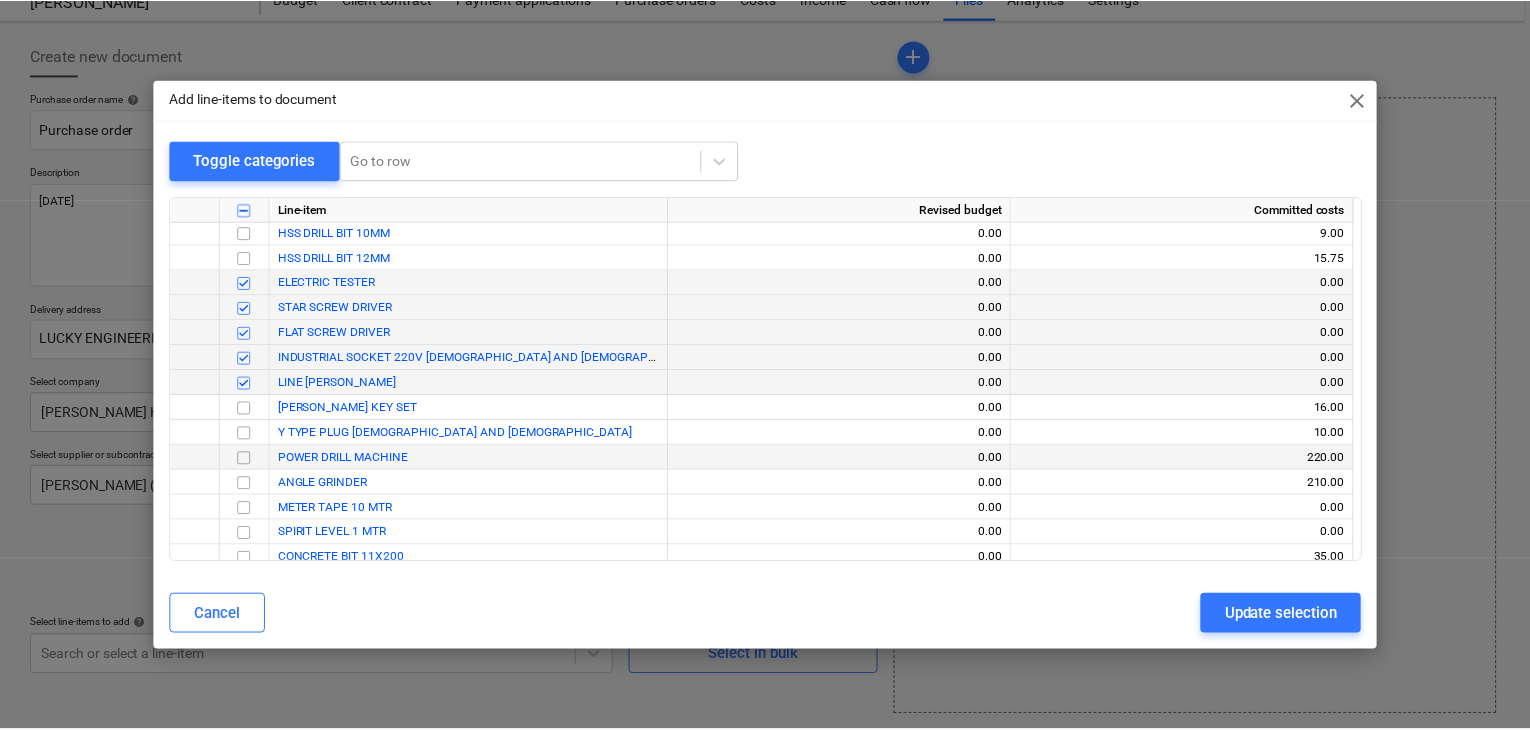 scroll, scrollTop: 100, scrollLeft: 0, axis: vertical 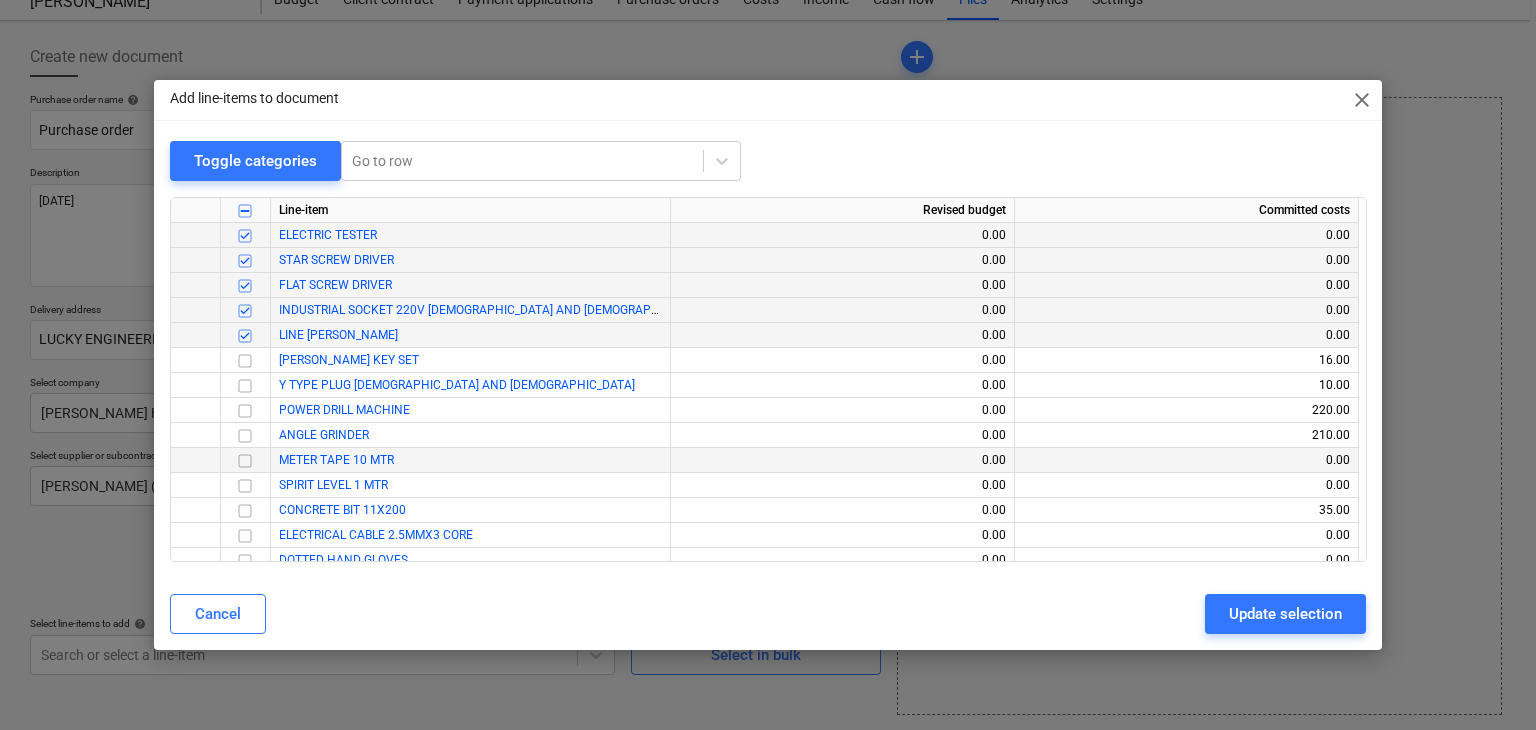 click at bounding box center (245, 461) 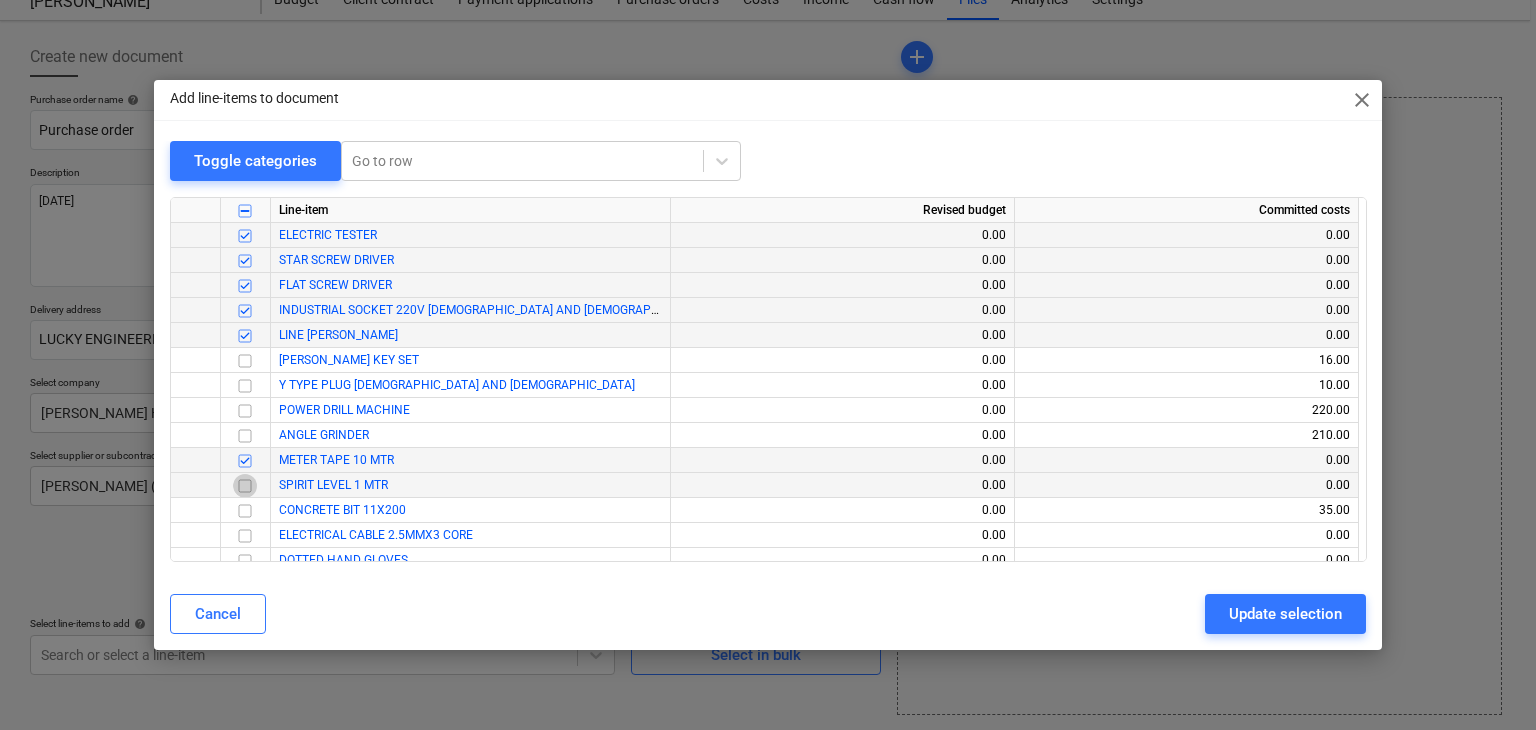 click at bounding box center (245, 486) 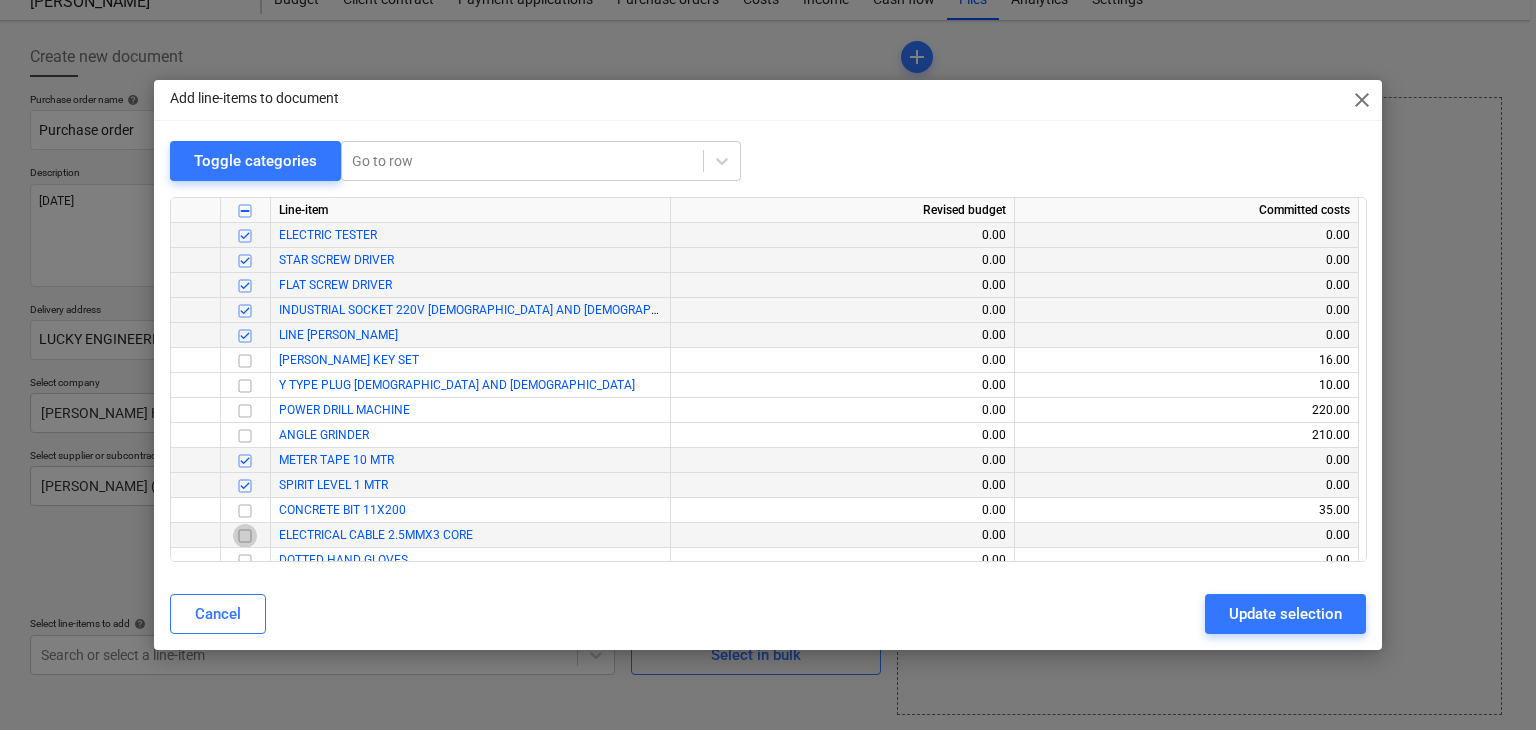click at bounding box center (245, 536) 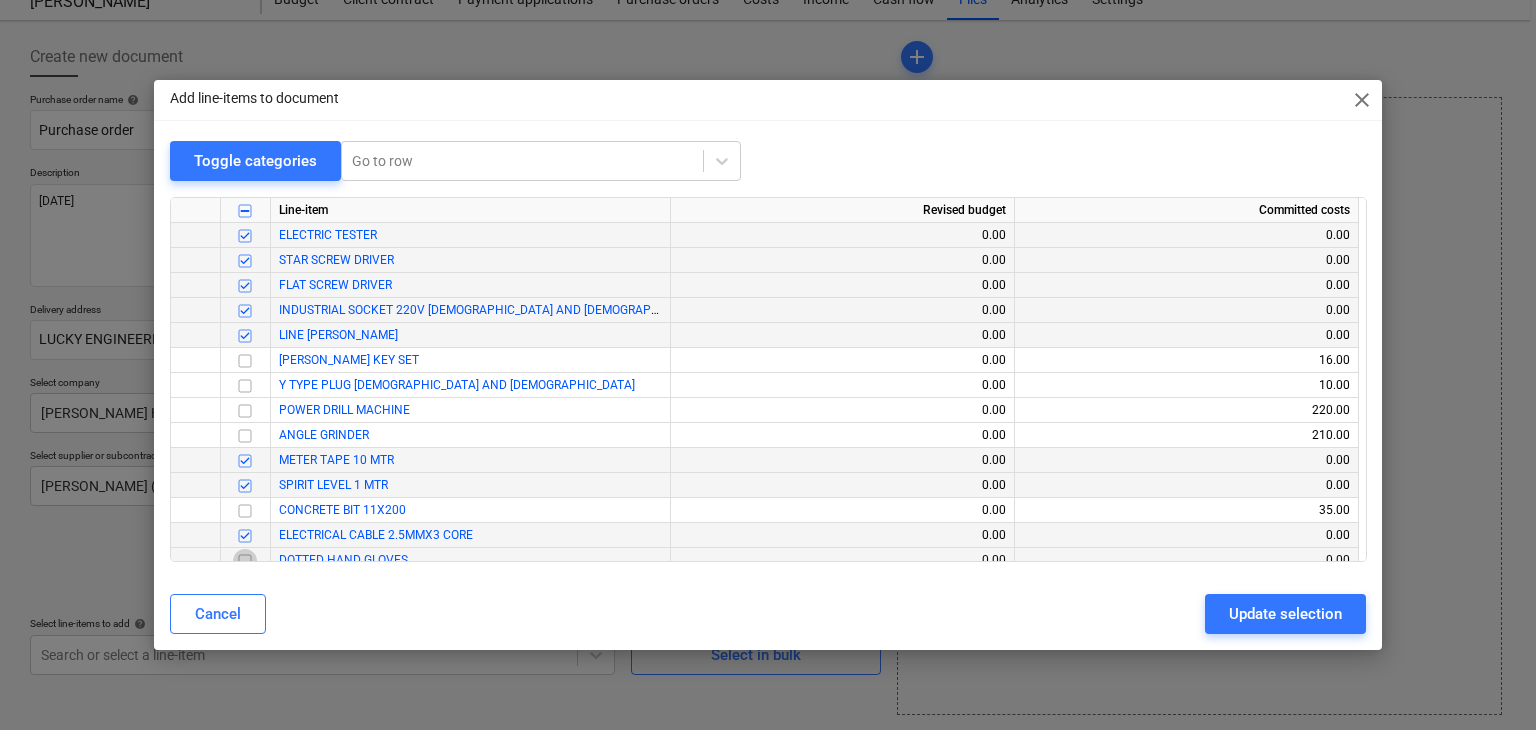 click at bounding box center (245, 561) 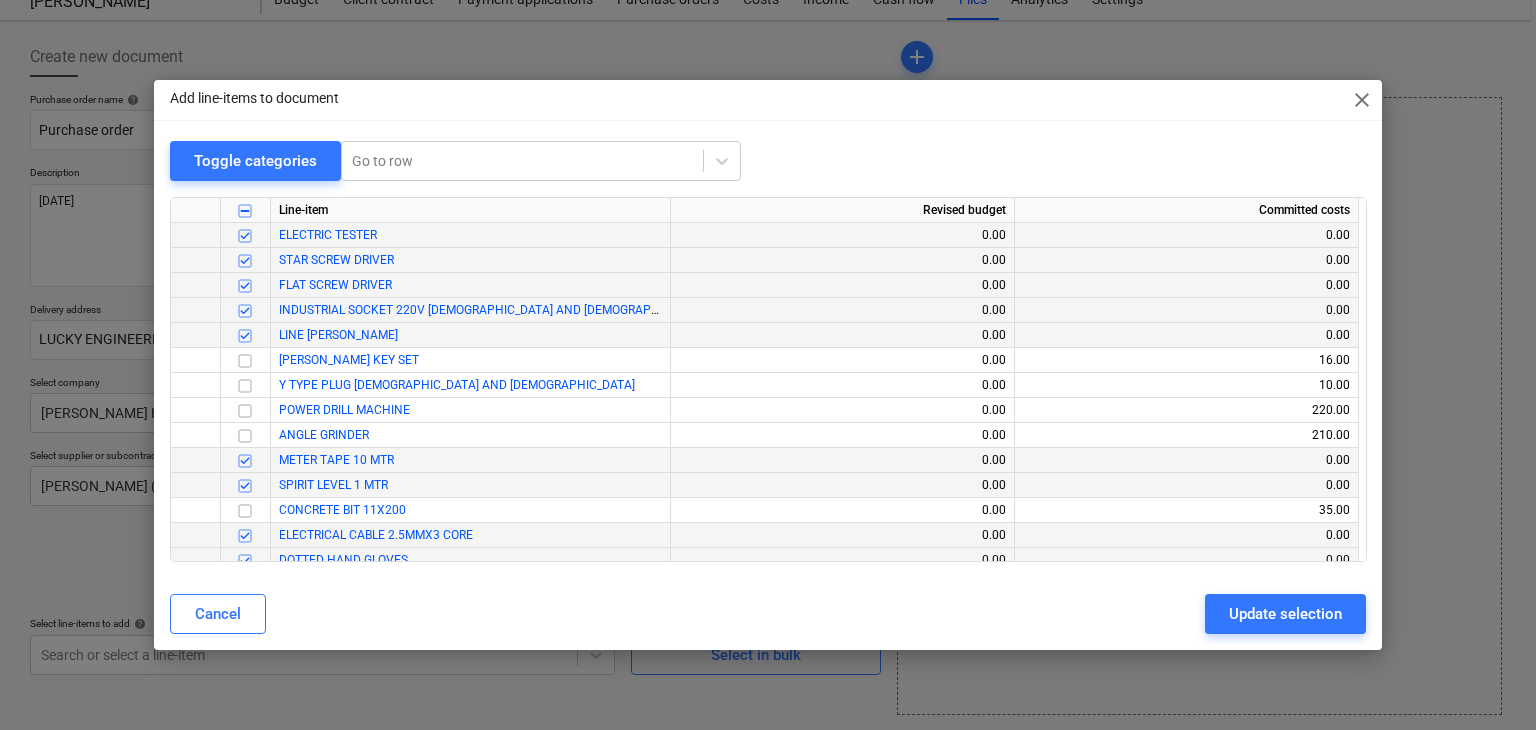 drag, startPoint x: 1273, startPoint y: 598, endPoint x: 1229, endPoint y: 600, distance: 44.04543 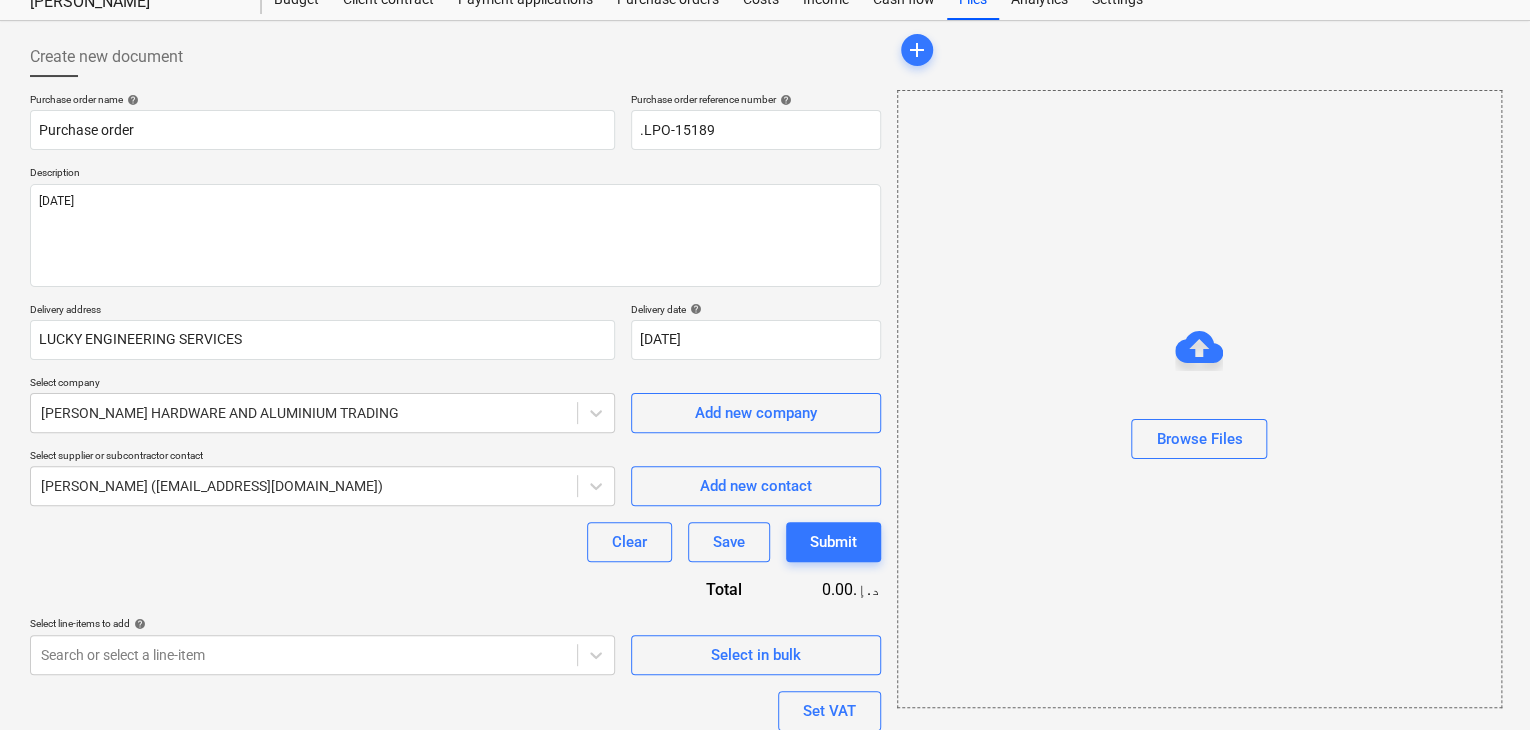 scroll, scrollTop: 420, scrollLeft: 0, axis: vertical 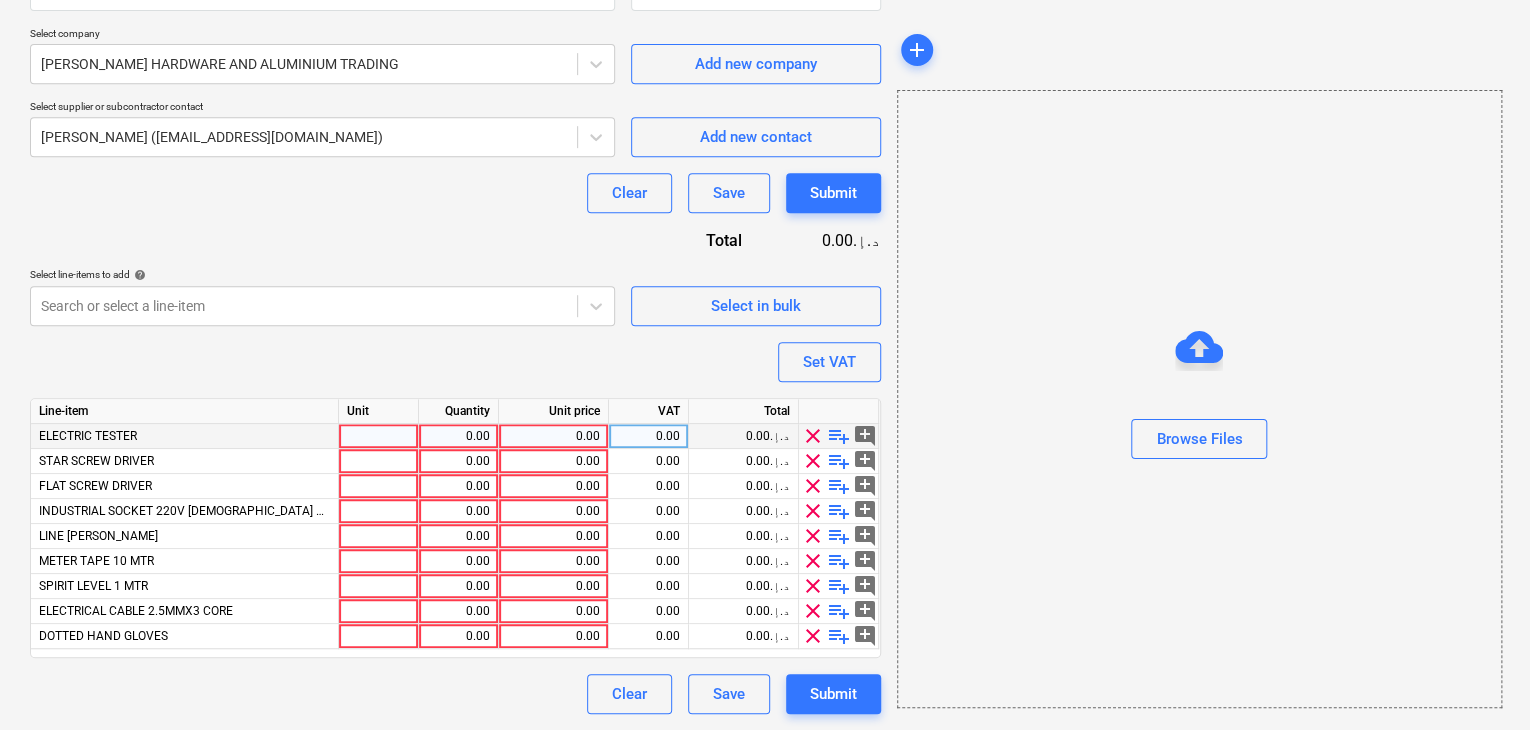 click at bounding box center [379, 436] 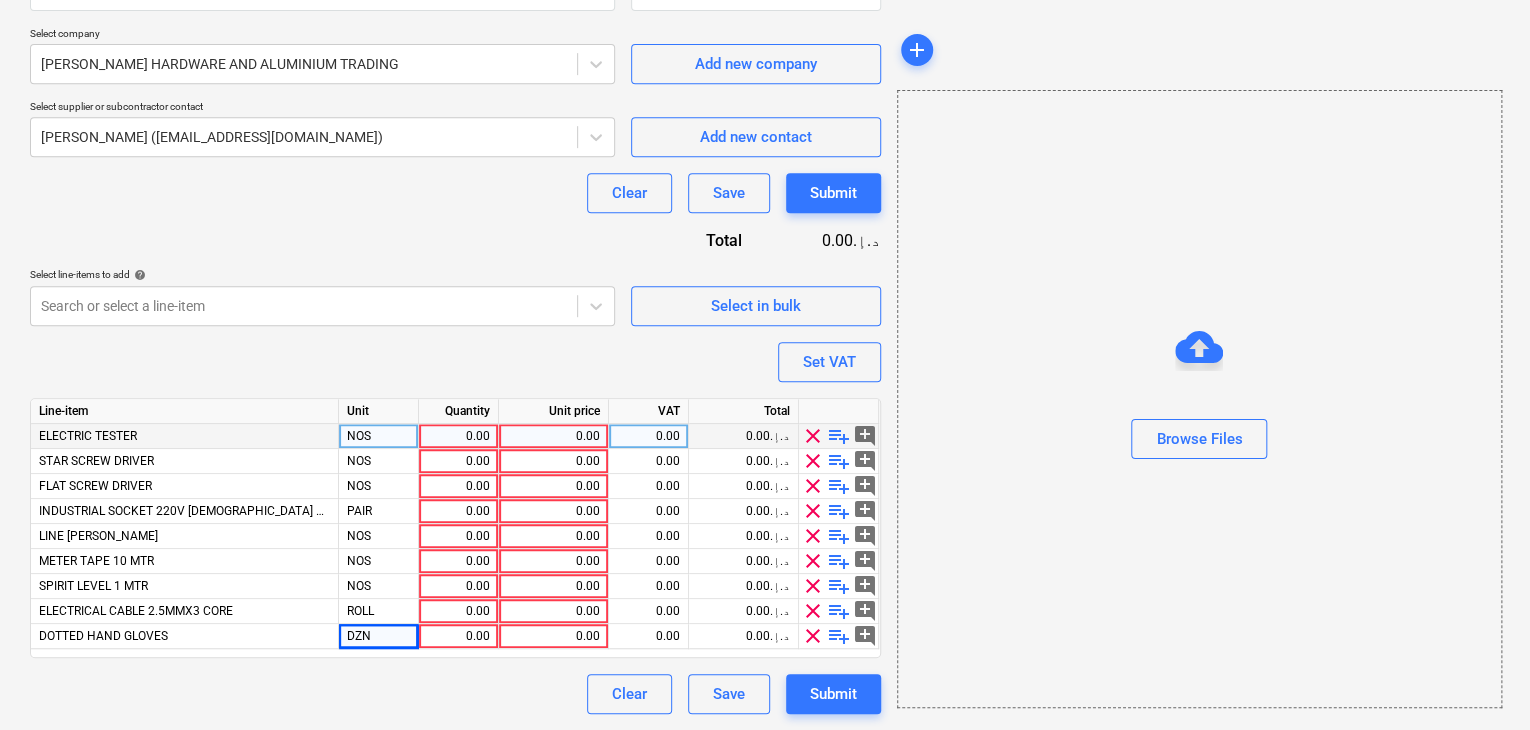 click on "0.00" at bounding box center [459, 436] 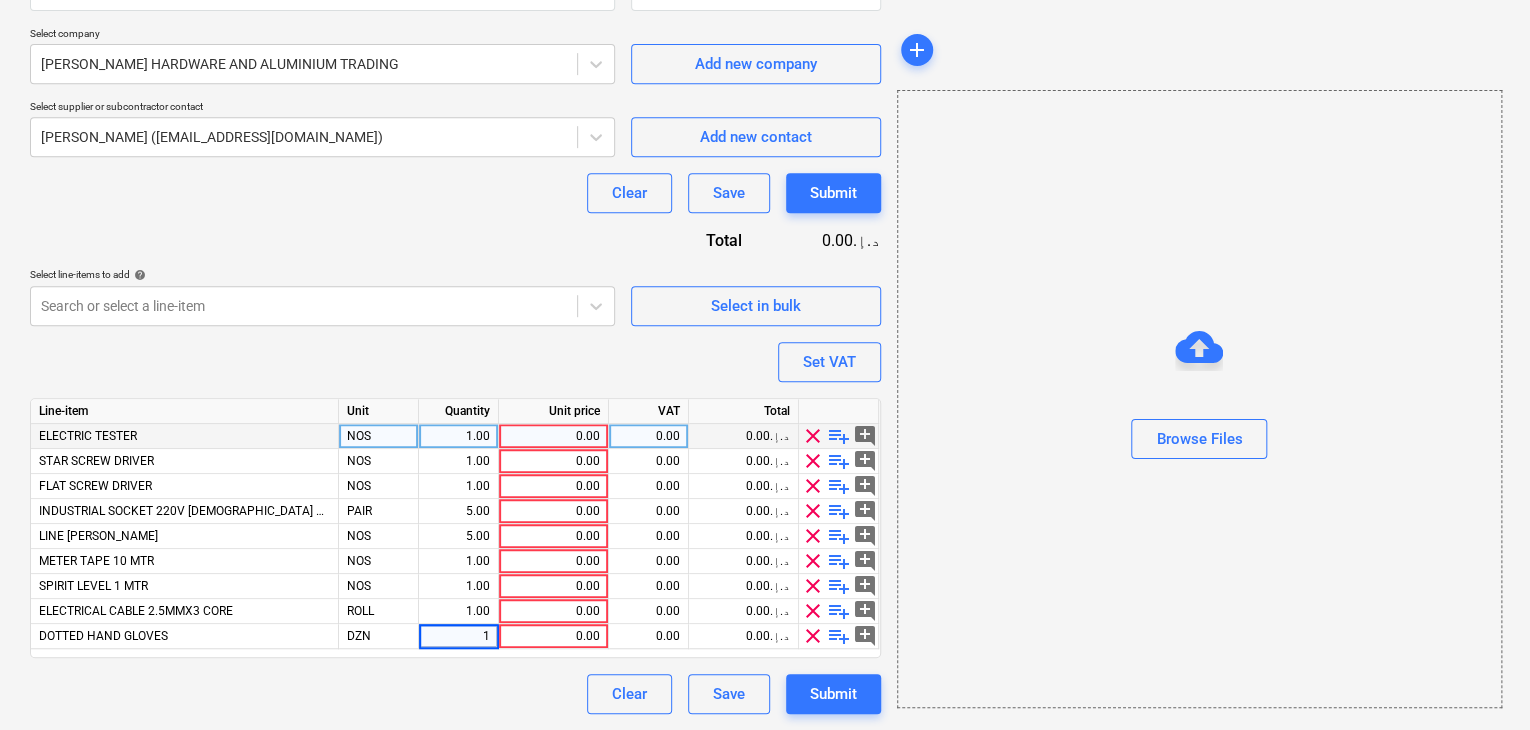 click on "0.00" at bounding box center [554, 436] 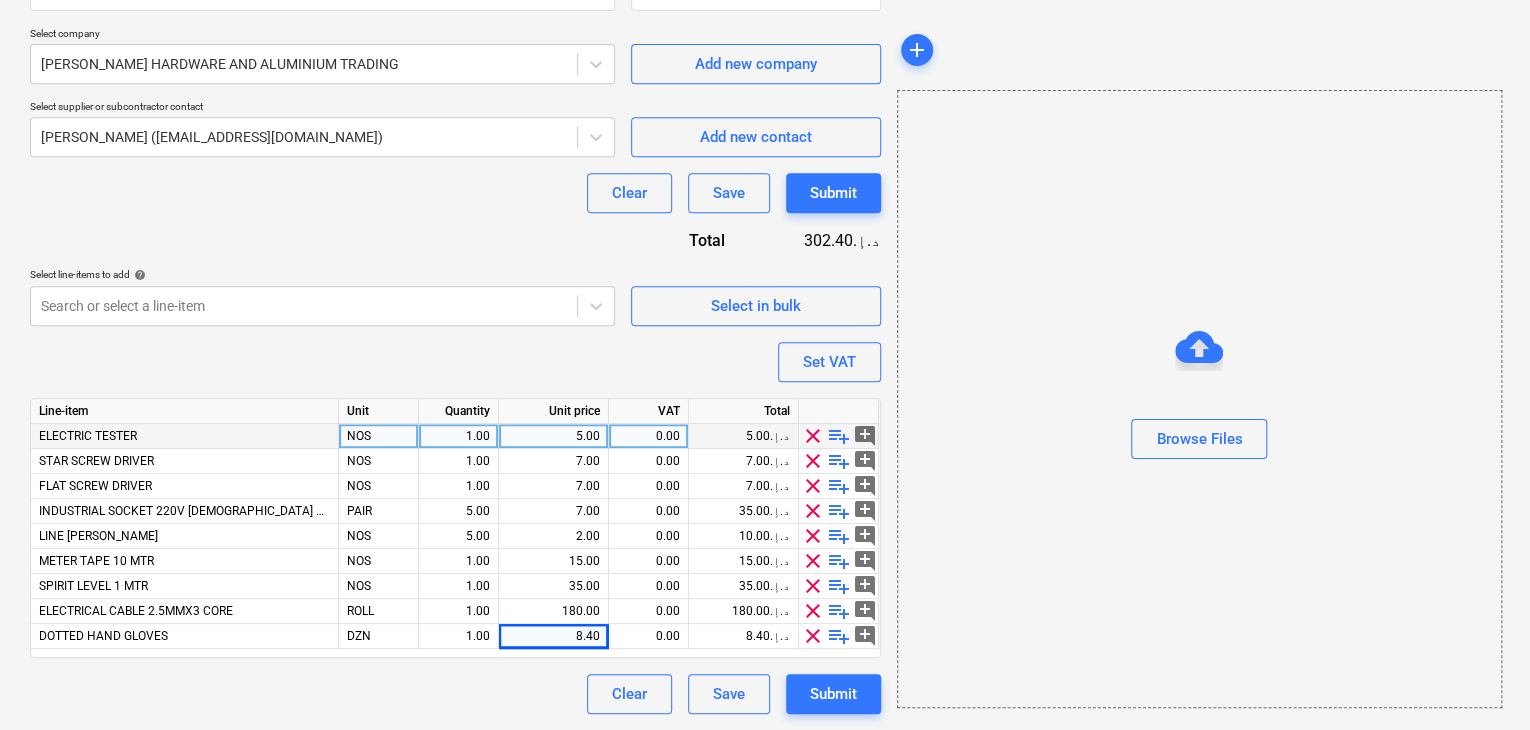 click on "Browse Files" at bounding box center [1199, 399] 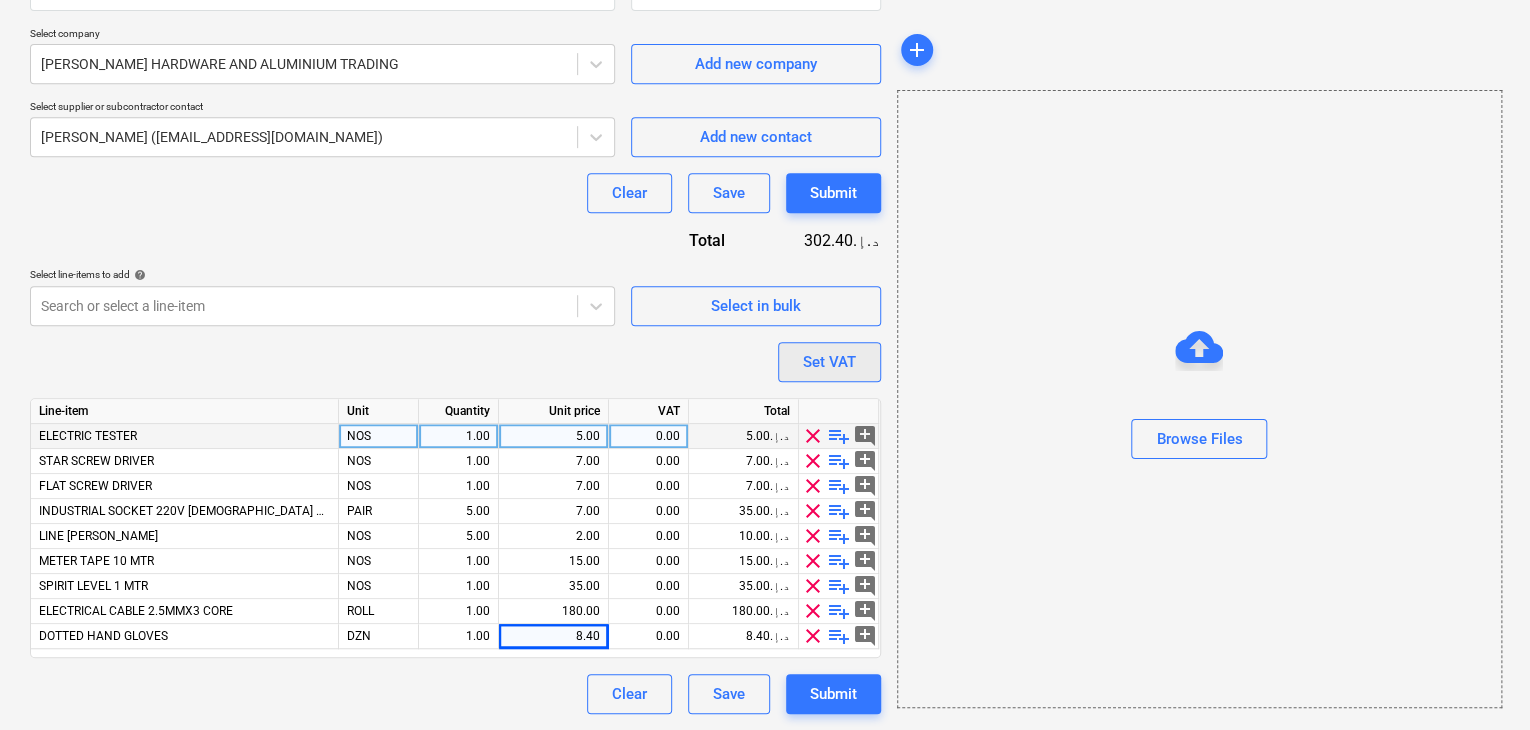 click on "Set VAT" at bounding box center [829, 362] 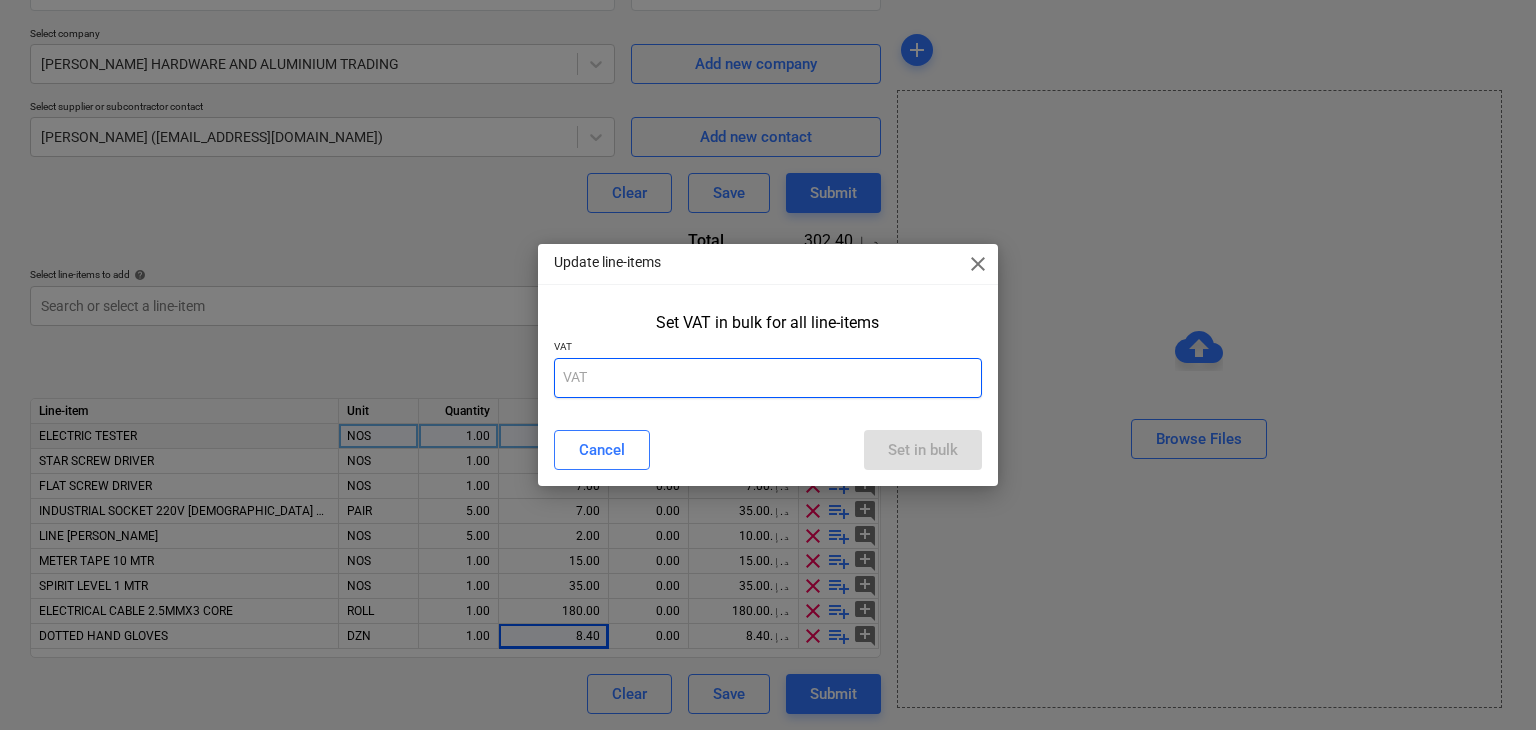 click at bounding box center (768, 378) 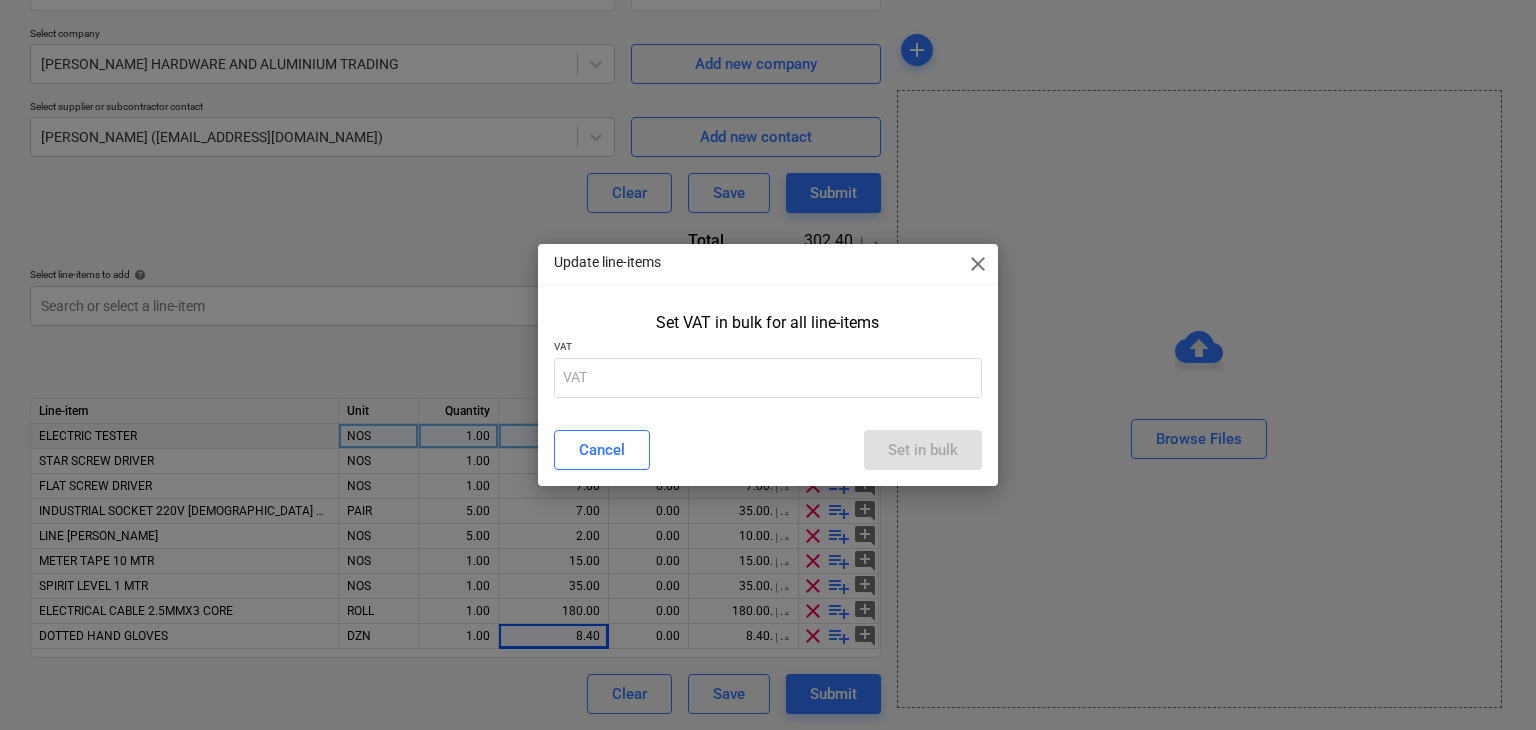 click on "close" at bounding box center [978, 264] 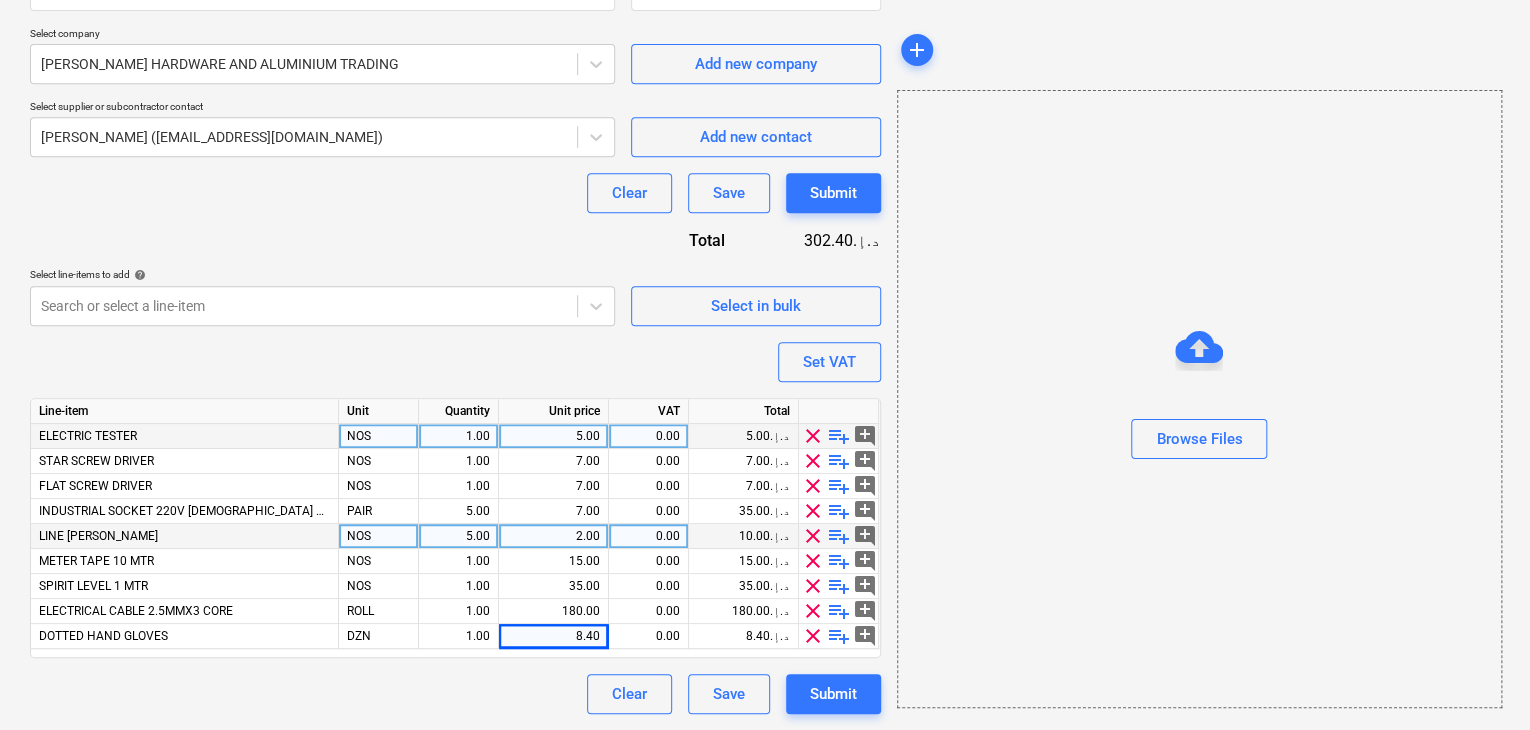 click on "5.00" at bounding box center [458, 536] 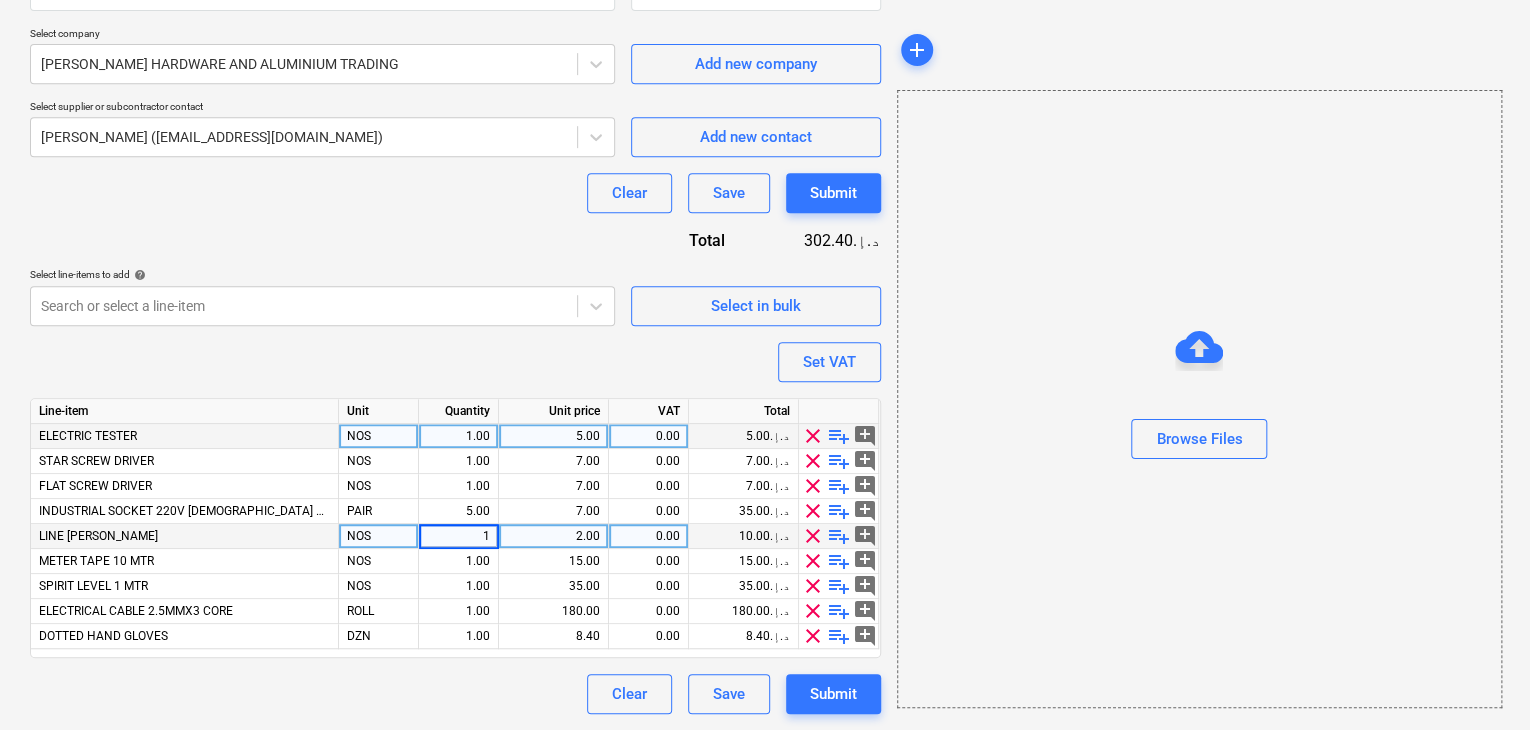 click at bounding box center (1199, 403) 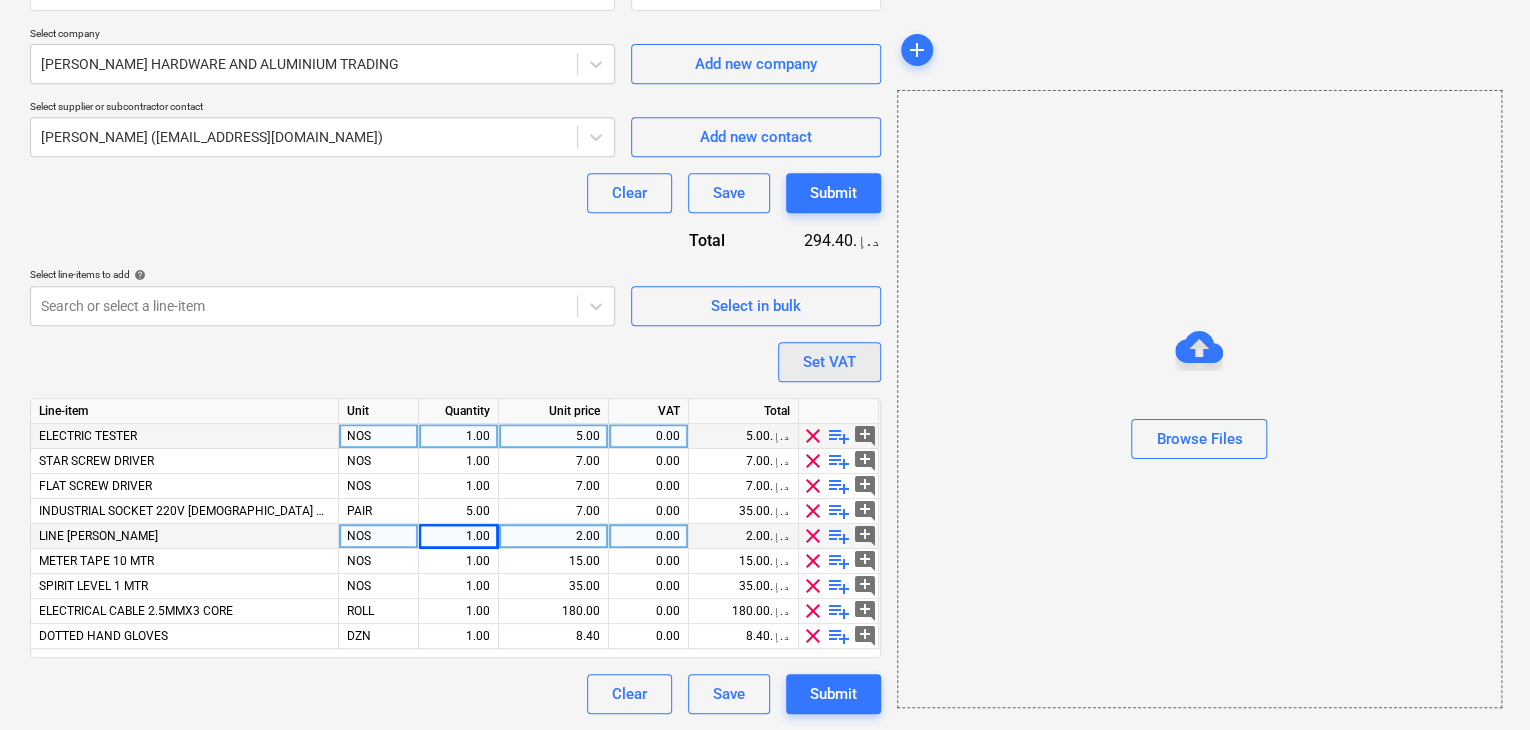 click on "Set VAT" at bounding box center (829, 362) 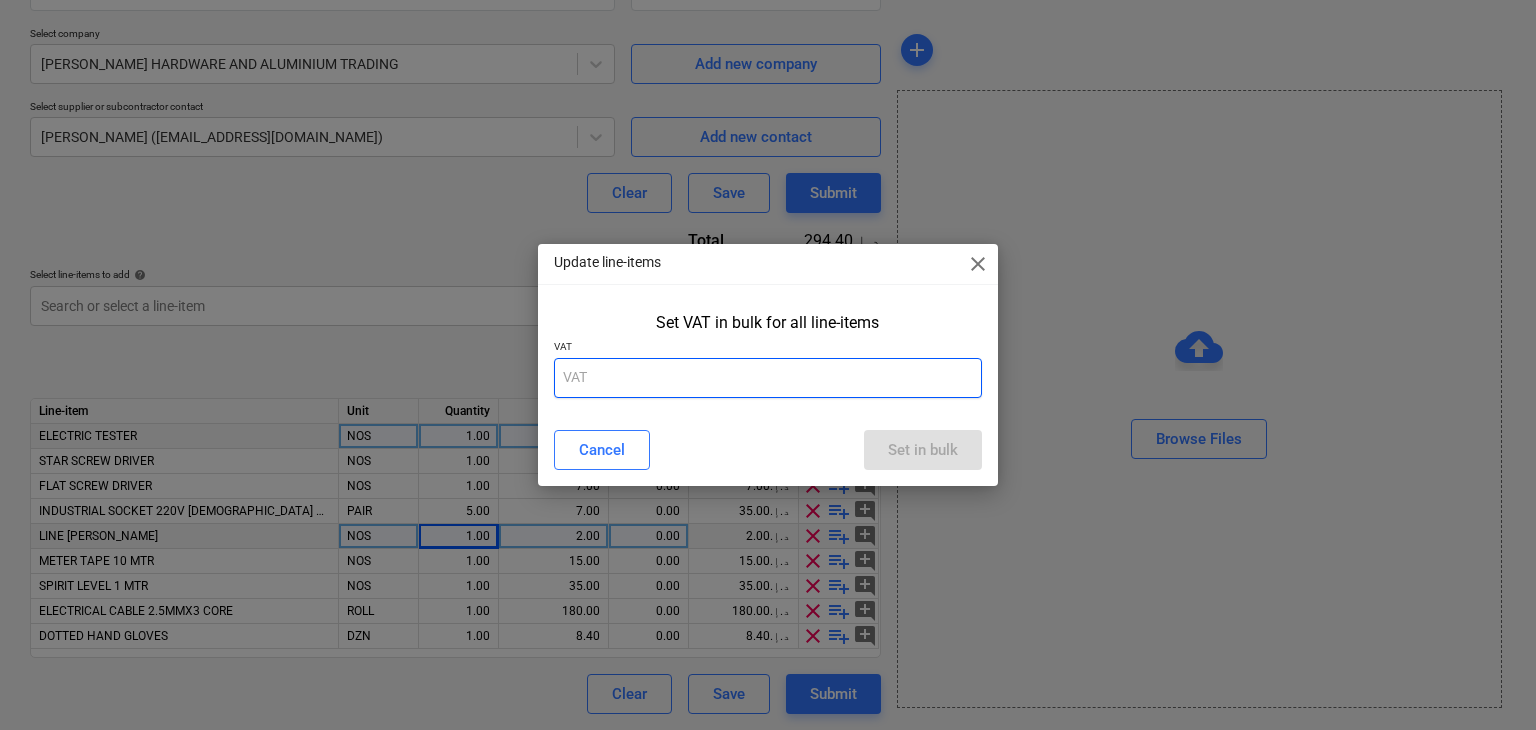 click at bounding box center (768, 378) 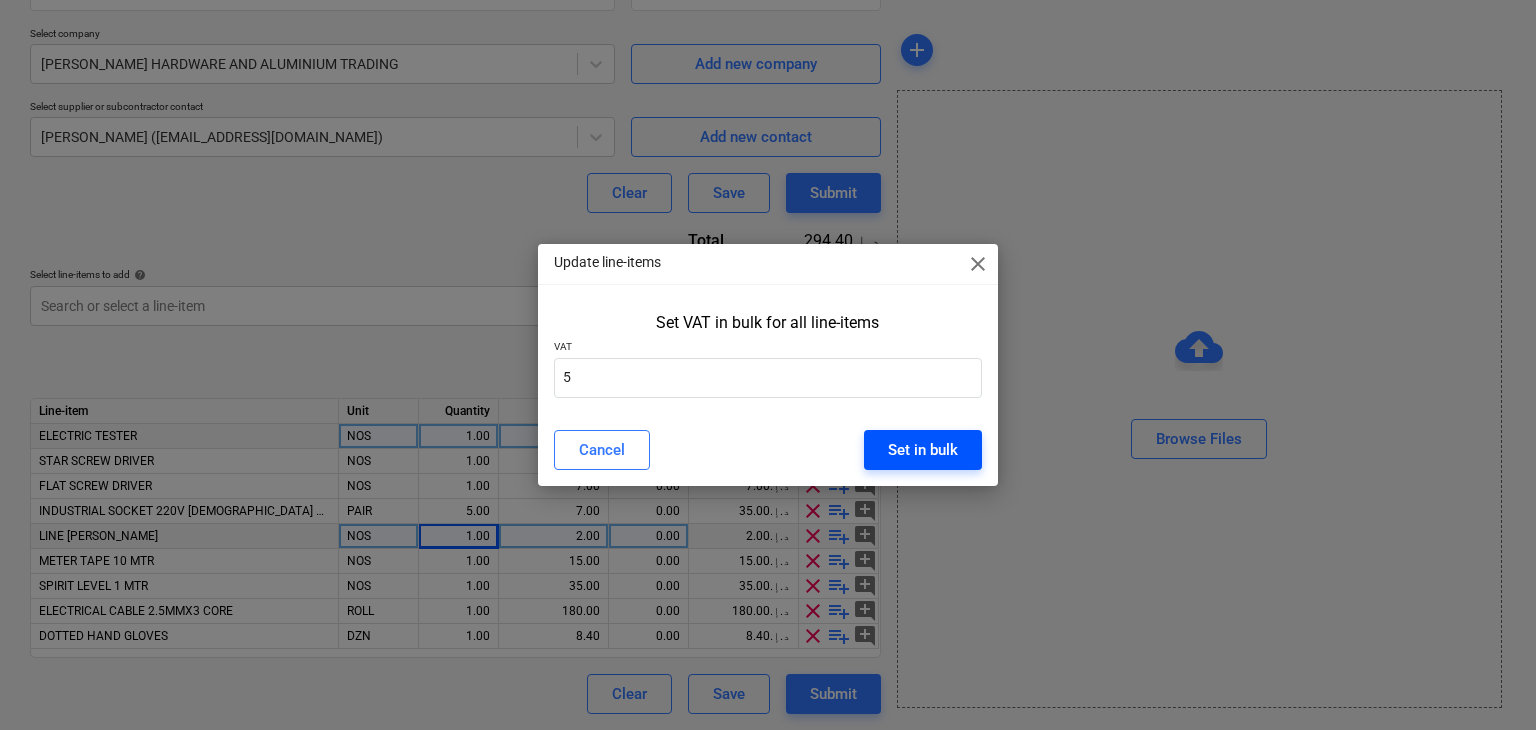 click on "Set in bulk" at bounding box center (923, 450) 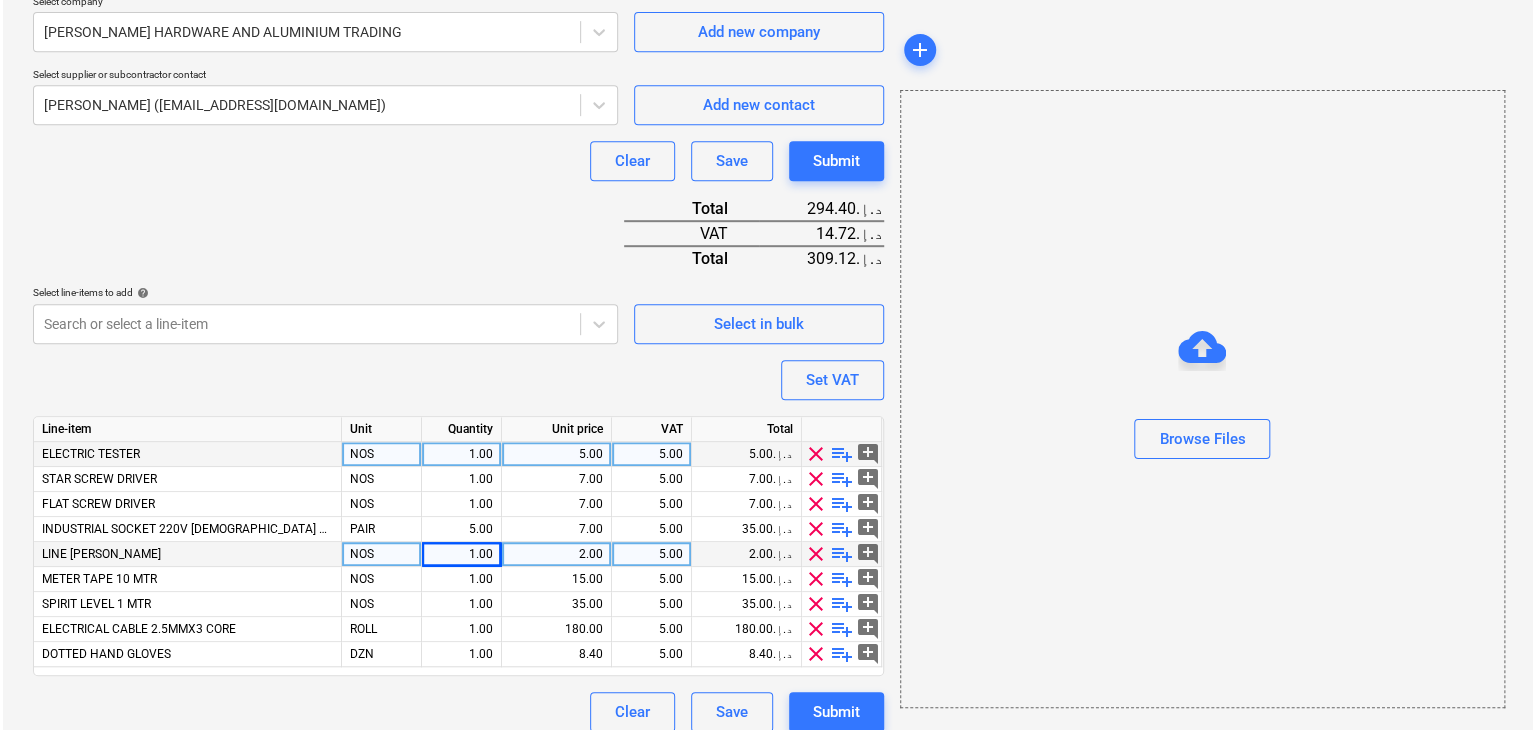 scroll, scrollTop: 469, scrollLeft: 0, axis: vertical 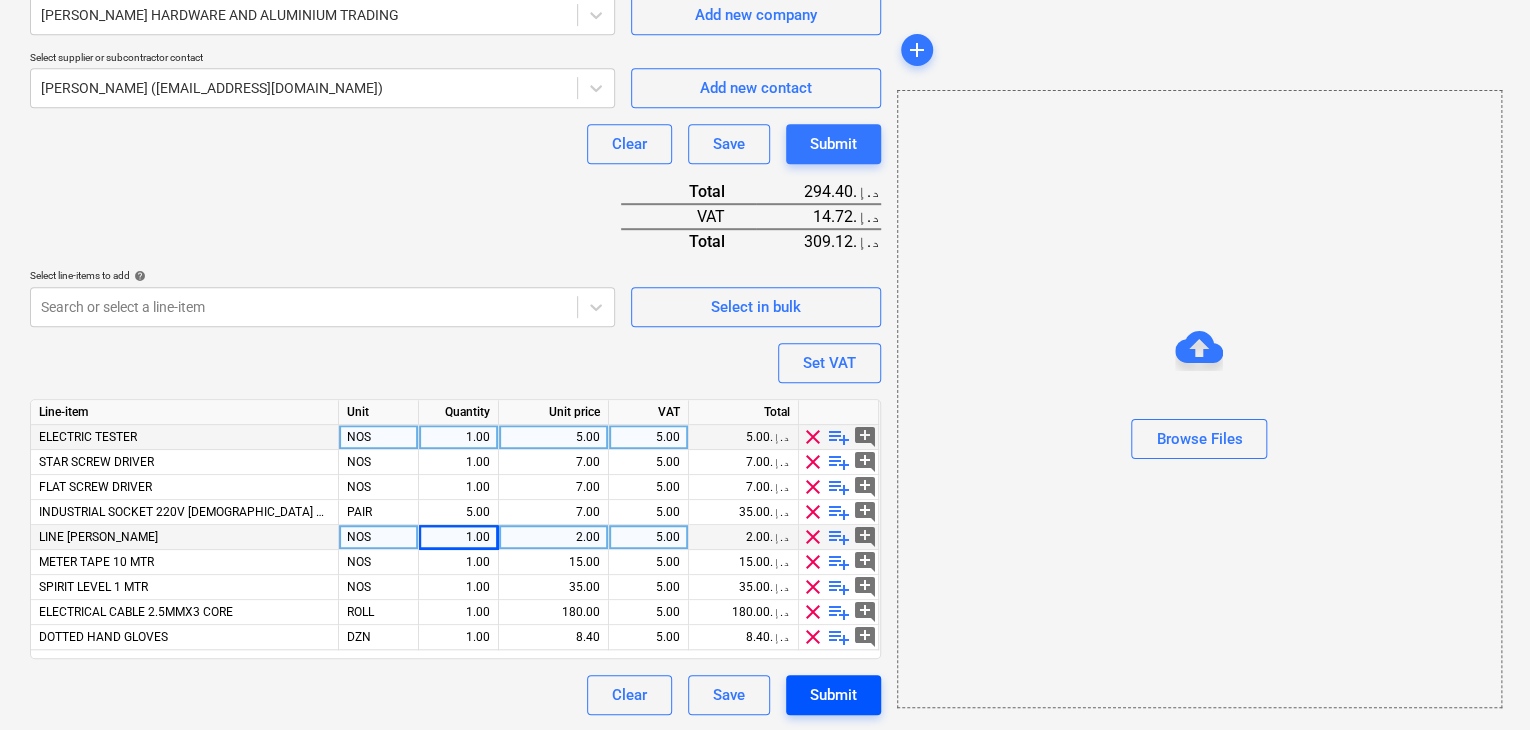 click on "Submit" at bounding box center [833, 695] 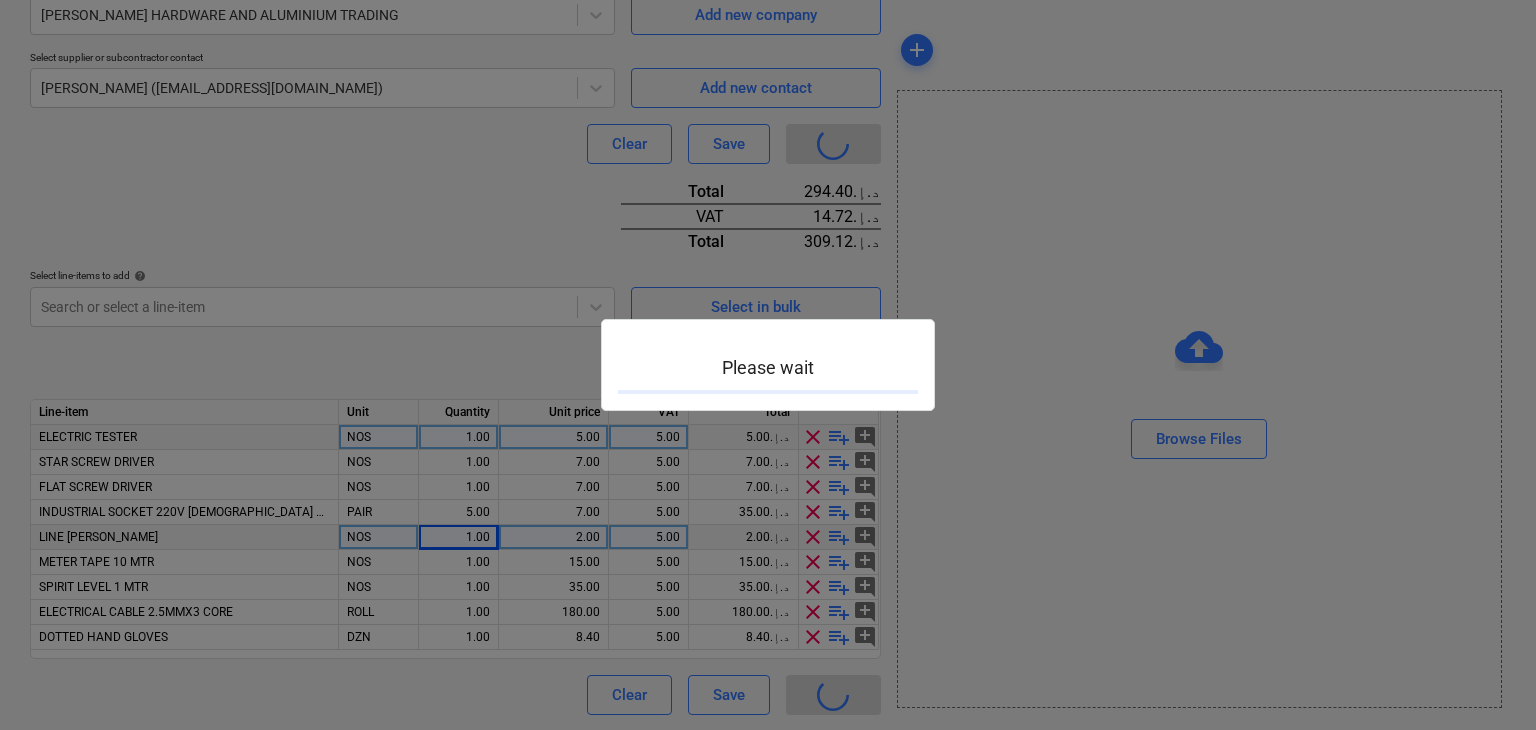 scroll, scrollTop: 0, scrollLeft: 0, axis: both 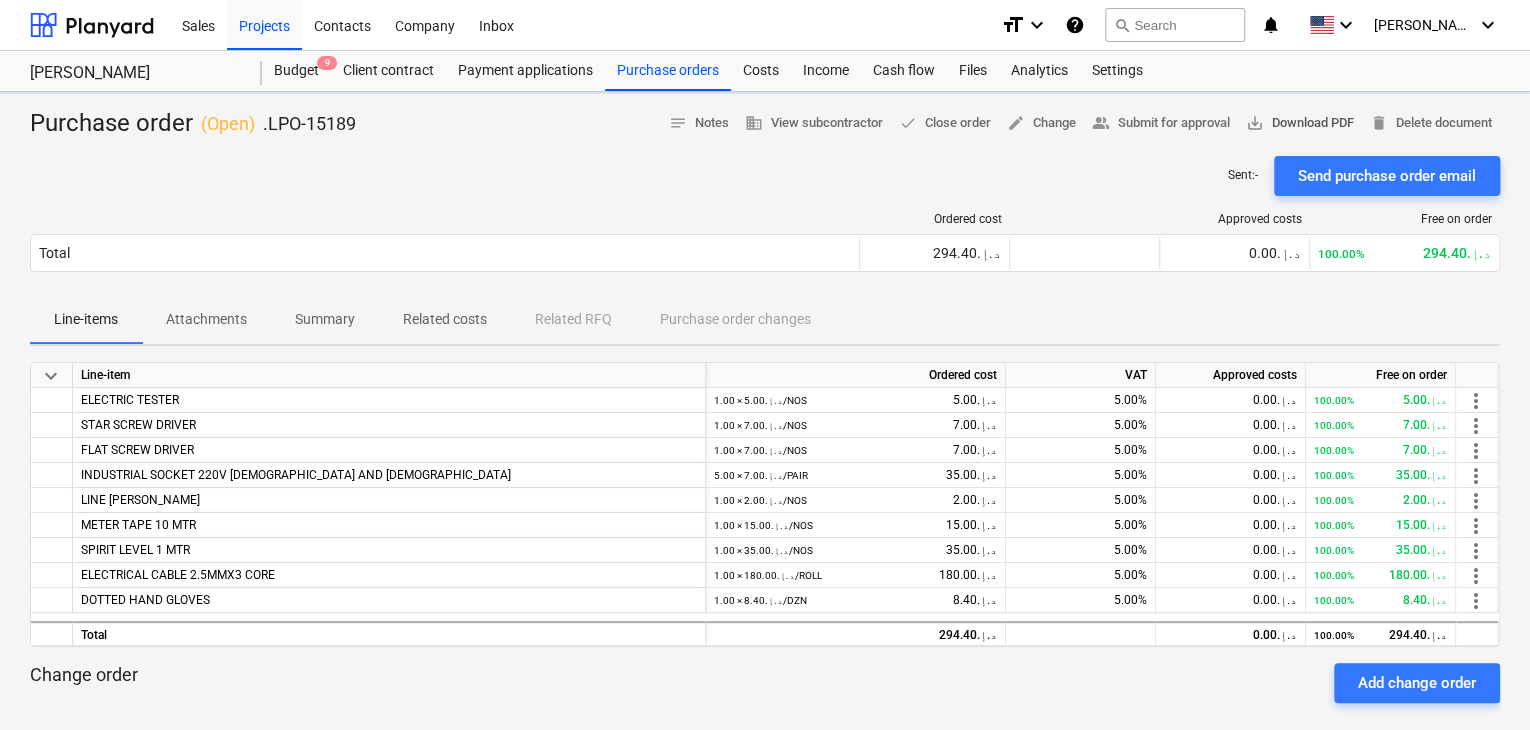click on "save_alt Download PDF" at bounding box center [1300, 123] 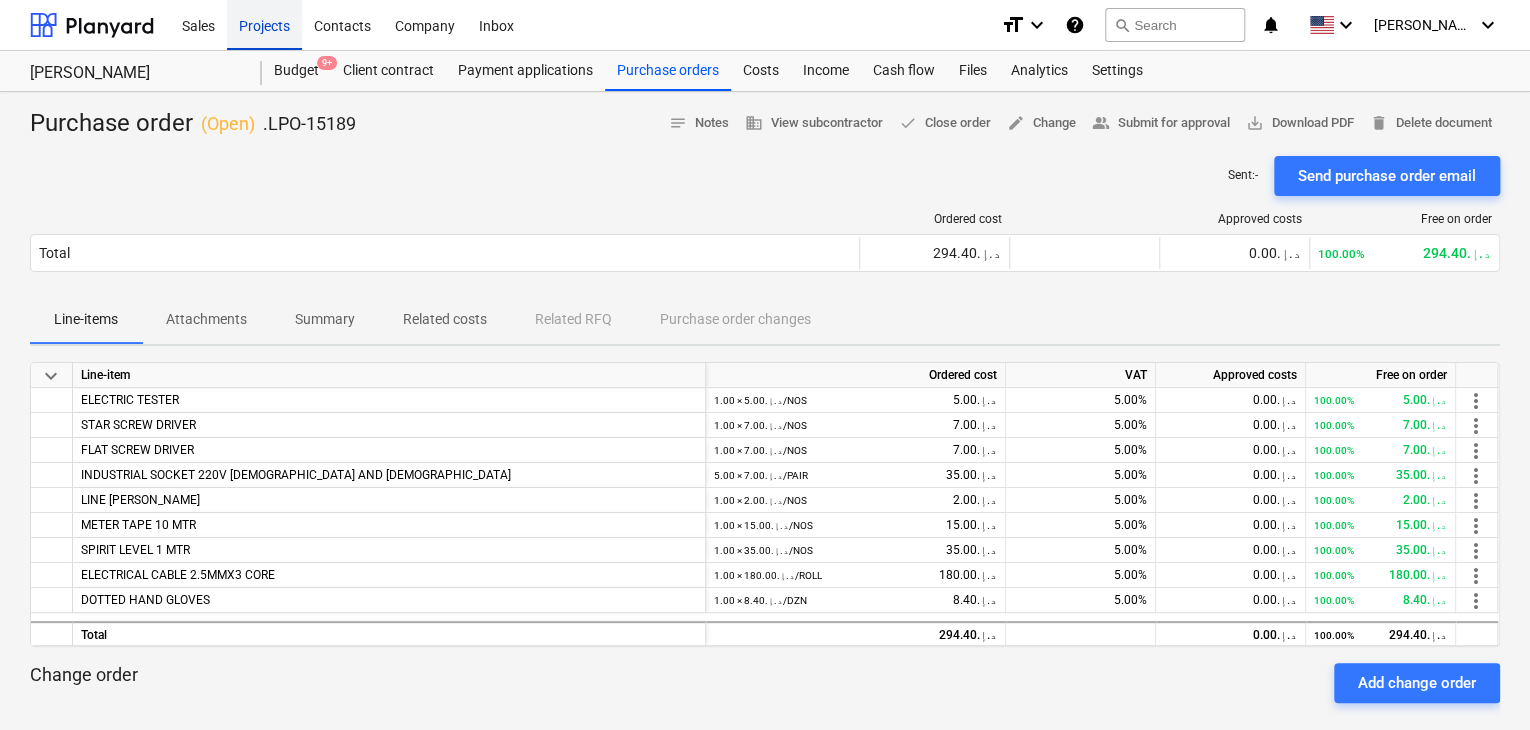 click on "Projects" at bounding box center [264, 24] 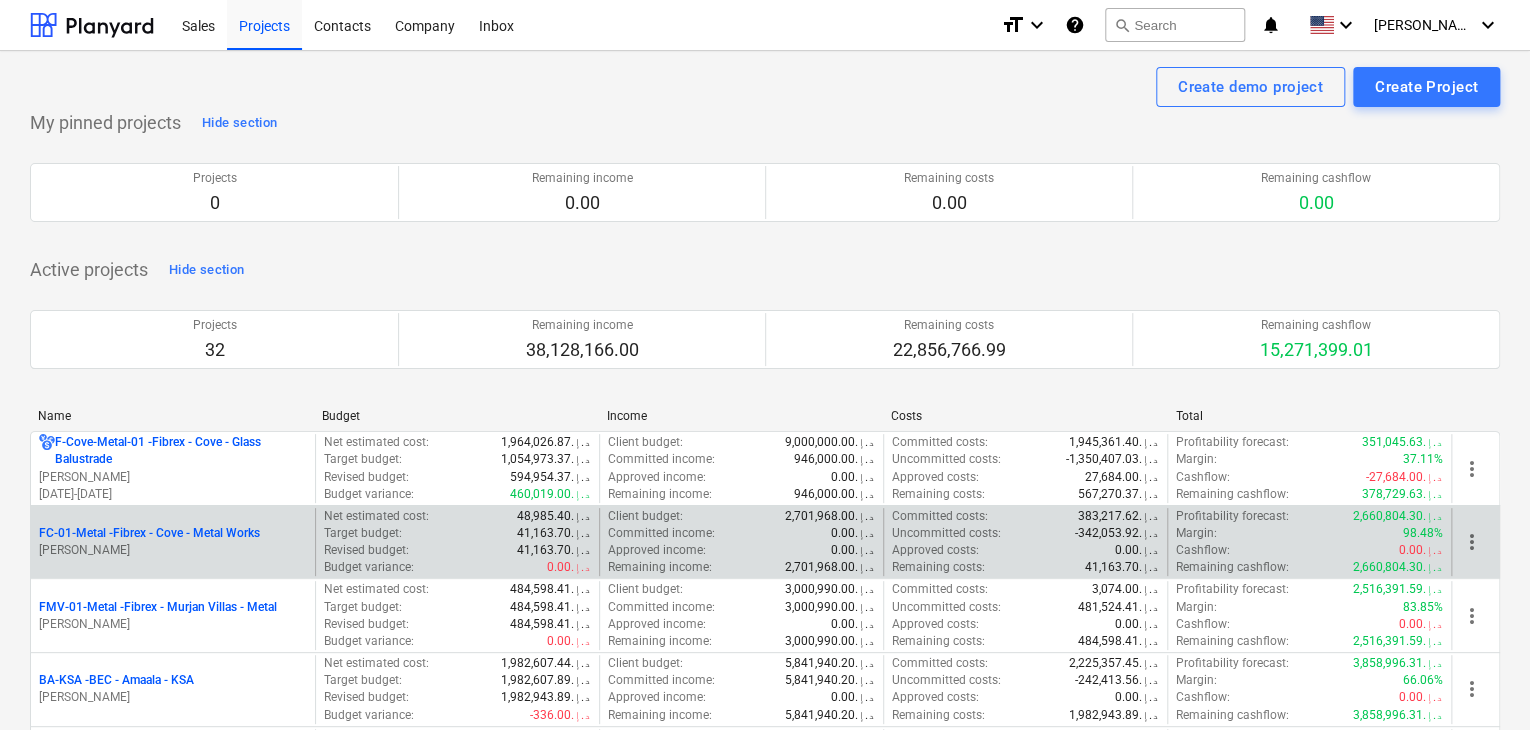 click on "FC-01-Metal -  Fibrex - Cove - Metal Works" at bounding box center (149, 533) 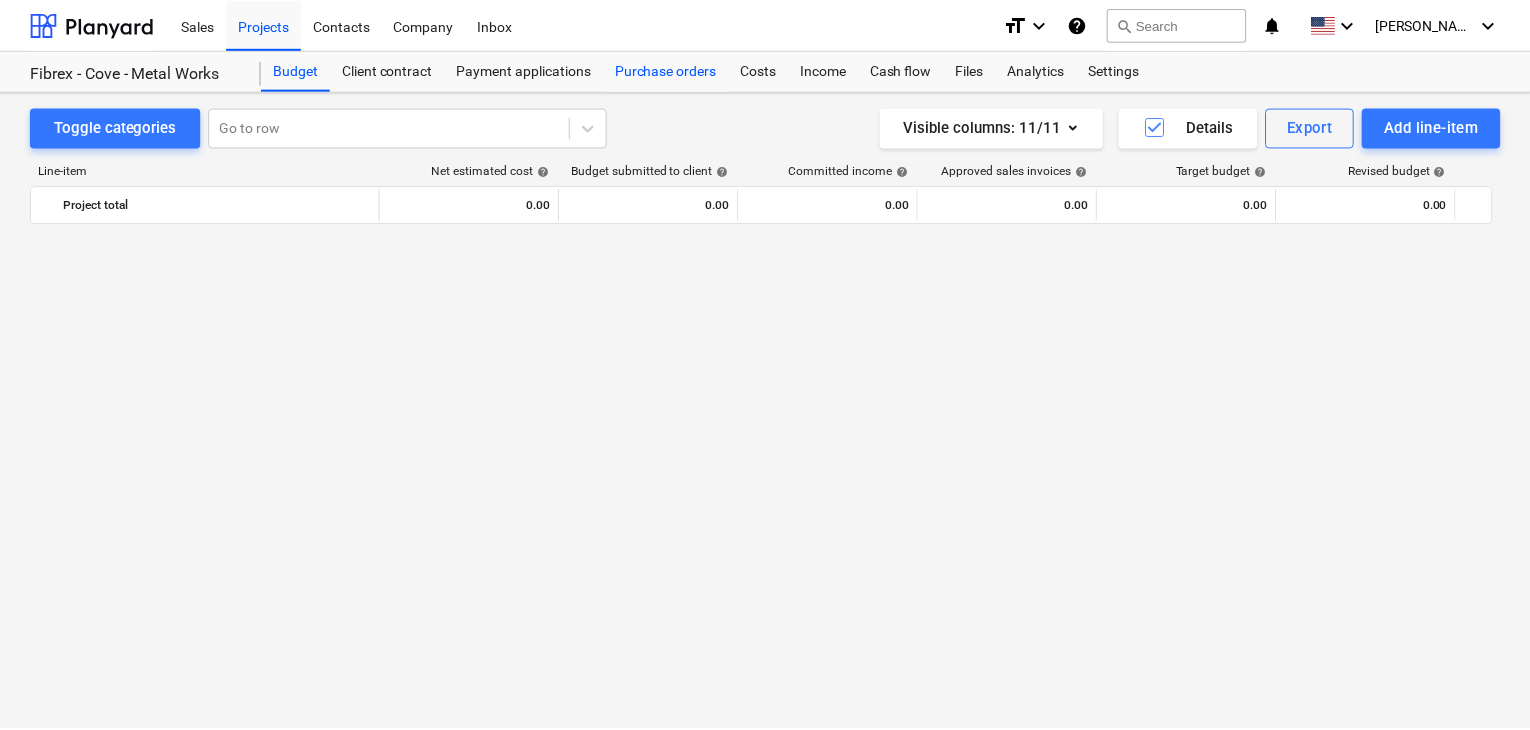 scroll, scrollTop: 24569, scrollLeft: 0, axis: vertical 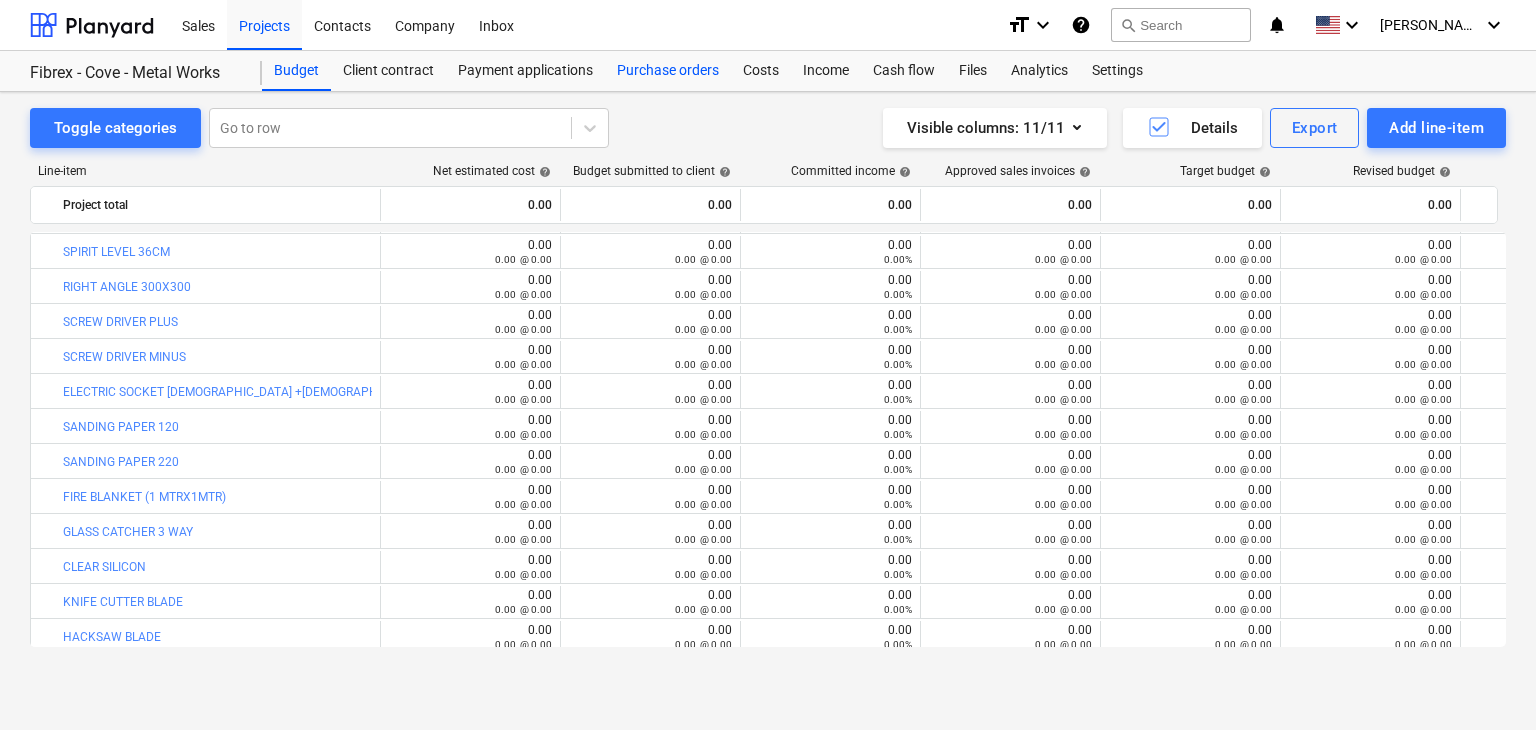 click on "Purchase orders" at bounding box center (668, 71) 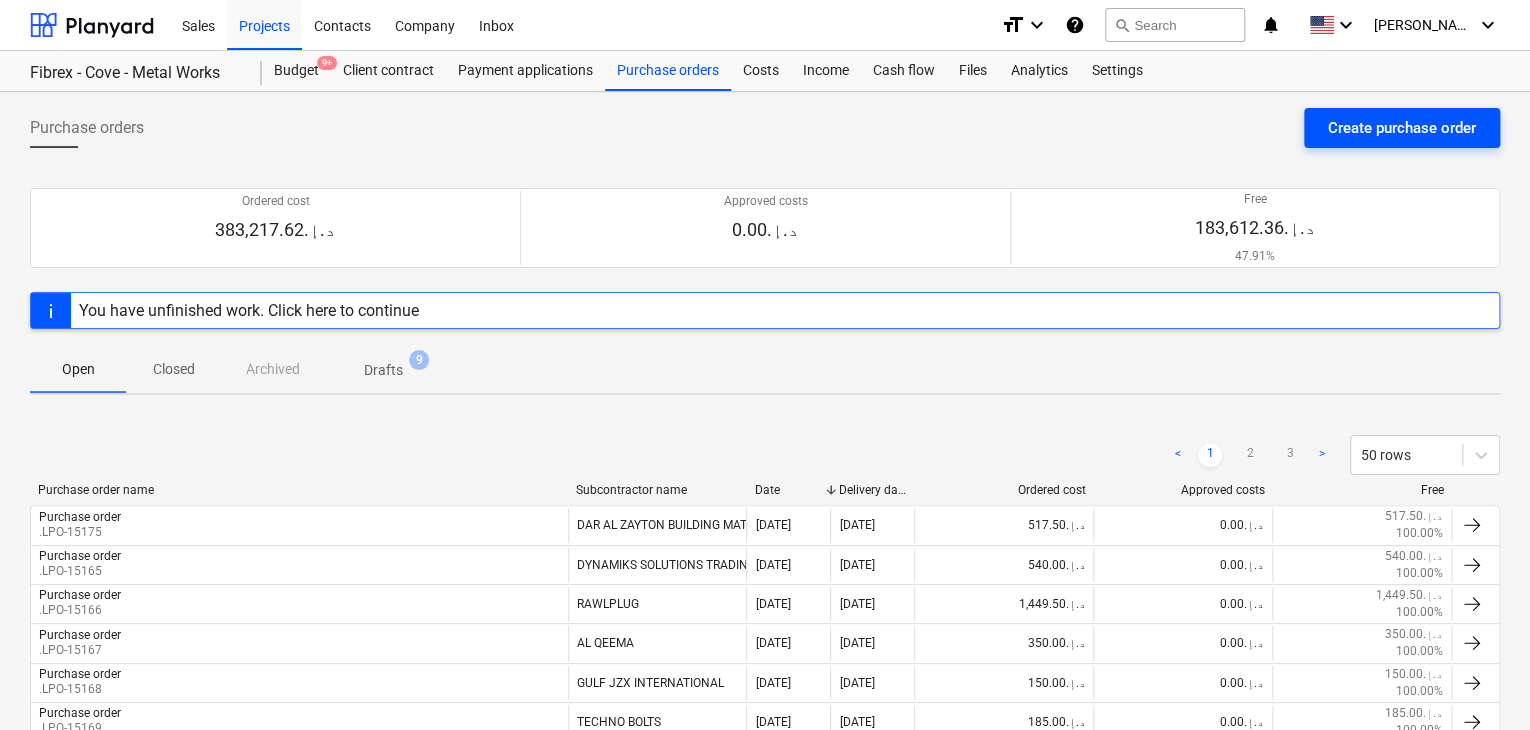 click on "Create purchase order" at bounding box center (1402, 128) 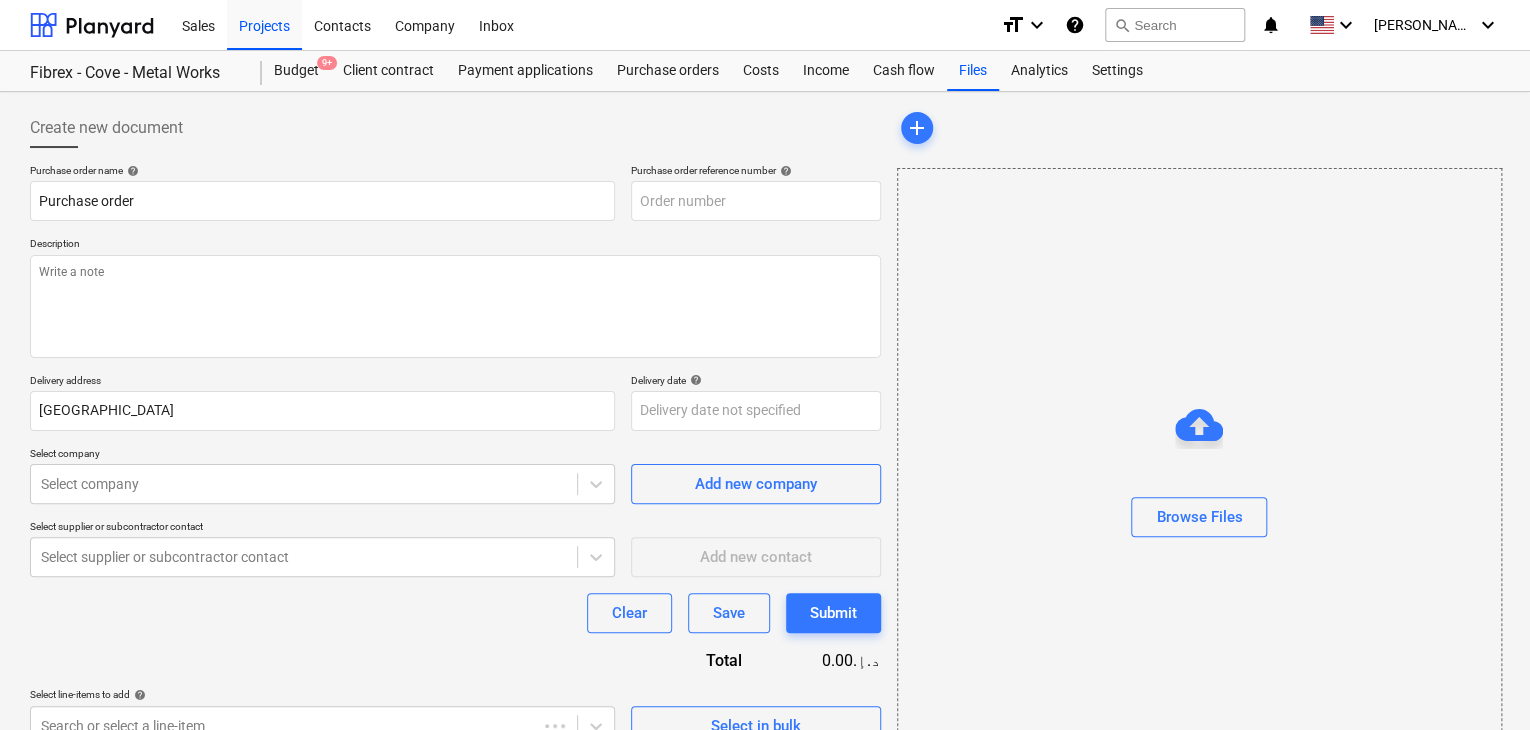 click on "Purchase order name help Purchase order Purchase order reference number help Description Delivery address Dubai Delivery date help Press the down arrow key to interact with the calendar and
select a date. Press the question mark key to get the keyboard shortcuts for changing dates. Select company Select company Add new company Select supplier or subcontractor contact Select supplier or subcontractor contact Add new contact Clear Save Submit Total 0.00د.إ.‏ Select line-items to add help Search or select a line-item Select in bulk" at bounding box center (455, 455) 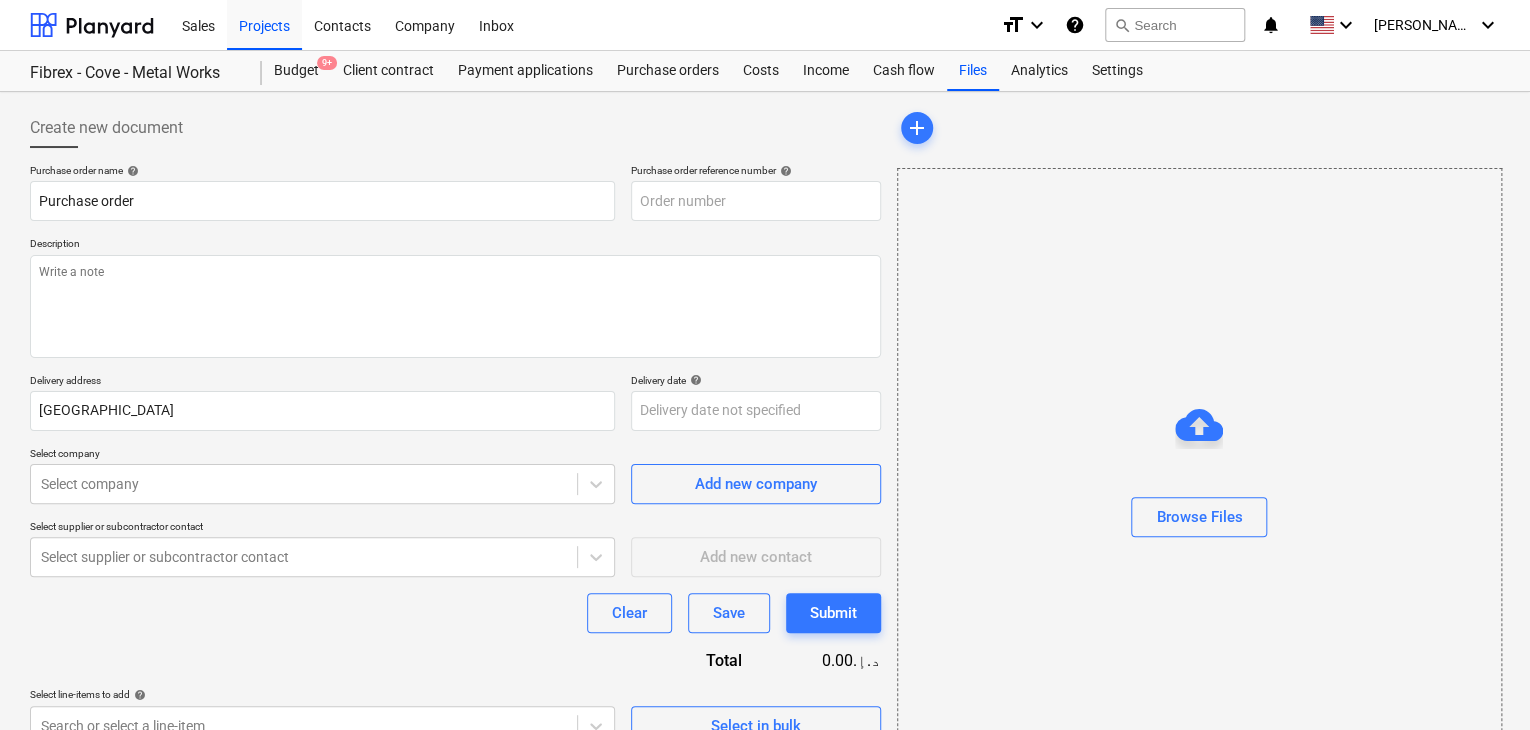 click on "Description" at bounding box center [455, 245] 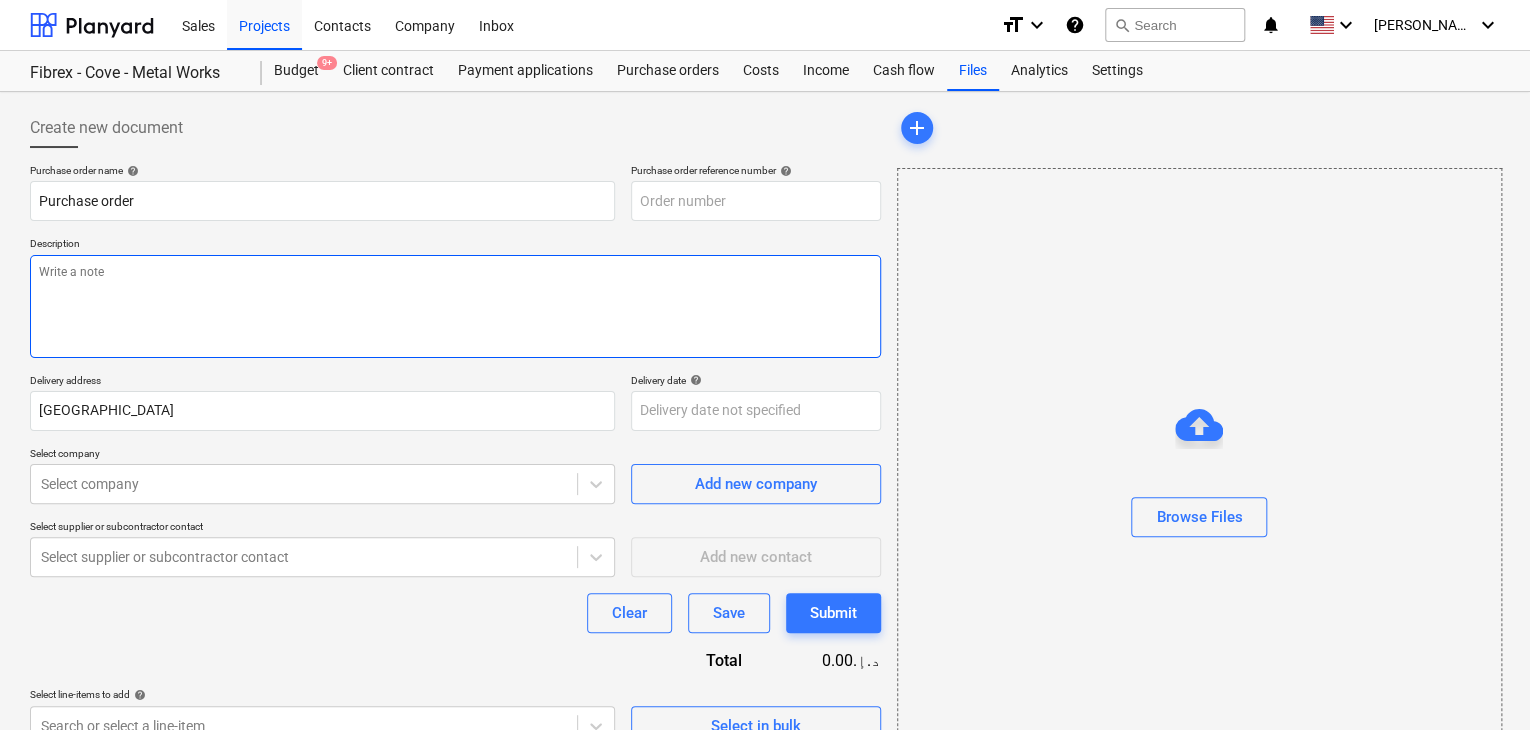 click at bounding box center (455, 306) 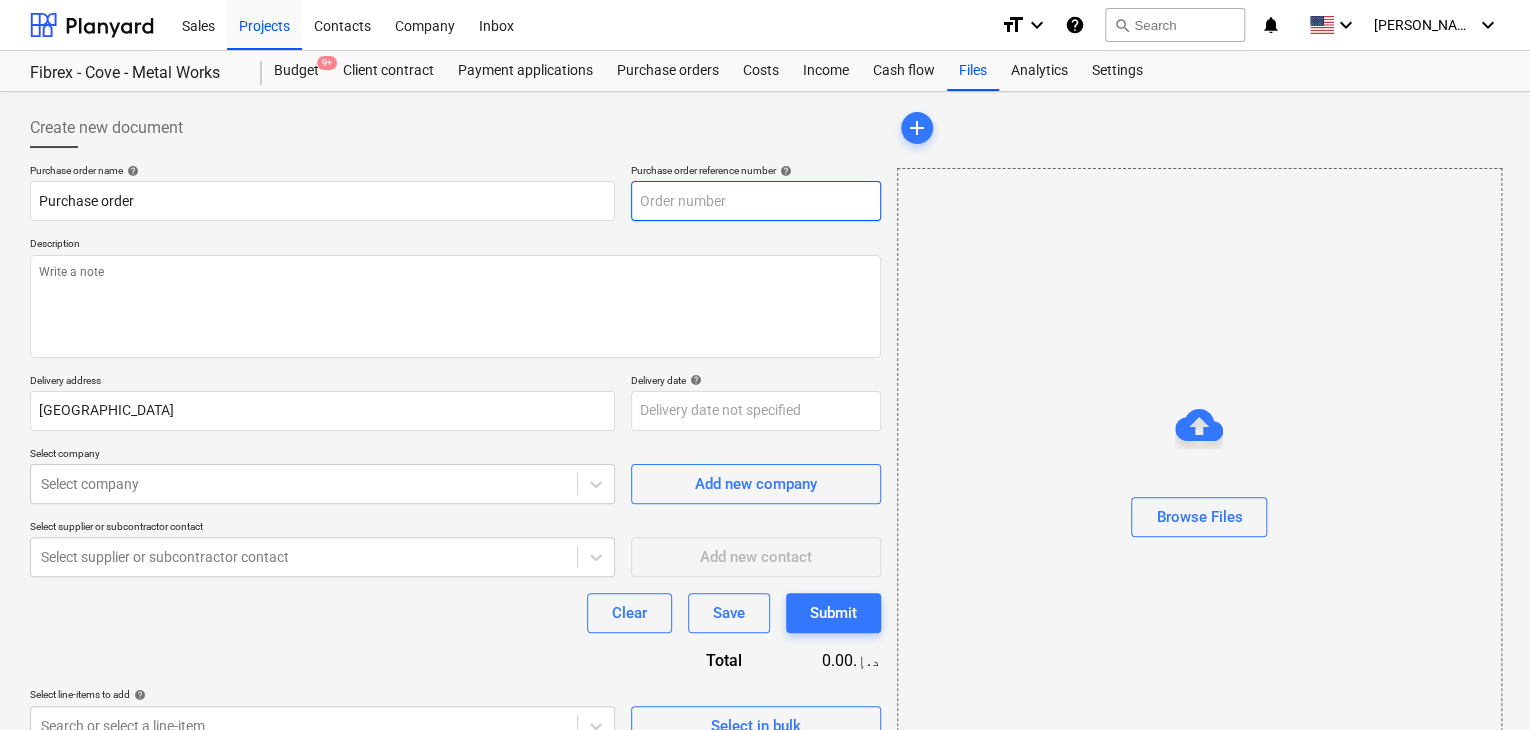 click at bounding box center [756, 201] 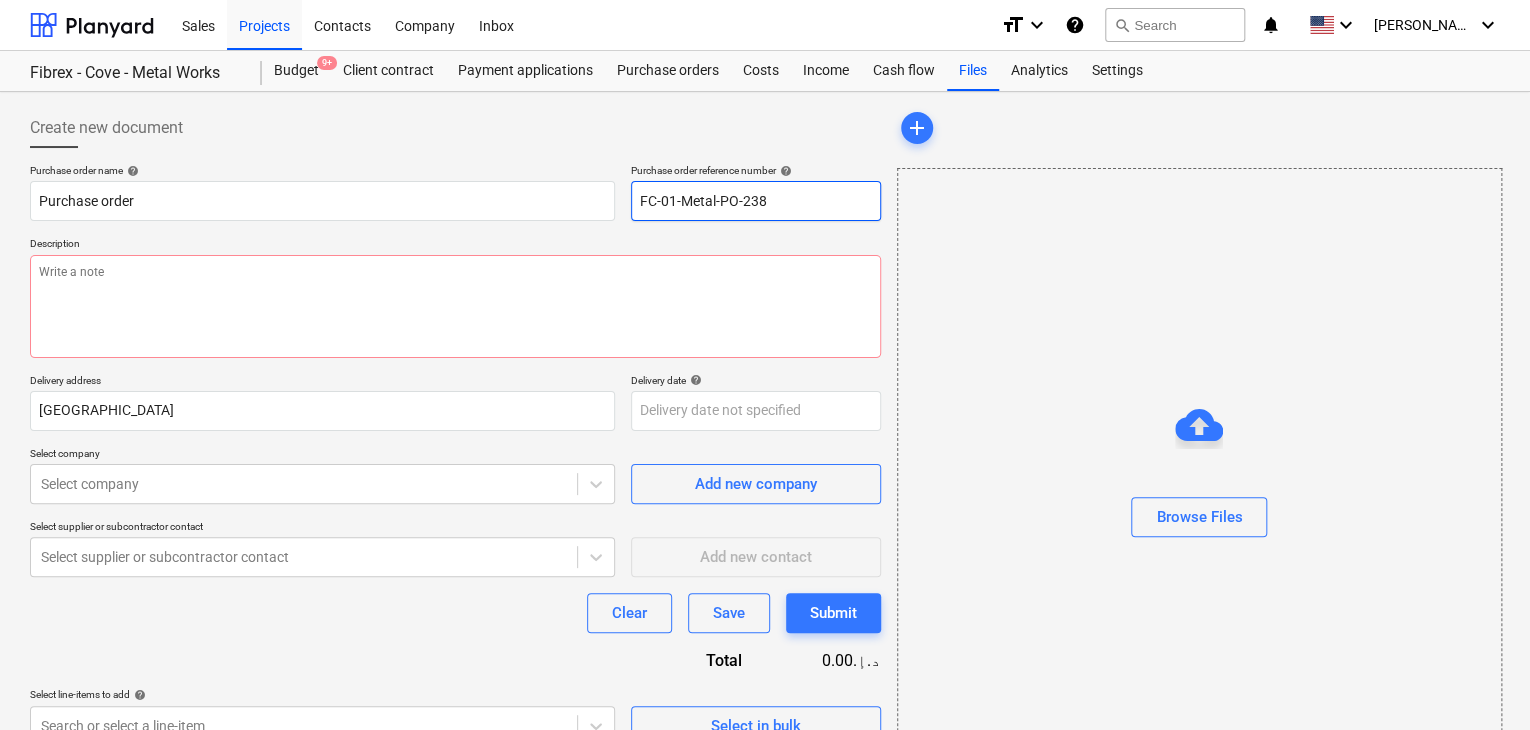 drag, startPoint x: 764, startPoint y: 197, endPoint x: 609, endPoint y: 180, distance: 155.92947 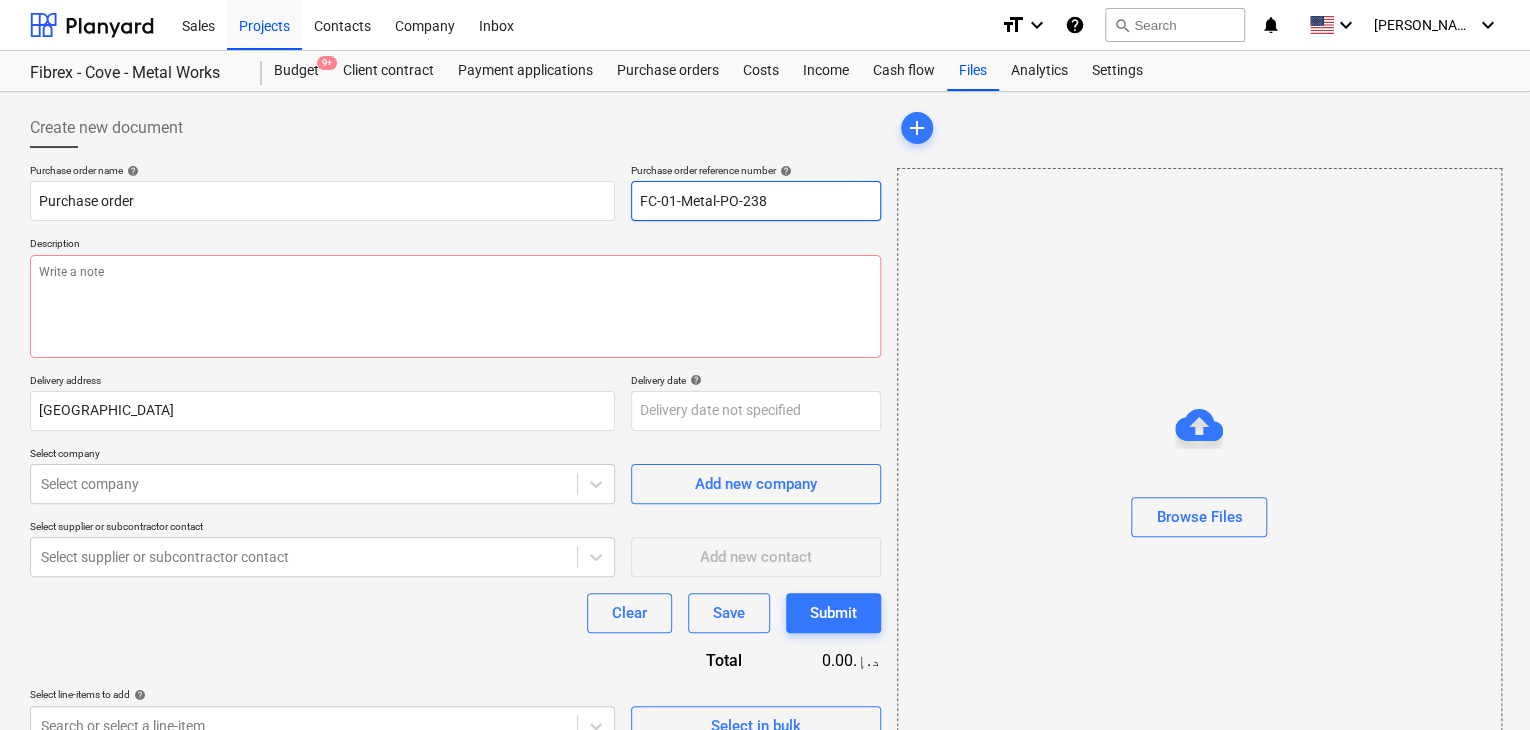 click on "Purchase order name help Purchase order Purchase order reference number help FC-01-Metal-PO-238" at bounding box center [455, 192] 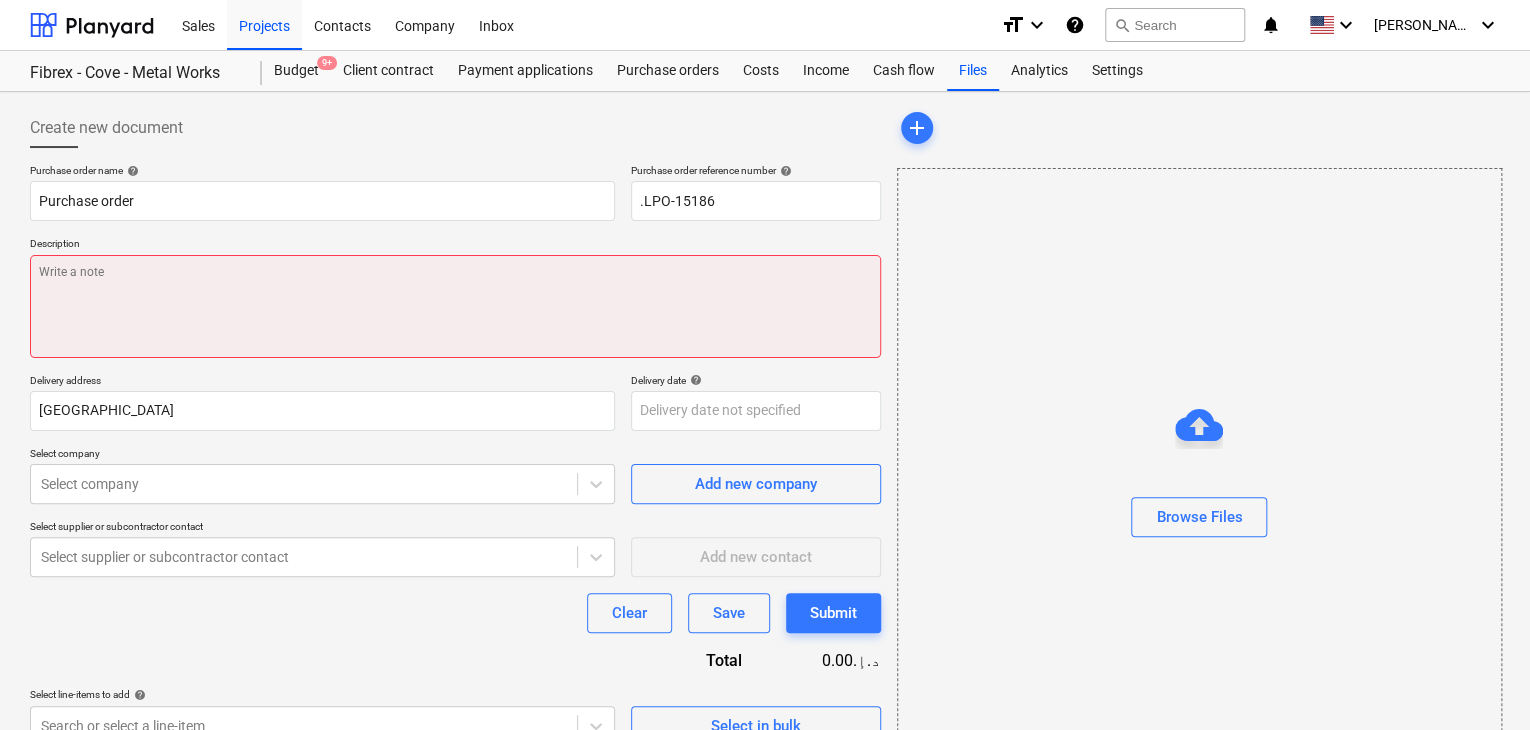 click at bounding box center (455, 306) 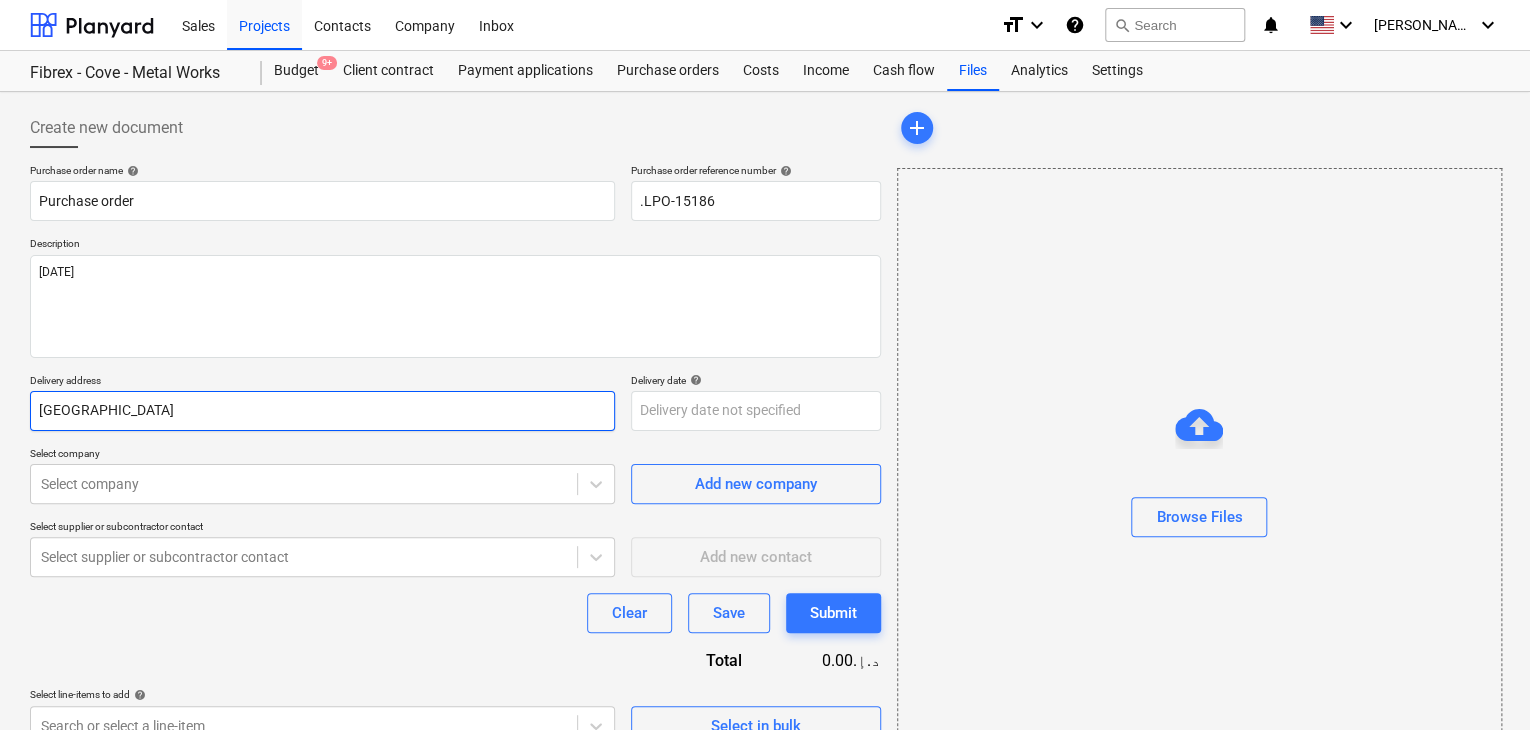 click on "[GEOGRAPHIC_DATA]" at bounding box center [322, 411] 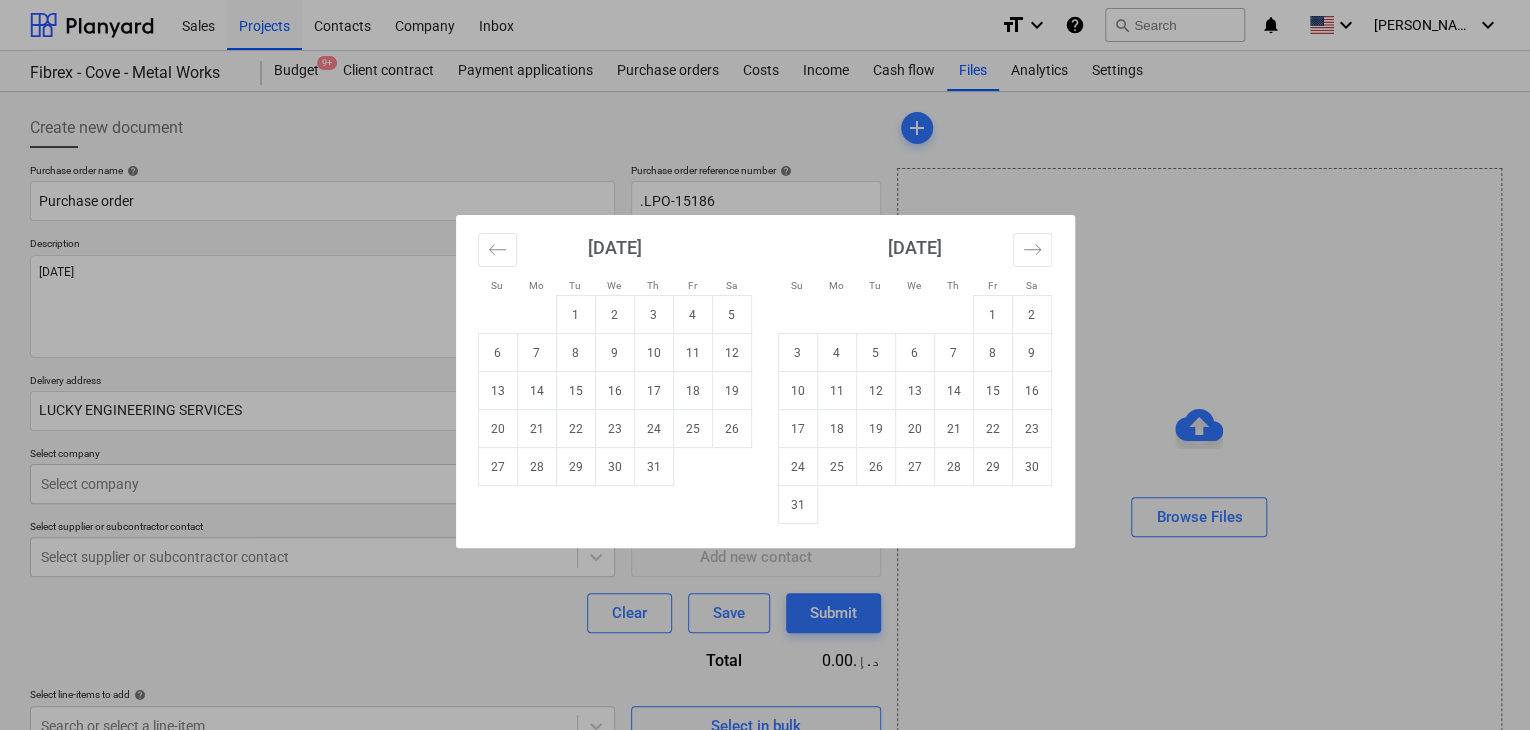 click on "Sales Projects Contacts Company Inbox format_size keyboard_arrow_down help search Search notifications 0 keyboard_arrow_down [PERSON_NAME] keyboard_arrow_down Fibrex - Cove - Metal Works Budget 9+ Client contract Payment applications Purchase orders Costs Income Cash flow Files Analytics Settings Create new document Purchase order name help Purchase order Purchase order reference number help .LPO-15186 Description [DATE] Delivery address LUCKY ENGINEERING SERVICES Delivery date help Press the down arrow key to interact with the calendar and
select a date. Press the question mark key to get the keyboard shortcuts for changing dates. Select company Select company Add new company Select supplier or subcontractor contact Select supplier or subcontractor contact Add new contact Clear Save Submit Total 0.00د.إ.‏ Select line-items to add help Search or select a line-item Select in bulk add Browse Files
x Su Mo Tu We Th Fr Sa Su Mo Tu We Th Fr Sa [DATE] 1 2 3 4 5 6 7 8 9 10 11 12 13 14 15 1" at bounding box center (765, 365) 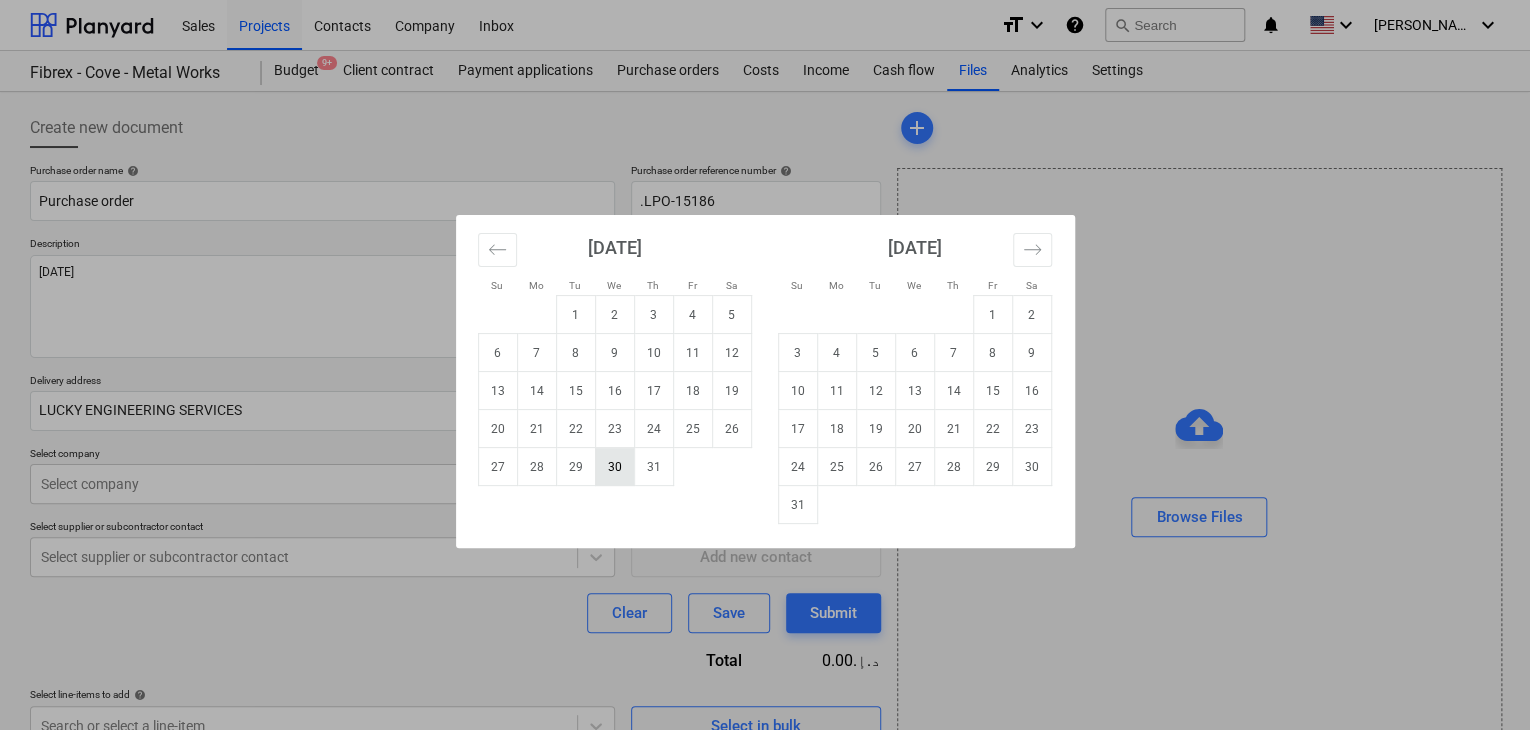 click on "30" at bounding box center [614, 467] 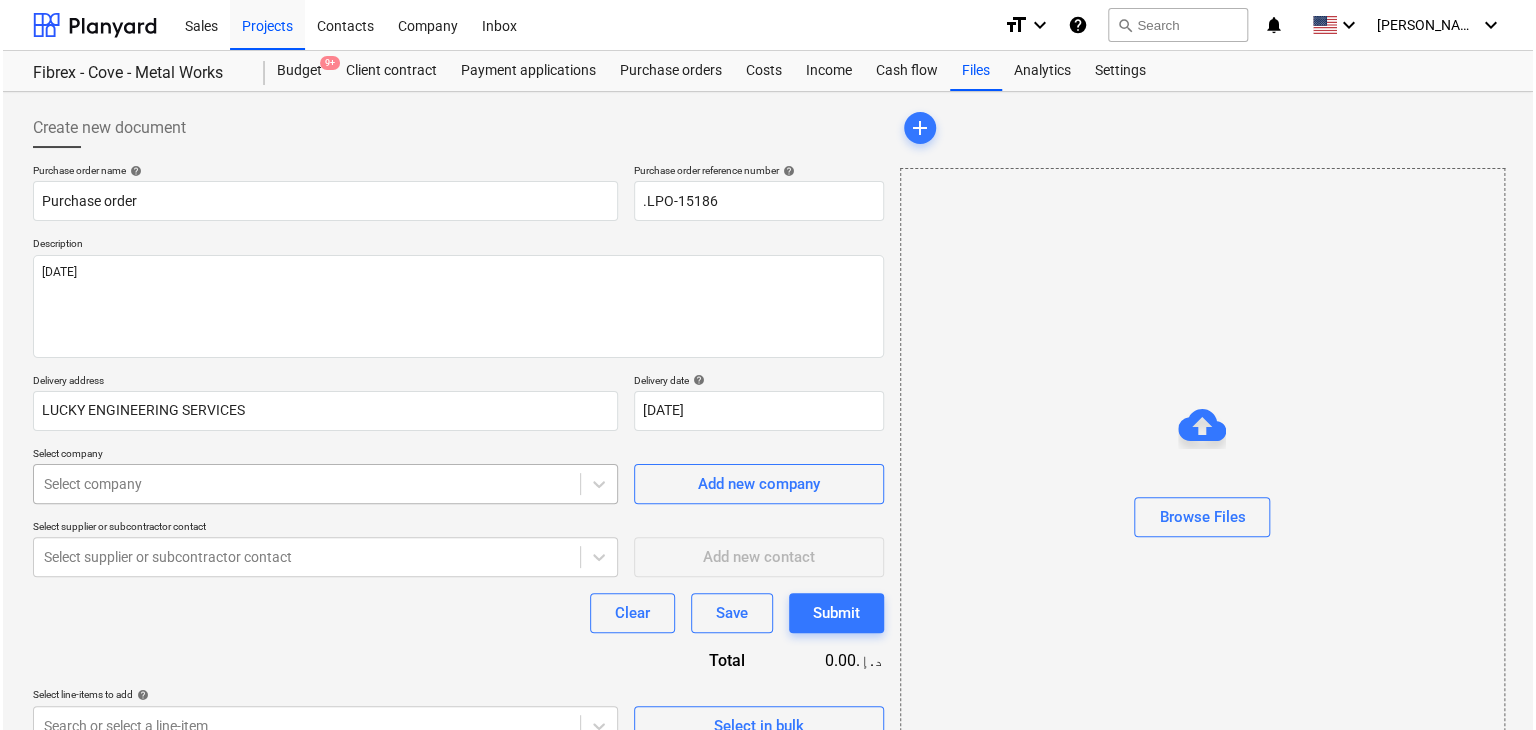scroll, scrollTop: 71, scrollLeft: 0, axis: vertical 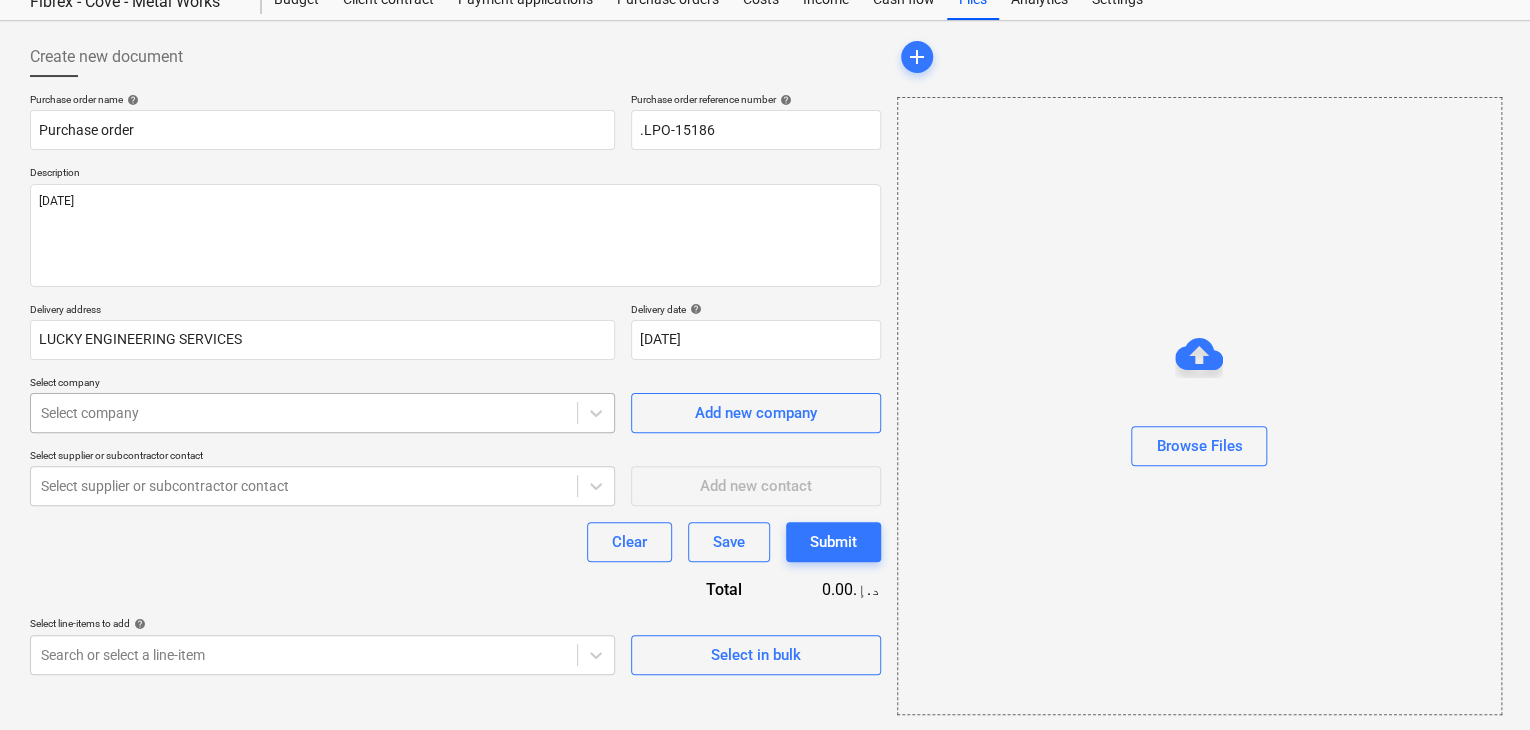 click on "Sales Projects Contacts Company Inbox format_size keyboard_arrow_down help search Search notifications 0 keyboard_arrow_down [PERSON_NAME] keyboard_arrow_down Fibrex - Cove - Metal Works Budget 9+ Client contract Payment applications Purchase orders Costs Income Cash flow Files Analytics Settings Create new document Purchase order name help Purchase order Purchase order reference number help .LPO-15186 Description [DATE] Delivery address LUCKY ENGINEERING SERVICES Delivery date help [DATE] [DATE] Press the down arrow key to interact with the calendar and
select a date. Press the question mark key to get the keyboard shortcuts for changing dates. Select company Select company Add new company Select supplier or subcontractor contact Select supplier or subcontractor contact Add new contact Clear Save Submit Total 0.00د.إ.‏ Select line-items to add help Search or select a line-item Select in bulk add Browse Files
x" at bounding box center (765, 294) 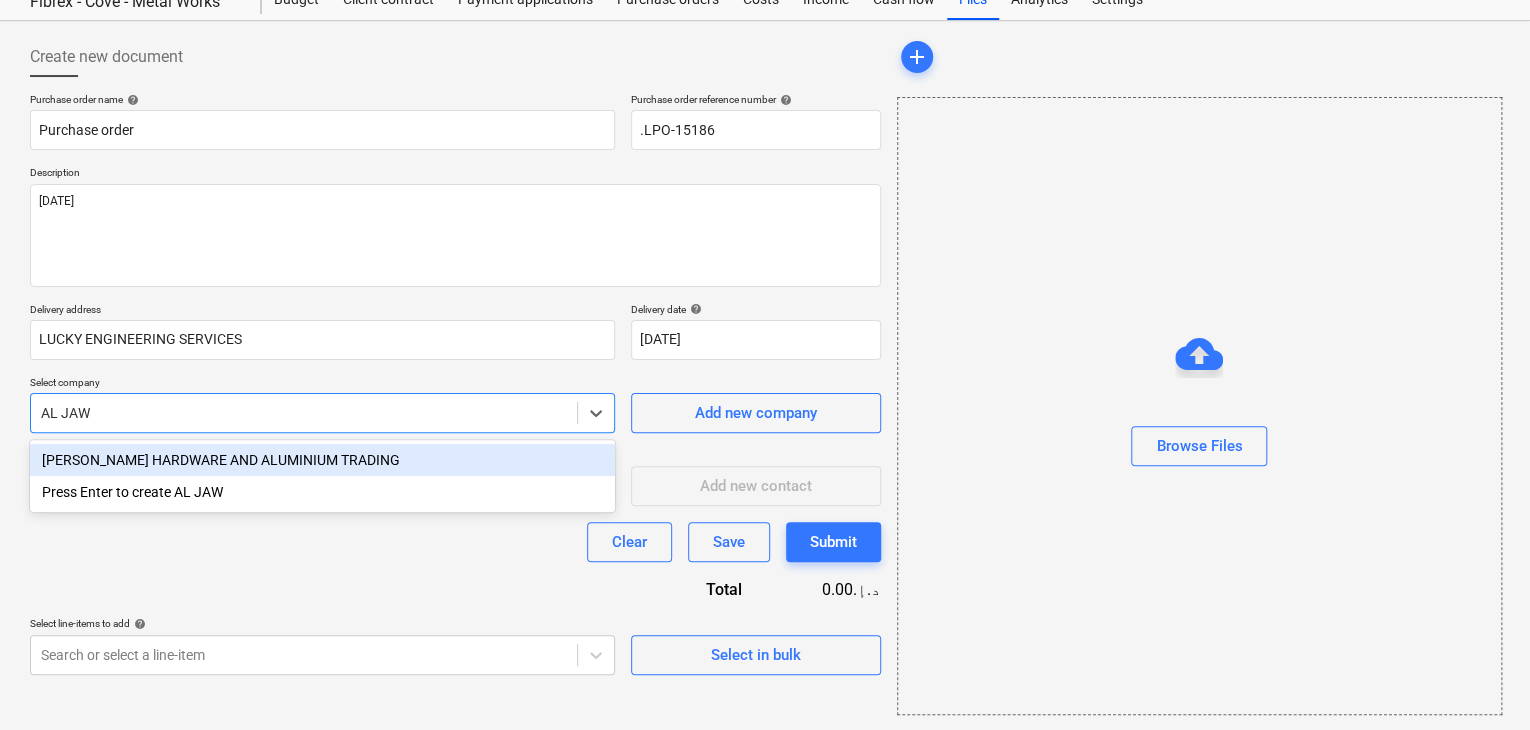 click on "[PERSON_NAME] HARDWARE AND ALUMINIUM TRADING" at bounding box center (322, 460) 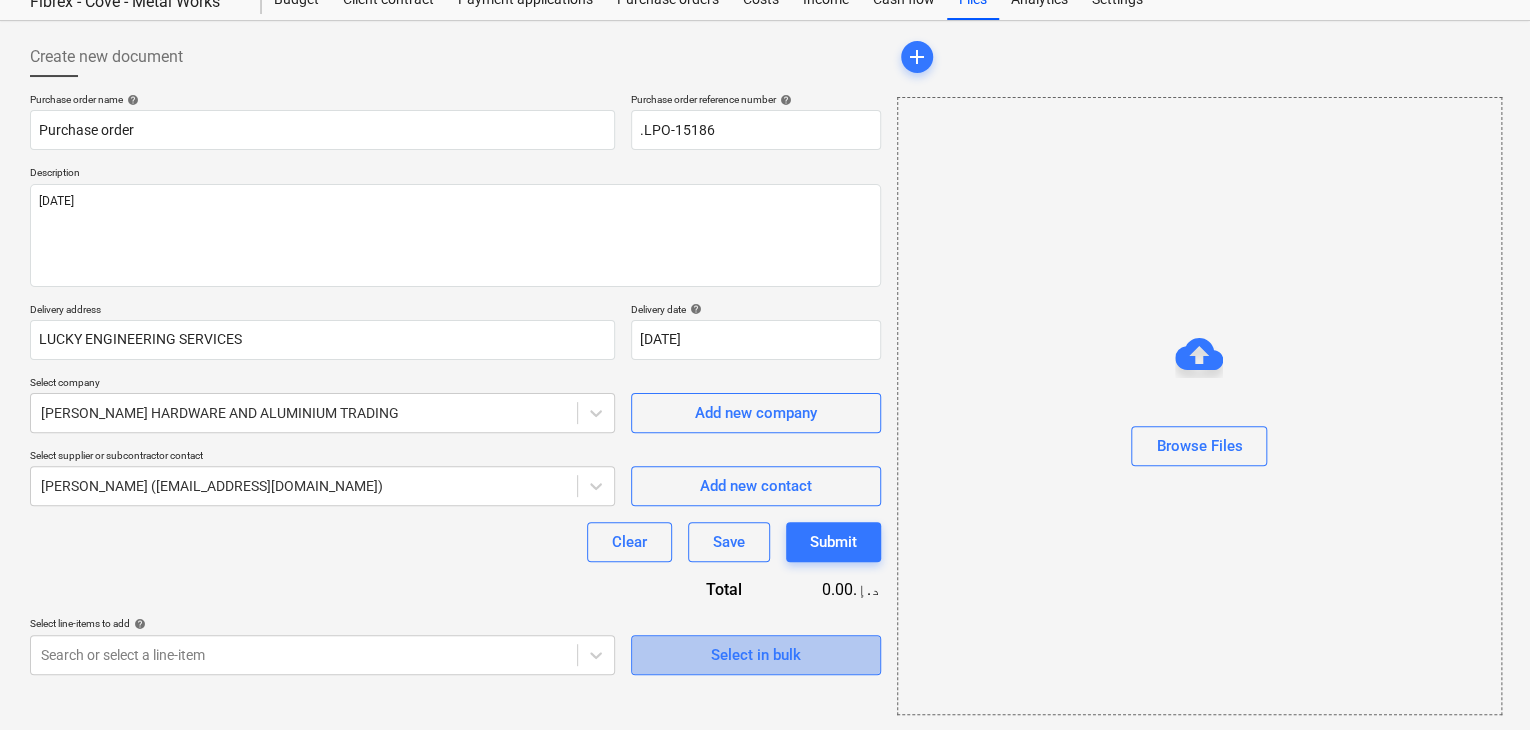 click on "Select in bulk" at bounding box center [756, 655] 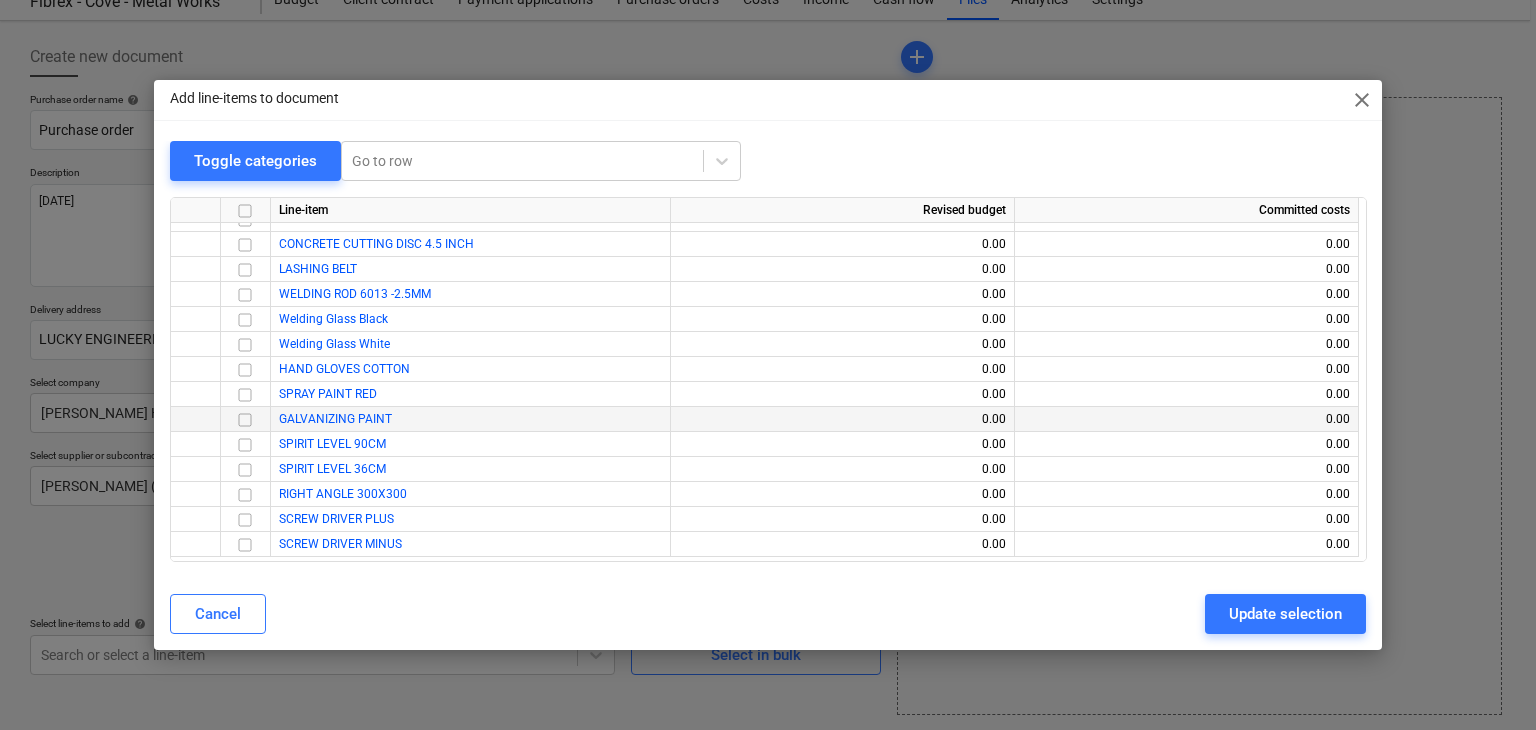 scroll, scrollTop: 20087, scrollLeft: 0, axis: vertical 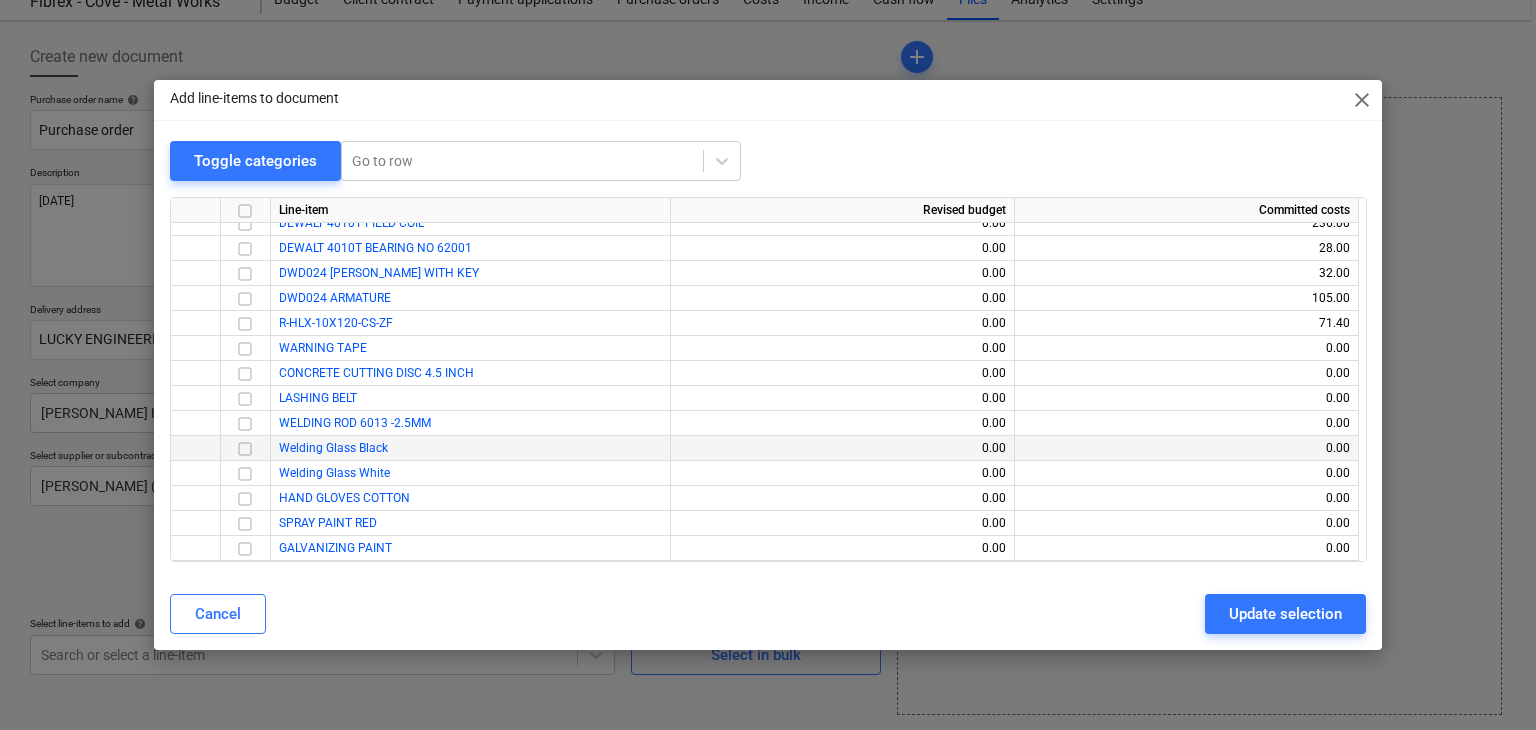click at bounding box center (245, 449) 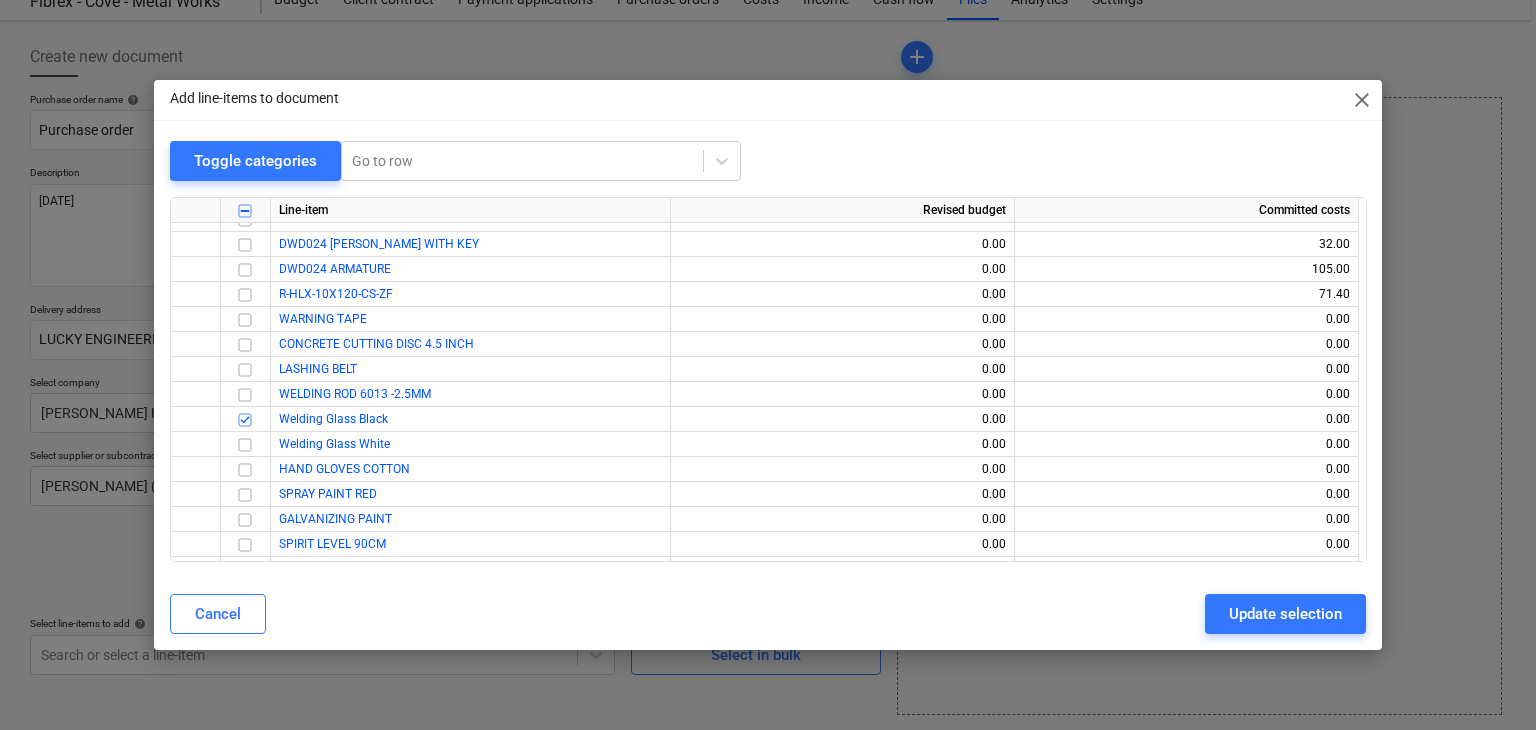 scroll, scrollTop: 20087, scrollLeft: 0, axis: vertical 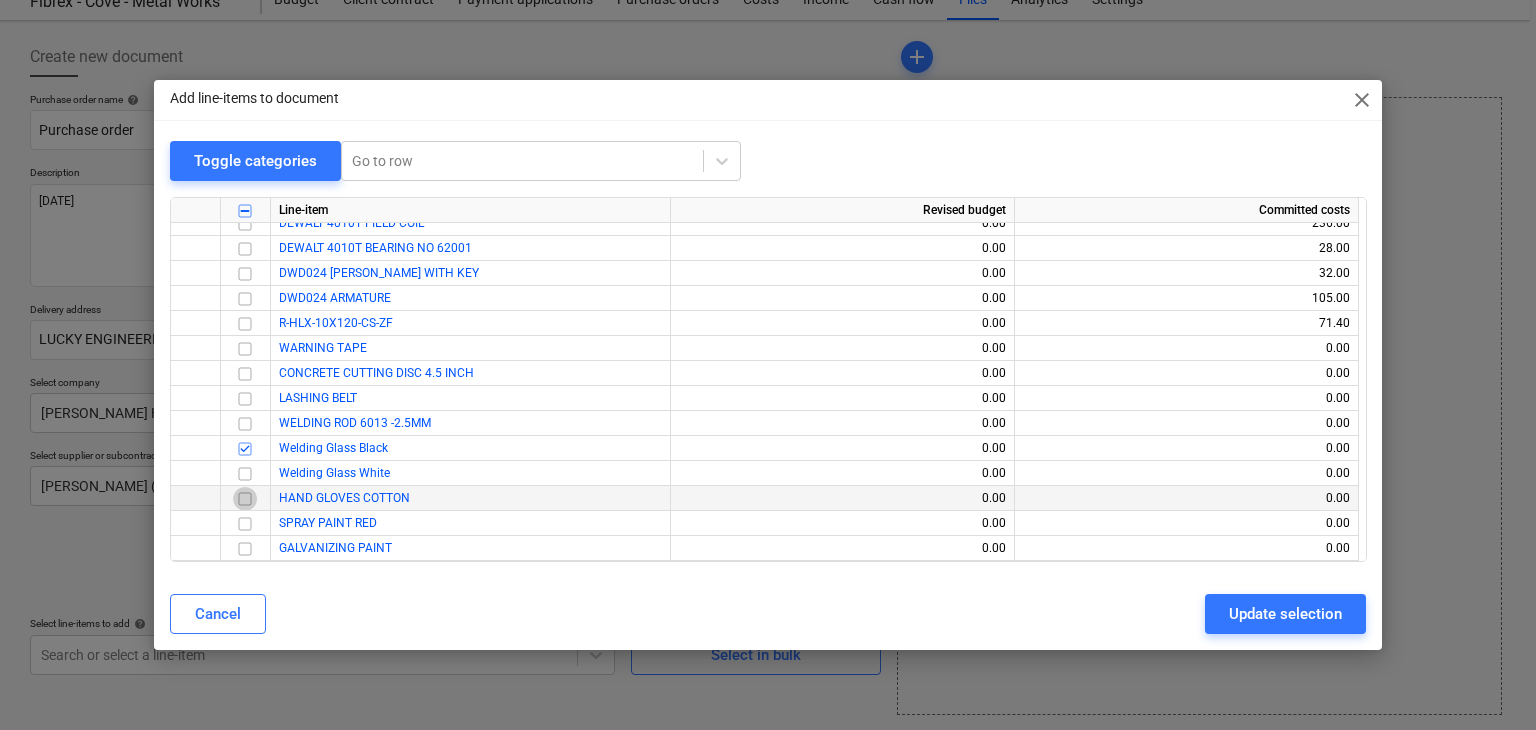click at bounding box center (245, 499) 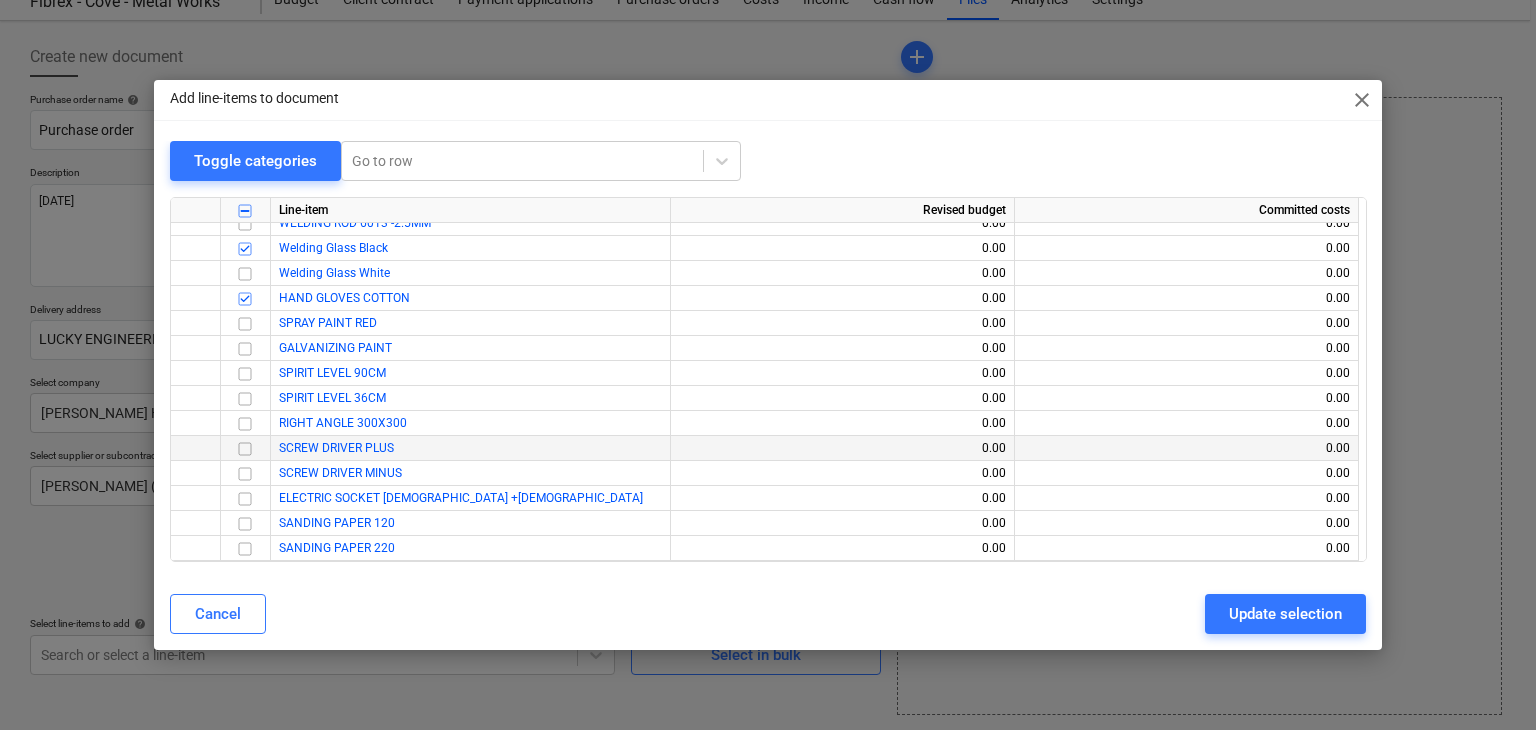 scroll, scrollTop: 20387, scrollLeft: 0, axis: vertical 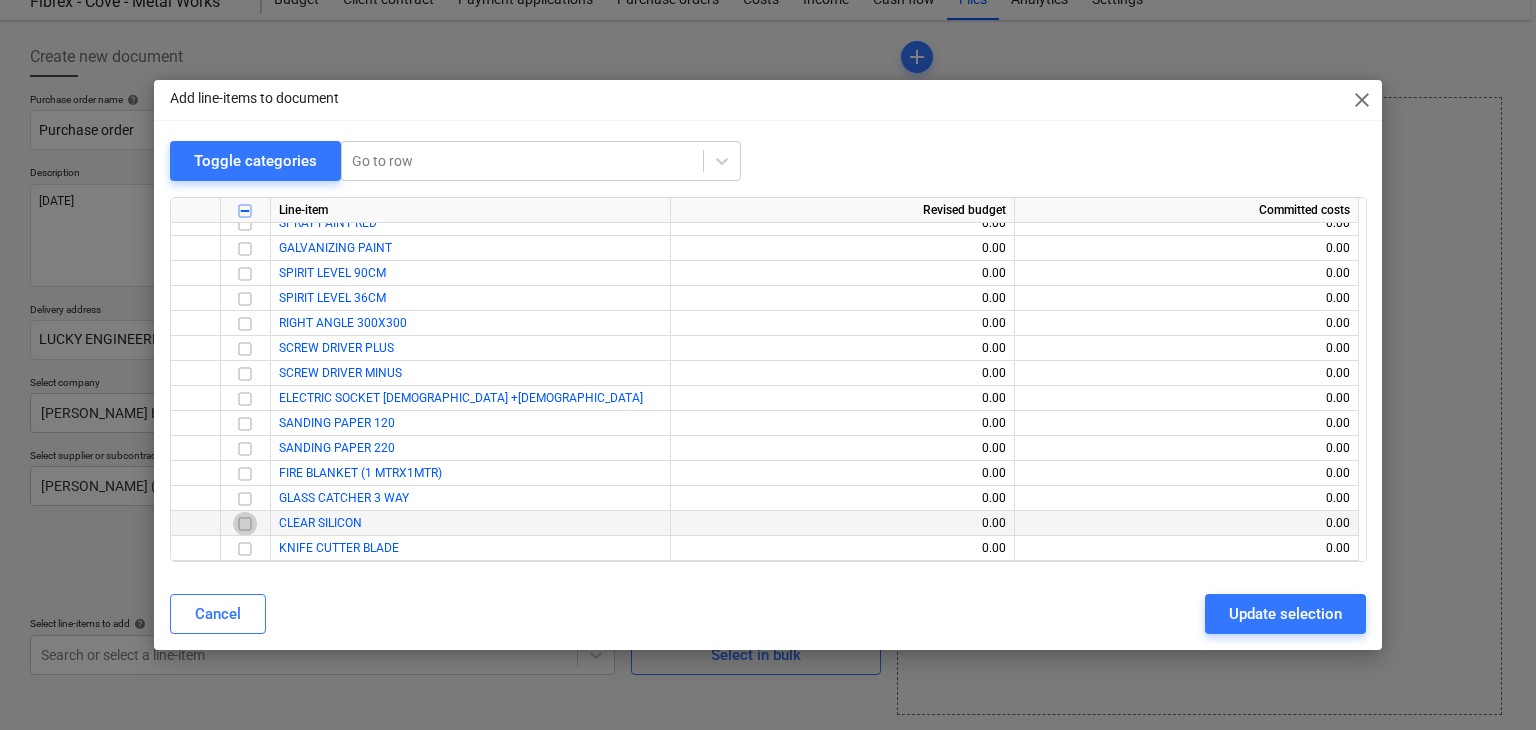 click at bounding box center (245, 524) 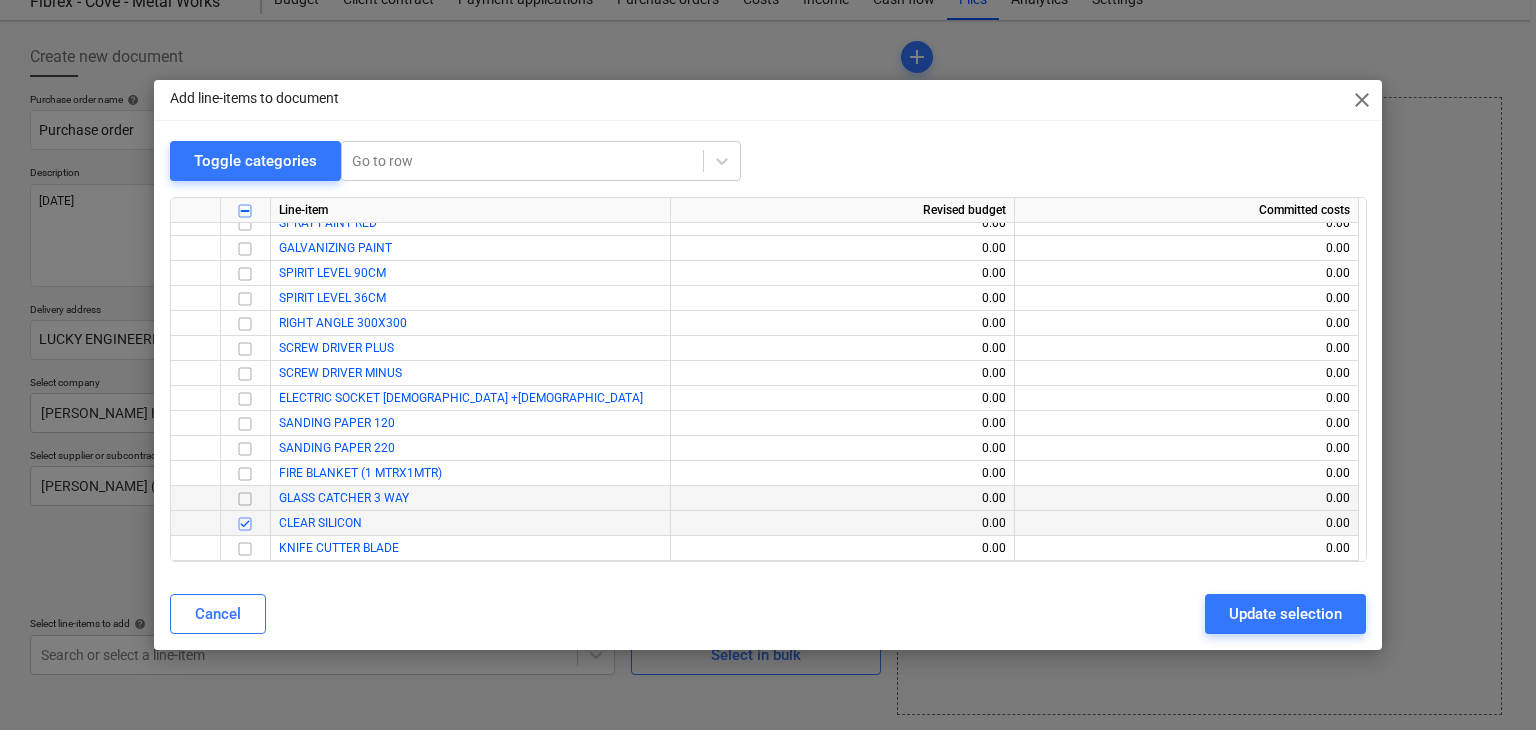 scroll, scrollTop: 20487, scrollLeft: 0, axis: vertical 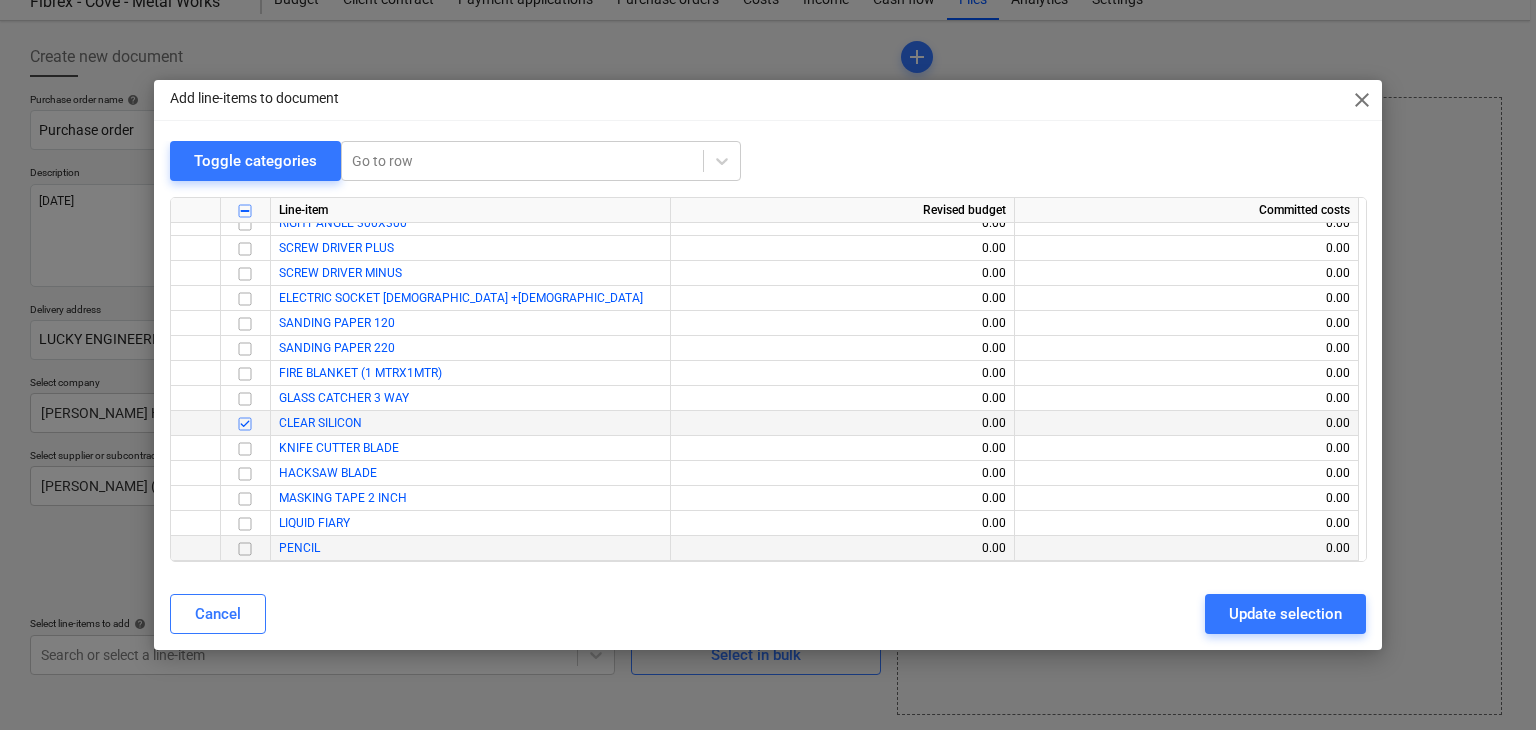 click at bounding box center (245, 549) 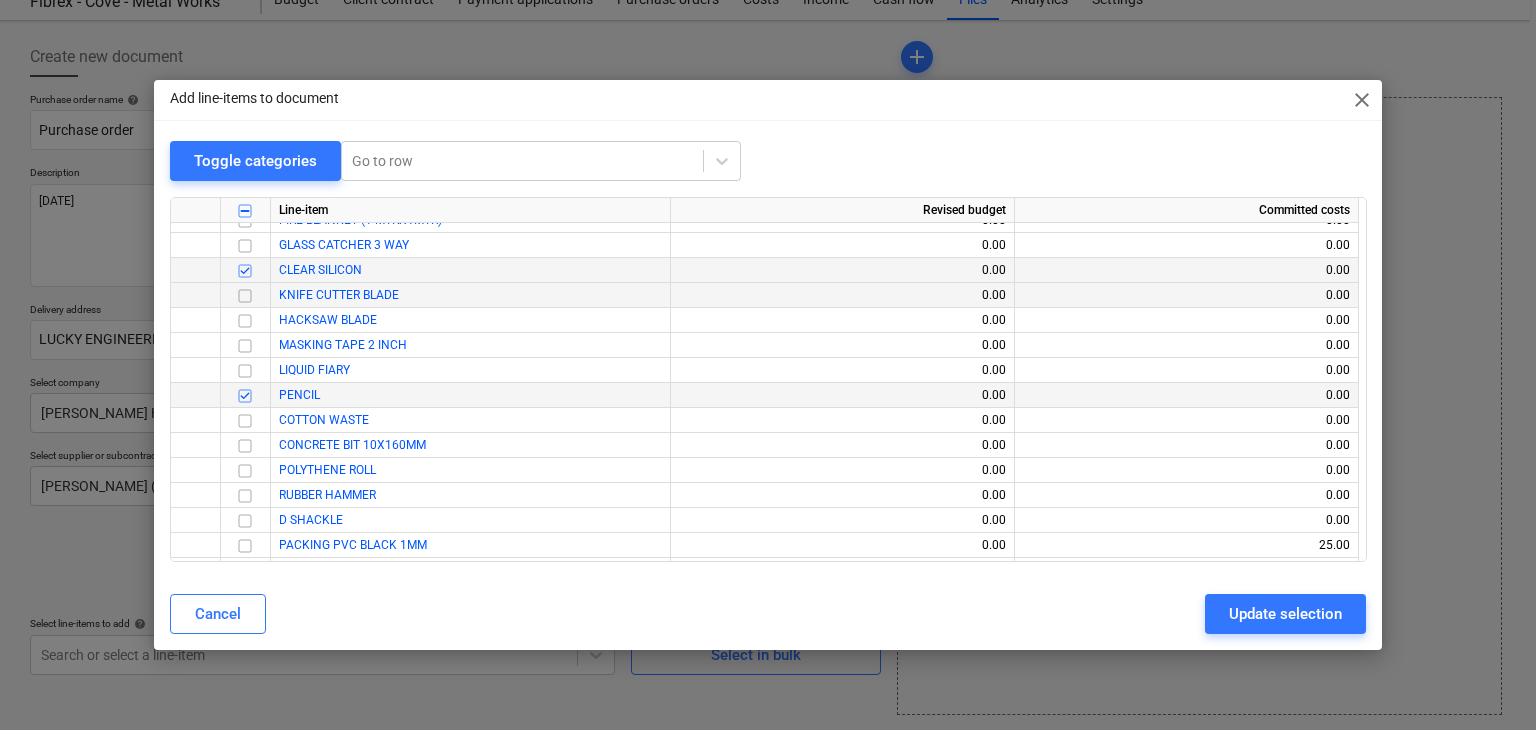 scroll, scrollTop: 20687, scrollLeft: 0, axis: vertical 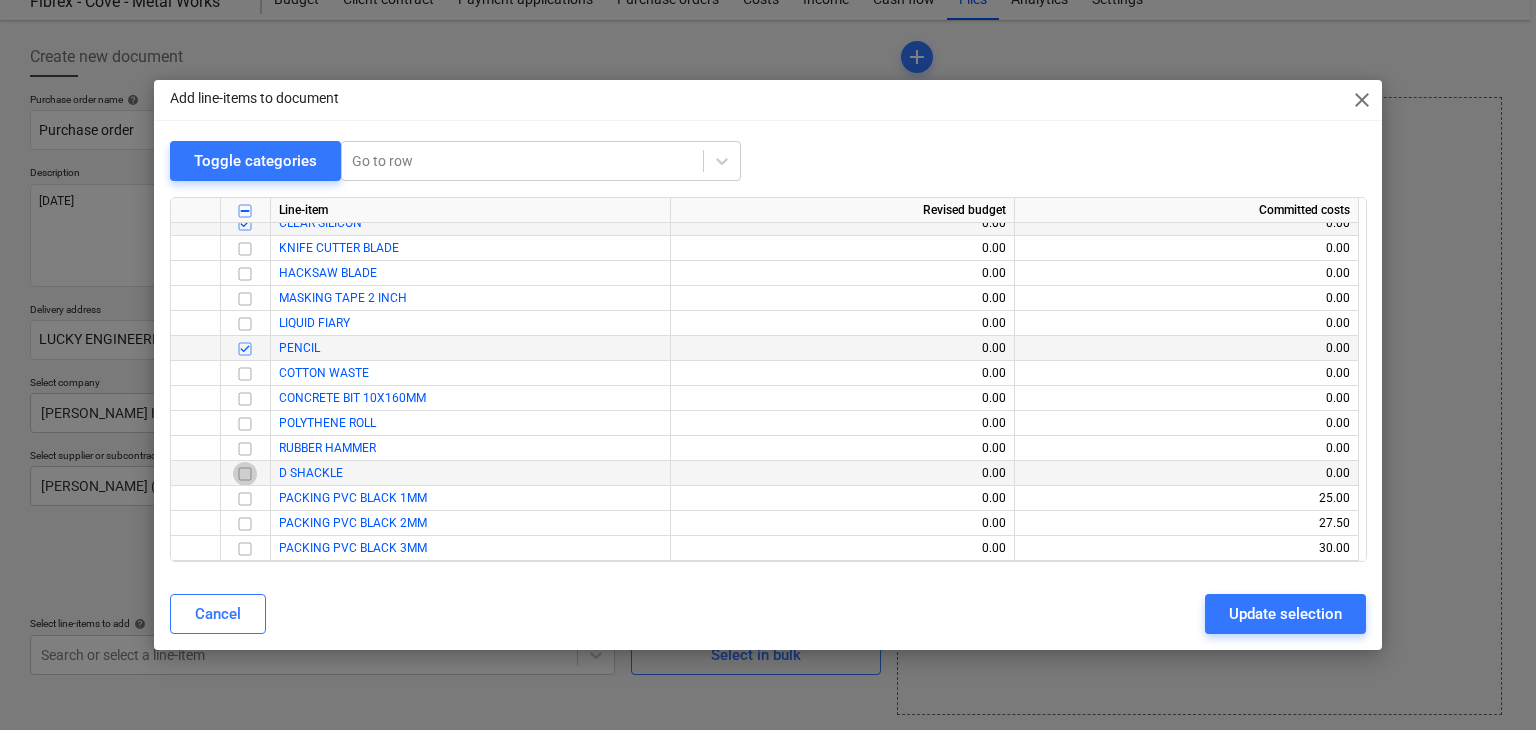 click at bounding box center [245, 474] 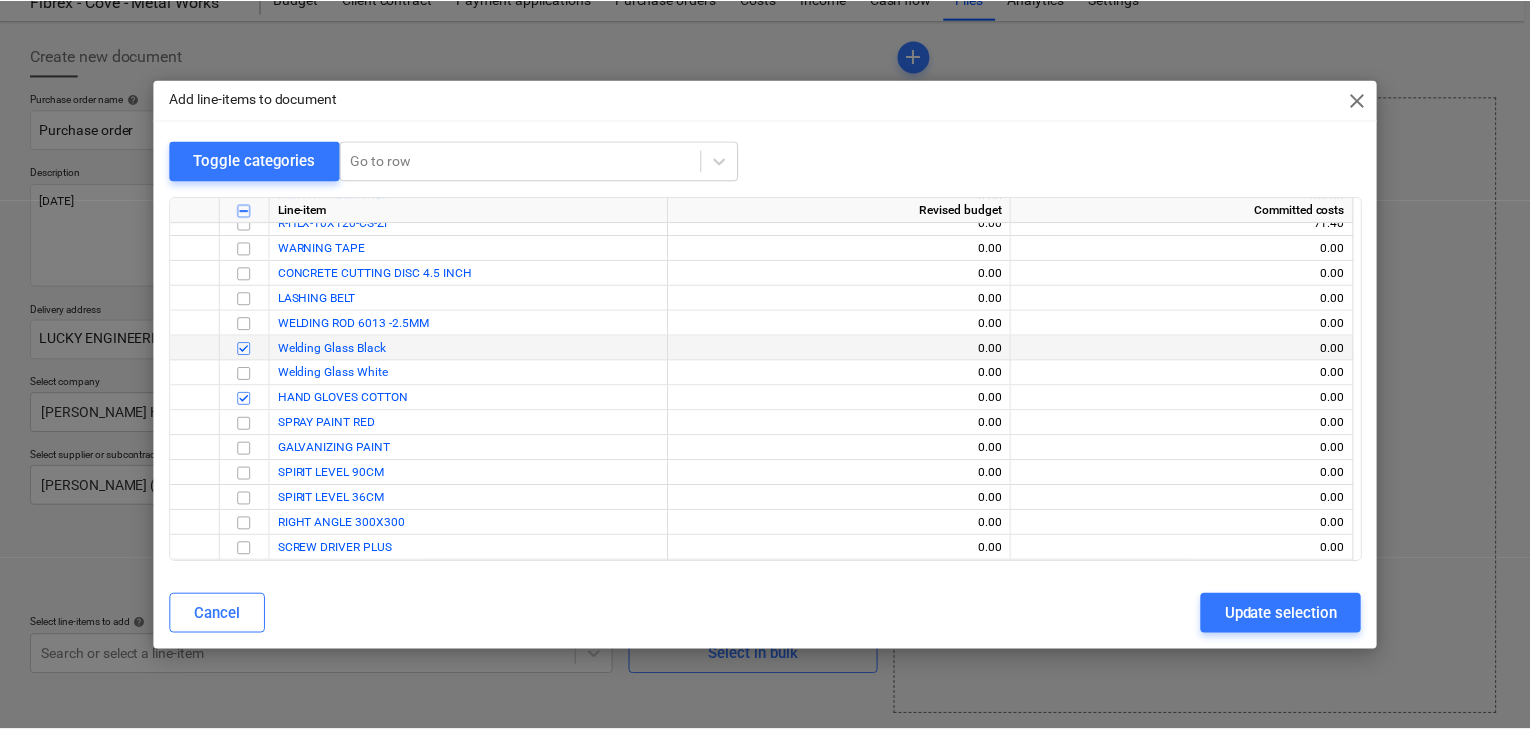 scroll, scrollTop: 20287, scrollLeft: 0, axis: vertical 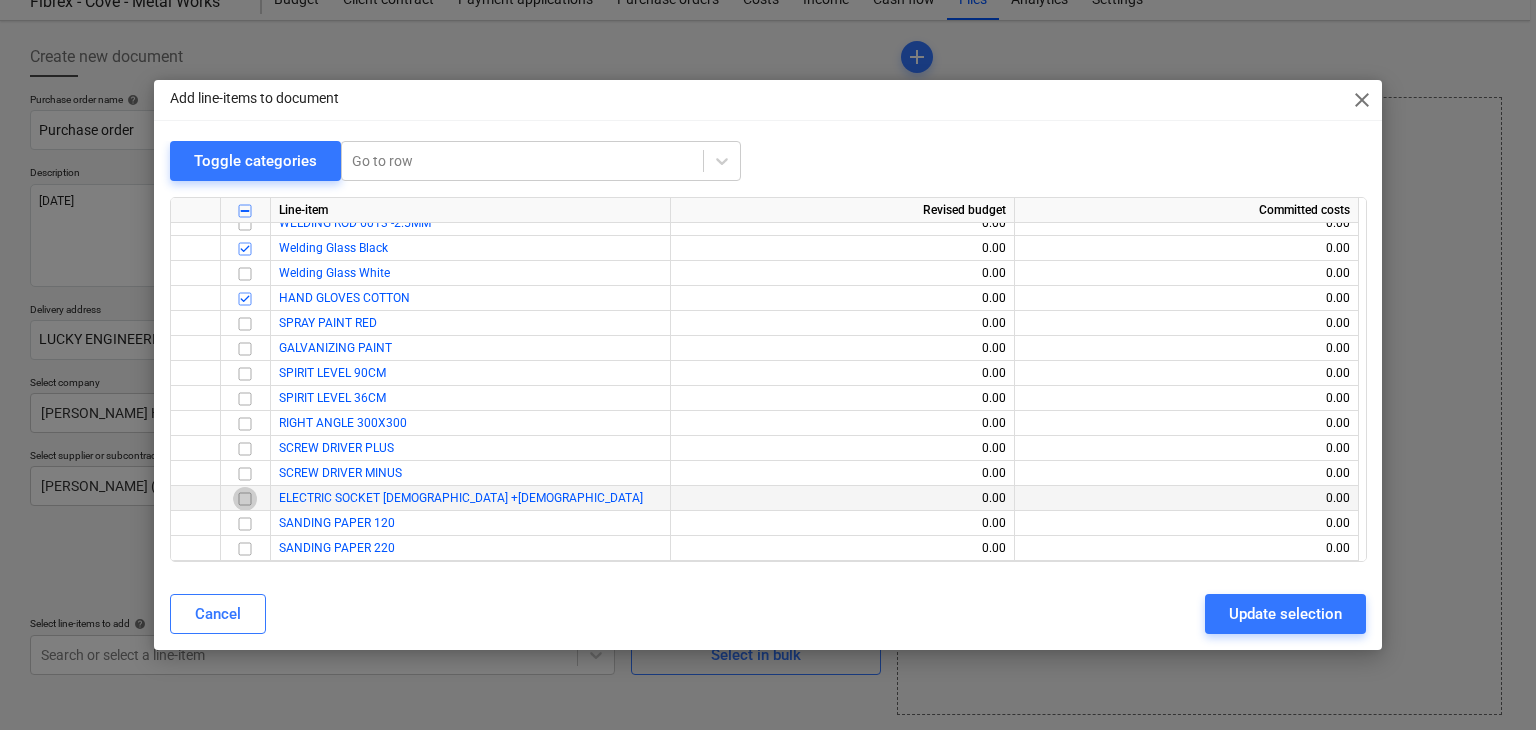 click at bounding box center [245, 499] 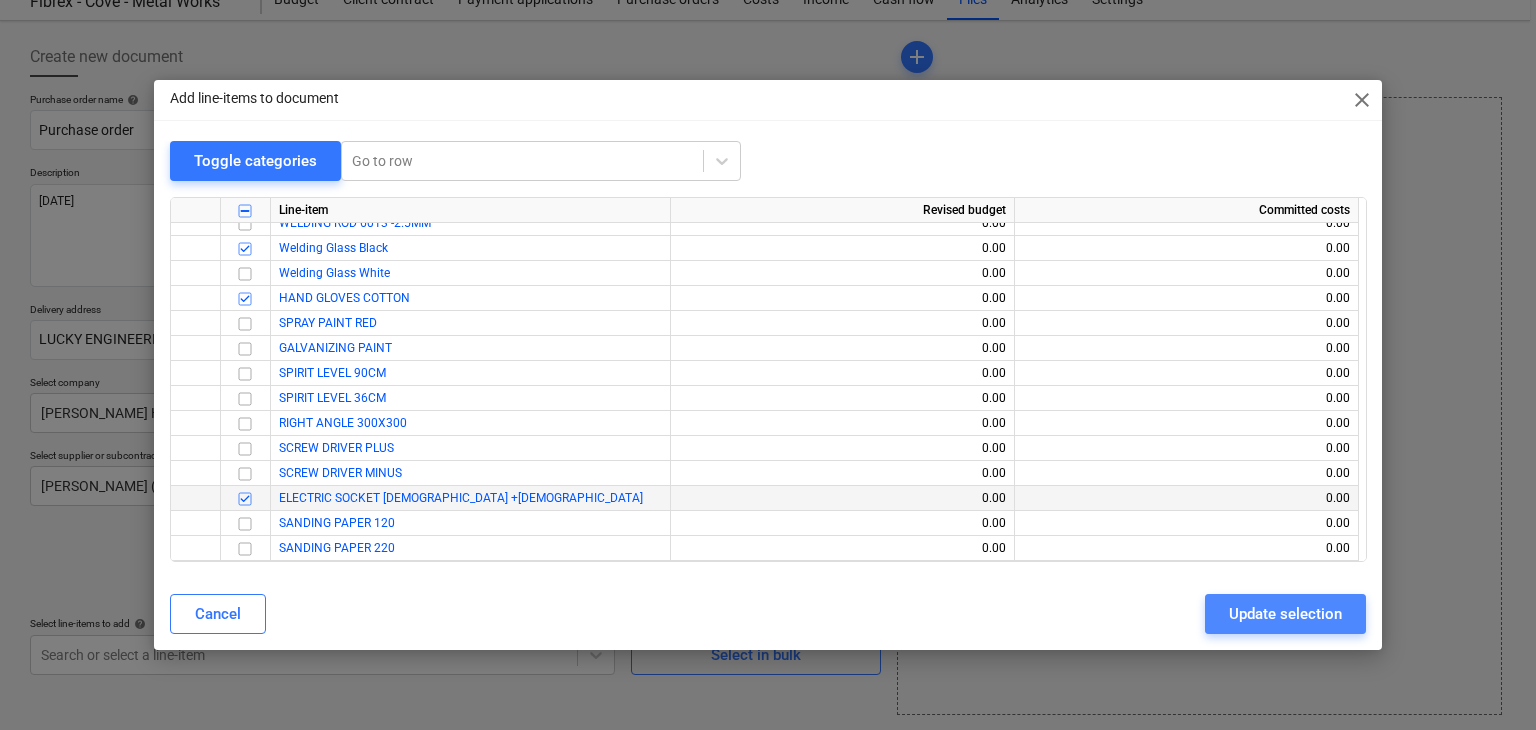 click on "Update selection" at bounding box center (1285, 614) 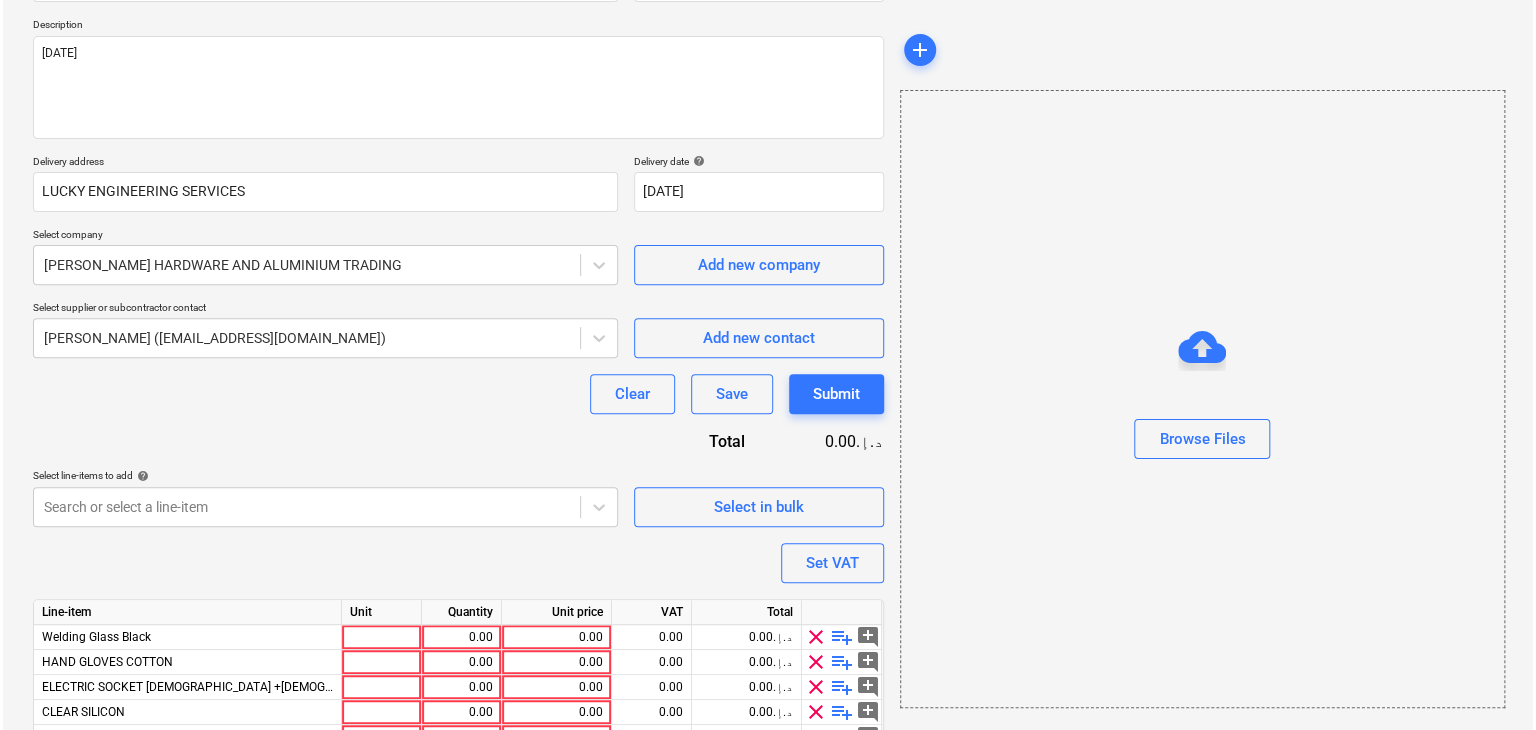 scroll, scrollTop: 344, scrollLeft: 0, axis: vertical 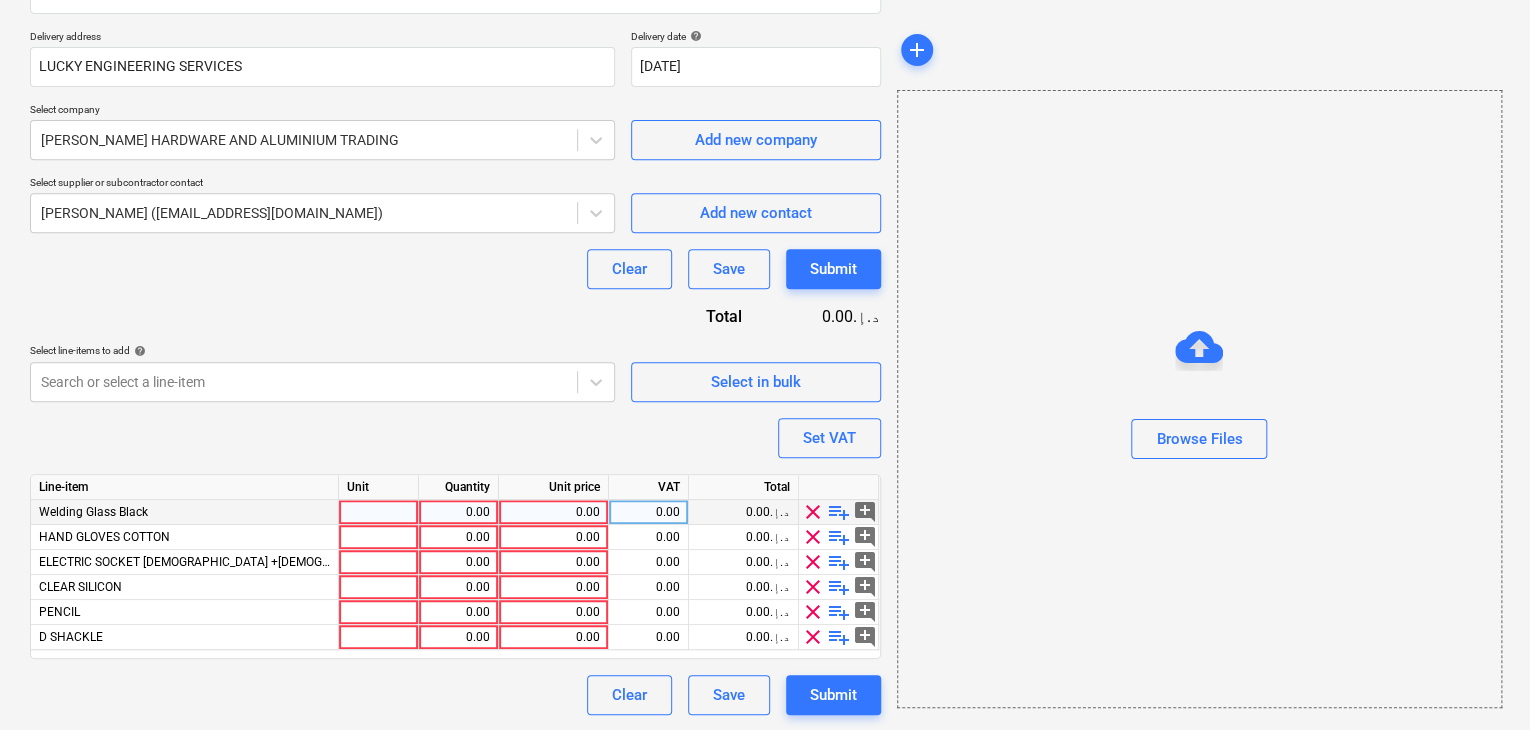 click at bounding box center [379, 512] 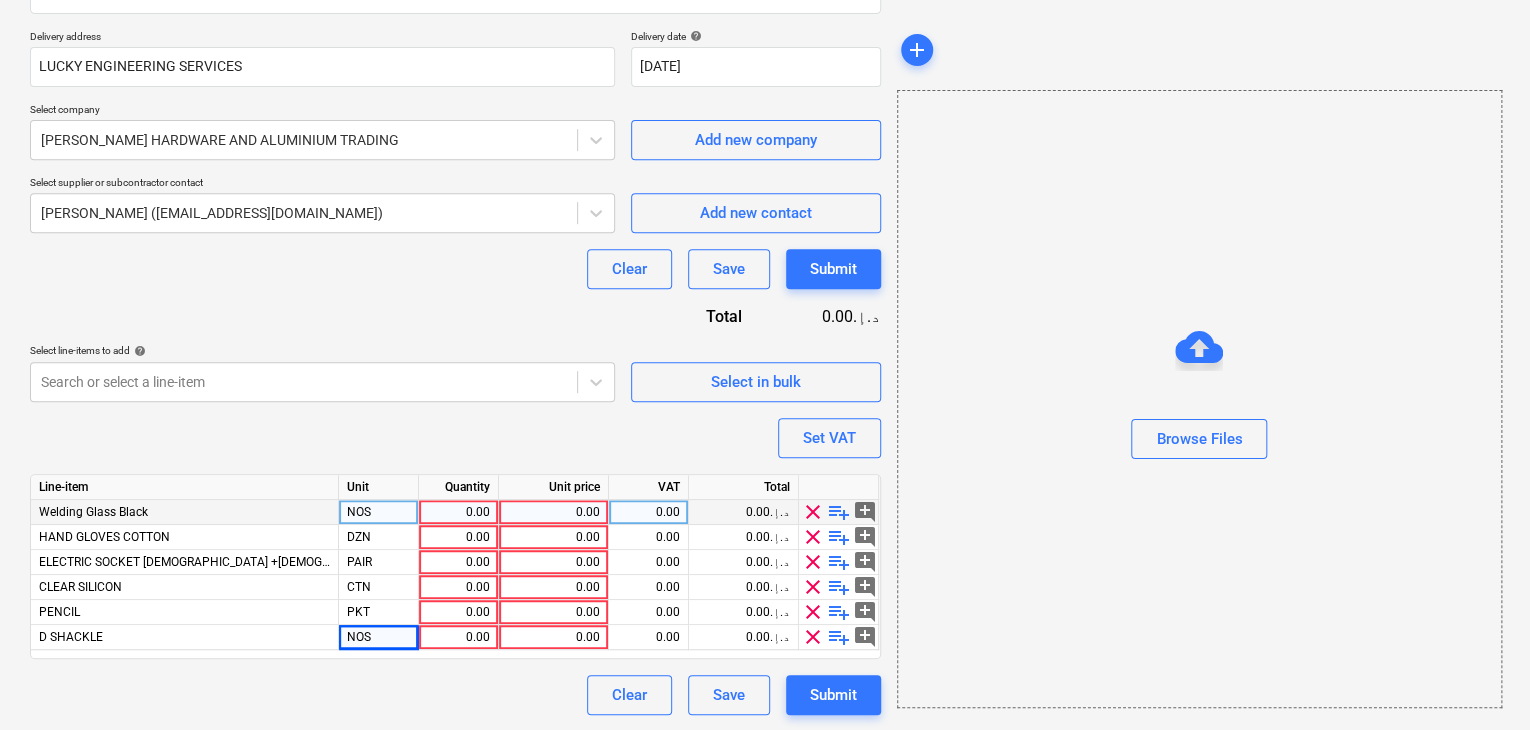 click on "0.00" at bounding box center [458, 512] 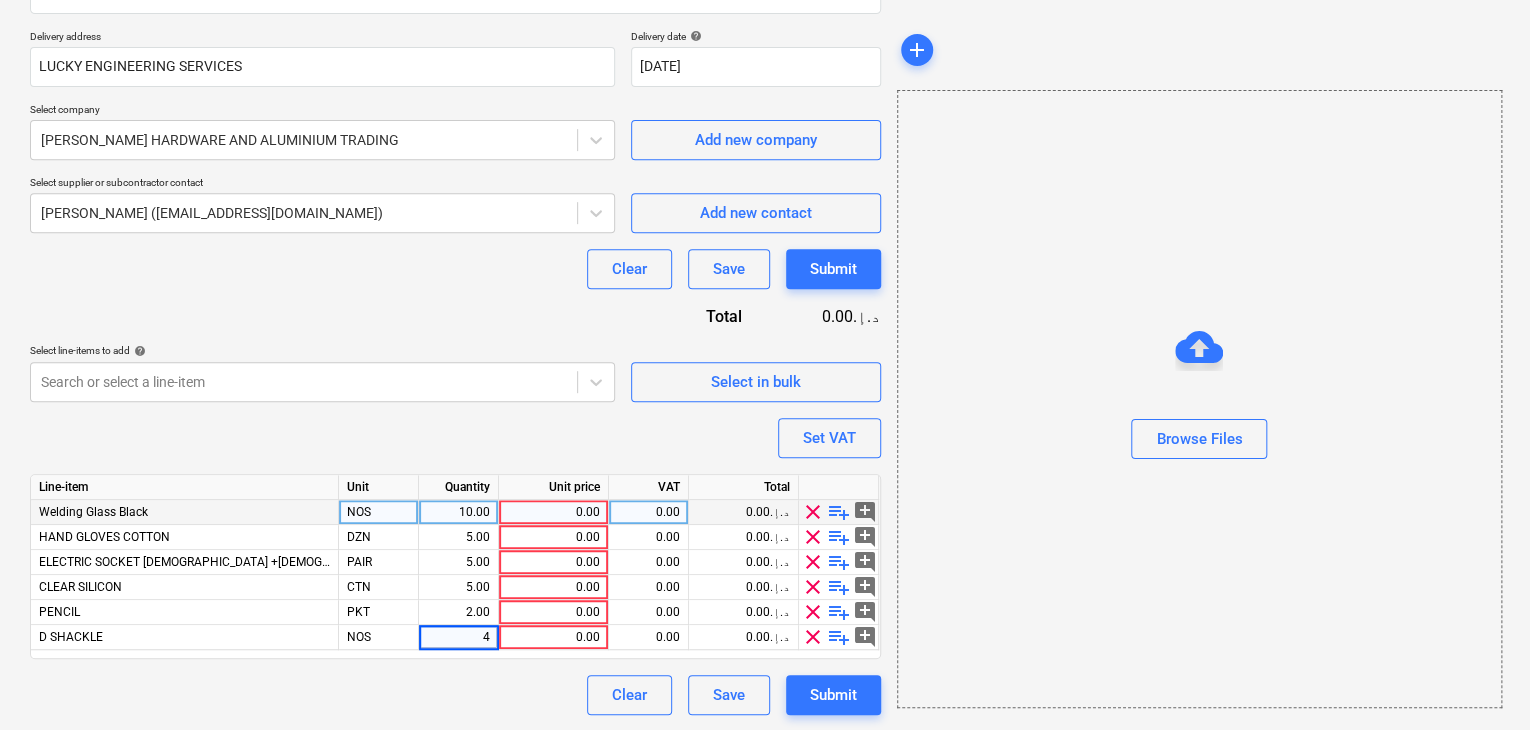 click on "0.00" at bounding box center (553, 512) 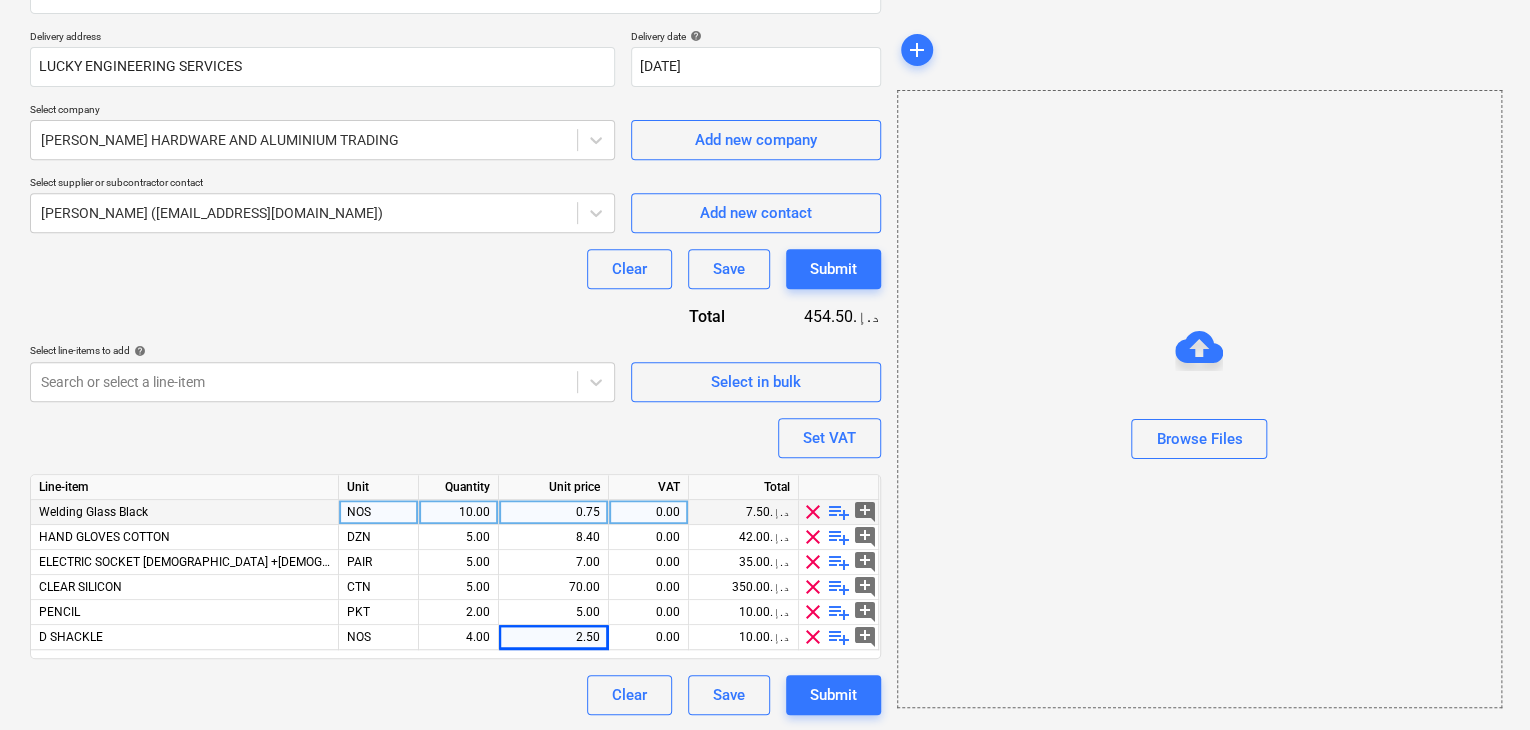 click on "Browse Files" at bounding box center (1199, 399) 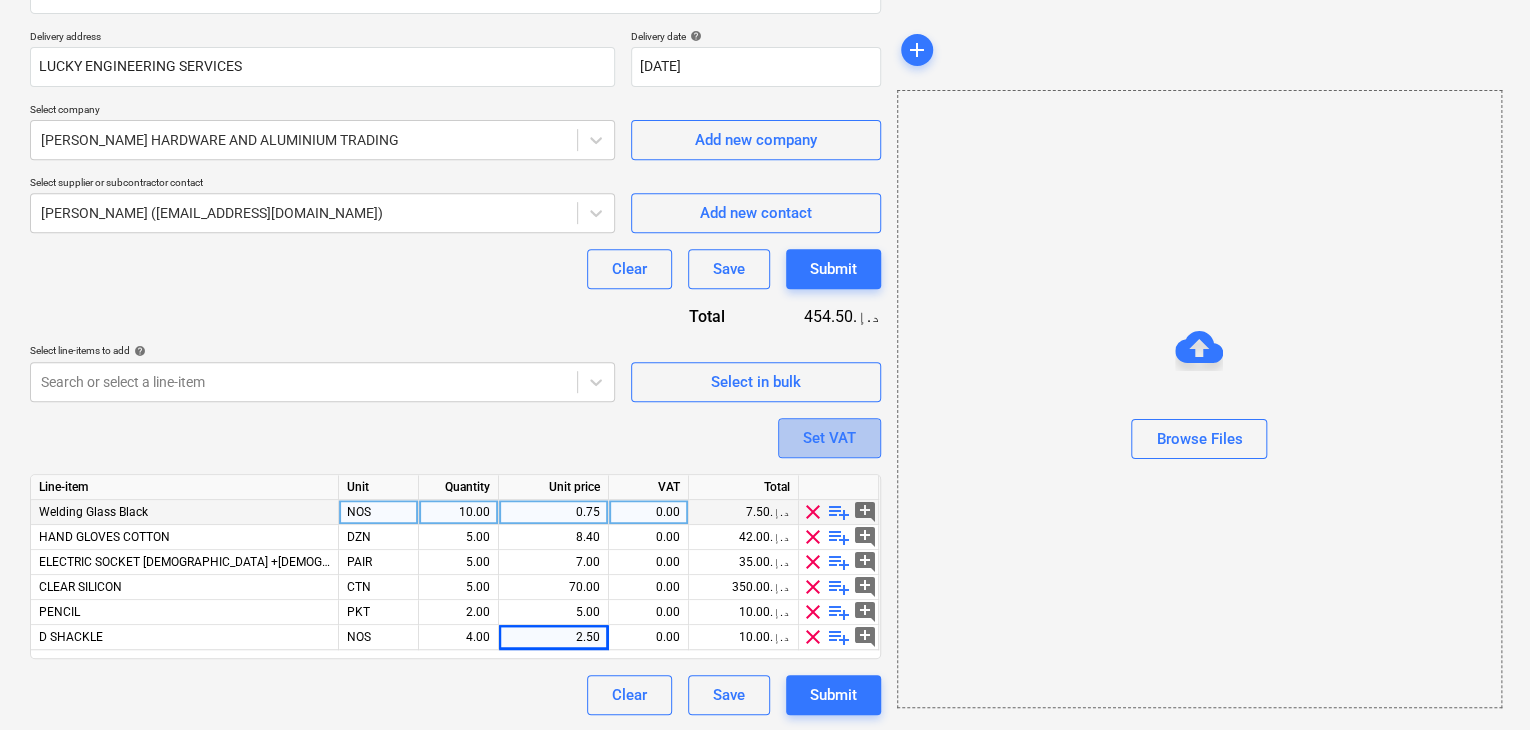 click on "Set VAT" at bounding box center (829, 438) 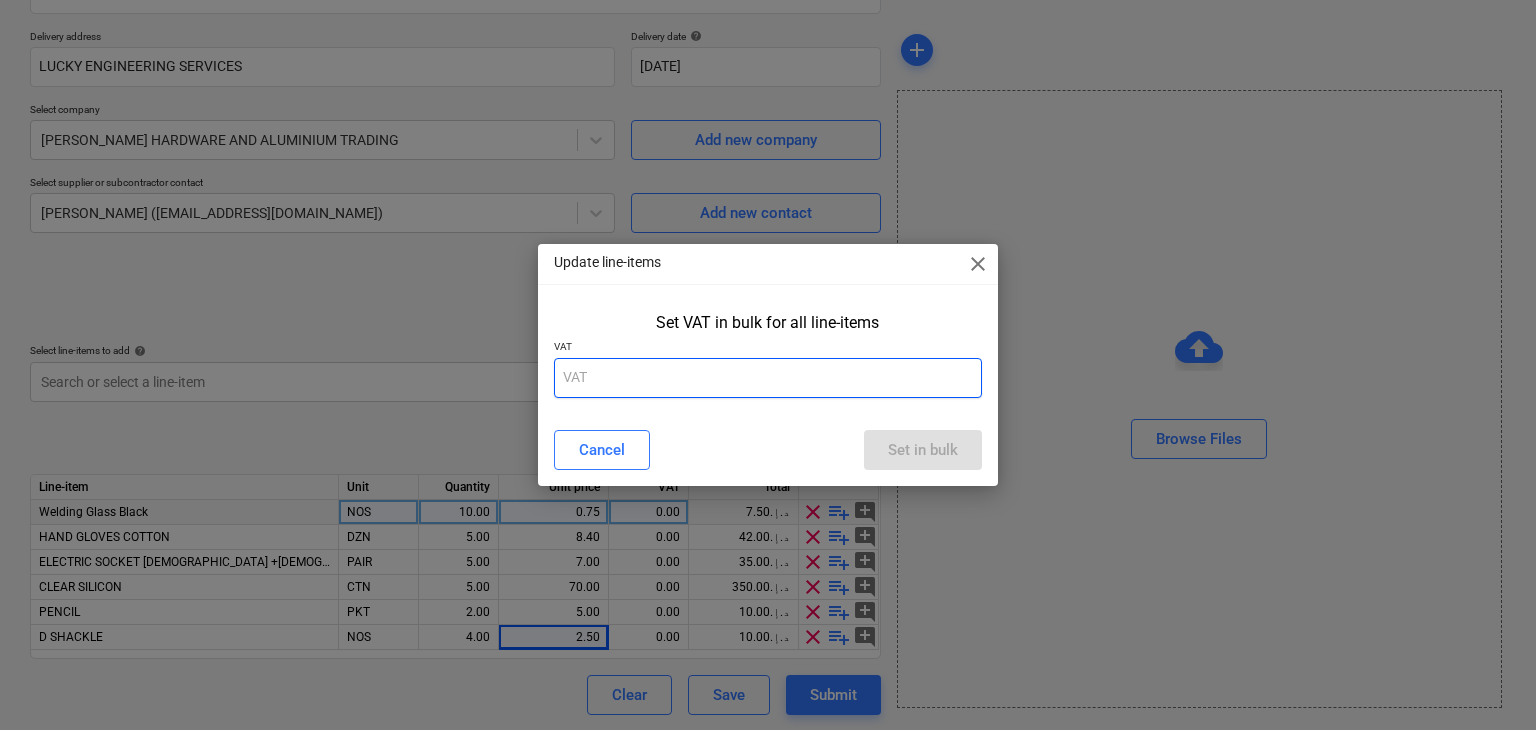 click at bounding box center [768, 378] 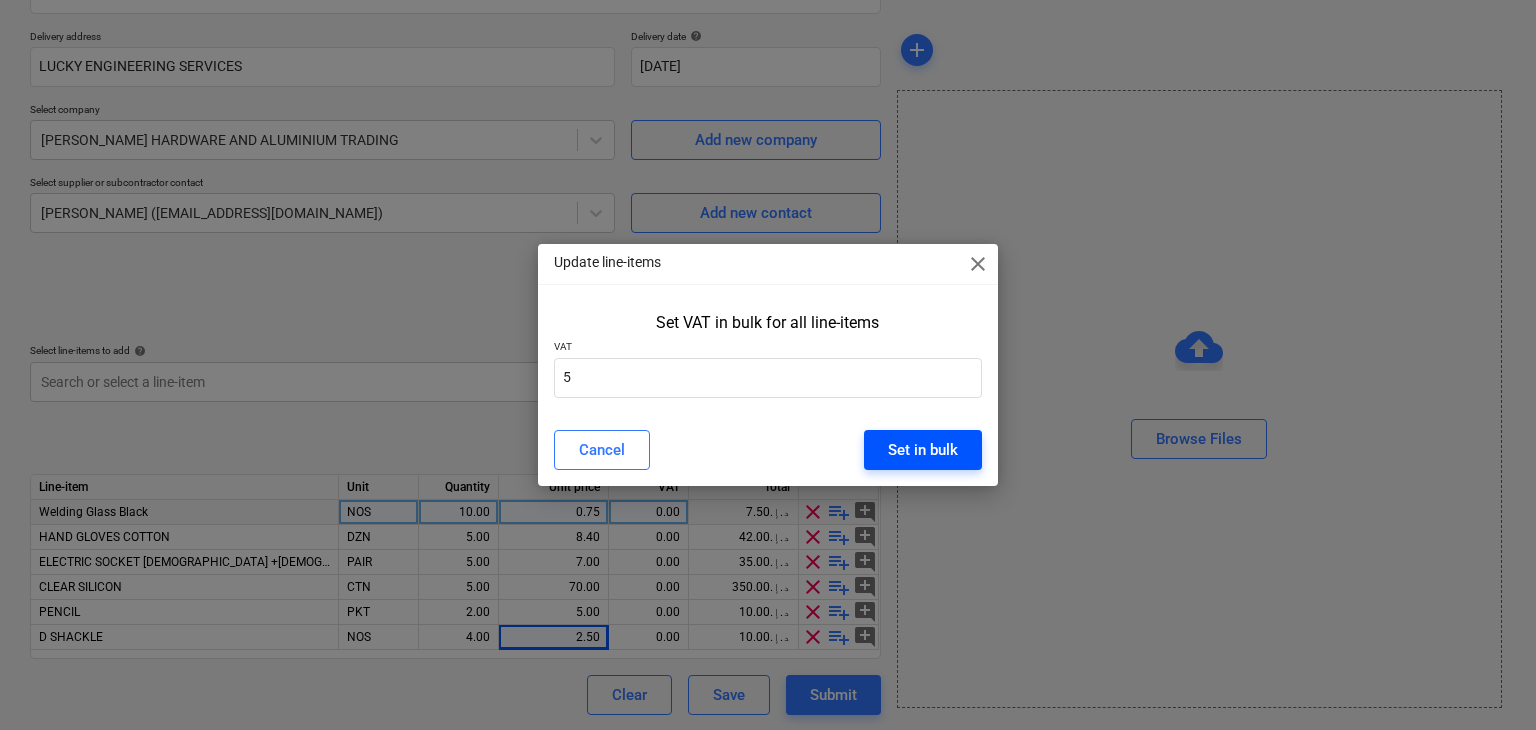 click on "Set in bulk" at bounding box center [923, 450] 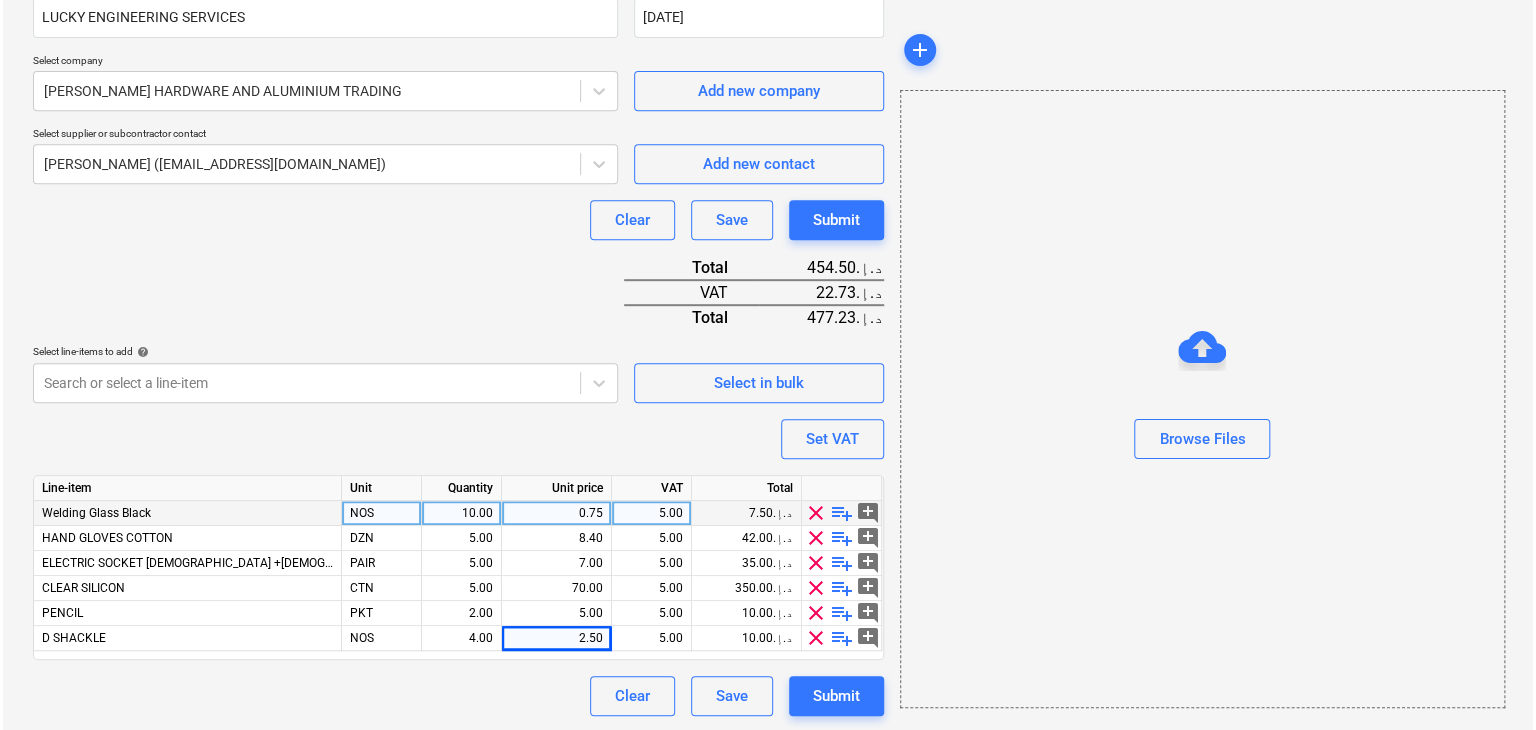 scroll, scrollTop: 394, scrollLeft: 0, axis: vertical 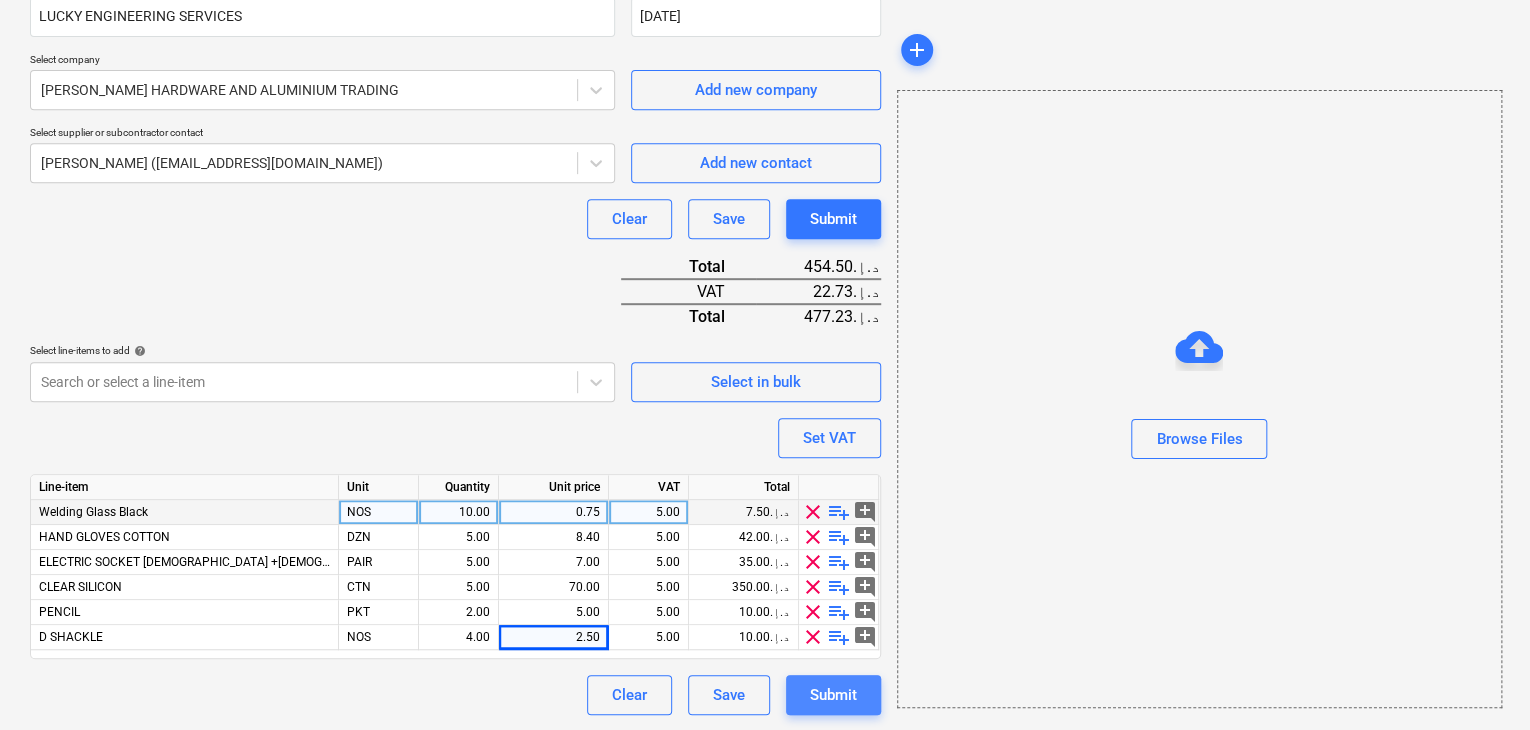 click on "Submit" at bounding box center (833, 695) 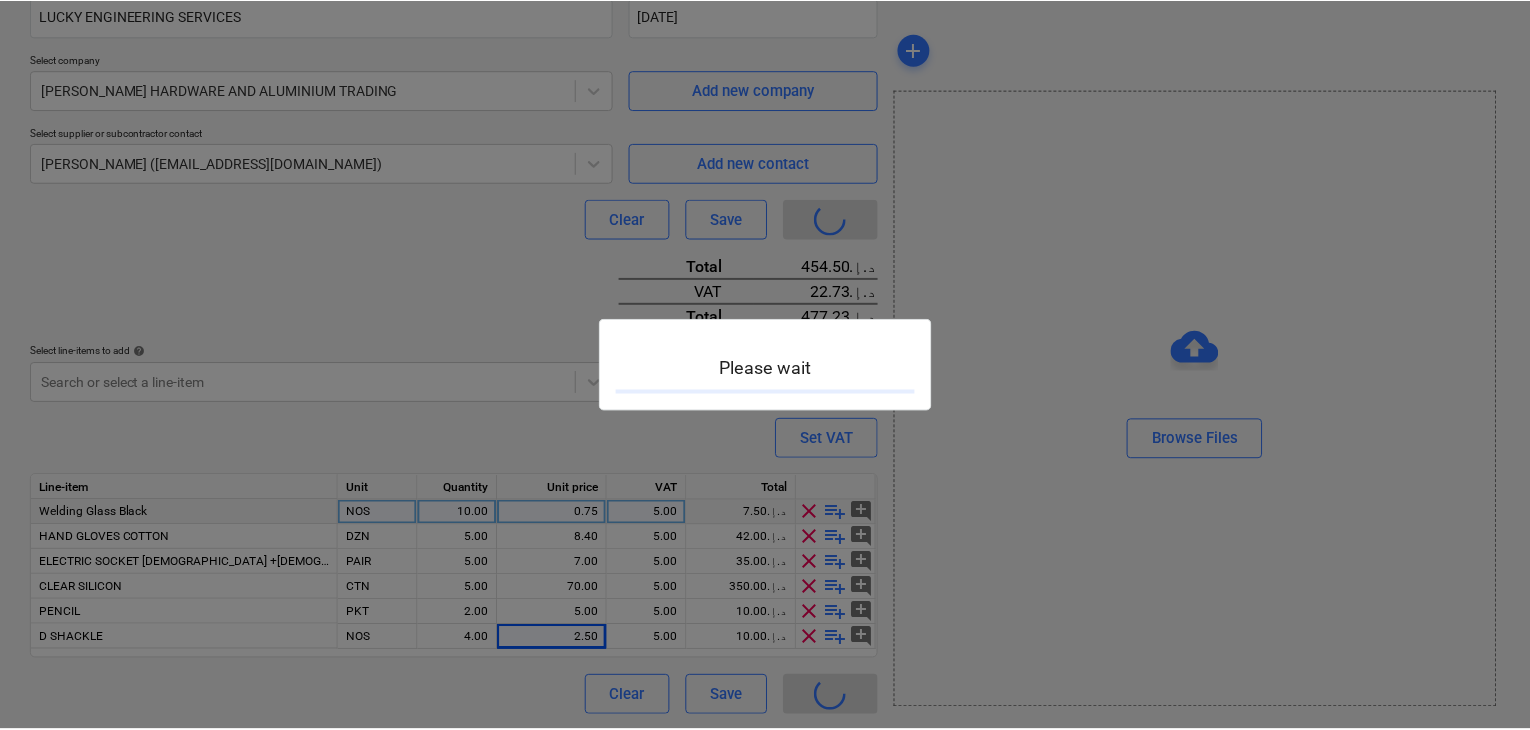 scroll, scrollTop: 0, scrollLeft: 0, axis: both 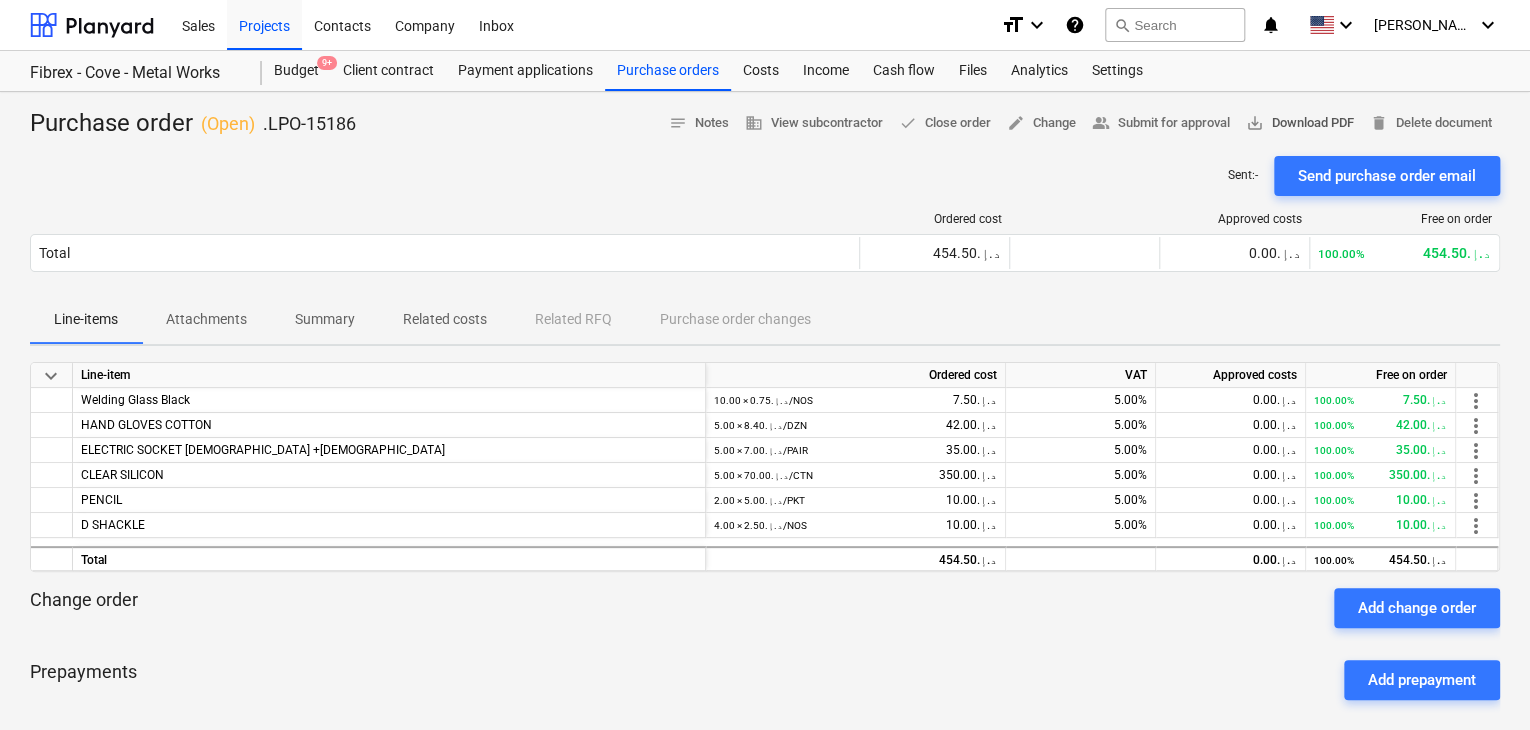 click on "save_alt Download PDF" at bounding box center [1300, 123] 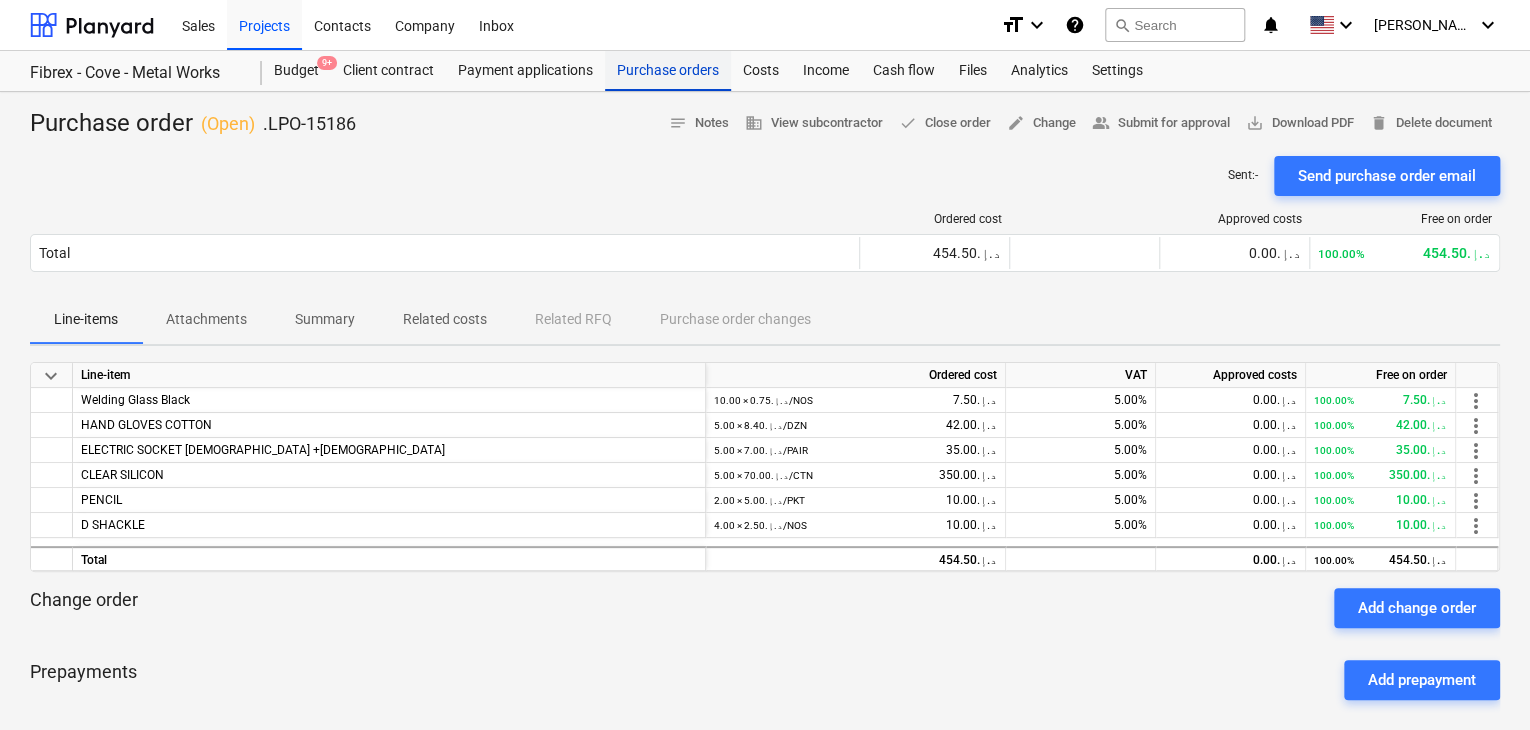 click on "Purchase orders" at bounding box center (668, 71) 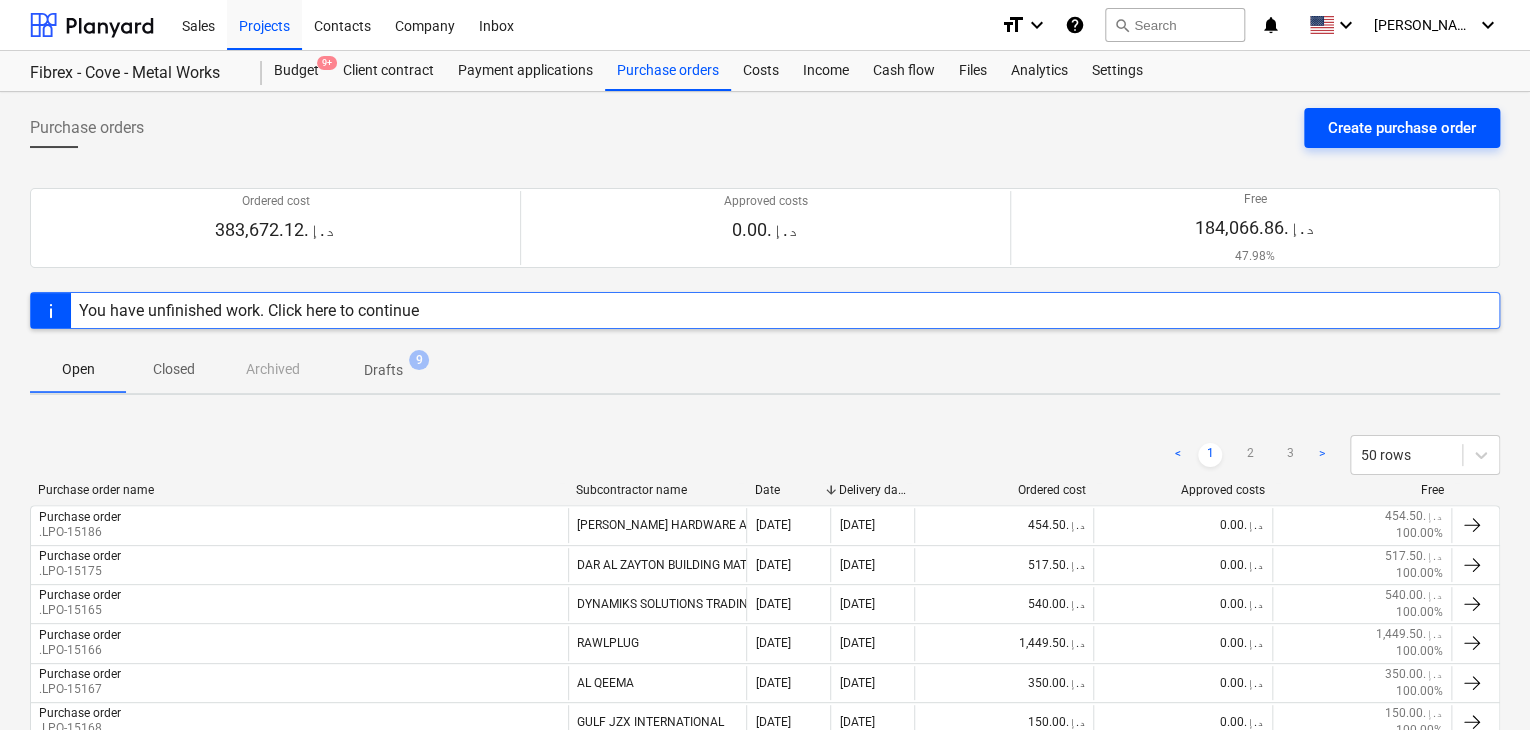 click on "Create purchase order" at bounding box center (1402, 128) 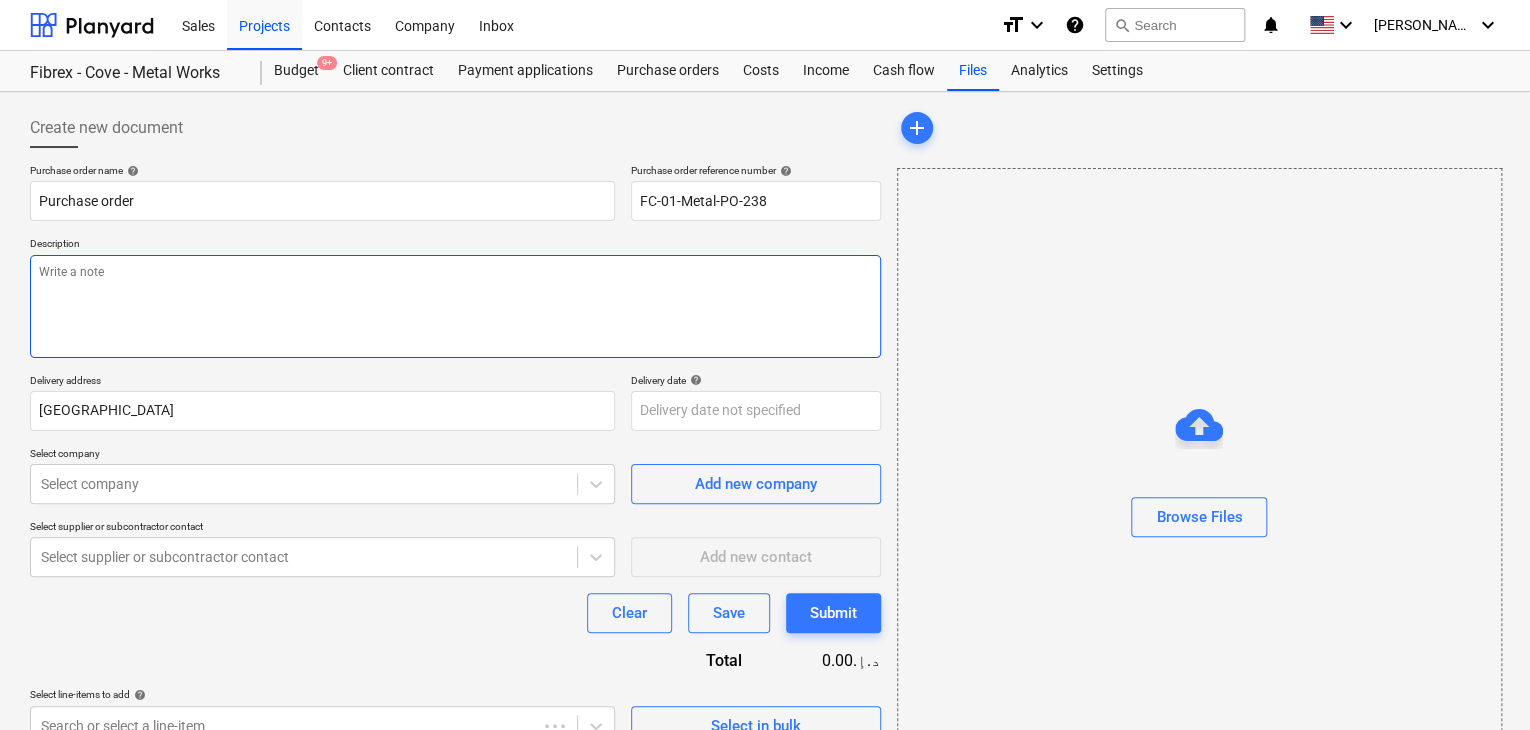 click at bounding box center (455, 306) 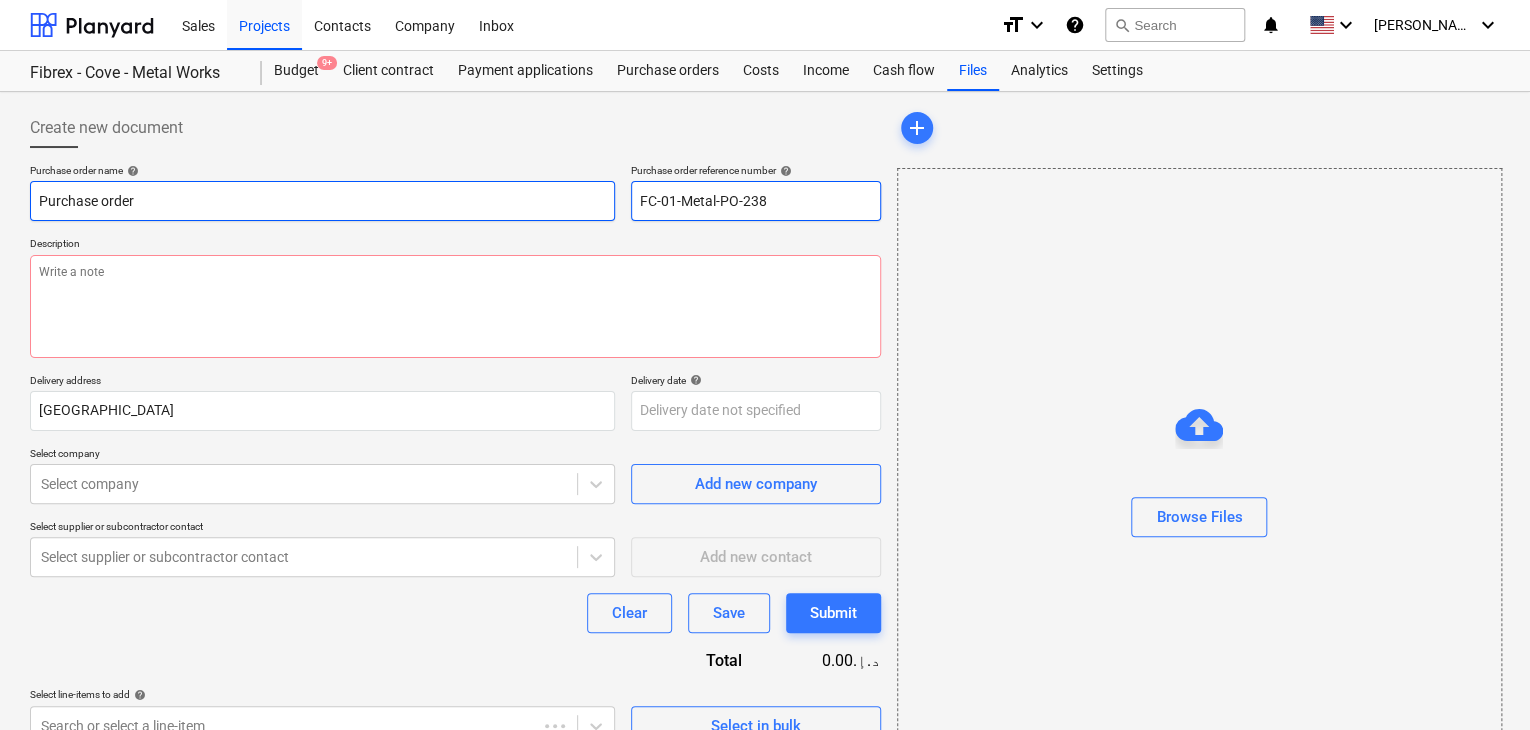 drag, startPoint x: 780, startPoint y: 195, endPoint x: 563, endPoint y: 184, distance: 217.27863 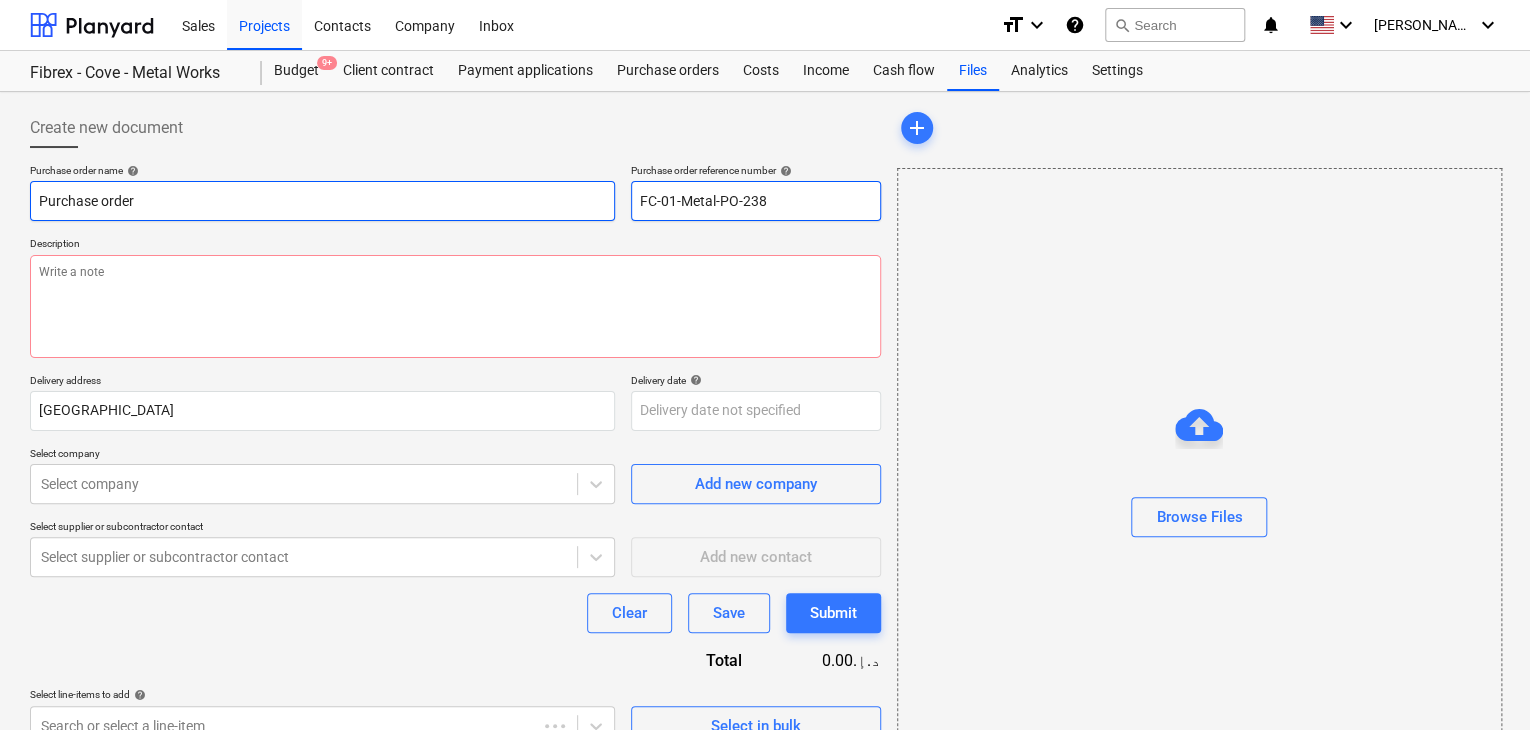 click on "Purchase order name help Purchase order Purchase order reference number help FC-01-Metal-PO-238" at bounding box center (455, 192) 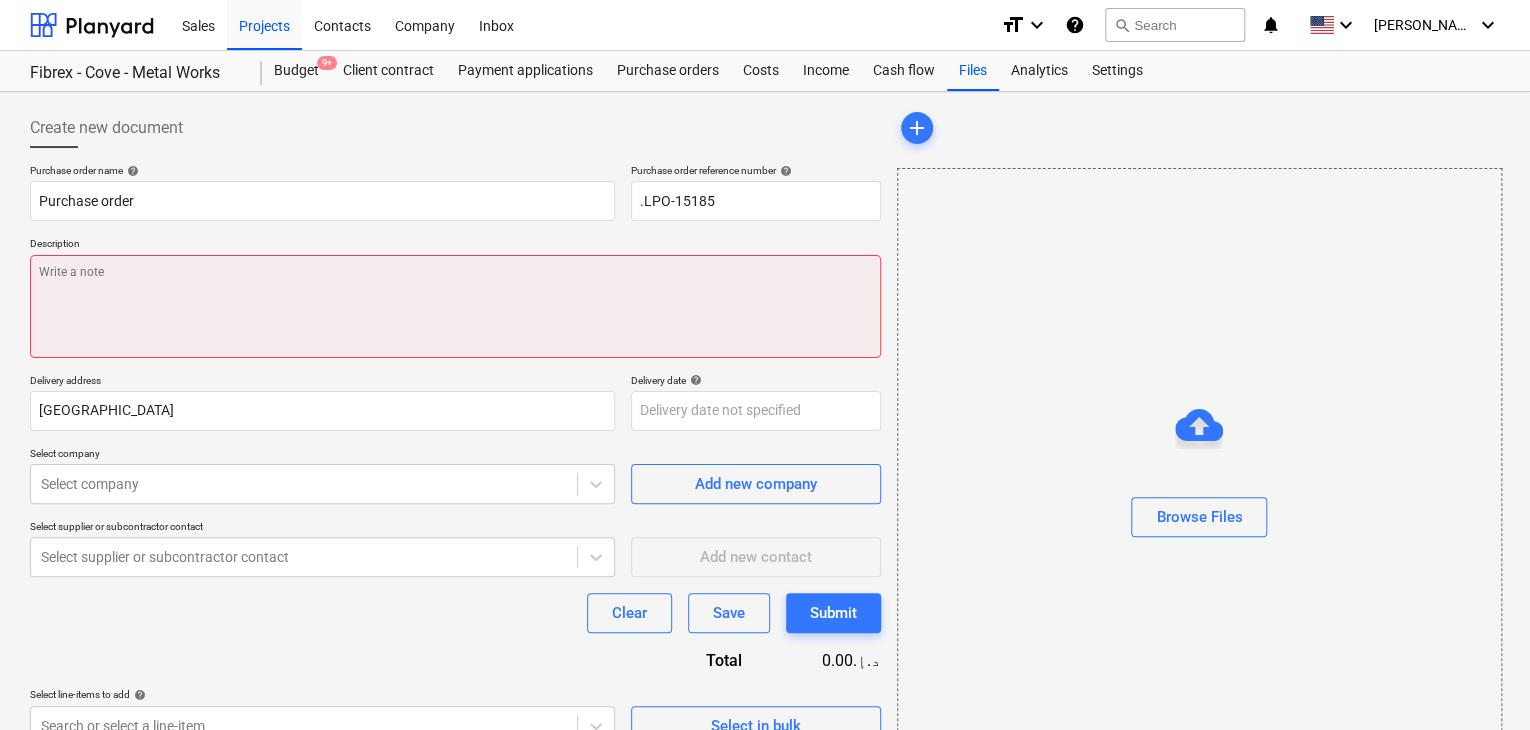 click at bounding box center [455, 306] 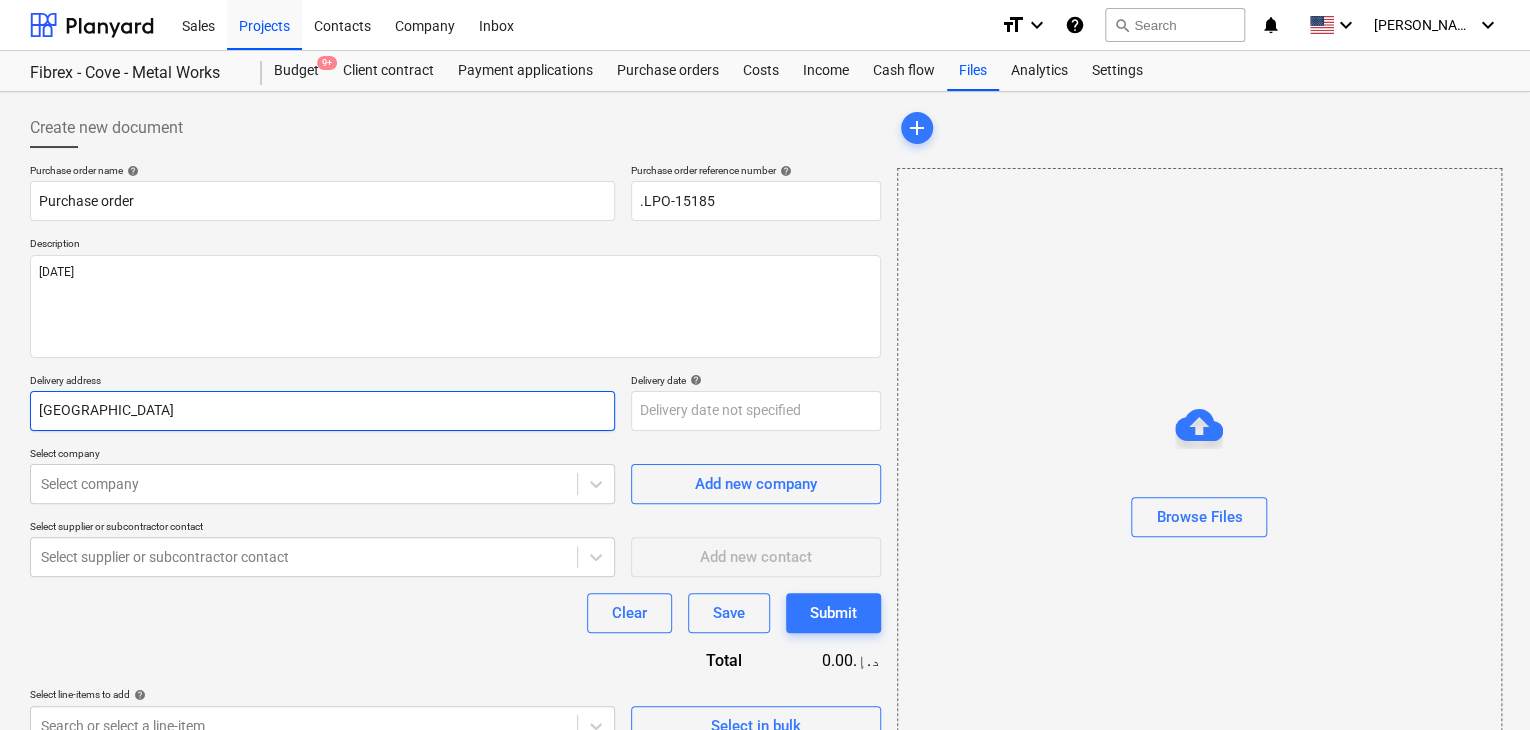 click on "[GEOGRAPHIC_DATA]" at bounding box center [322, 411] 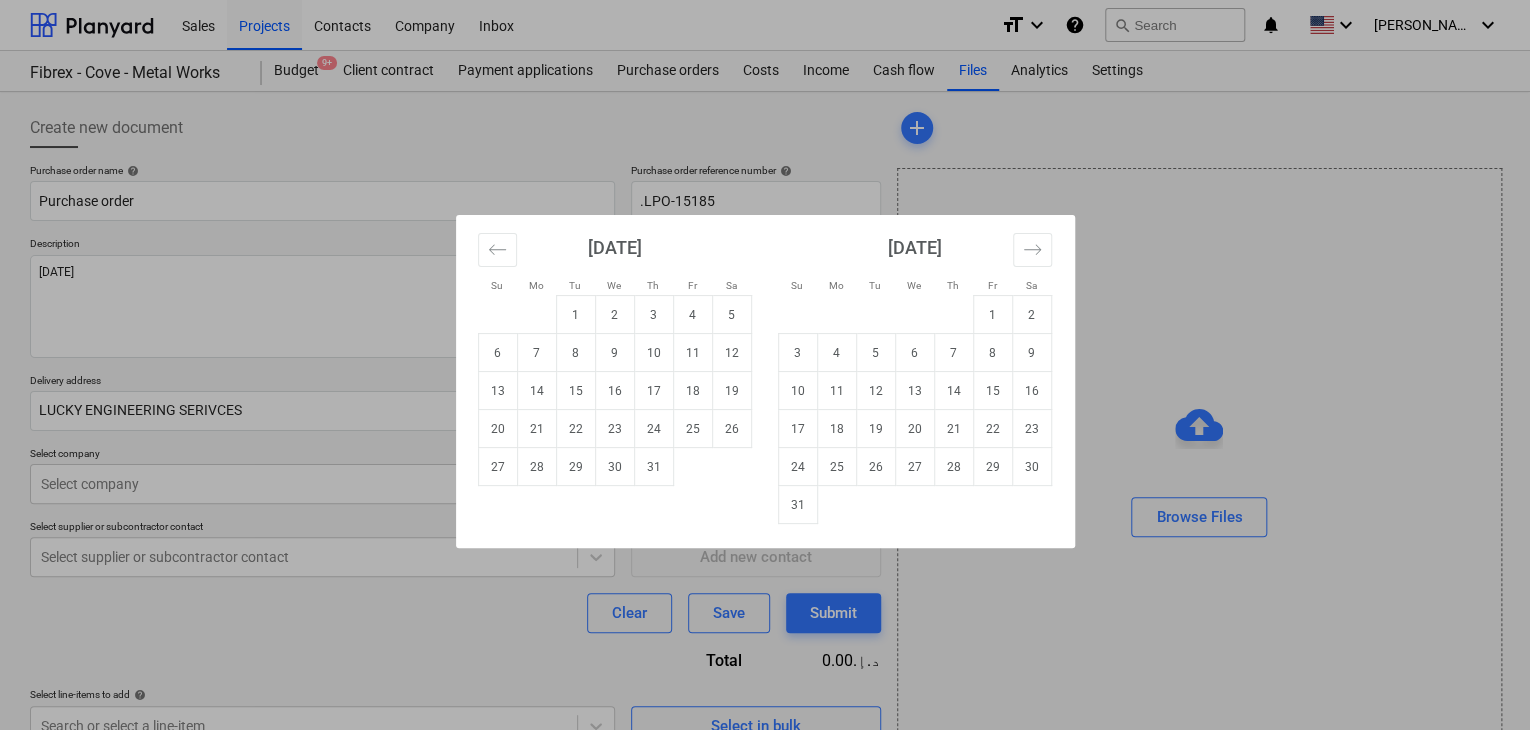 click on "Sales Projects Contacts Company Inbox format_size keyboard_arrow_down help search Search notifications 0 keyboard_arrow_down [PERSON_NAME] keyboard_arrow_down Fibrex - Cove - Metal Works Fibrex - Cove - Metal Works Budget 9+ Client contract Payment applications Purchase orders Costs Income Cash flow Files Analytics Settings Create new document Purchase order name help Purchase order Purchase order reference number help .LPO-15185 Description [DATE] Delivery address LUCKY ENGINEERING SERIVCES Delivery date help Press the down arrow key to interact with the calendar and
select a date. Press the question mark key to get the keyboard shortcuts for changing dates. Select company Select company Add new company Select supplier or subcontractor contact Select supplier or subcontractor contact Add new contact Clear Save Submit Total 0.00د.إ.‏ Select line-items to add help Search or select a line-item Select in bulk add Browse Files
x Su Mo Tu We Th Fr Sa Su Mo Tu We Th Fr Sa [DATE] 1 2 3 4 5" at bounding box center [765, 365] 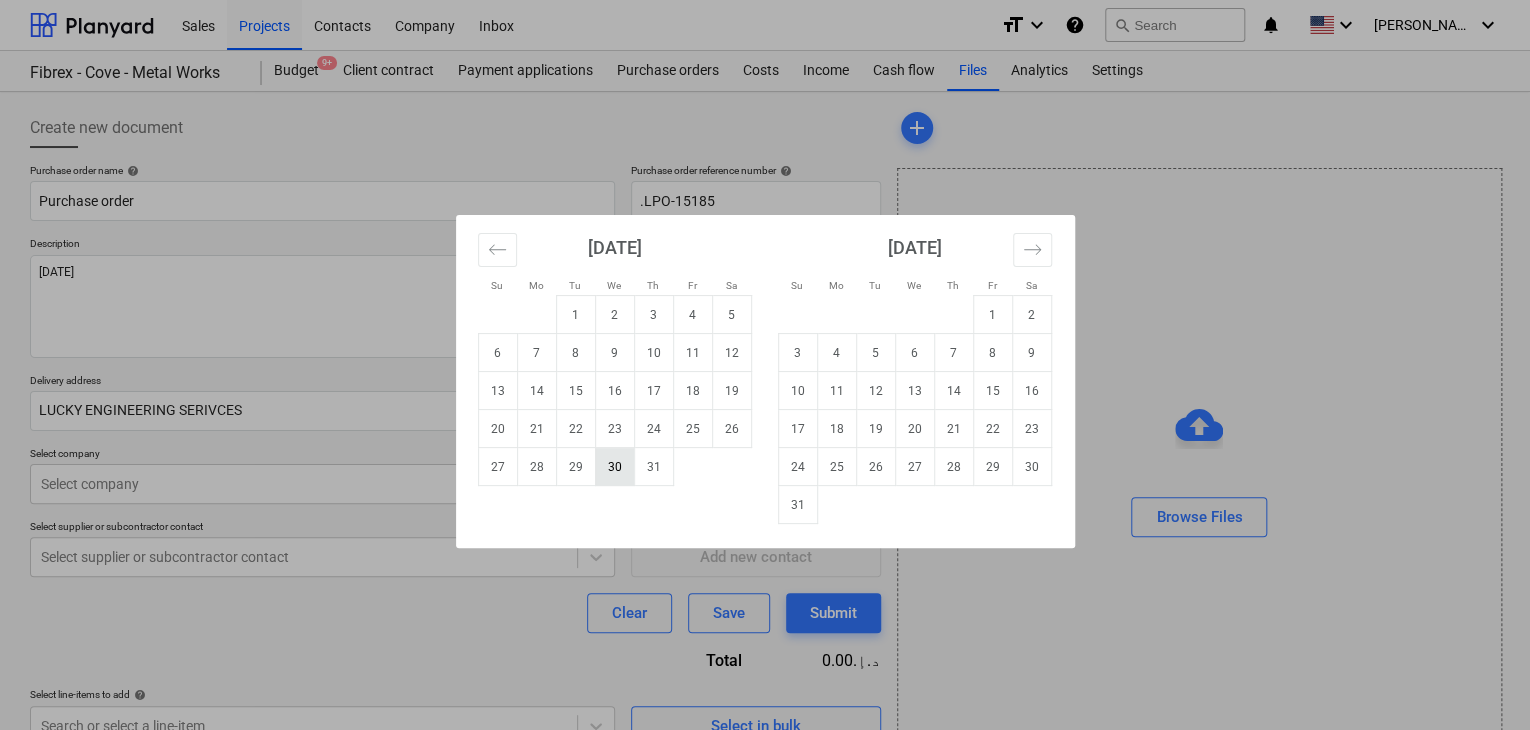 click on "30" at bounding box center [614, 467] 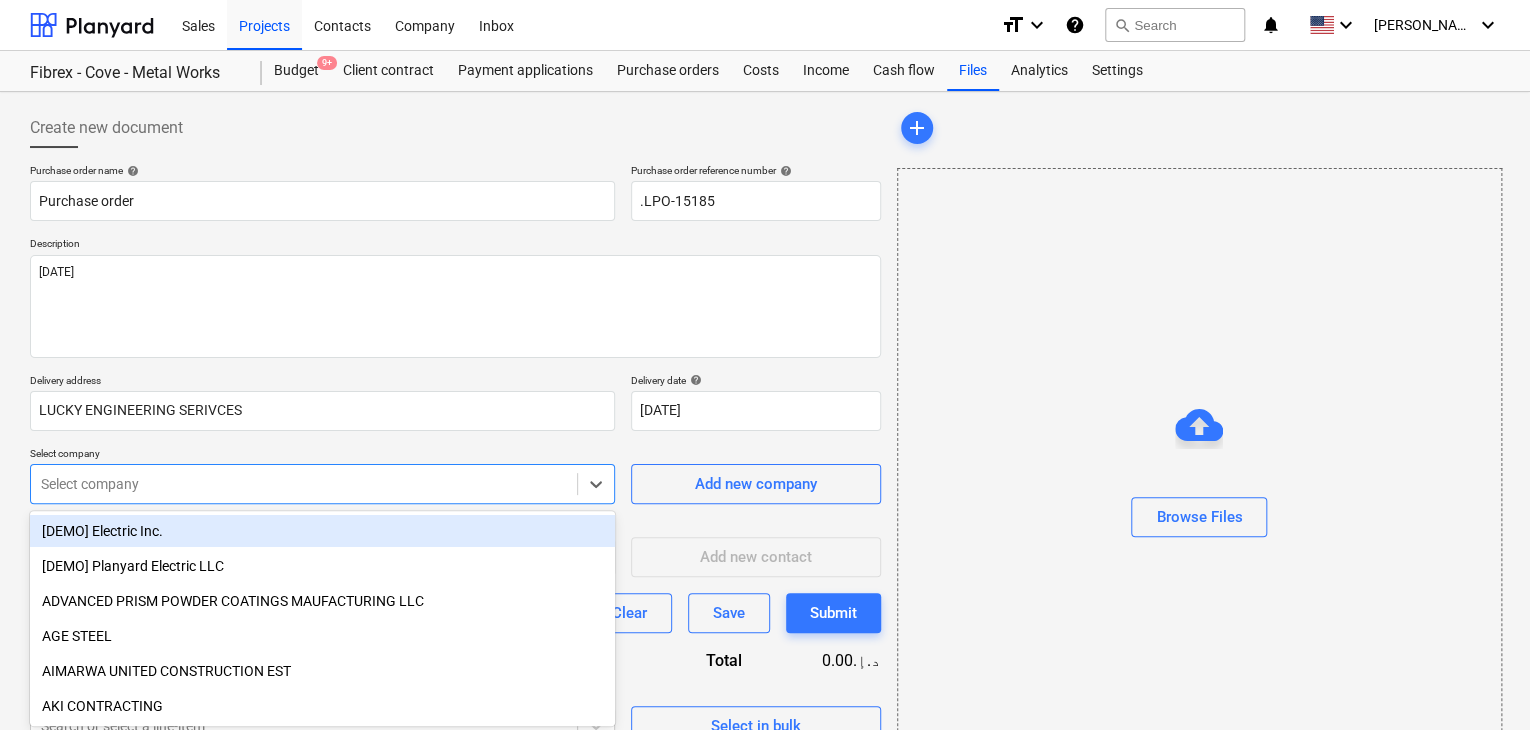 click on "Sales Projects Contacts Company Inbox format_size keyboard_arrow_down help search Search notifications 0 keyboard_arrow_down [PERSON_NAME] keyboard_arrow_down Fibrex - Cove - Metal Works Fibrex - Cove - Metal Works Budget 9+ Client contract Payment applications Purchase orders Costs Income Cash flow Files Analytics Settings Create new document Purchase order name help Purchase order Purchase order reference number help .LPO-15185 Description [DATE] Delivery address LUCKY ENGINEERING SERIVCES Delivery date help [DATE] [DATE] Press the down arrow key to interact with the calendar and
select a date. Press the question mark key to get the keyboard shortcuts for changing dates. Select company option [DEMO] Electric Inc.   focused, 1 of 203. 203 results available. Use Up and Down to choose options, press Enter to select the currently focused option, press Escape to exit the menu, press Tab to select the option and exit the menu. Select company Add new company Add new contact Clear Save Submit Total" at bounding box center (765, 365) 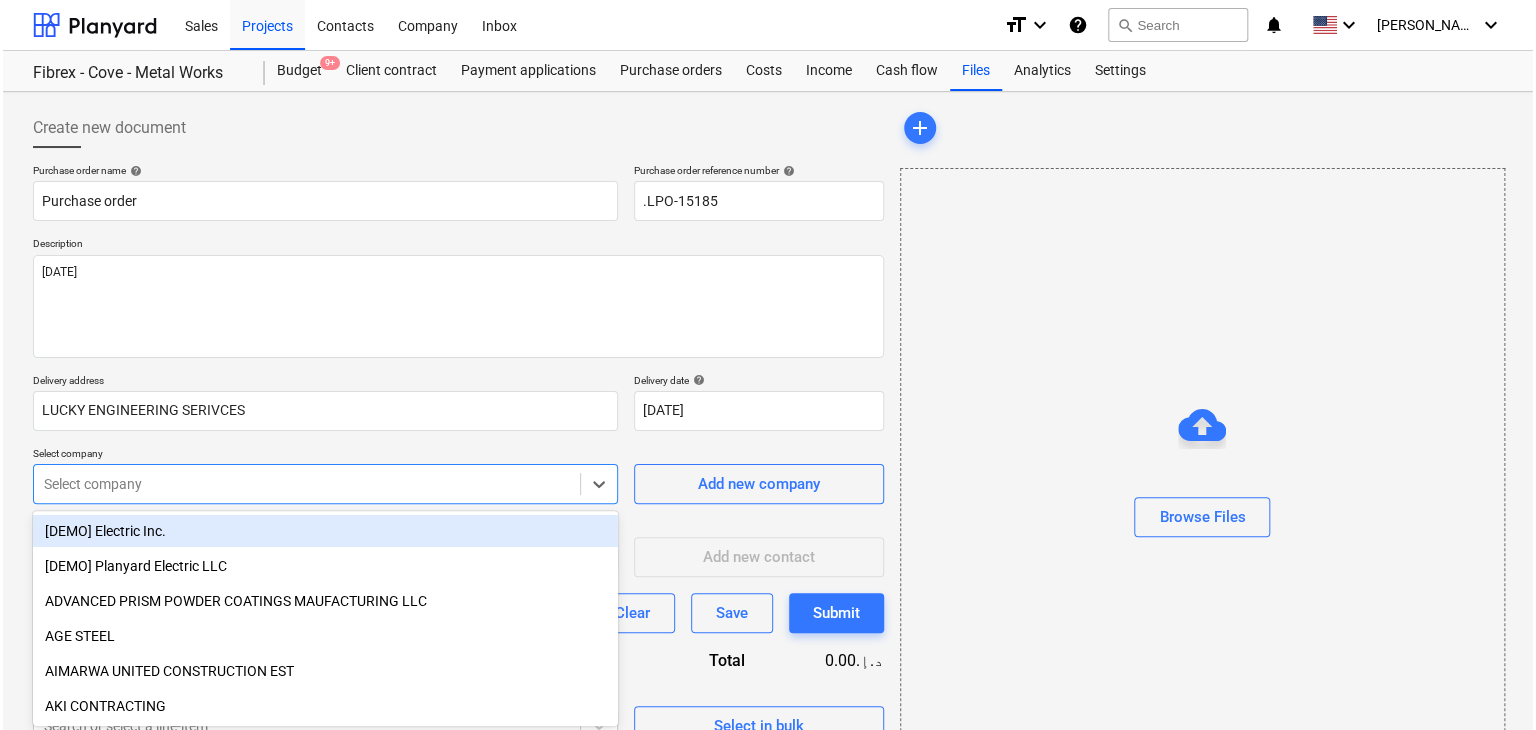 scroll, scrollTop: 71, scrollLeft: 0, axis: vertical 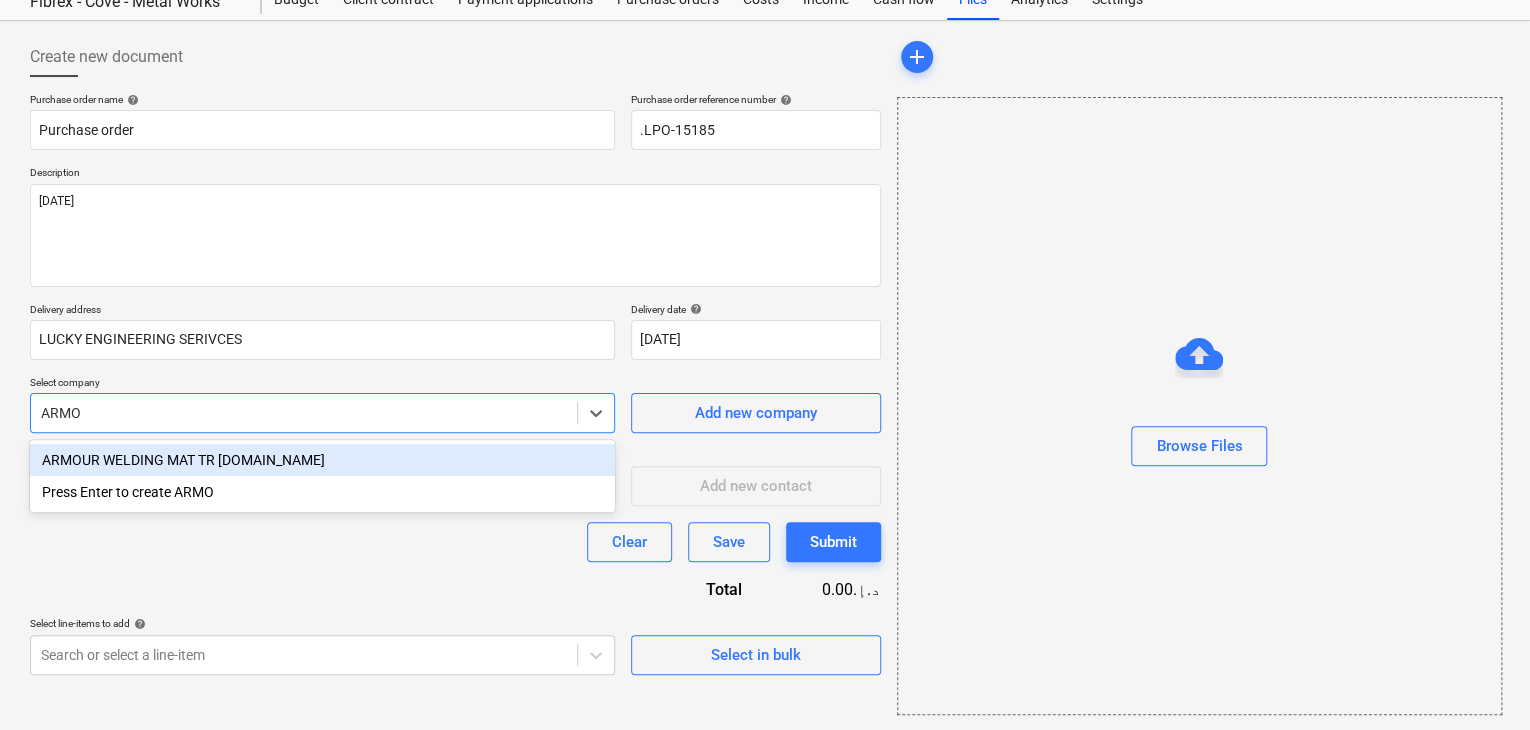 click on "ARMOUR WELDING MAT TR [DOMAIN_NAME]" at bounding box center [322, 460] 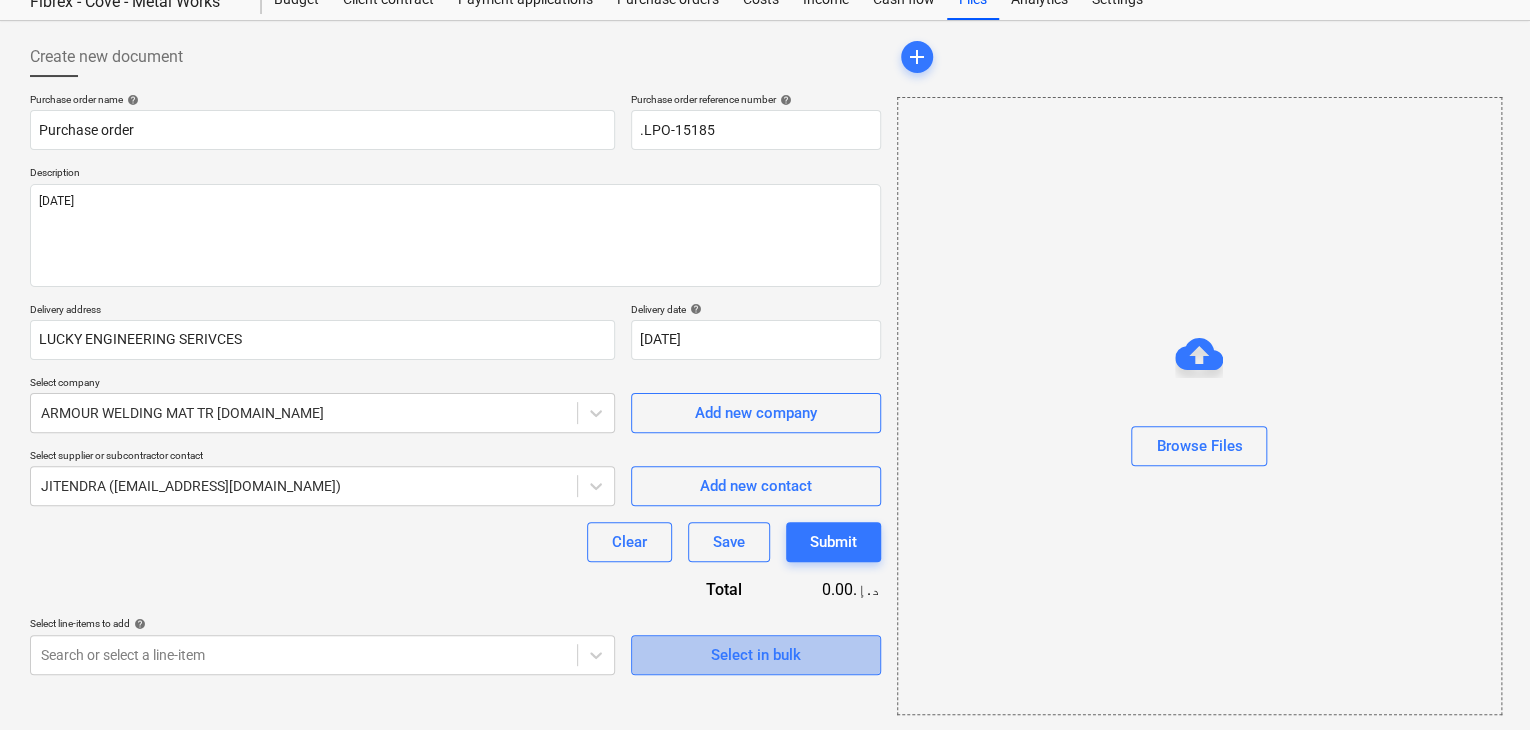 click on "Select in bulk" at bounding box center (756, 655) 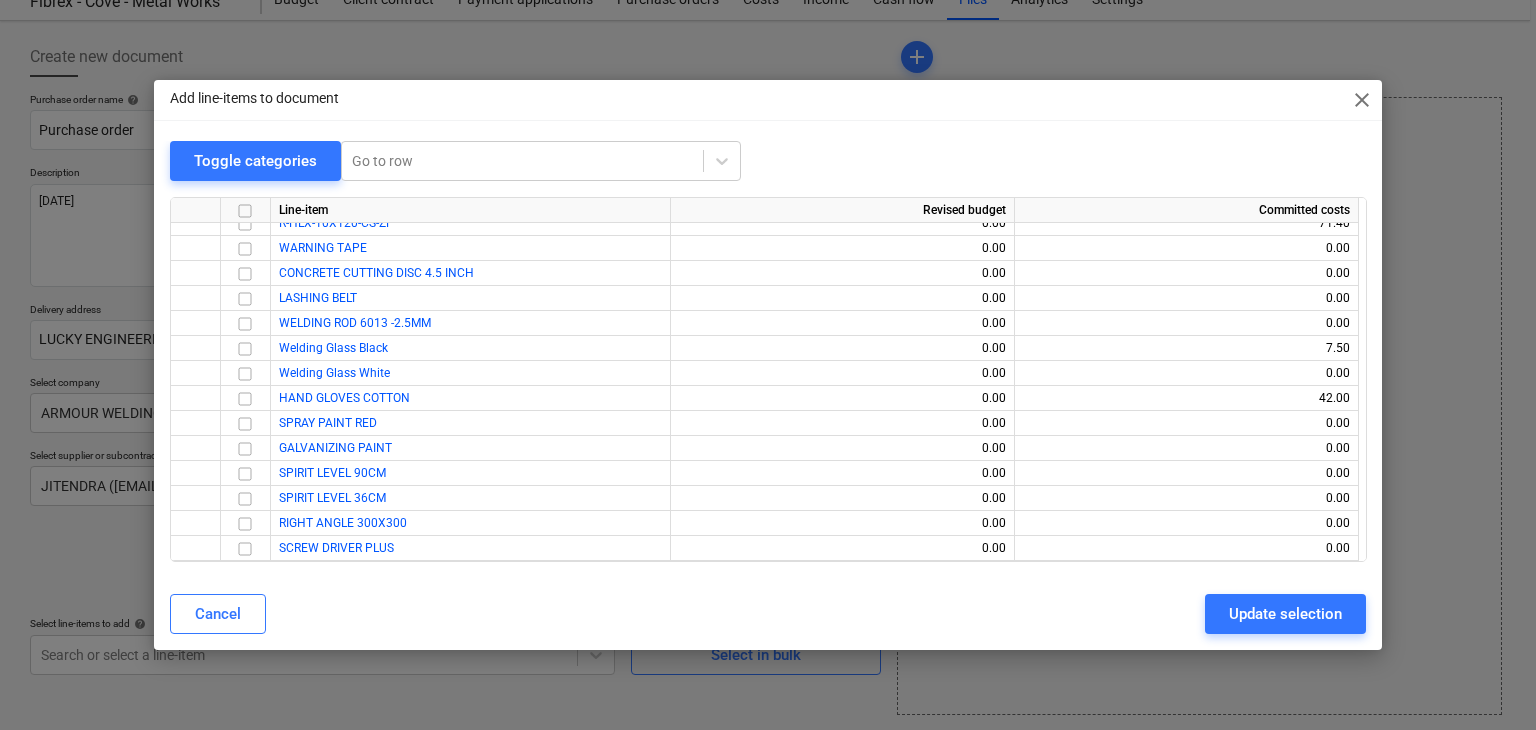 scroll, scrollTop: 19987, scrollLeft: 0, axis: vertical 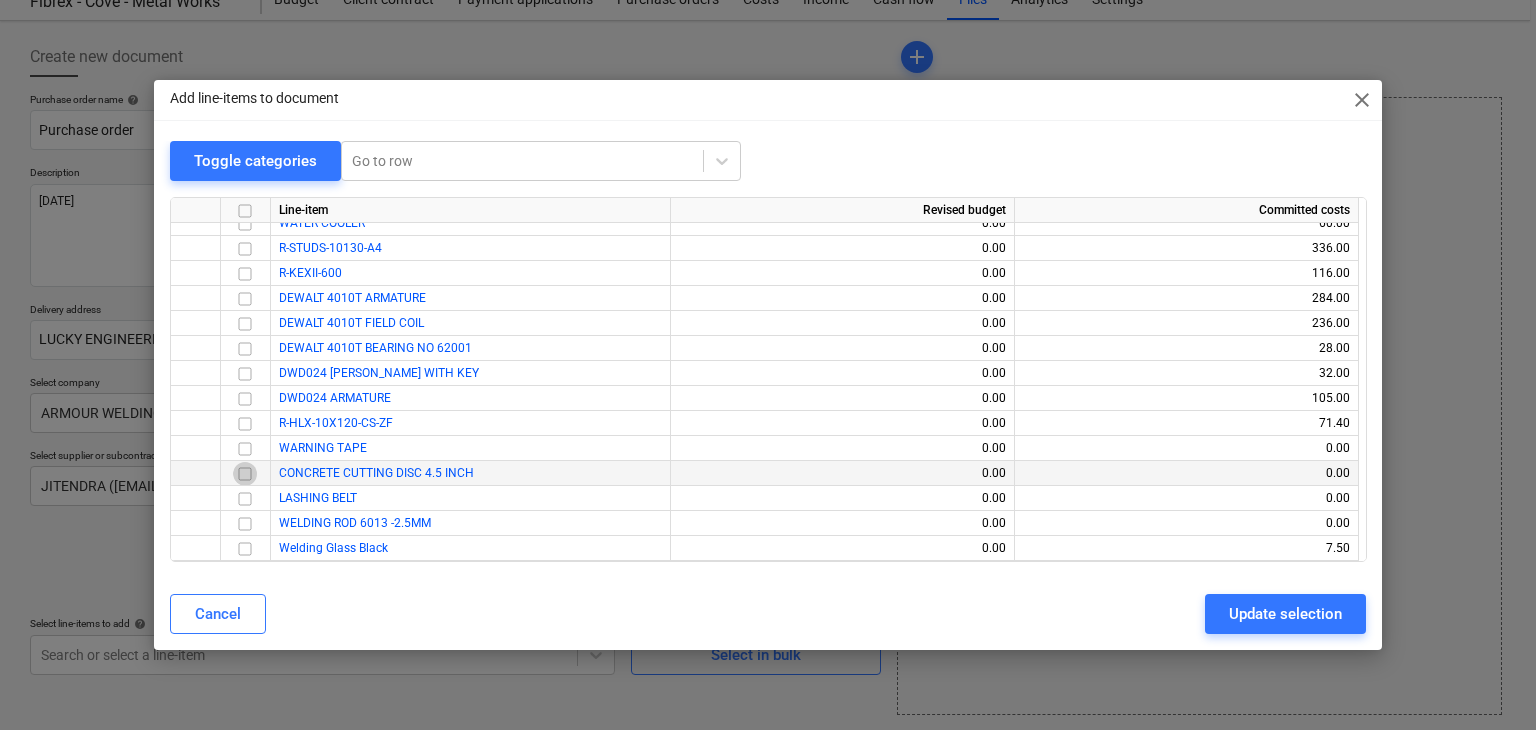 click at bounding box center (245, 474) 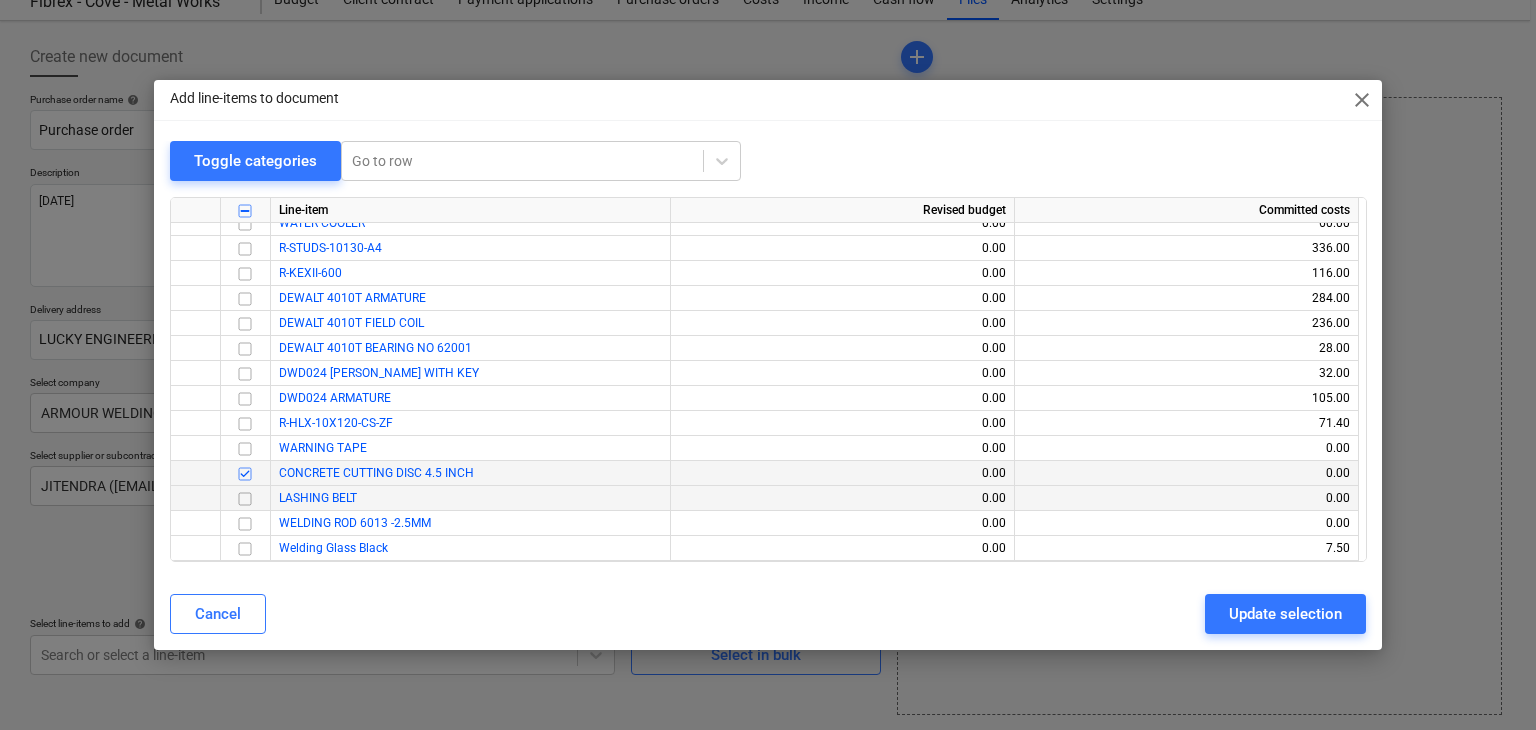 click at bounding box center (245, 499) 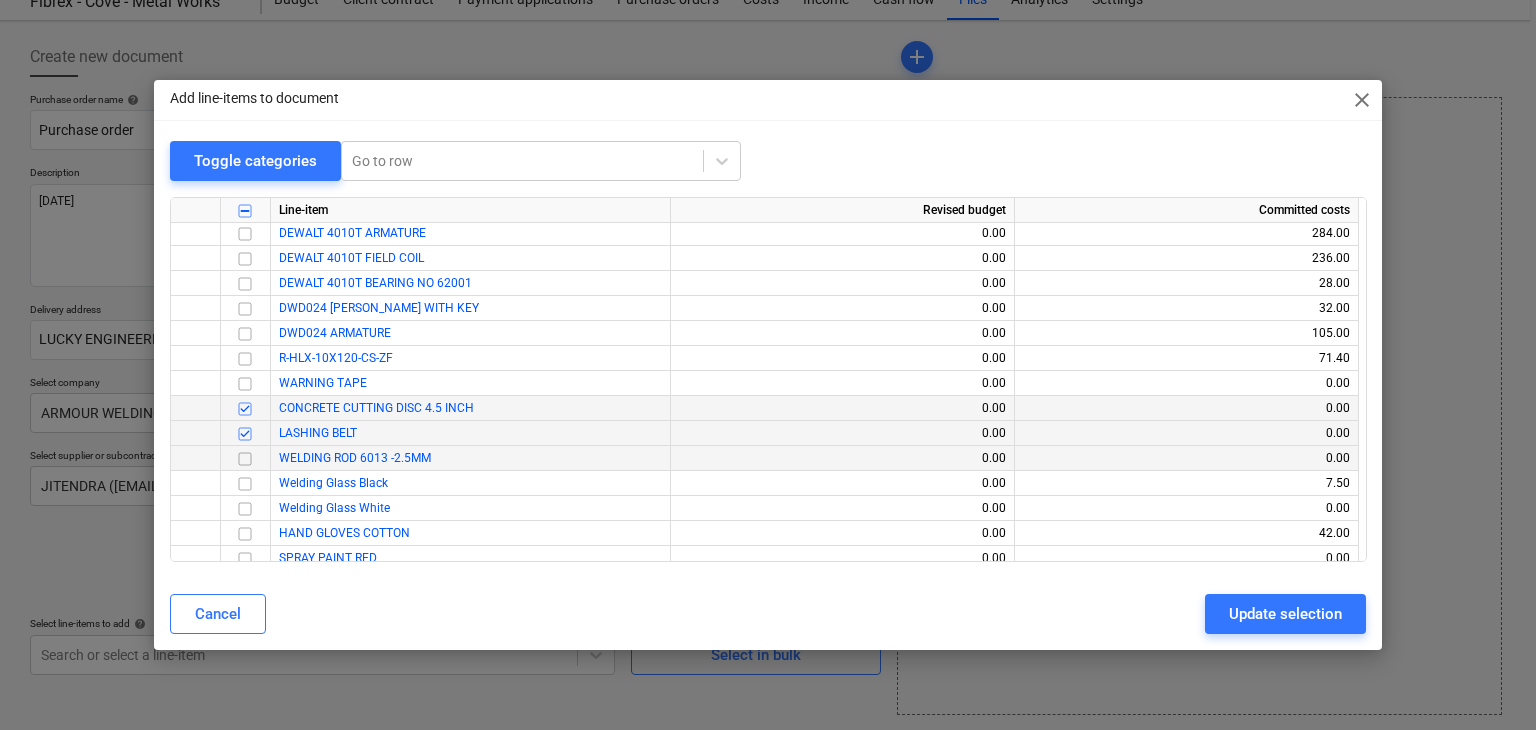 scroll, scrollTop: 20087, scrollLeft: 0, axis: vertical 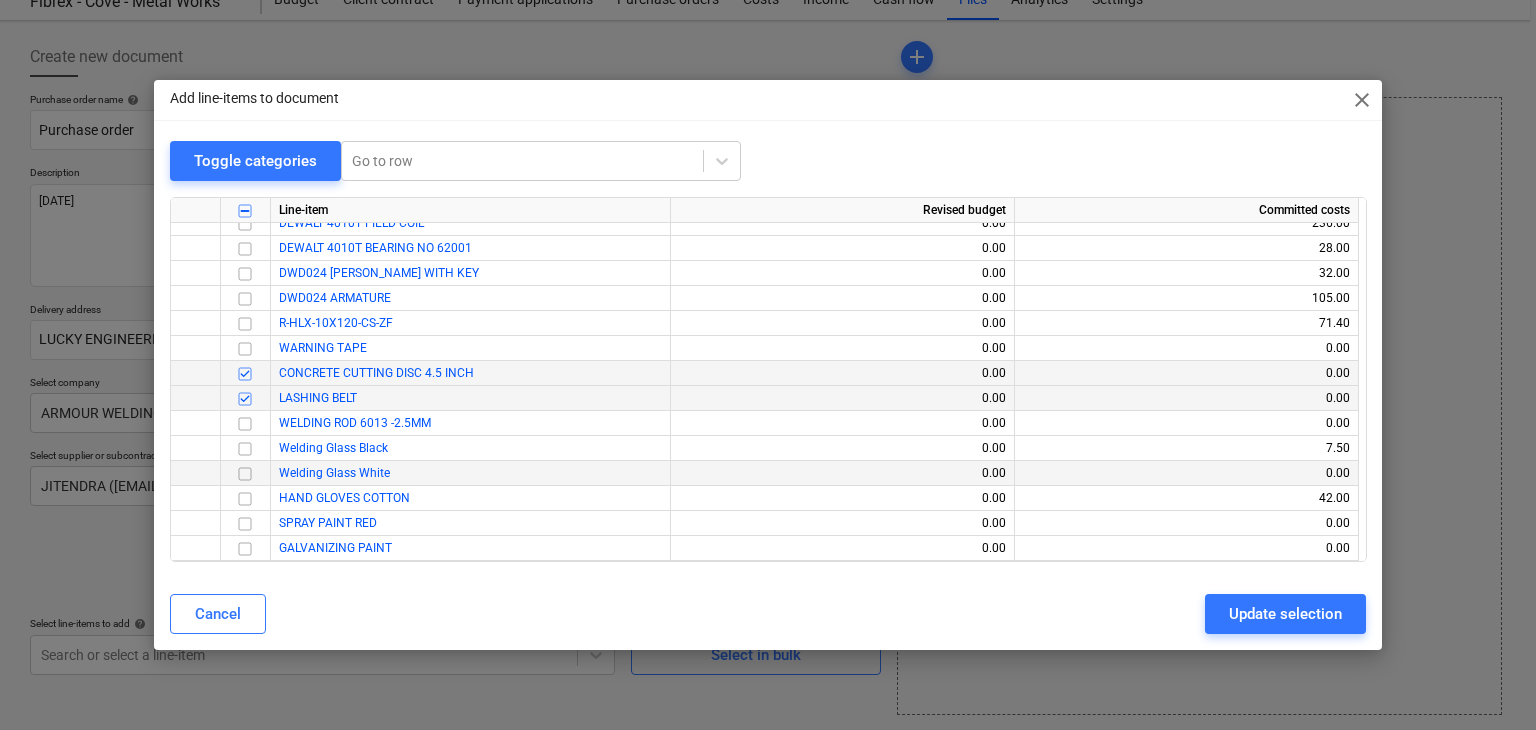 click at bounding box center (245, 474) 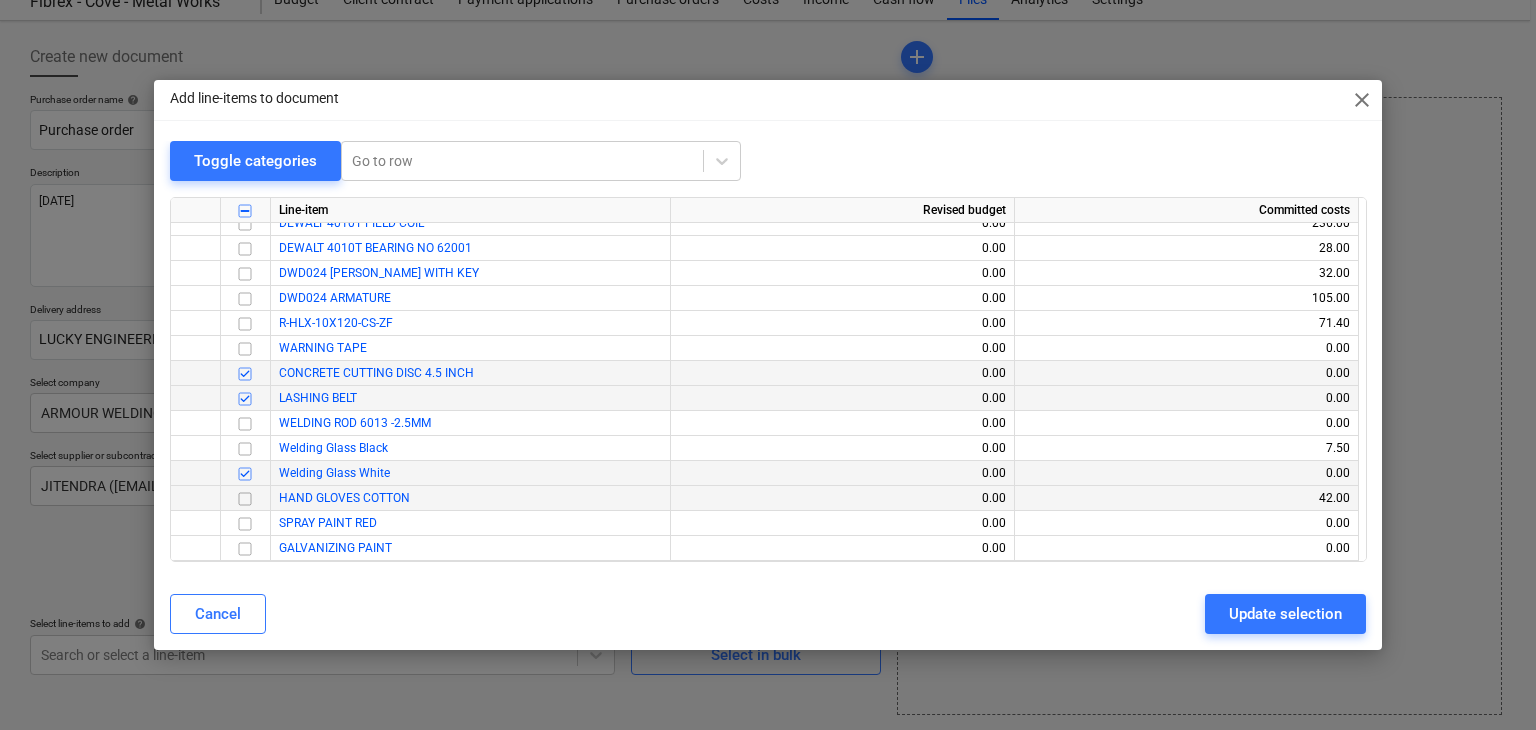 scroll, scrollTop: 20187, scrollLeft: 0, axis: vertical 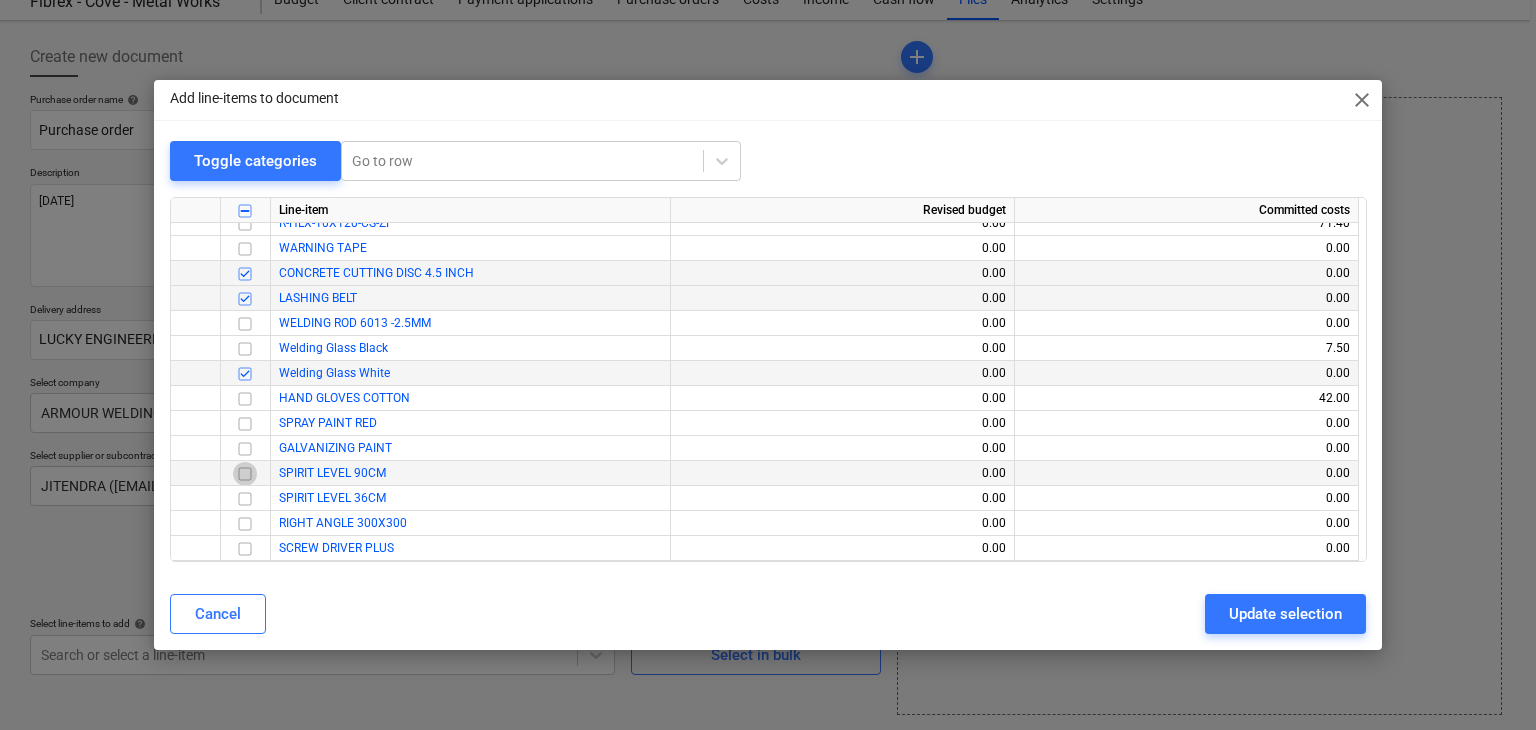 click at bounding box center (245, 474) 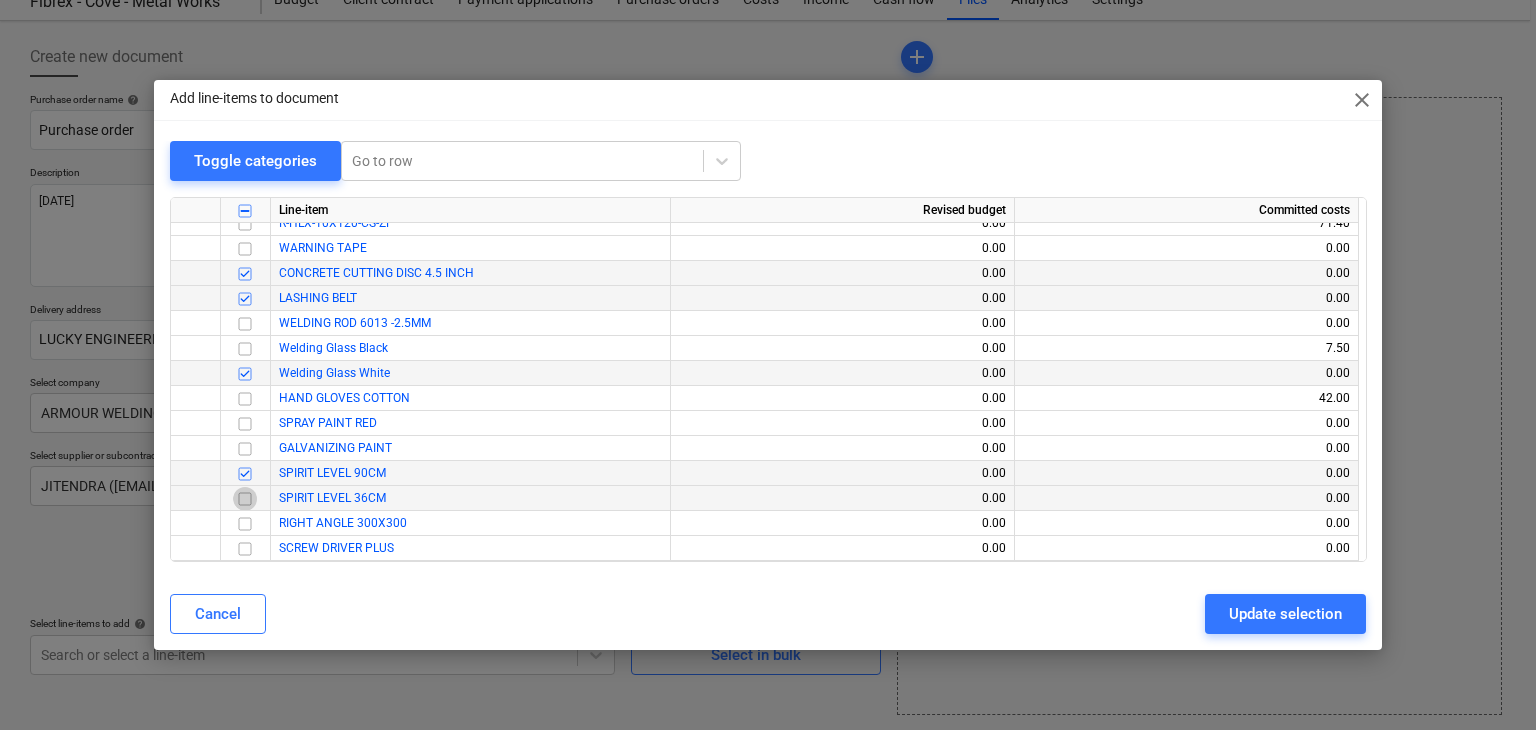 click at bounding box center (245, 499) 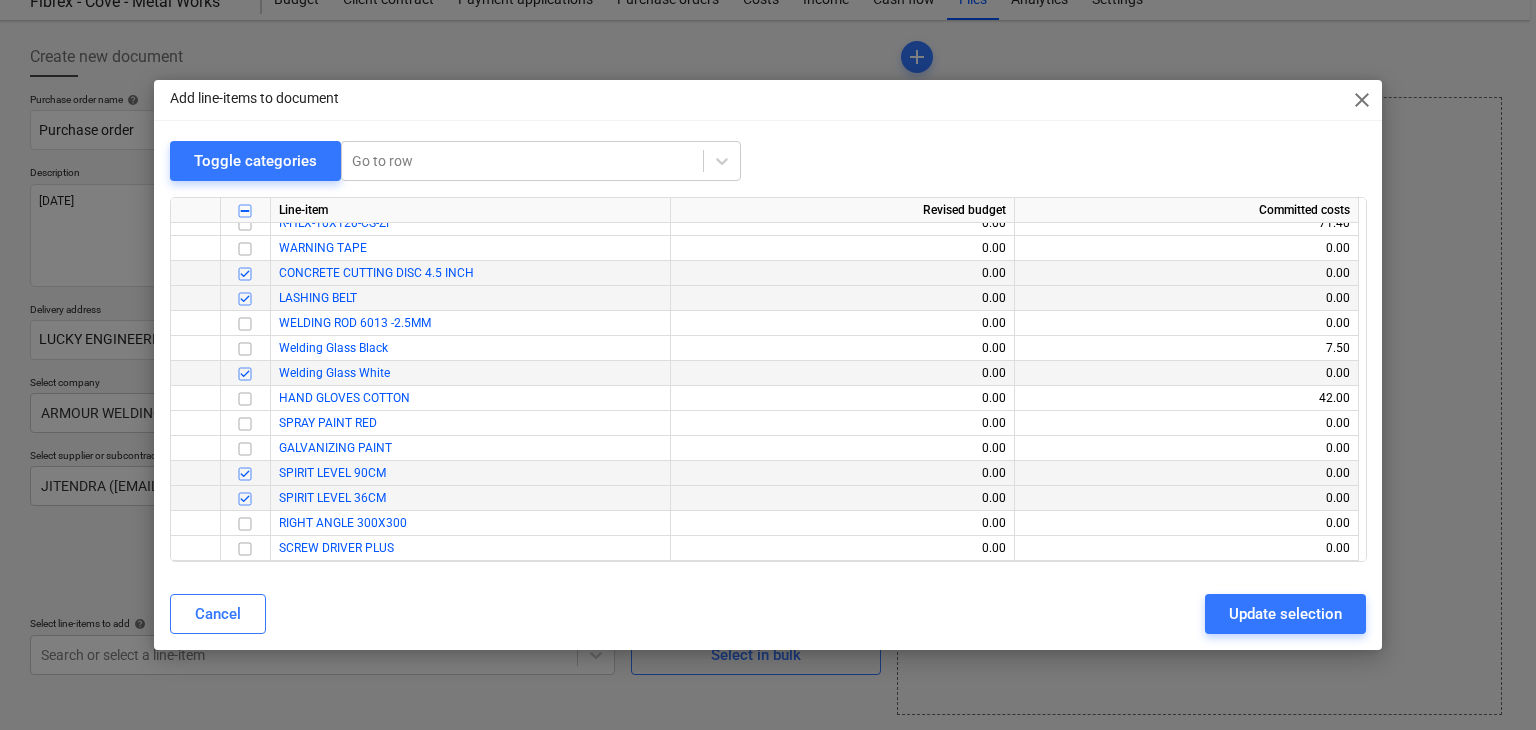 scroll, scrollTop: 20287, scrollLeft: 0, axis: vertical 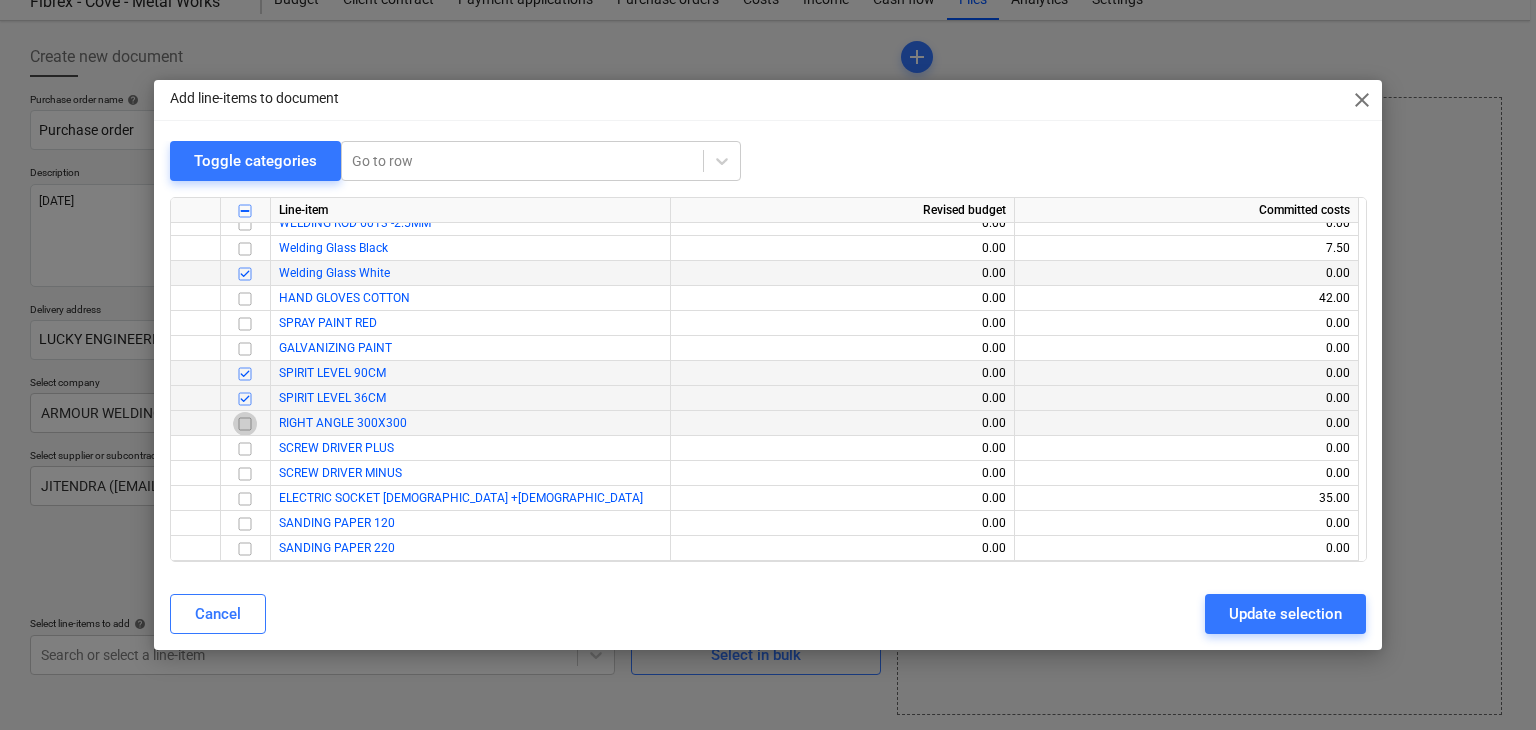 click at bounding box center [245, 424] 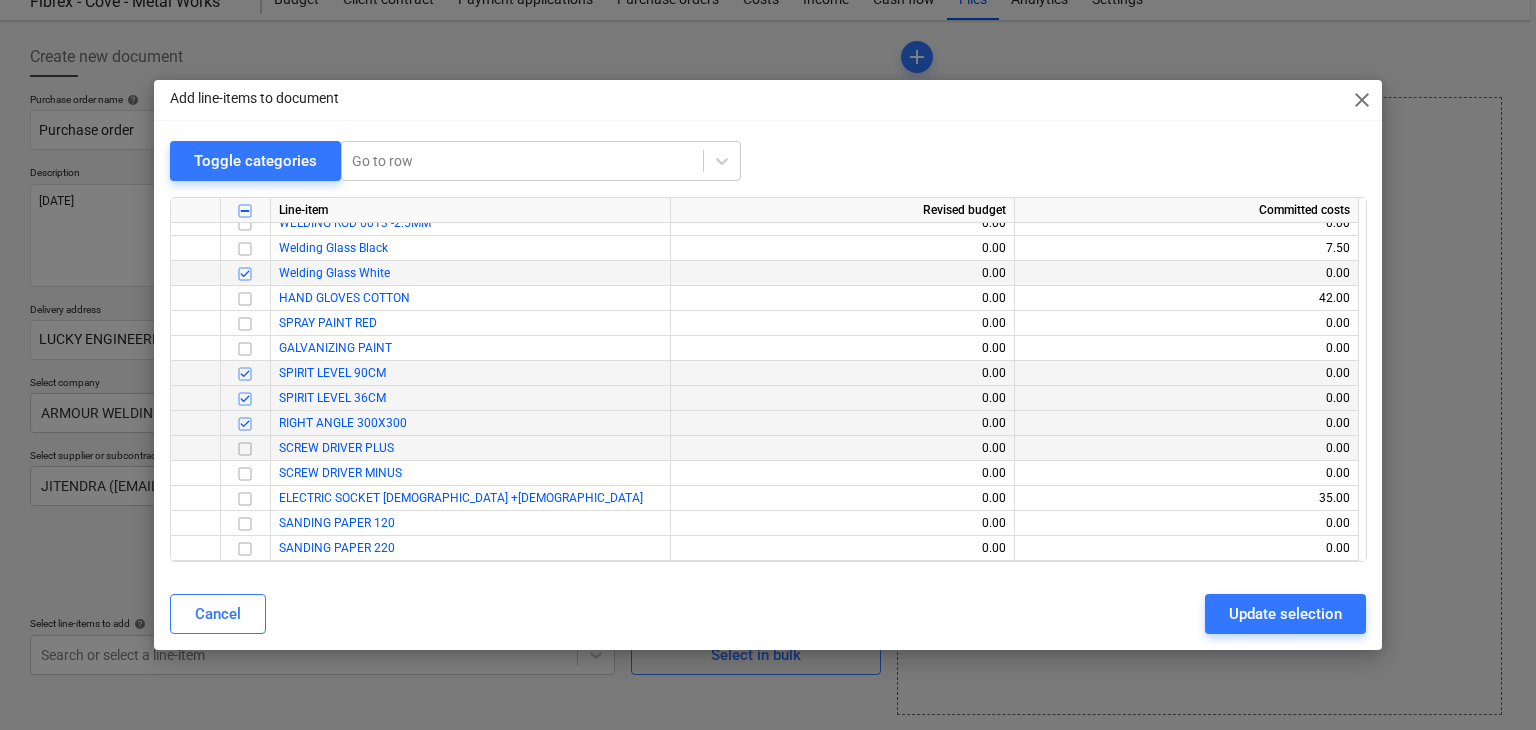 click at bounding box center [245, 449] 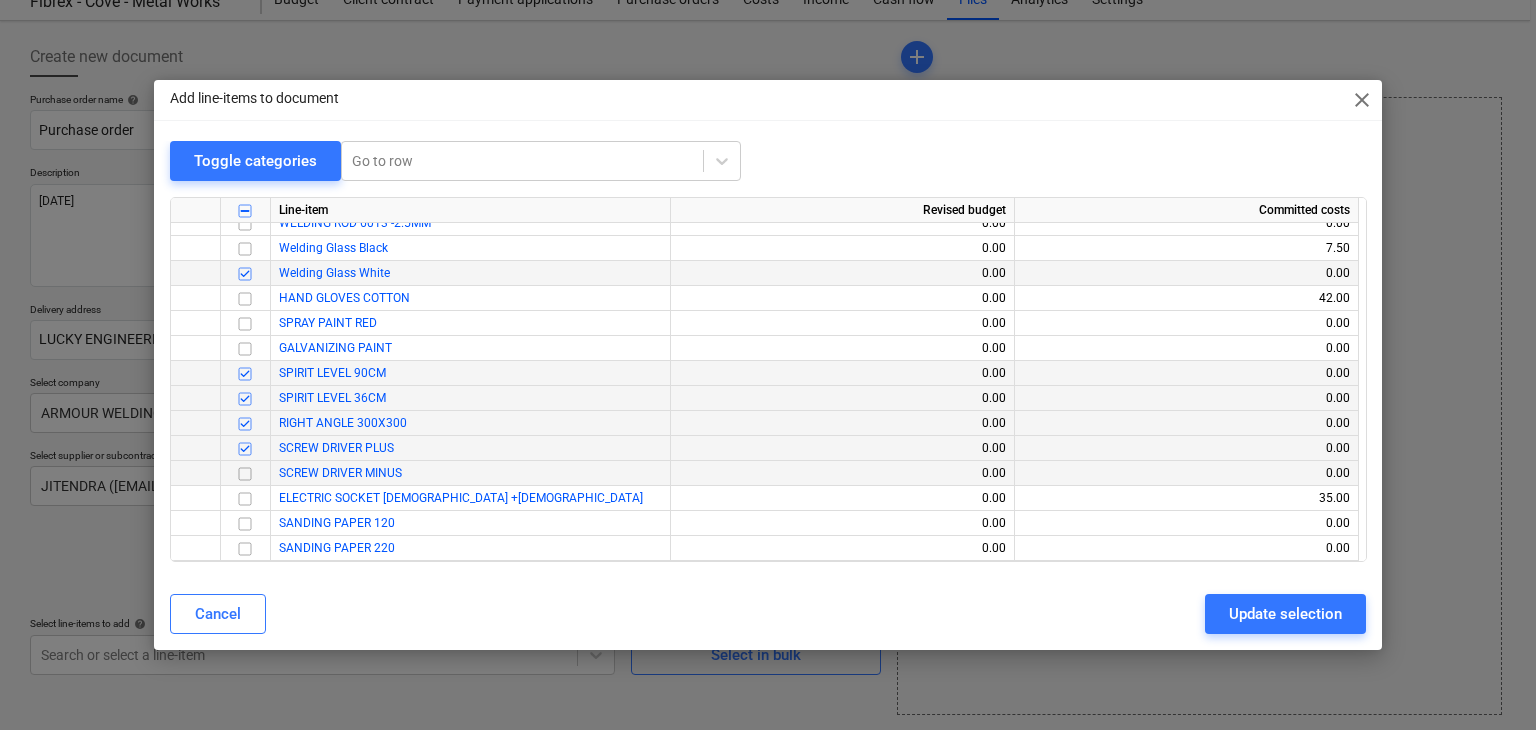 click at bounding box center (245, 474) 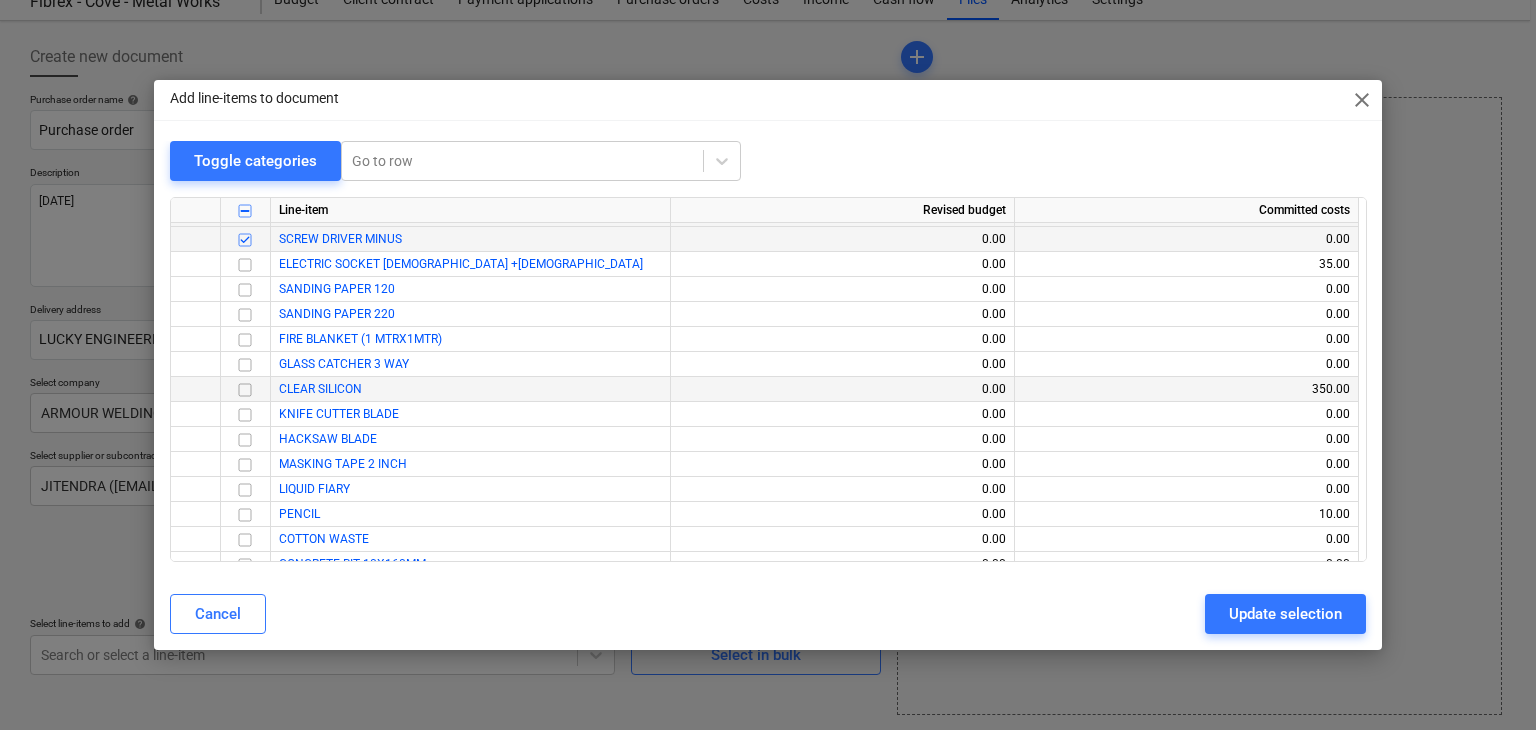scroll, scrollTop: 20487, scrollLeft: 0, axis: vertical 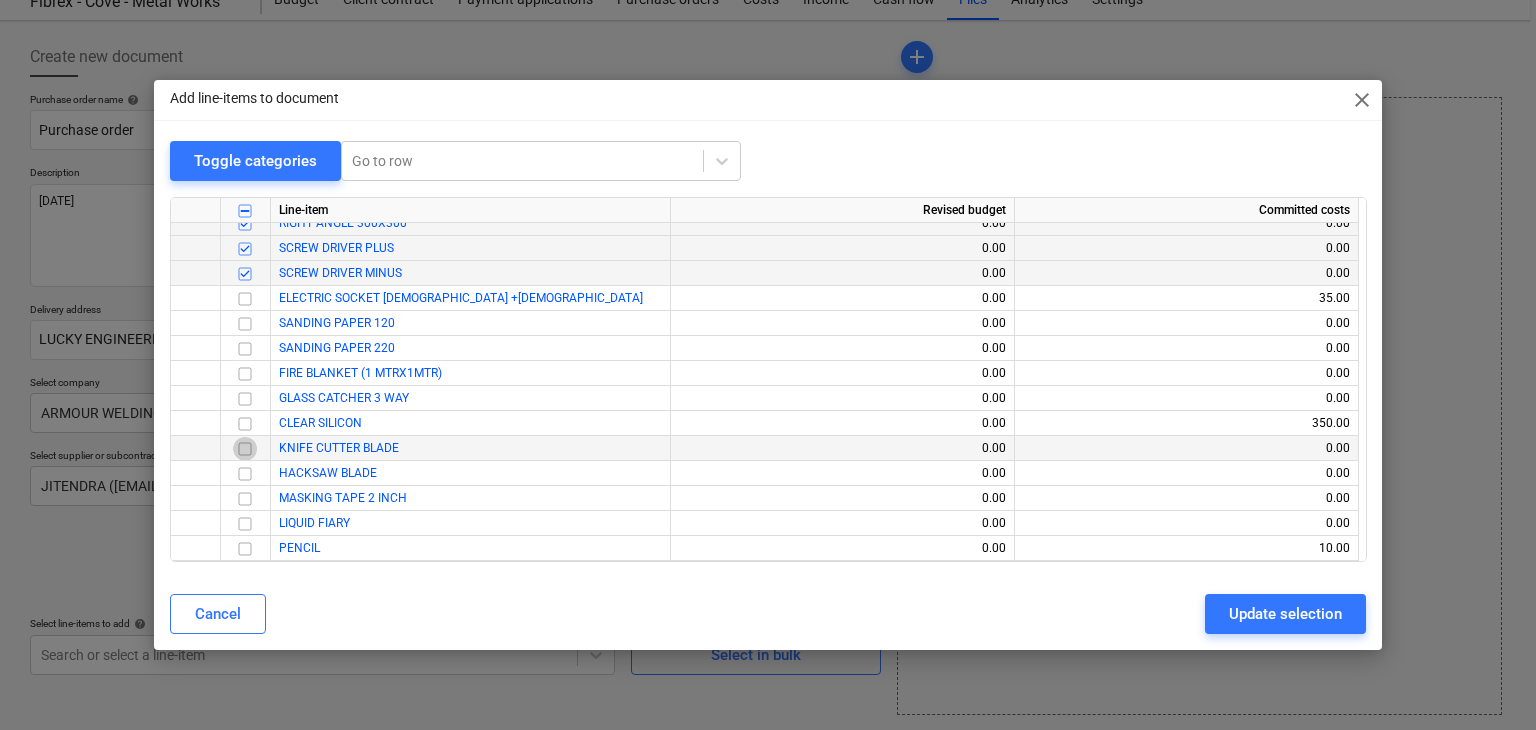 click at bounding box center [245, 449] 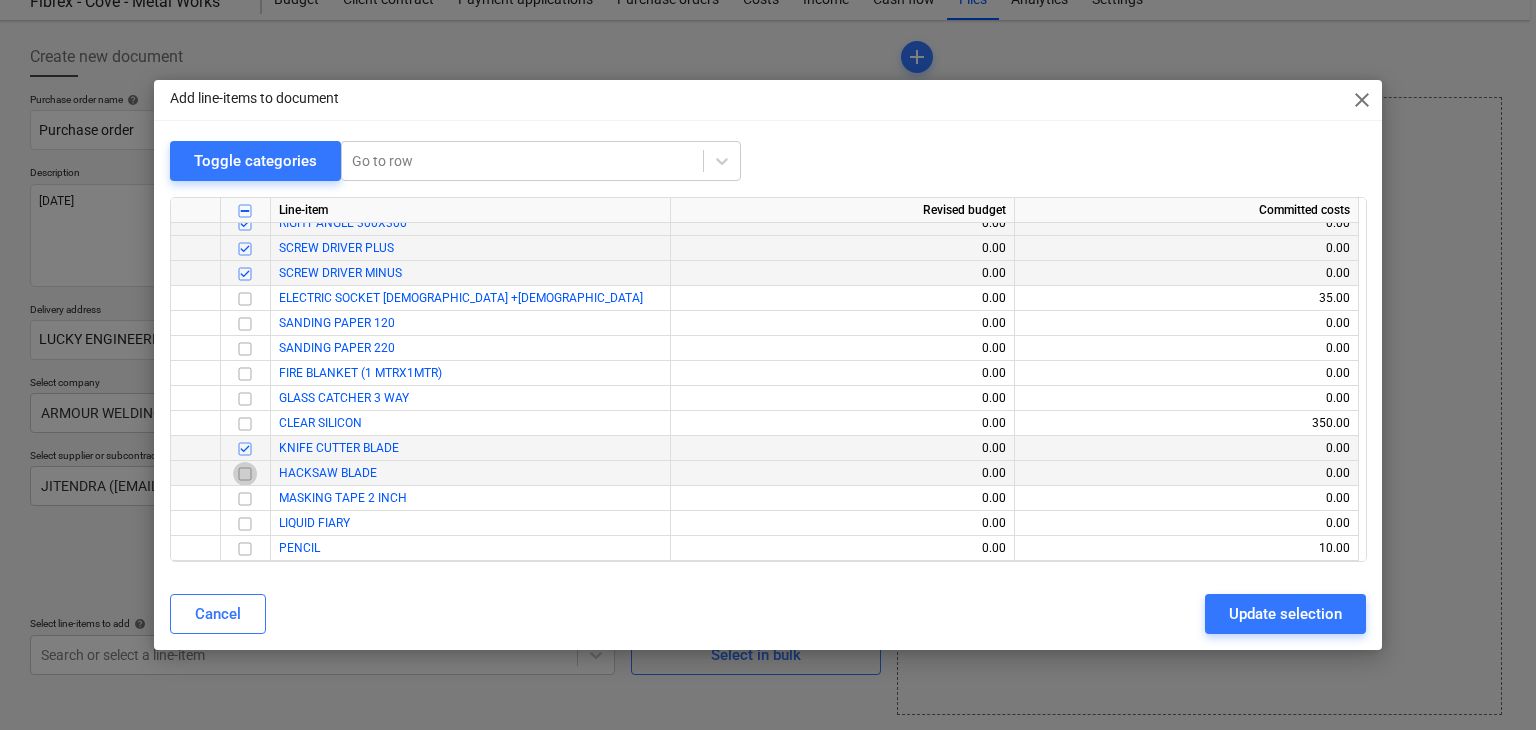 click at bounding box center (245, 474) 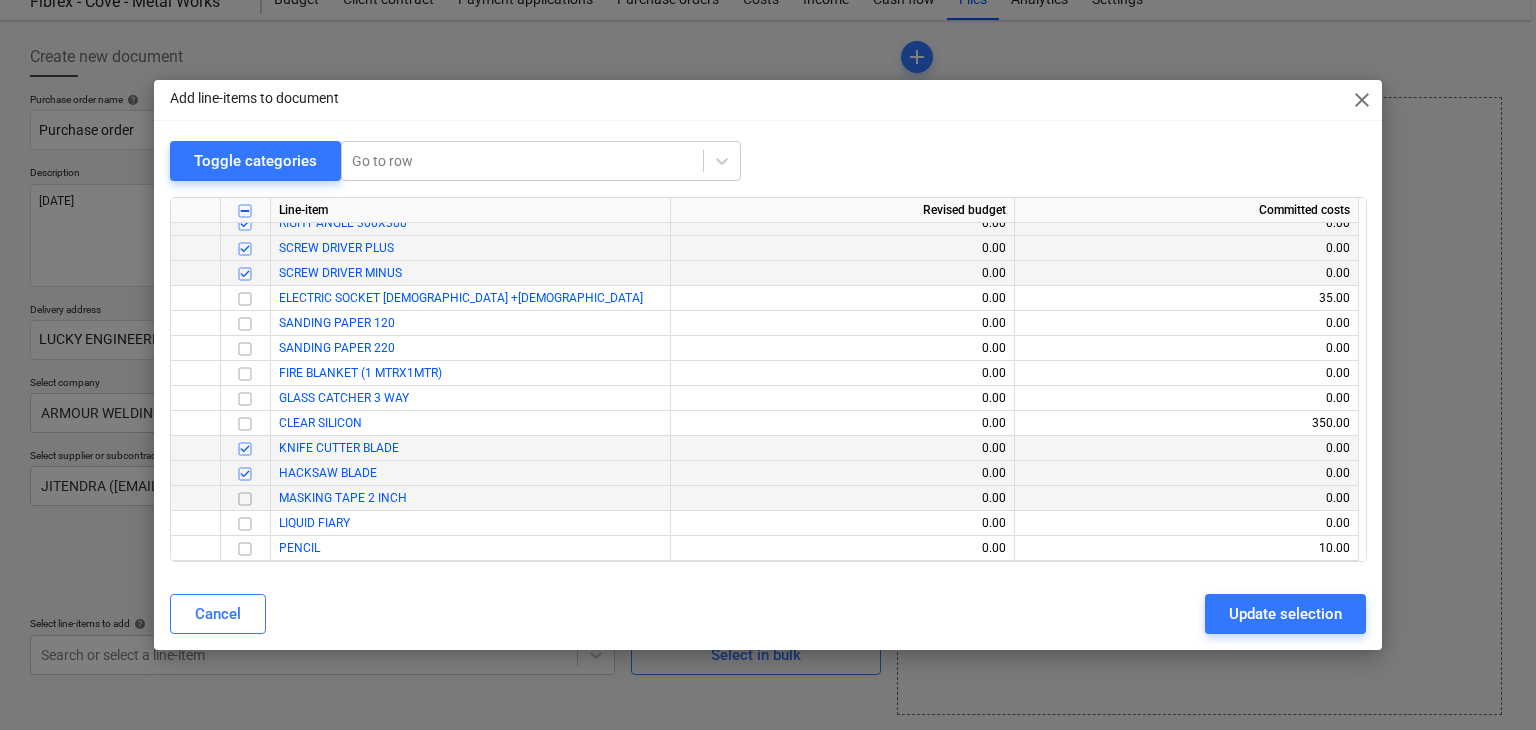 click at bounding box center [245, 499] 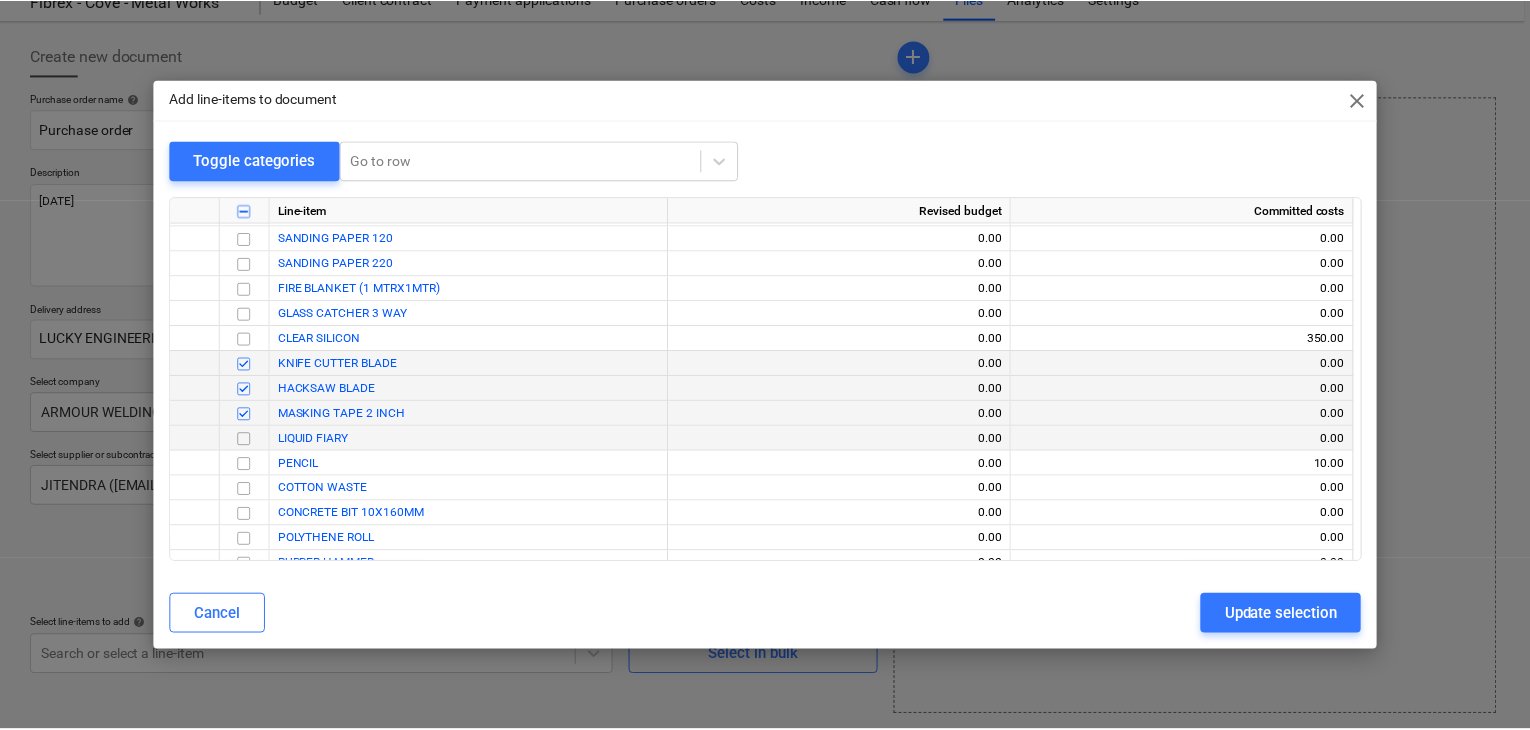 scroll, scrollTop: 20687, scrollLeft: 0, axis: vertical 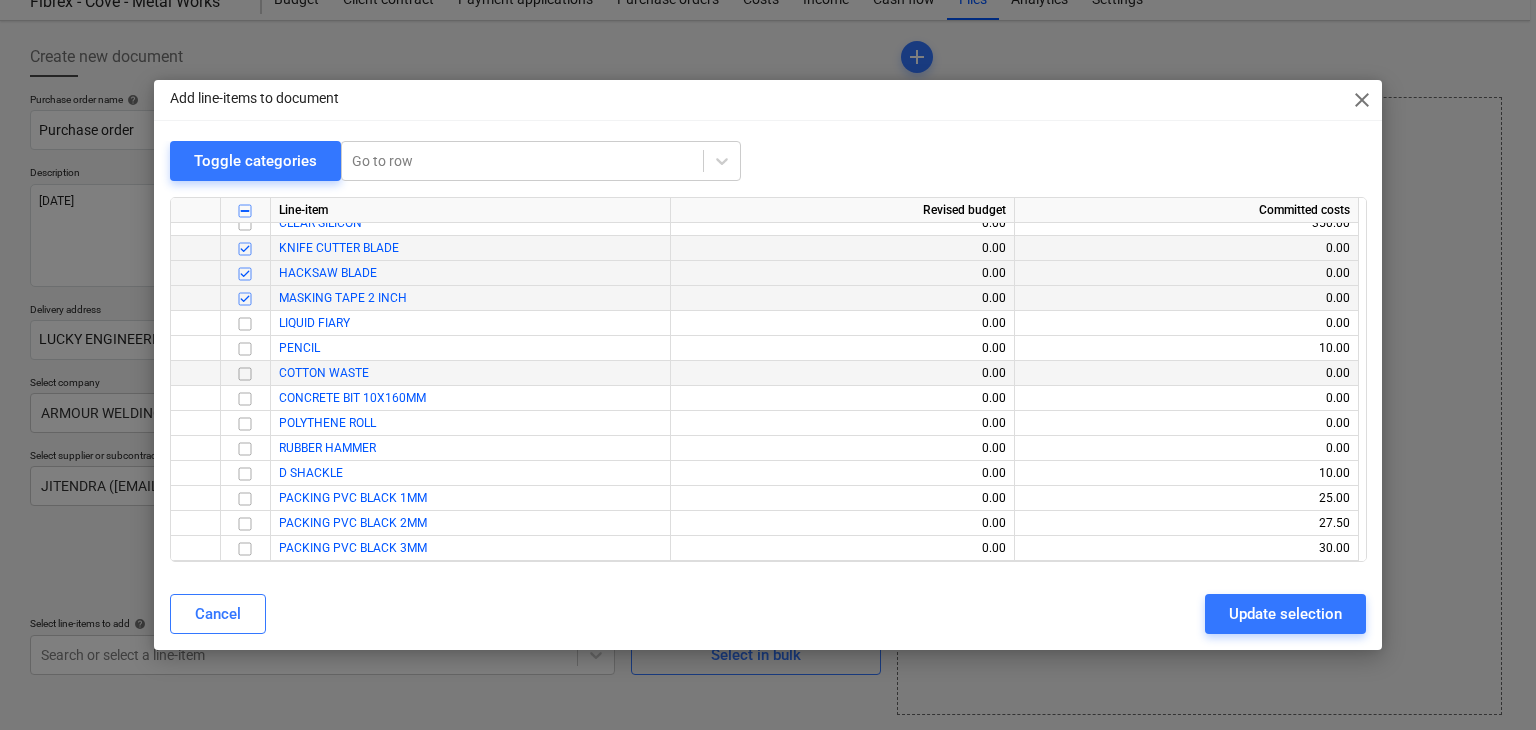 click at bounding box center (245, 374) 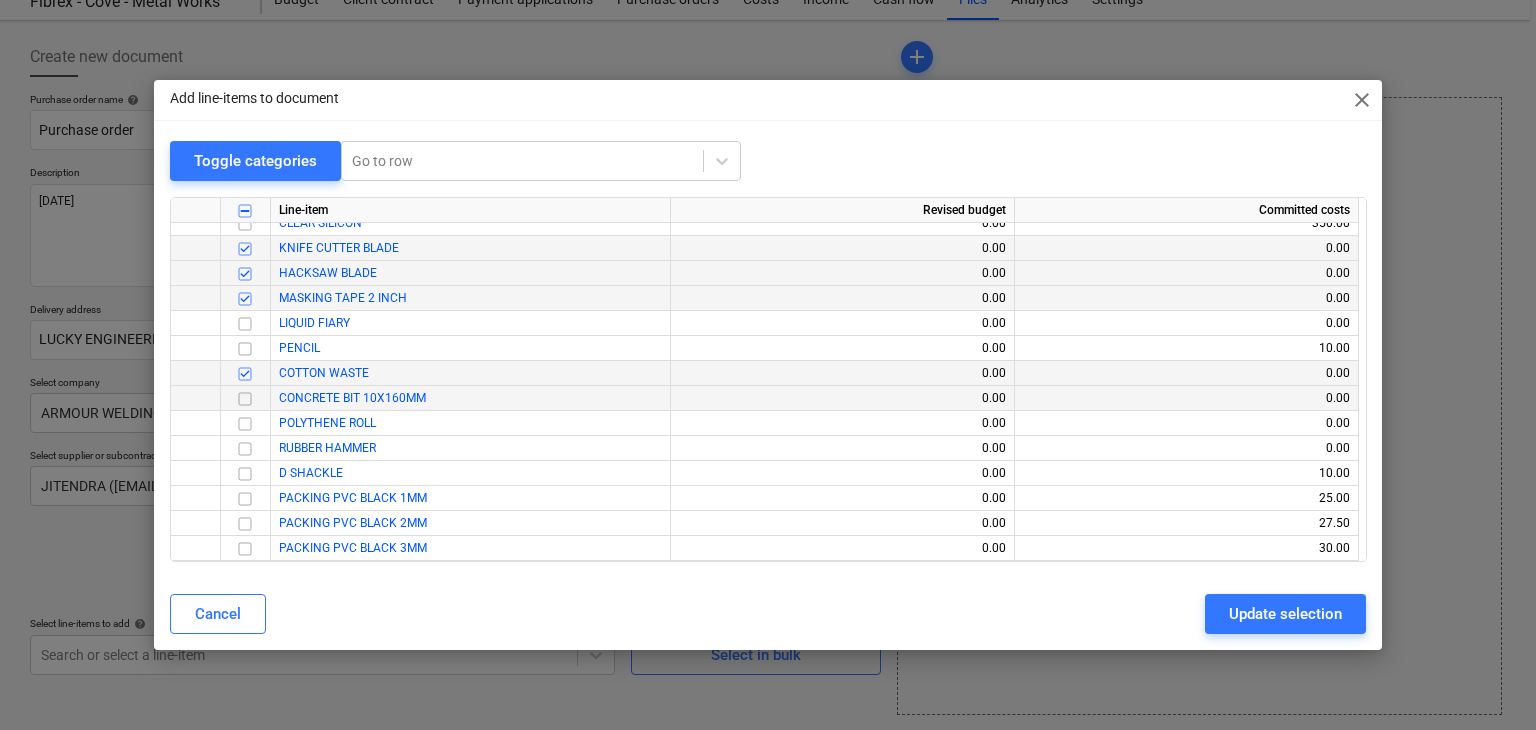 click at bounding box center (245, 399) 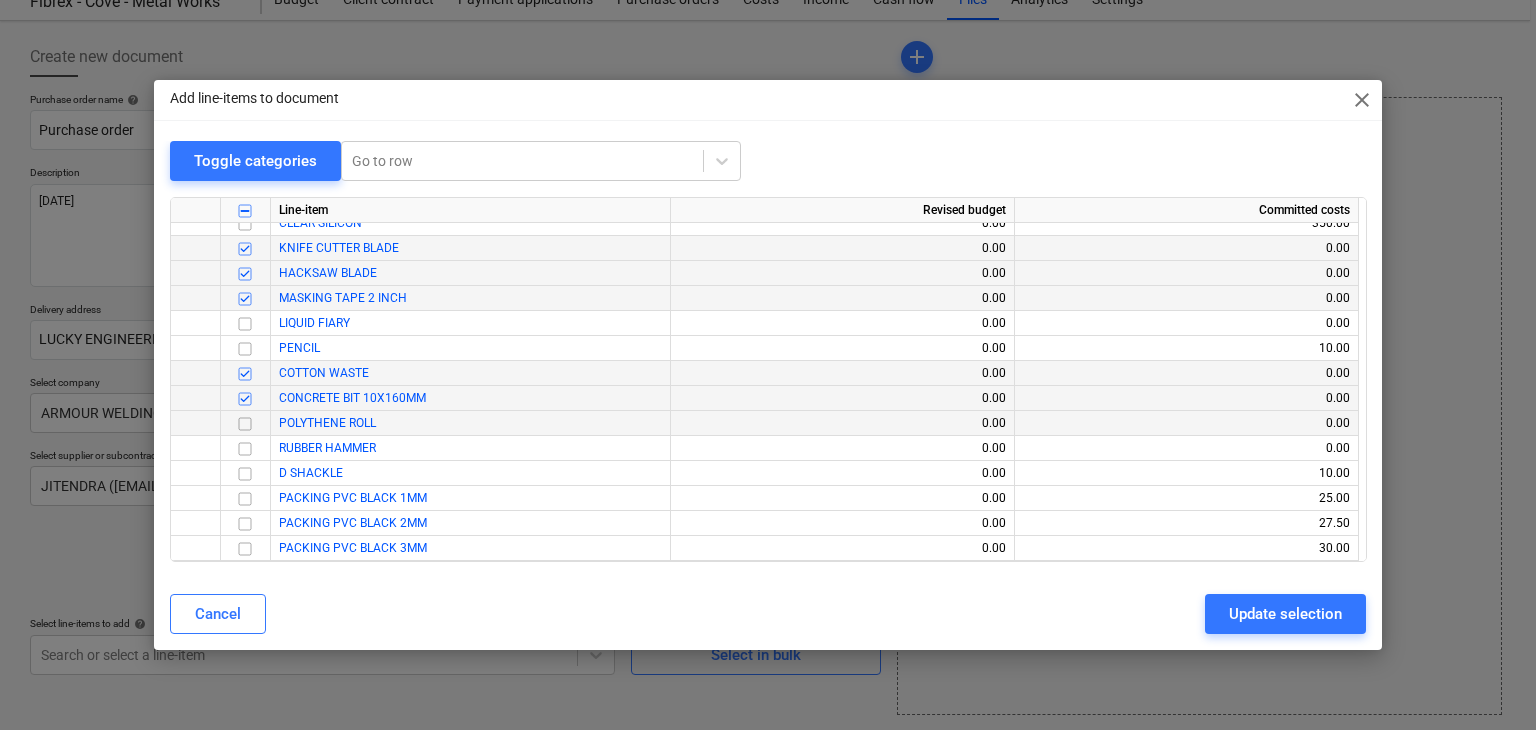 click at bounding box center (245, 424) 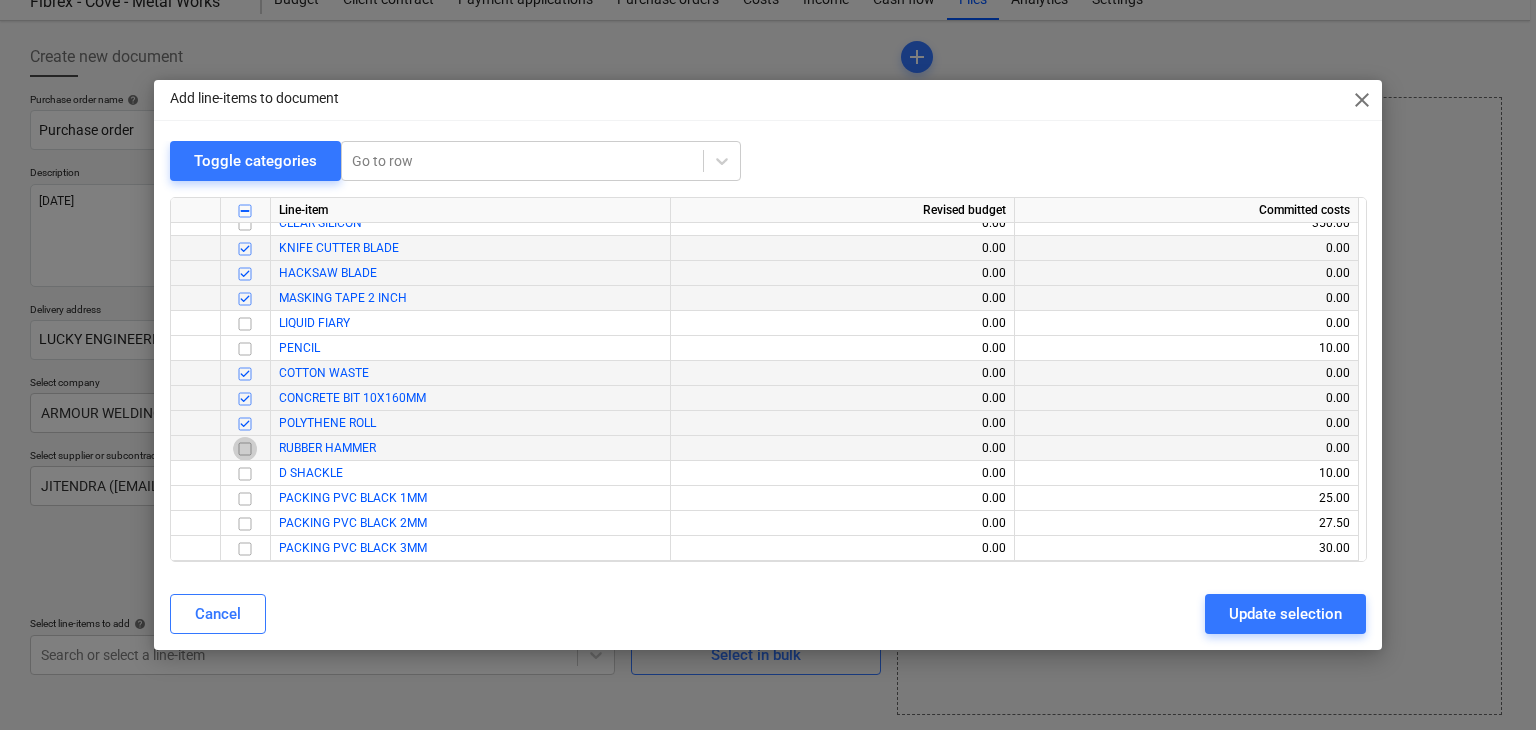 drag, startPoint x: 248, startPoint y: 443, endPoint x: 308, endPoint y: 465, distance: 63.90618 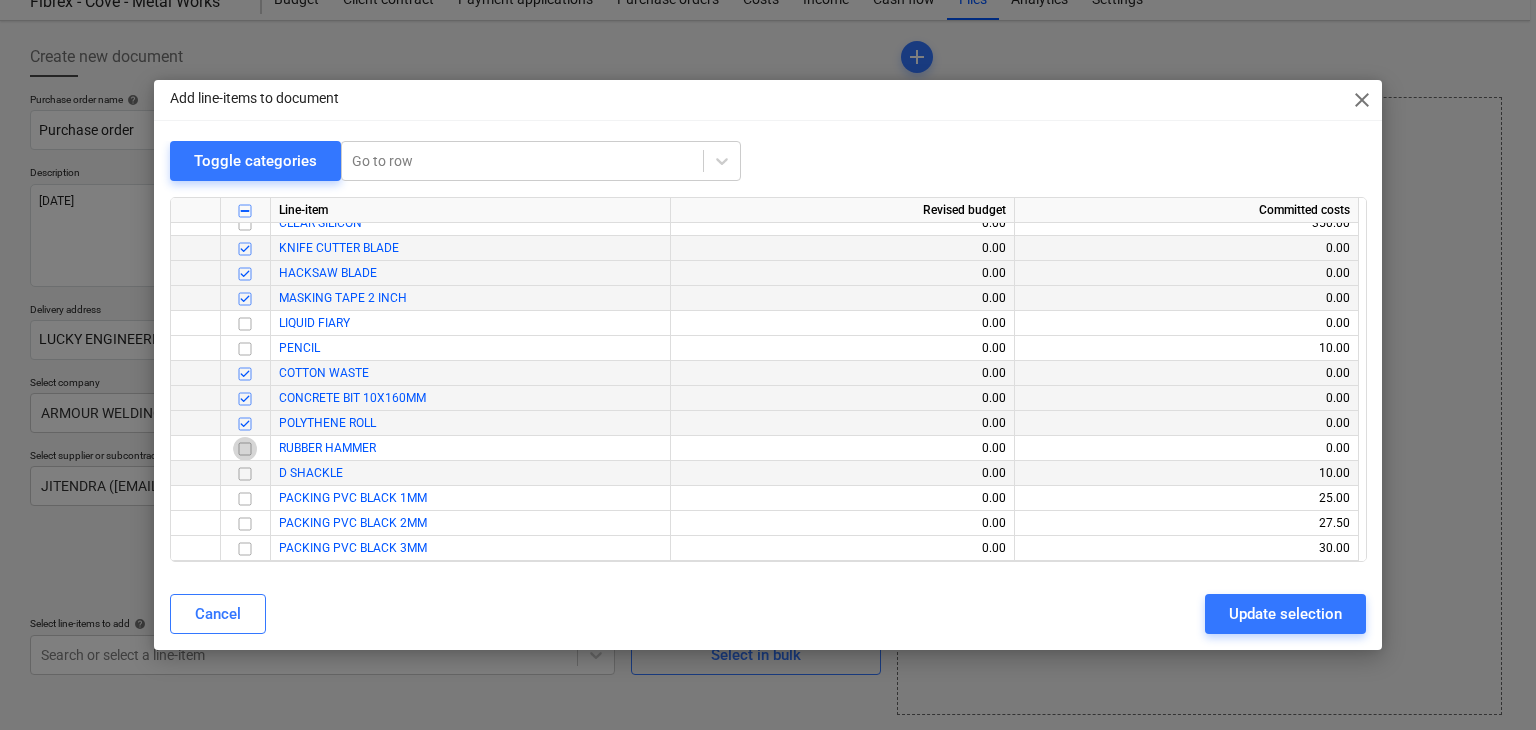 click at bounding box center (245, 449) 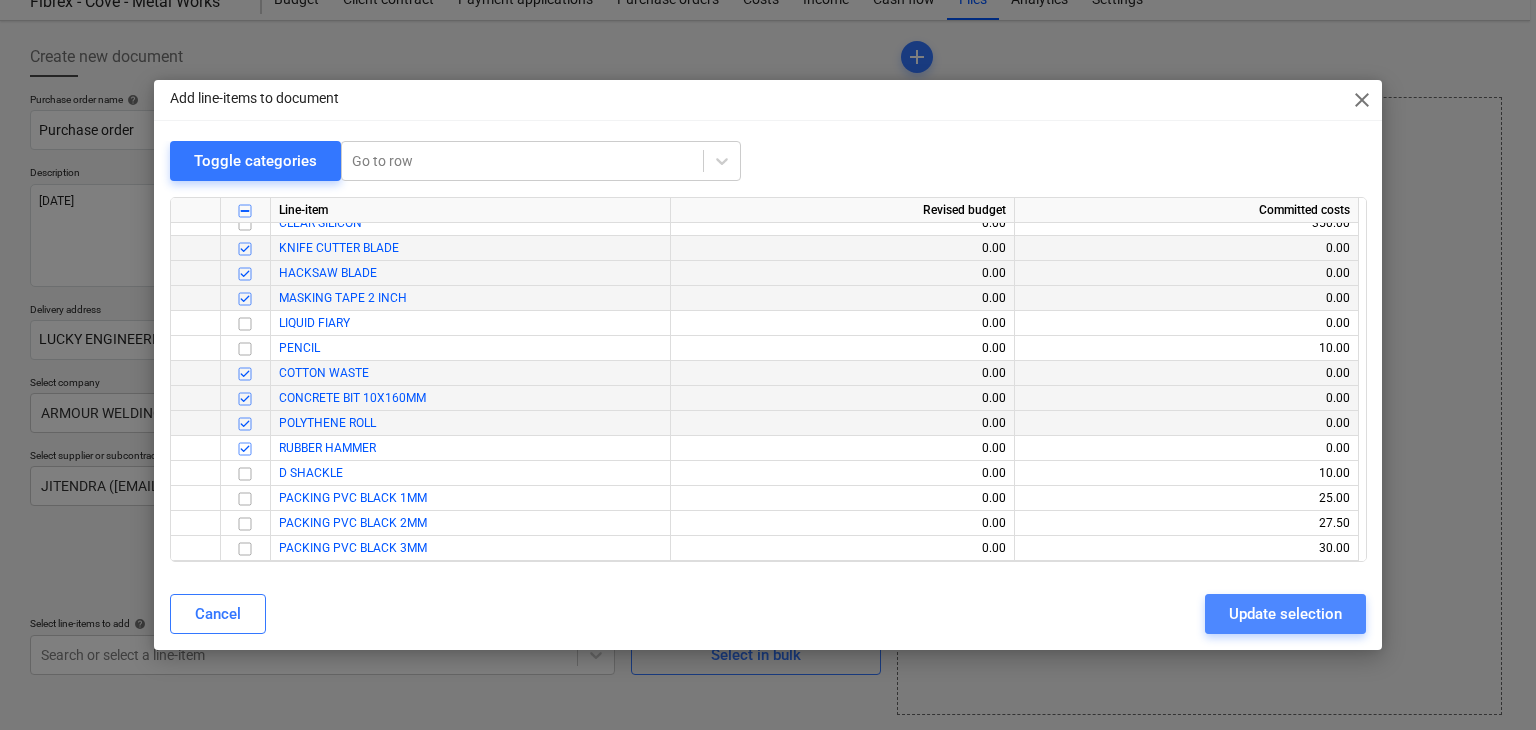 click on "Update selection" at bounding box center [1285, 614] 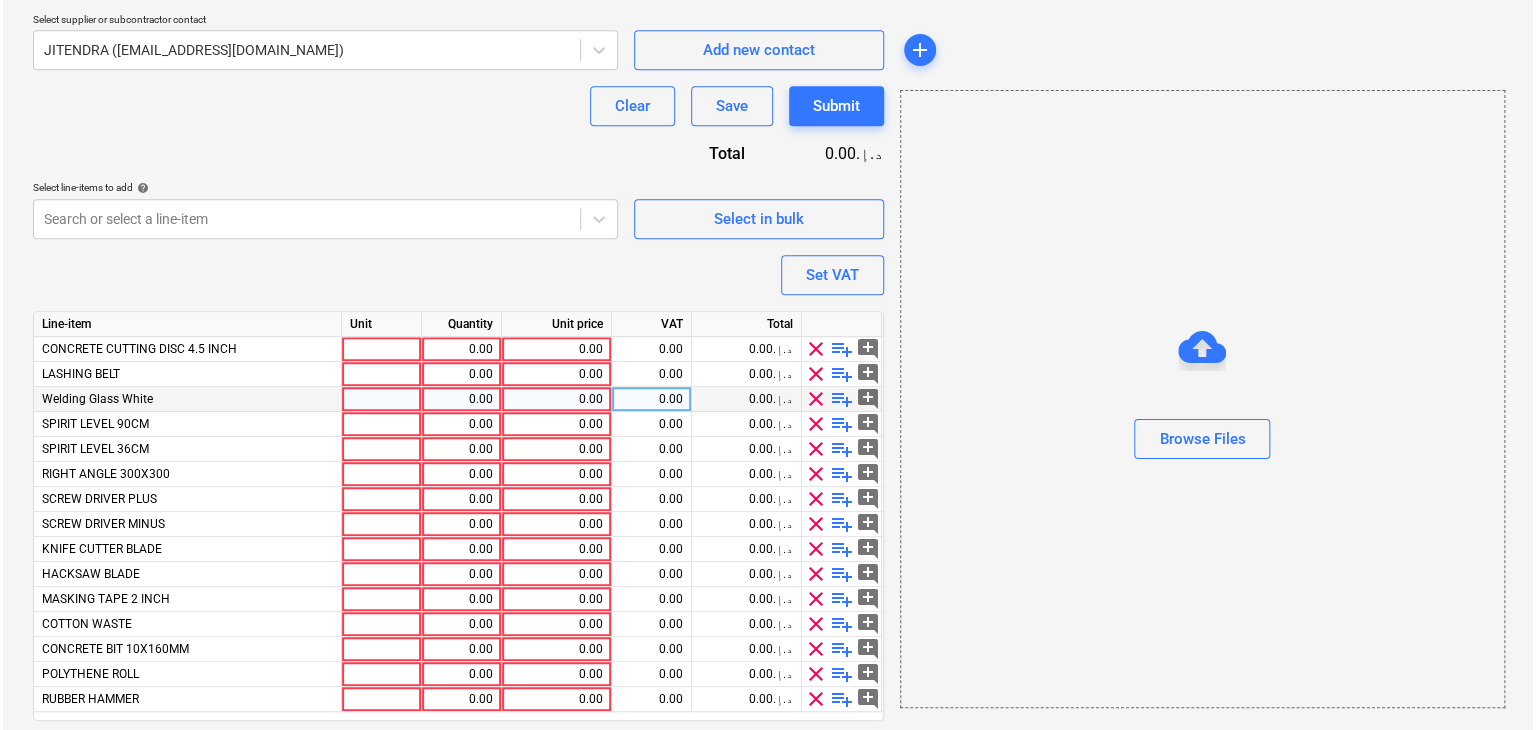scroll, scrollTop: 569, scrollLeft: 0, axis: vertical 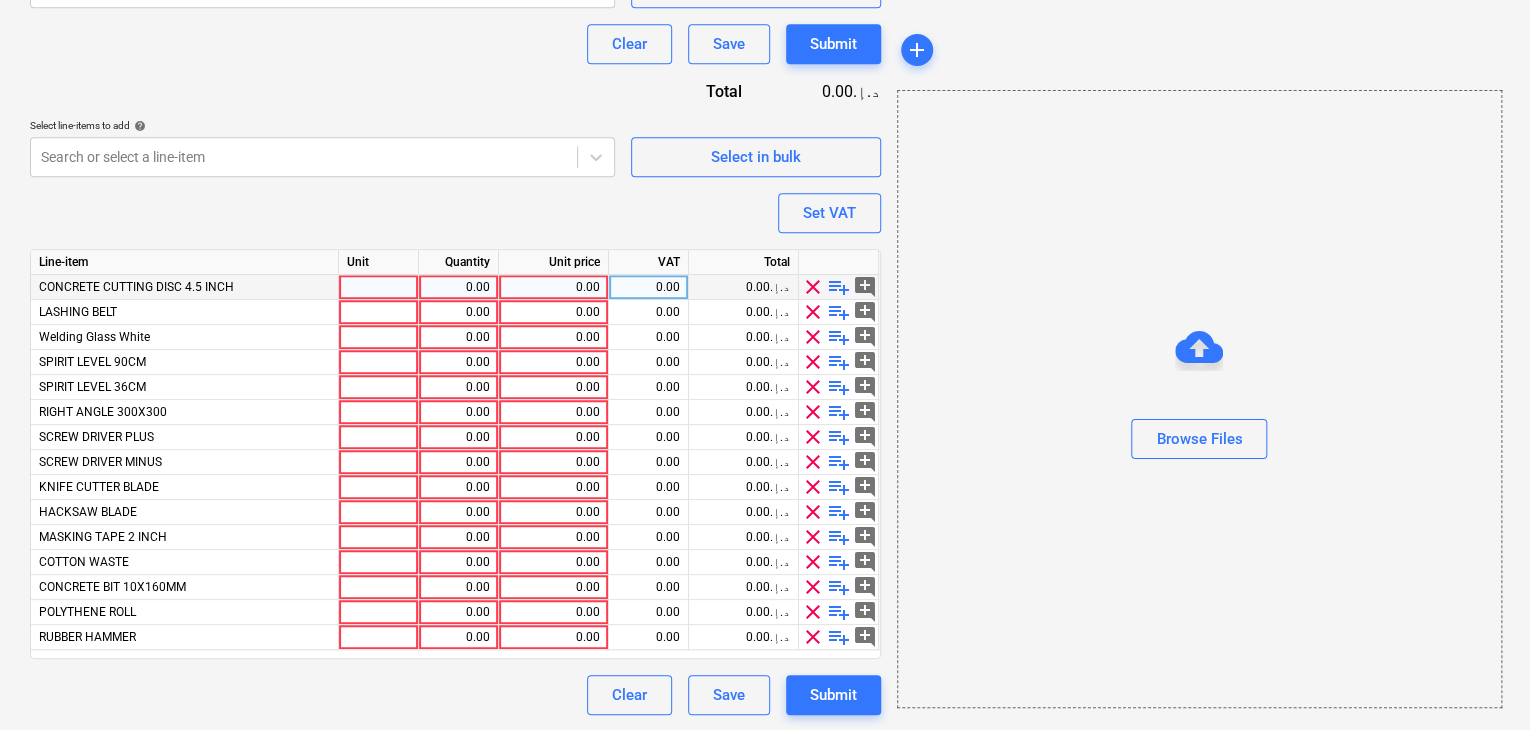 click at bounding box center [379, 287] 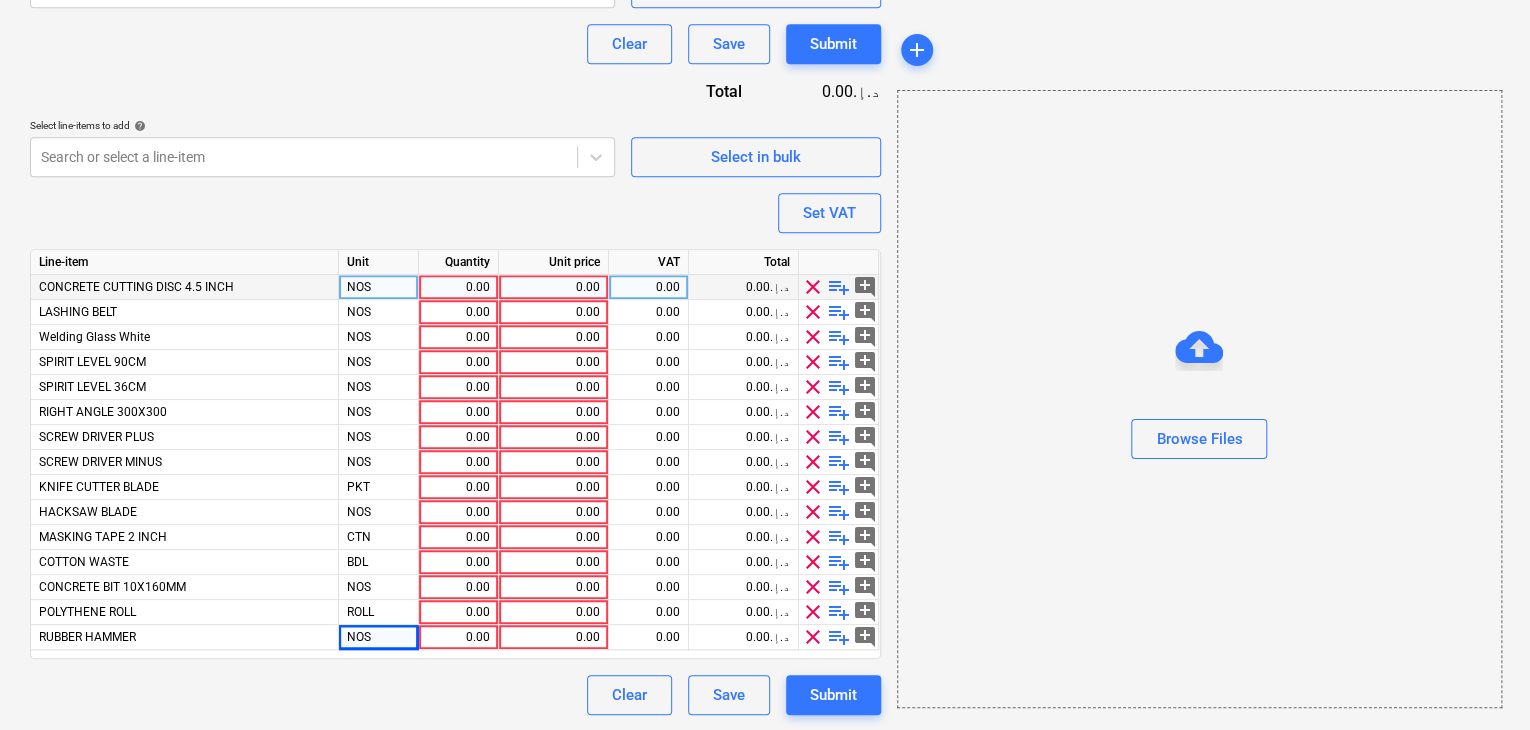 click on "0.00" at bounding box center (458, 287) 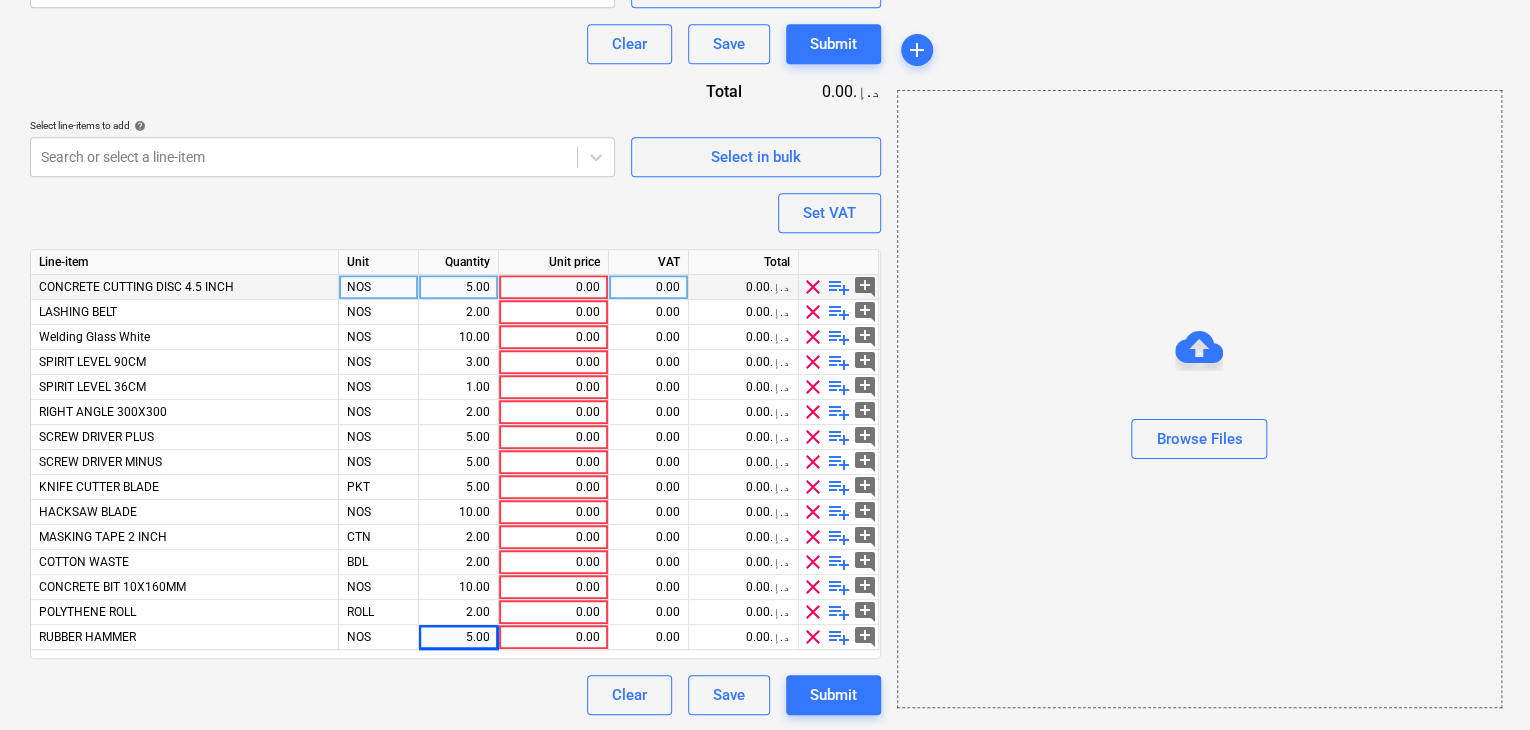 click on "0.00" at bounding box center [553, 287] 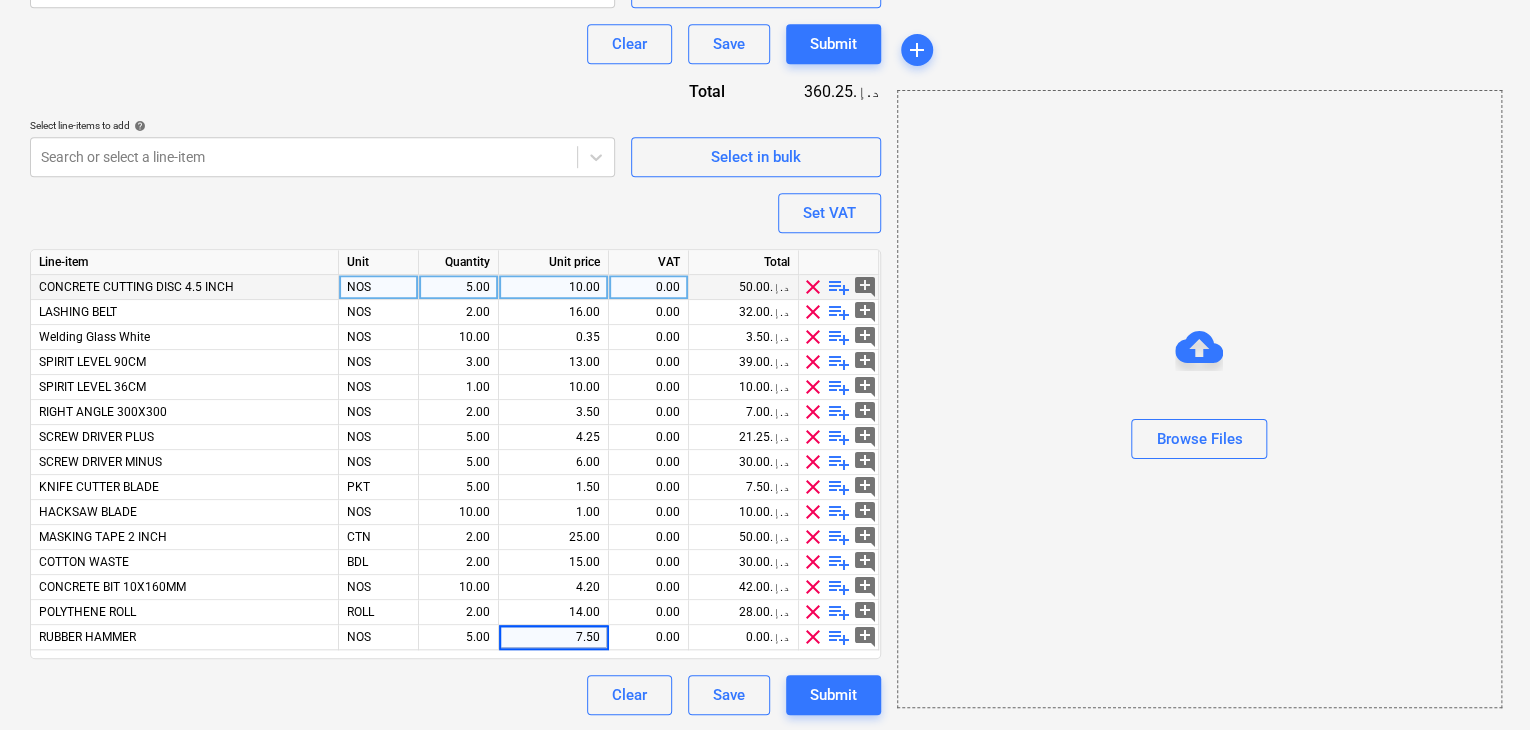 click on "Browse Files" at bounding box center [1199, 399] 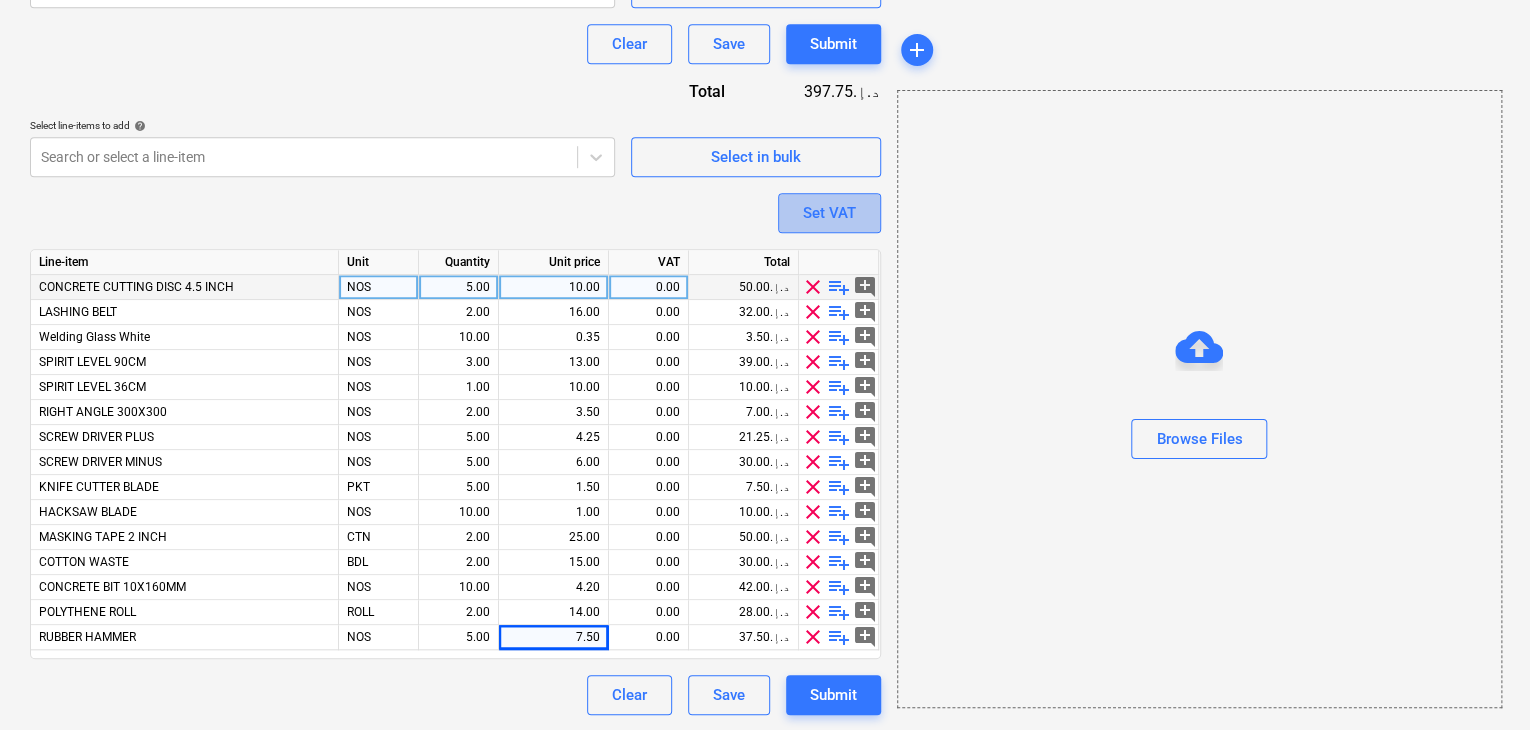 click on "Set VAT" at bounding box center [829, 213] 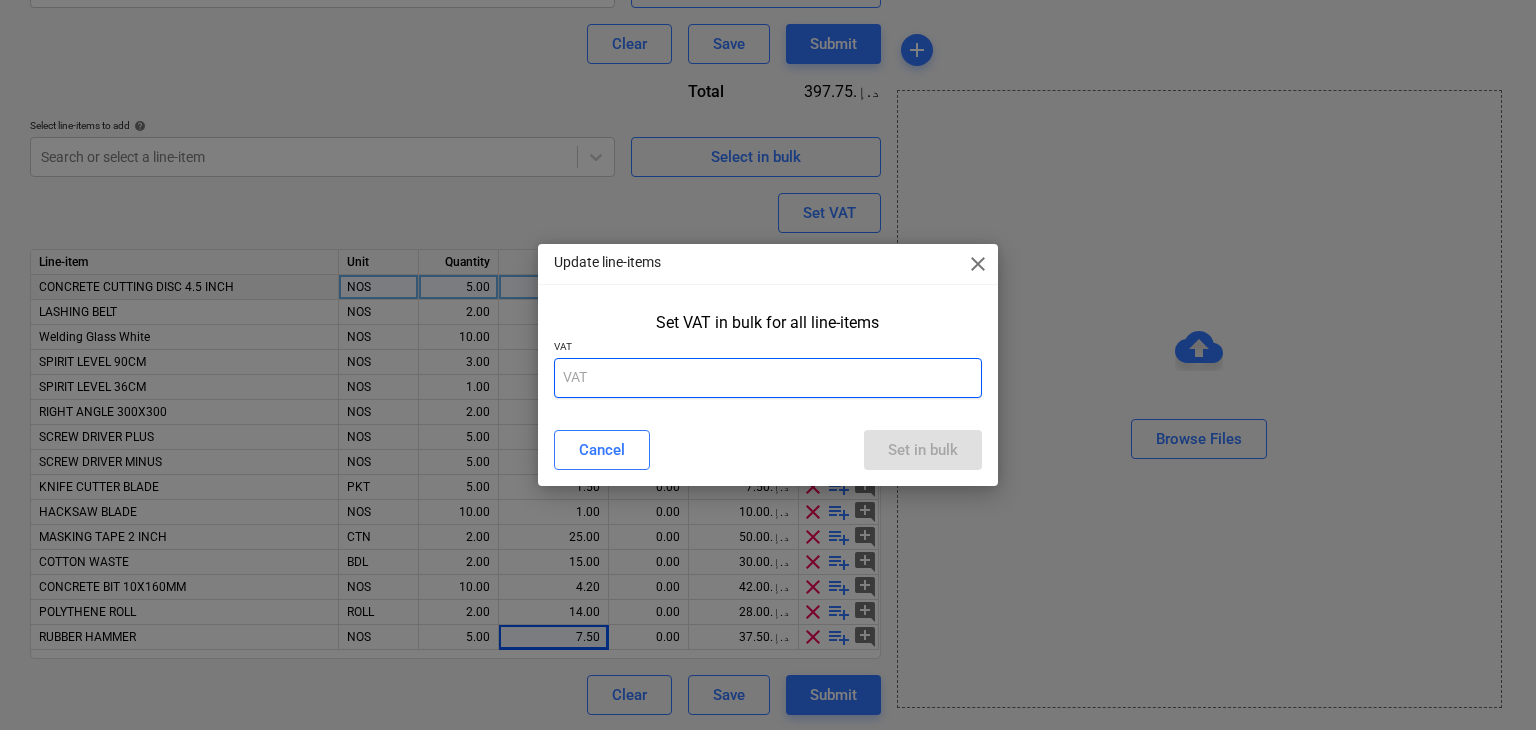 click at bounding box center [768, 378] 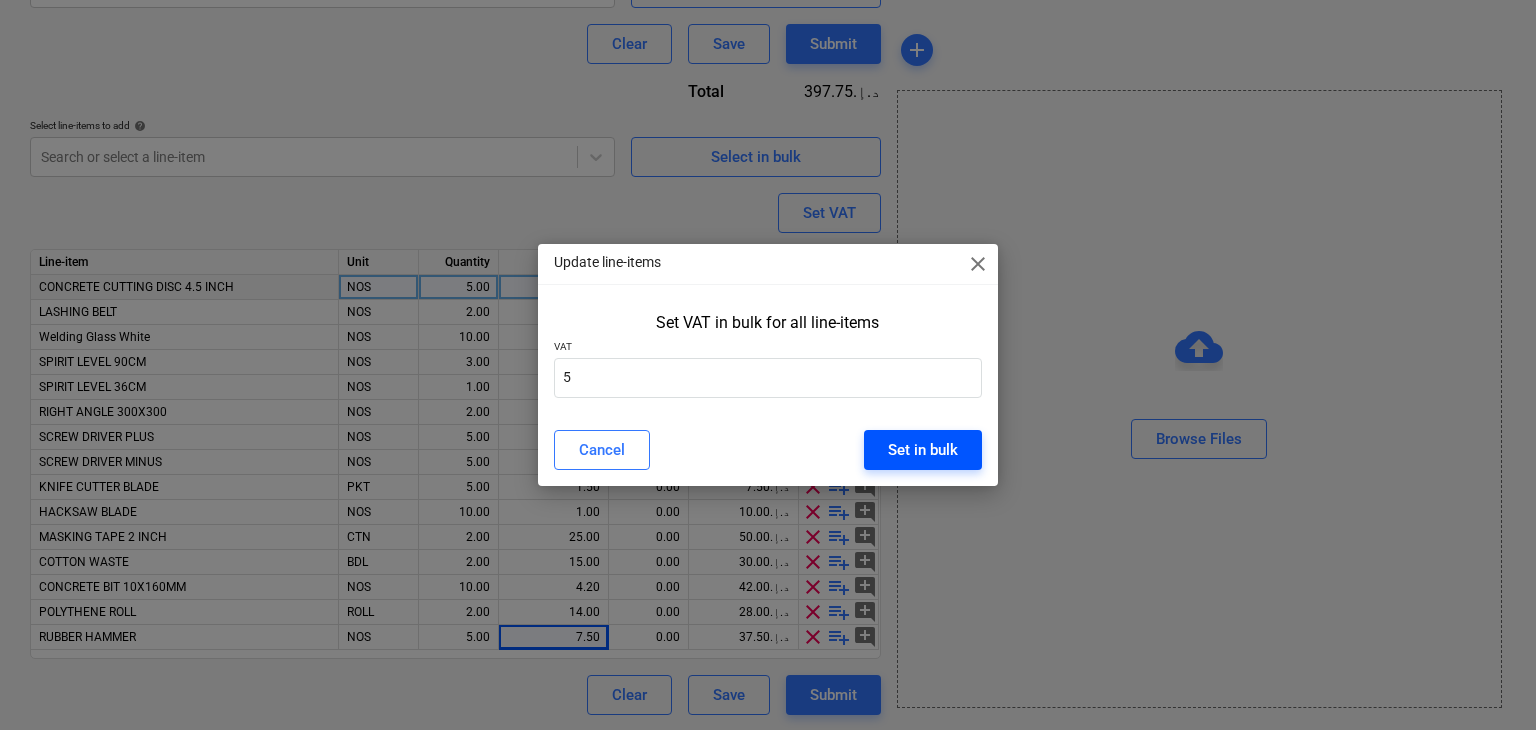 click on "Set in bulk" at bounding box center (923, 450) 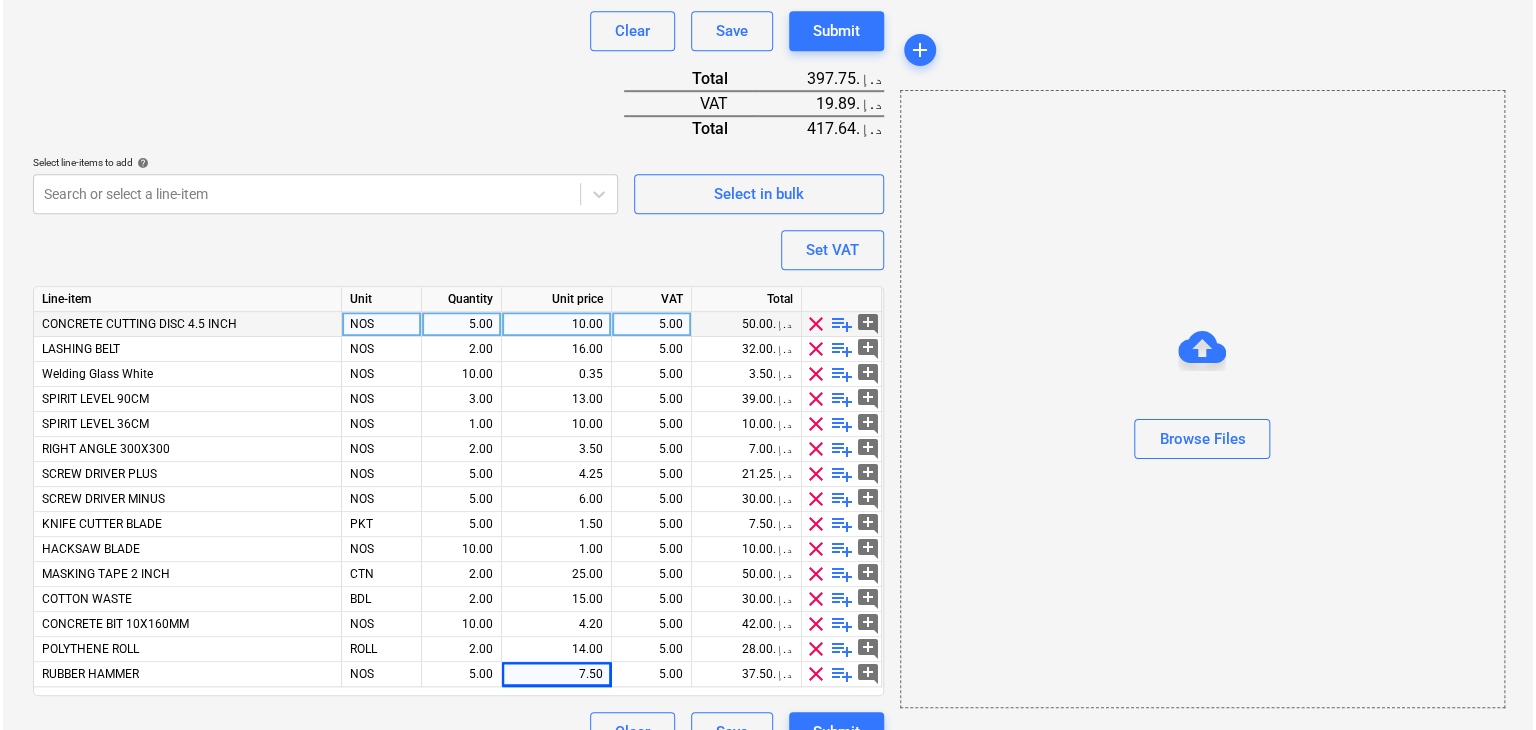 scroll, scrollTop: 619, scrollLeft: 0, axis: vertical 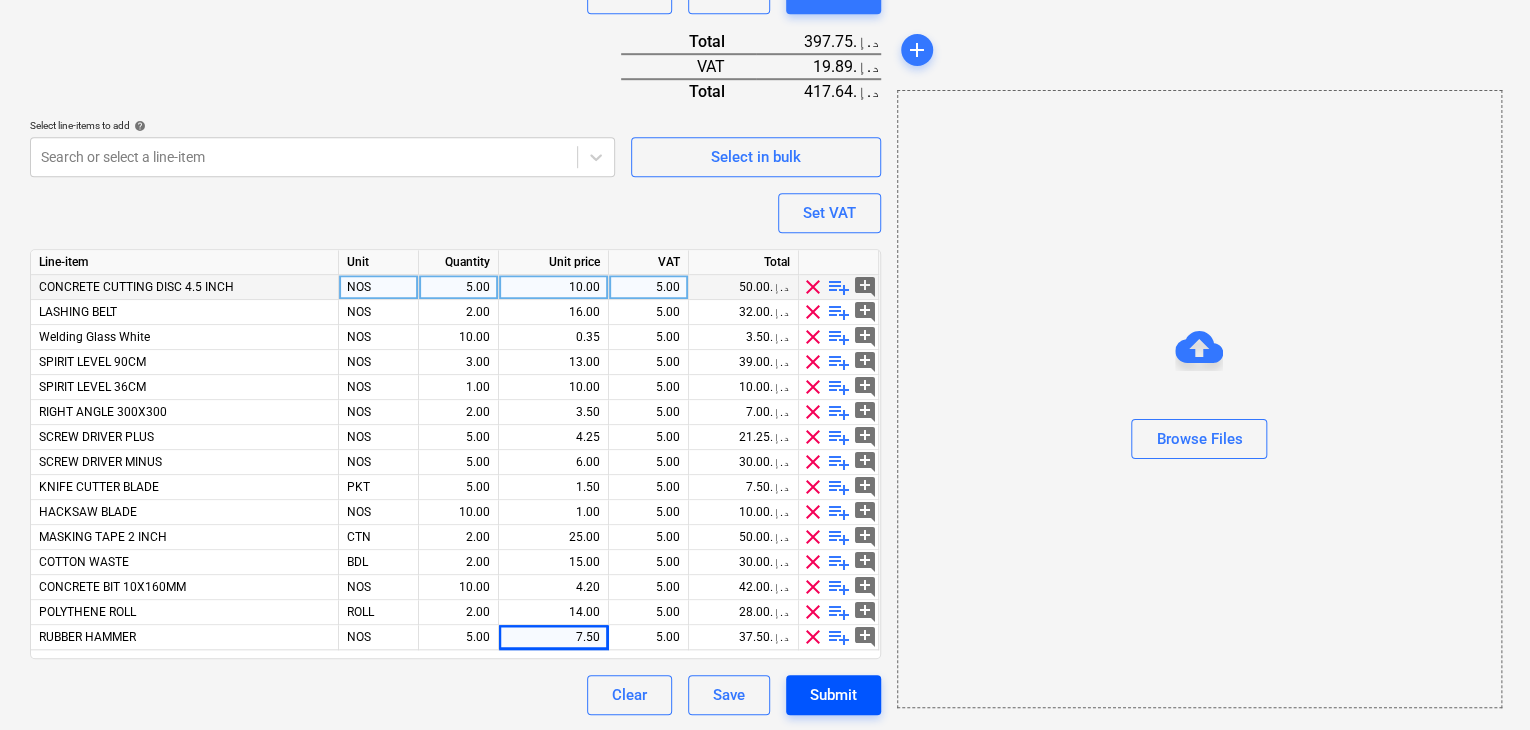 click on "Submit" at bounding box center [833, 695] 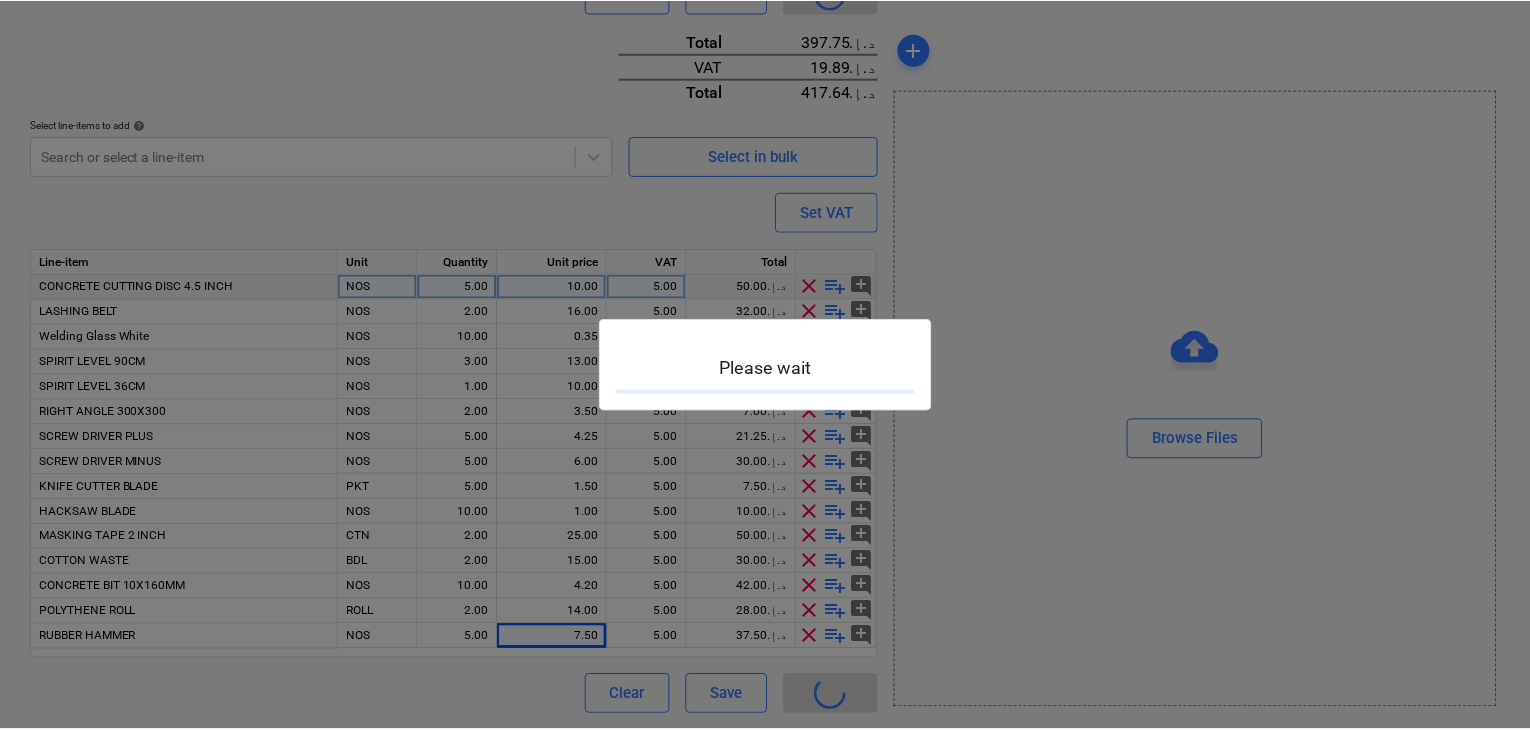 scroll, scrollTop: 0, scrollLeft: 0, axis: both 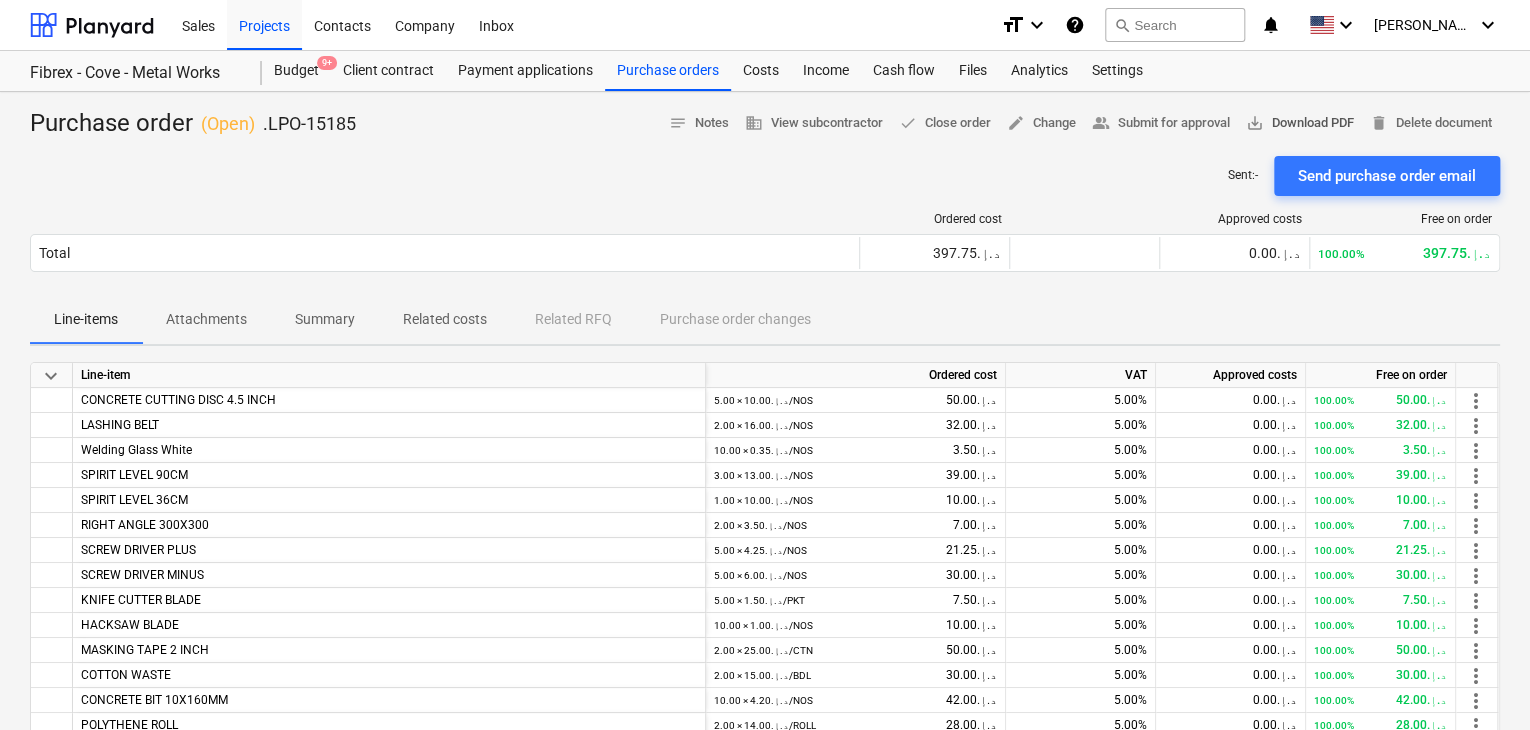click on "save_alt Download PDF" at bounding box center [1300, 123] 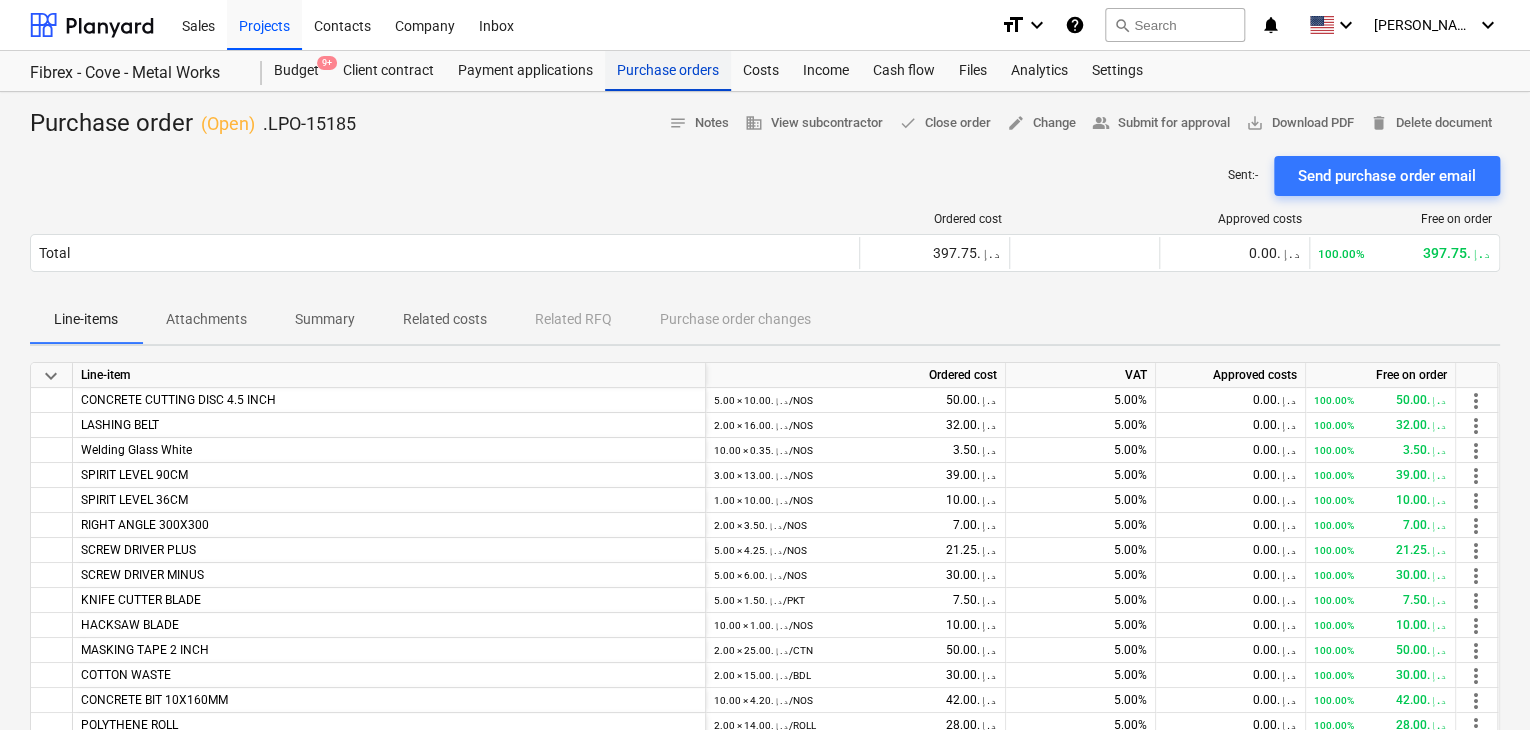 click on "Purchase orders" at bounding box center [668, 71] 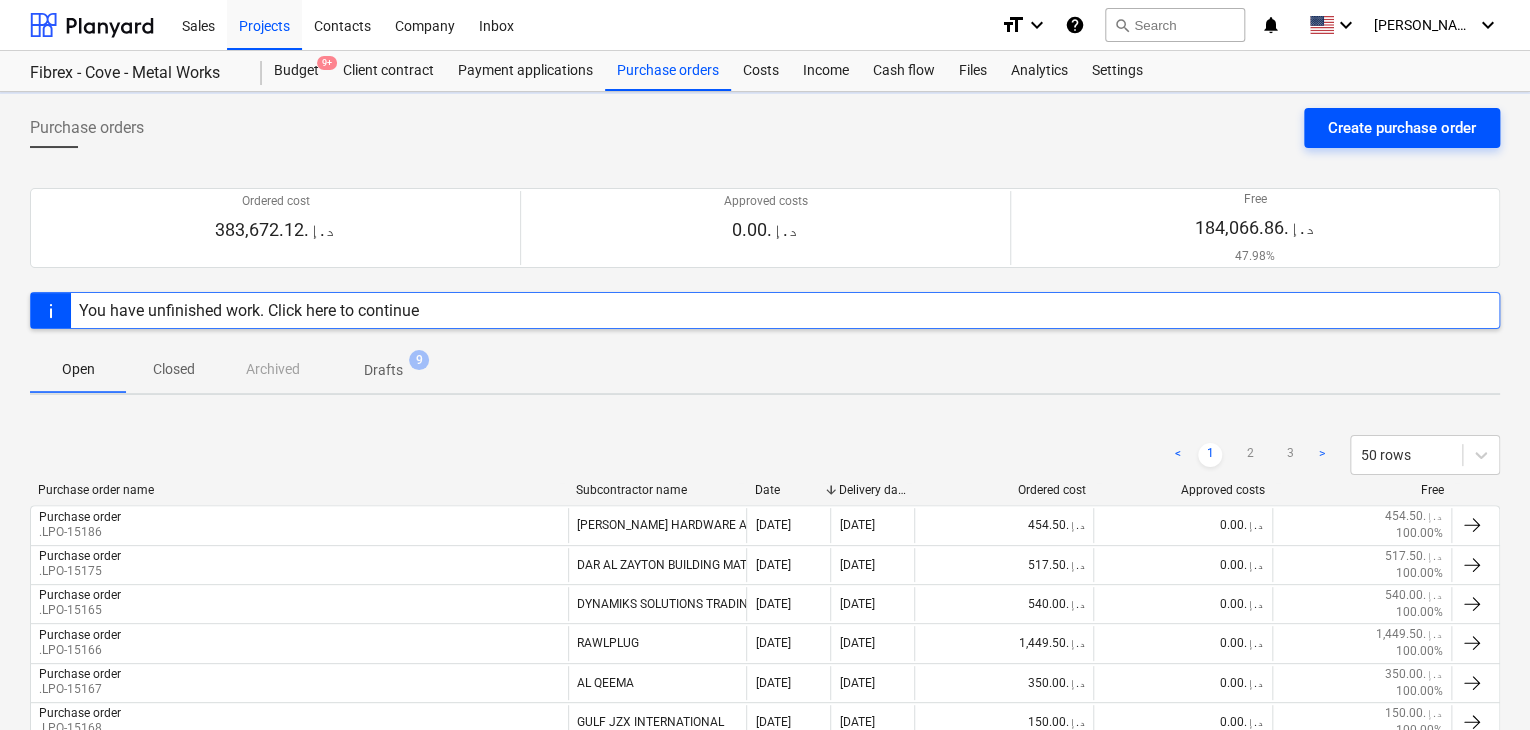 click on "Create purchase order" at bounding box center (1402, 128) 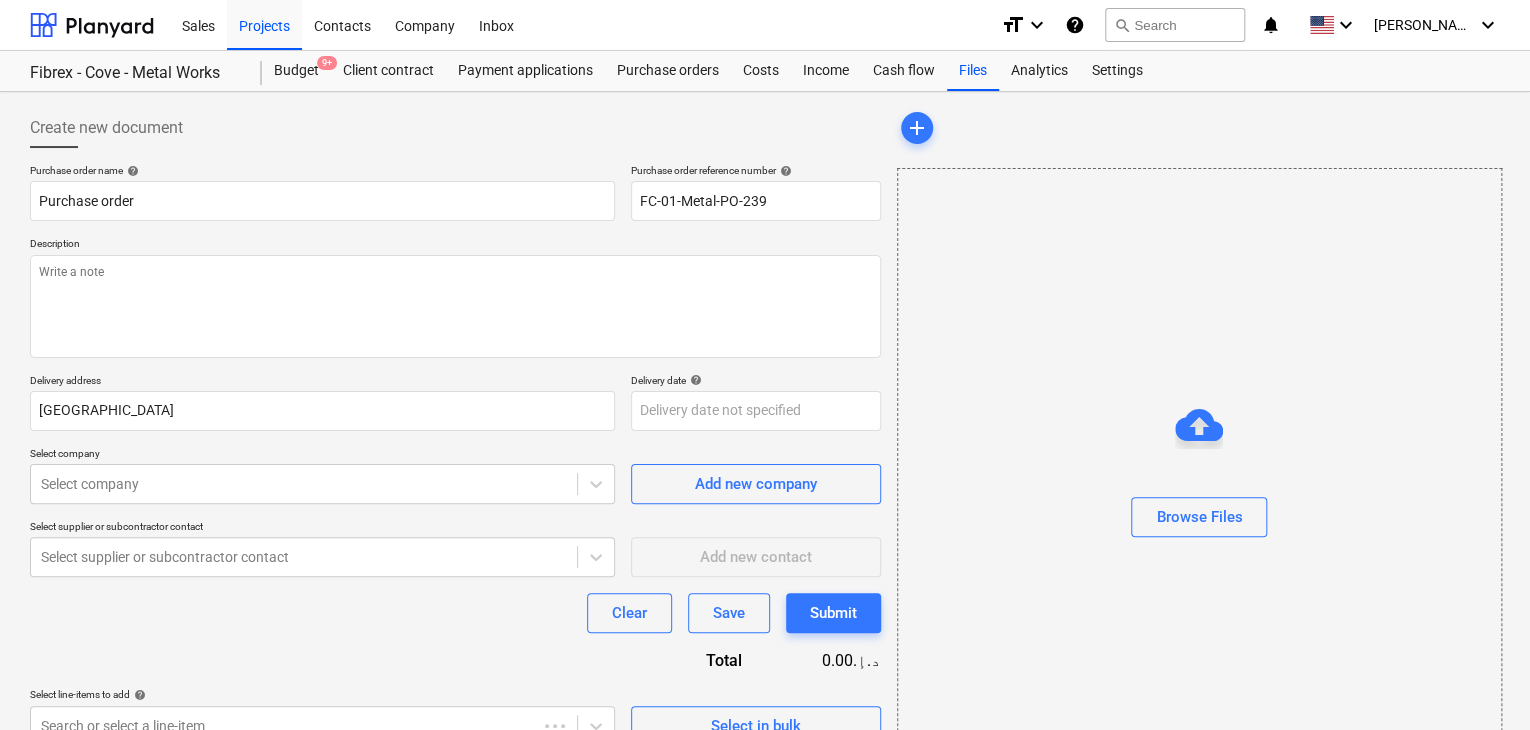 click on "Description" at bounding box center [455, 245] 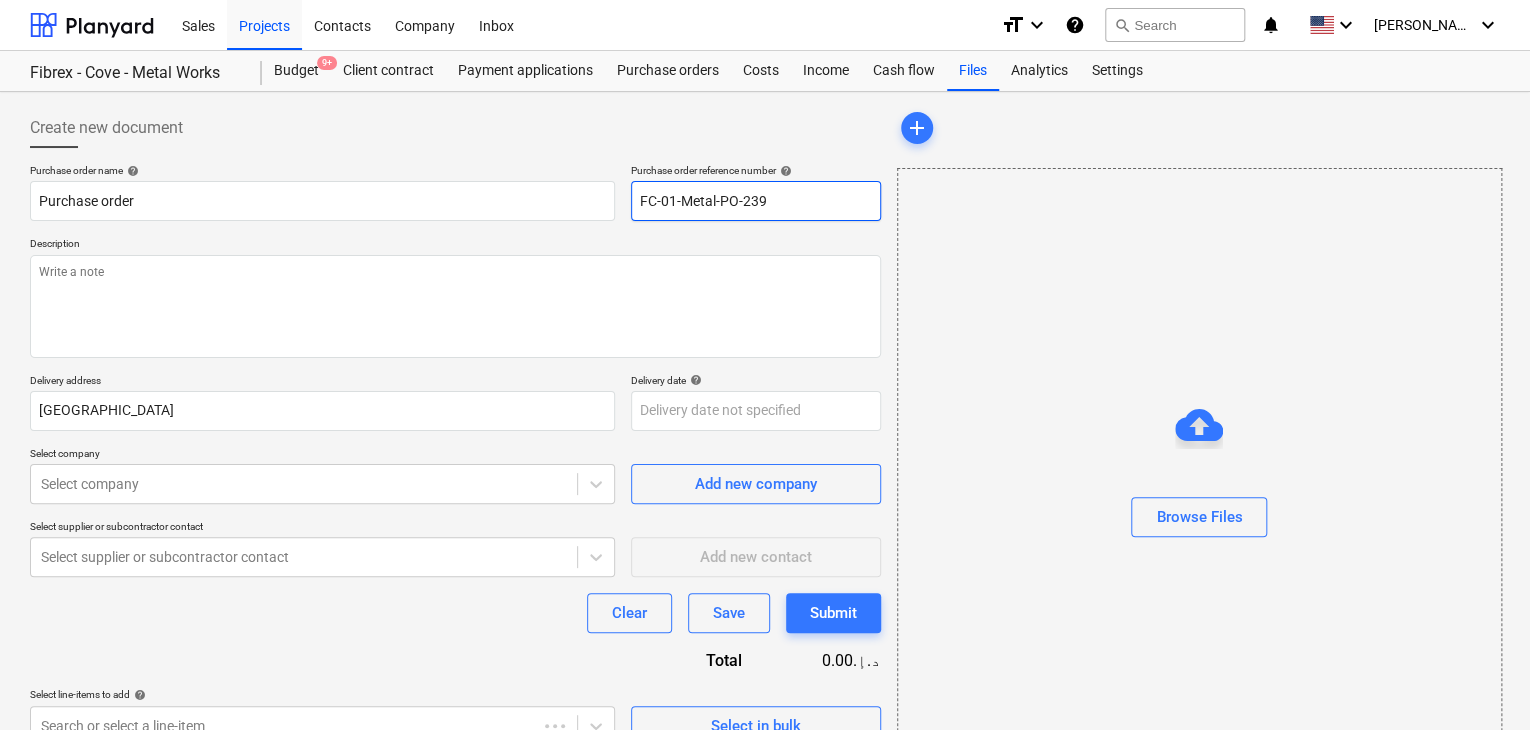 drag, startPoint x: 788, startPoint y: 205, endPoint x: 581, endPoint y: 178, distance: 208.75345 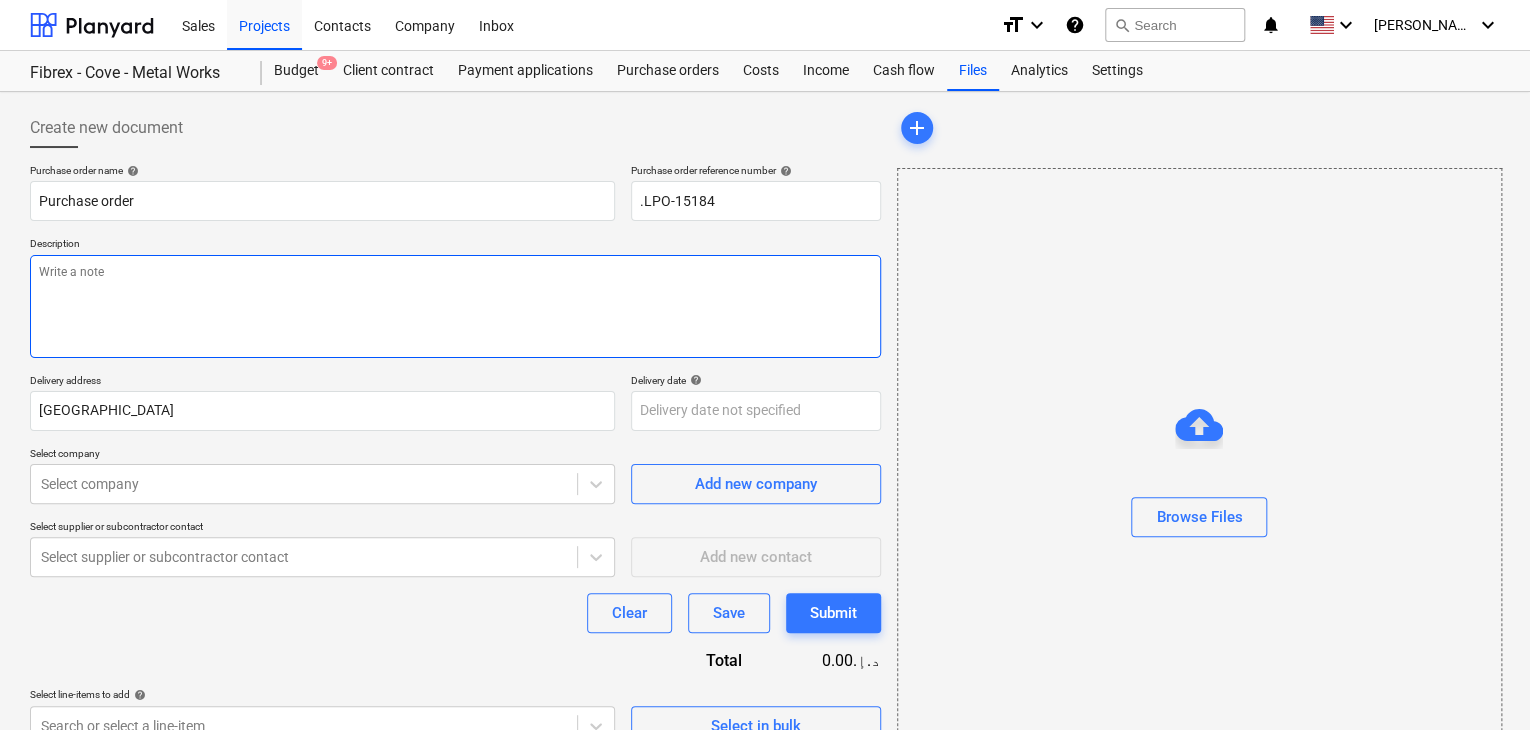 click at bounding box center [455, 306] 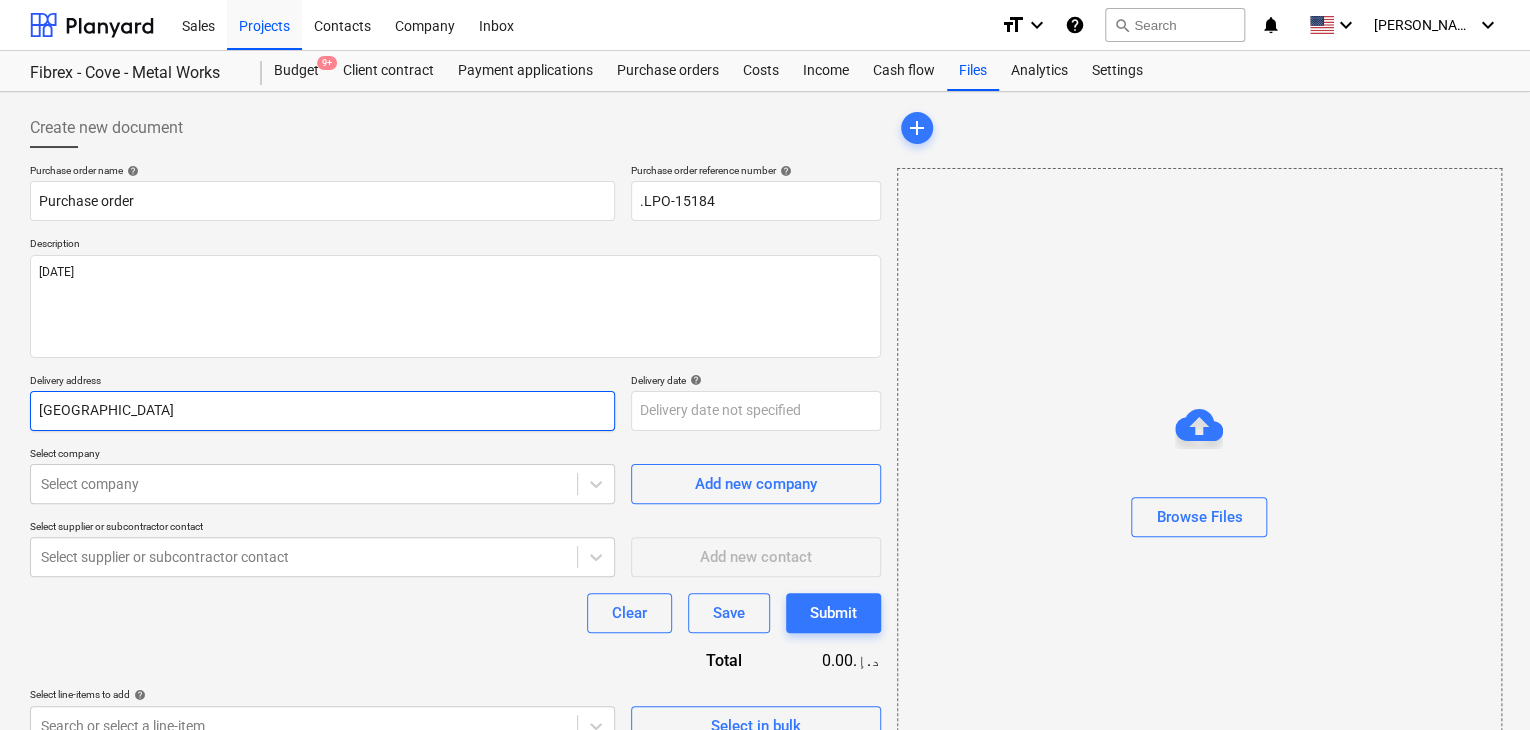 click on "[GEOGRAPHIC_DATA]" at bounding box center (322, 411) 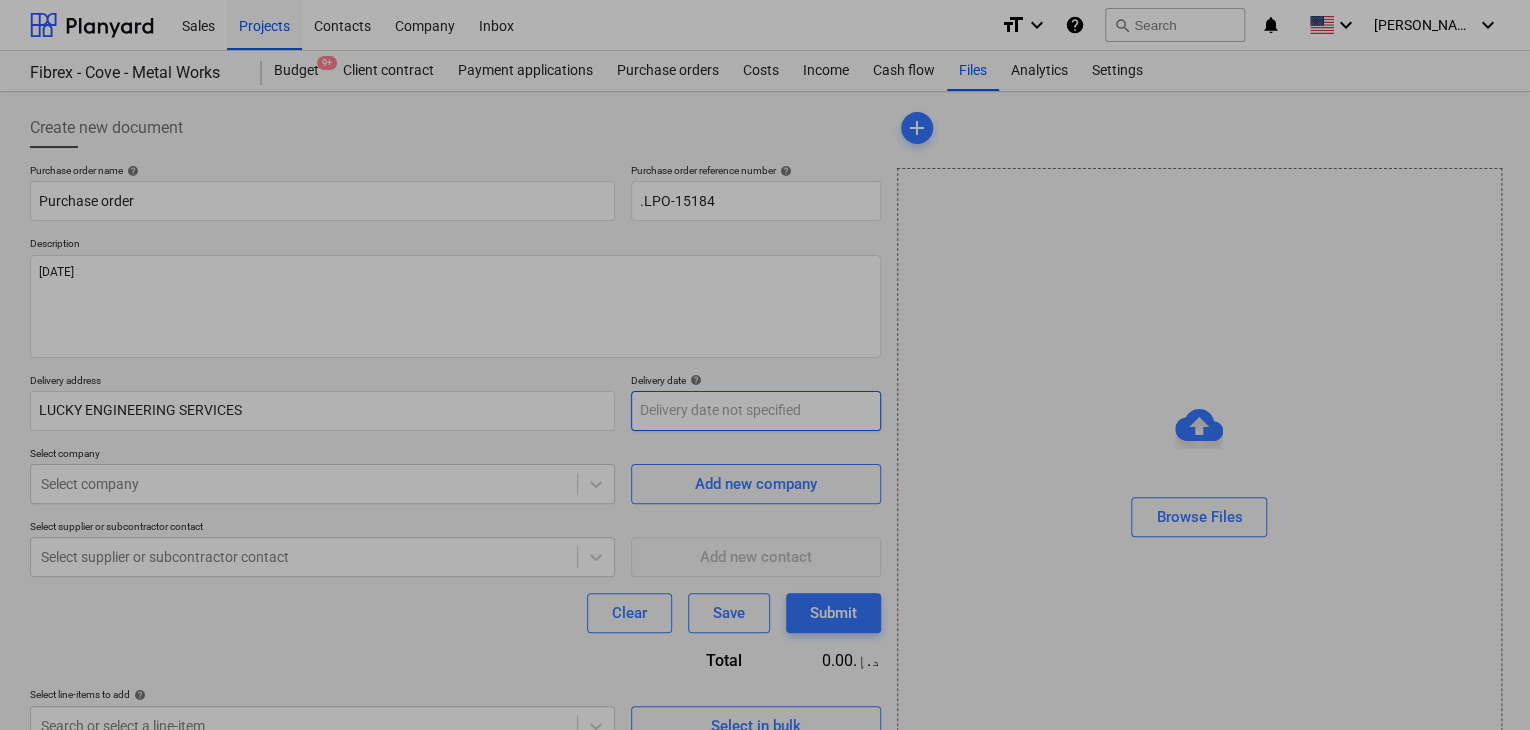 click on "Sales Projects Contacts Company Inbox format_size keyboard_arrow_down help search Search notifications 0 keyboard_arrow_down [PERSON_NAME] keyboard_arrow_down Fibrex - Cove - Metal Works Fibrex - Cove - Metal Works Budget 9+ Client contract Payment applications Purchase orders Costs Income Cash flow Files Analytics Settings Create new document Purchase order name help Purchase order Purchase order reference number help .LPO-15184 Description [DATE] Delivery address LUCKY ENGINEERING SERVICES Delivery date help Press the down arrow key to interact with the calendar and
select a date. Press the question mark key to get the keyboard shortcuts for changing dates. Select company Select company Add new company Select supplier or subcontractor contact Select supplier or subcontractor contact Add new contact Clear Save Submit Total 0.00د.إ.‏ Select line-items to add help Search or select a line-item Select in bulk add Browse Files
x Su Mo Tu We Th Fr Sa Su Mo Tu We Th Fr Sa [DATE] 1 2 3 4 5" at bounding box center (765, 365) 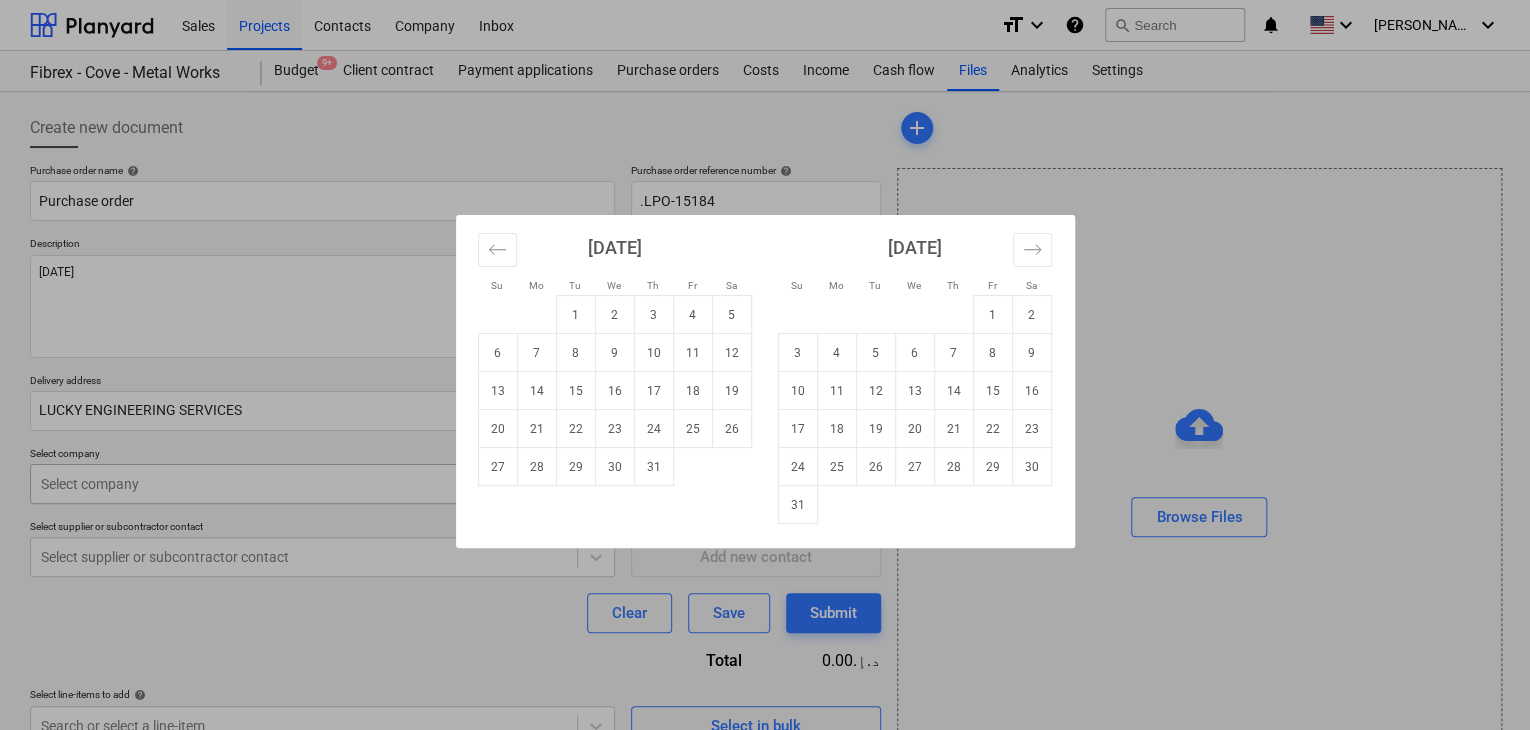 drag, startPoint x: 610, startPoint y: 469, endPoint x: 570, endPoint y: 478, distance: 41 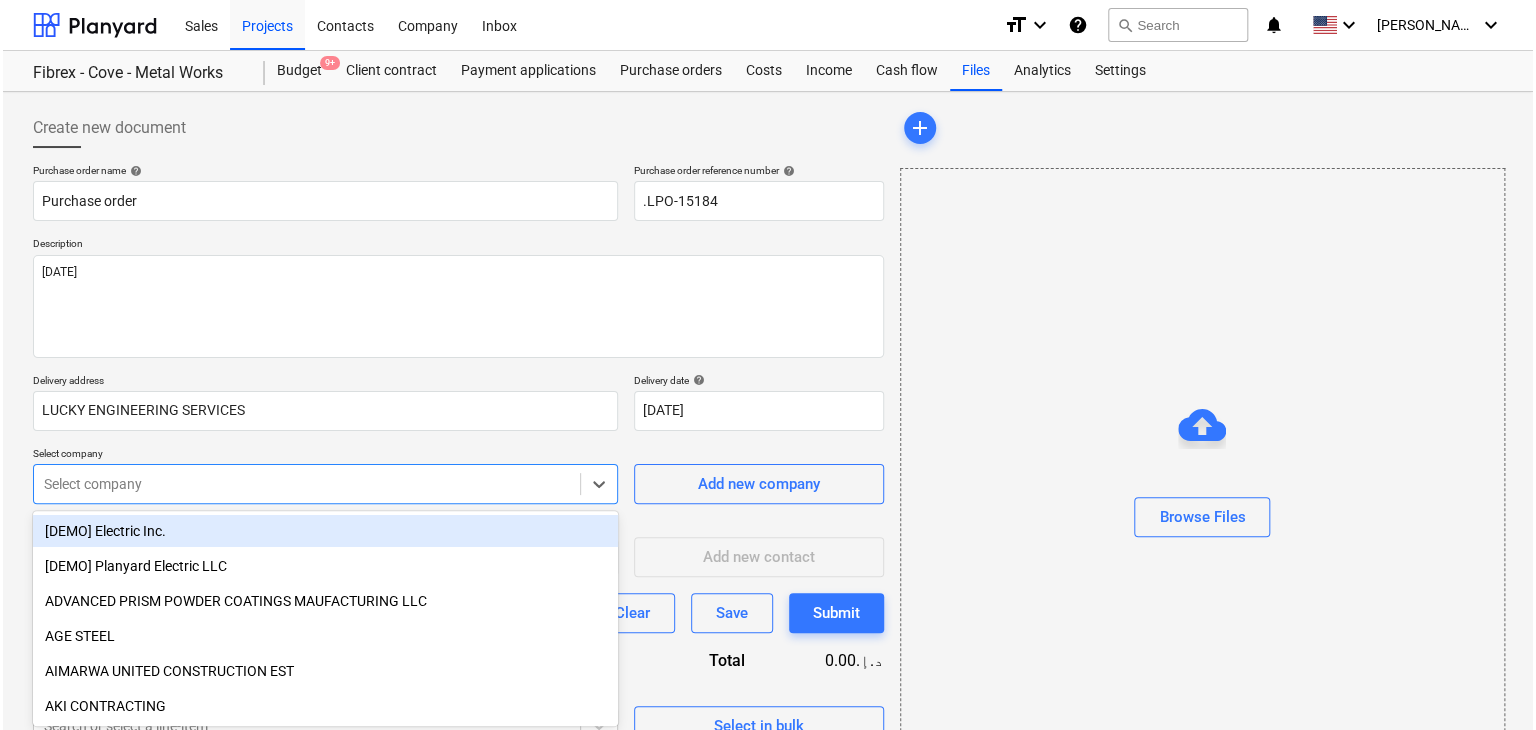 scroll, scrollTop: 71, scrollLeft: 0, axis: vertical 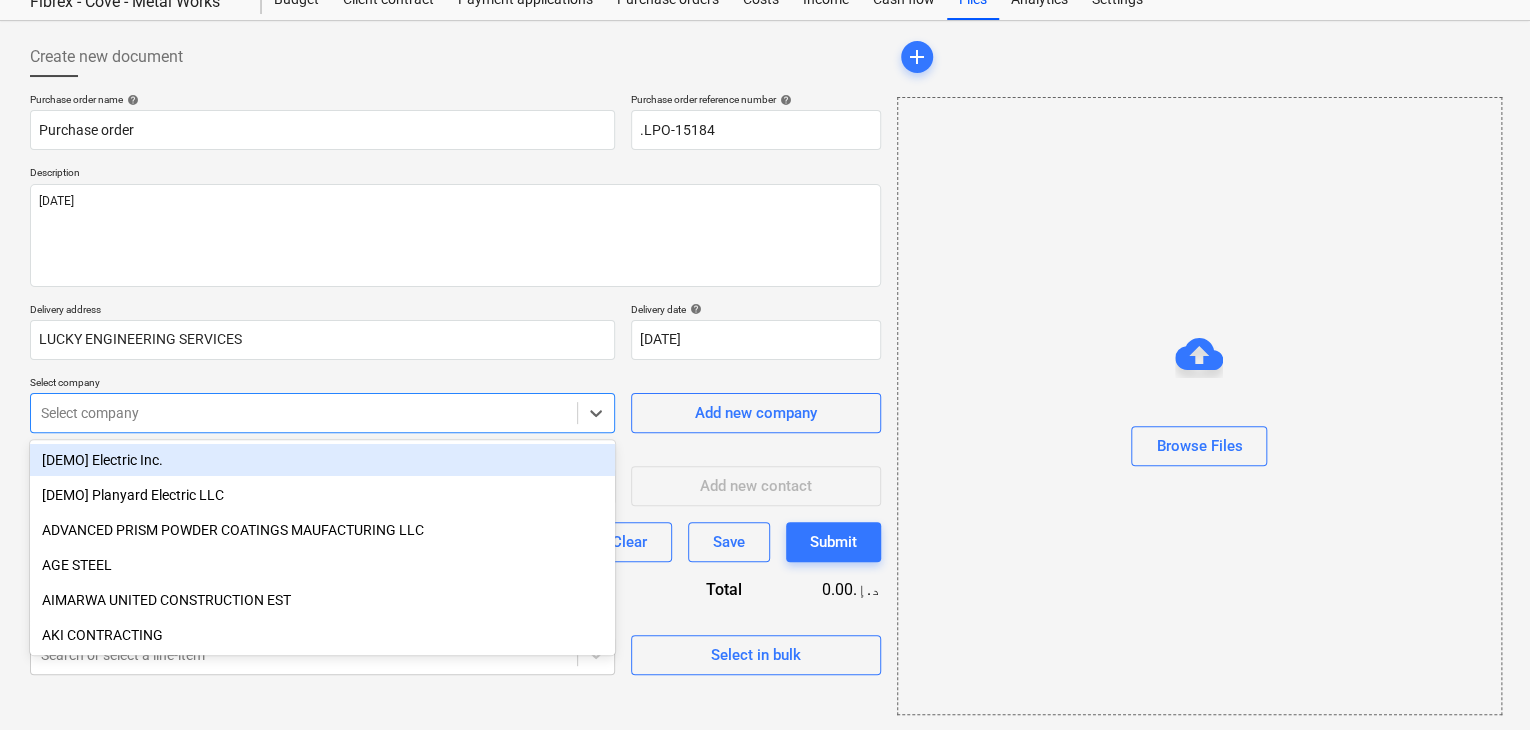 click on "Sales Projects Contacts Company Inbox format_size keyboard_arrow_down help search Search notifications 0 keyboard_arrow_down [PERSON_NAME] keyboard_arrow_down Fibrex - Cove - Metal Works Fibrex - Cove - Metal Works Budget 9+ Client contract Payment applications Purchase orders Costs Income Cash flow Files Analytics Settings Create new document Purchase order name help Purchase order Purchase order reference number help .LPO-15184 Description [DATE] Delivery address LUCKY ENGINEERING SERVICES Delivery date help [DATE] [DATE] Press the down arrow key to interact with the calendar and
select a date. Press the question mark key to get the keyboard shortcuts for changing dates. Select company option [DEMO] Electric Inc.   focused, 1 of 203. 203 results available. Use Up and Down to choose options, press Enter to select the currently focused option, press Escape to exit the menu, press Tab to select the option and exit the menu. Select company Add new company Add new contact Clear Save Submit Total" at bounding box center (765, 294) 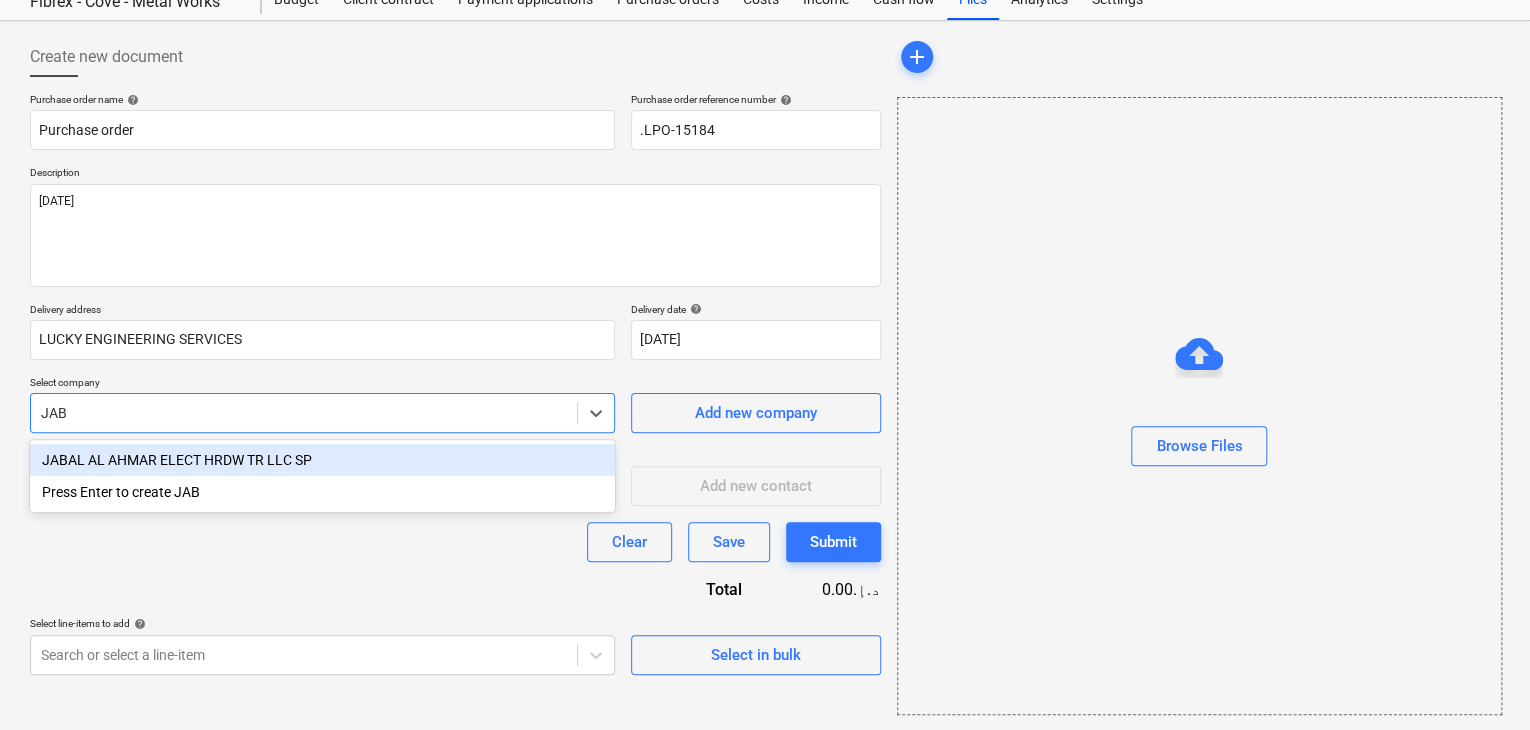 click on "JABAL AL AHMAR ELECT HRDW TR LLC SP" at bounding box center (322, 460) 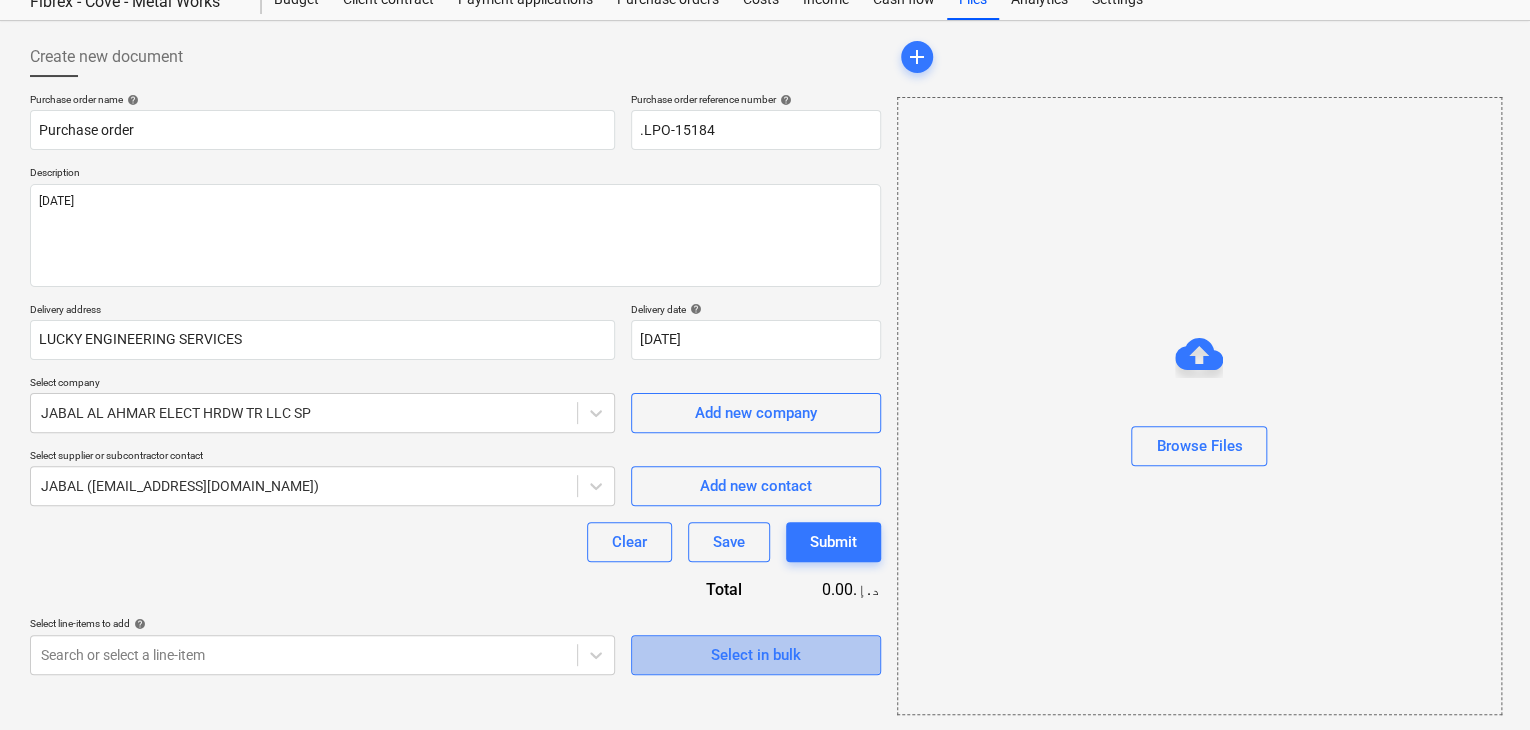 click on "Select in bulk" at bounding box center [756, 655] 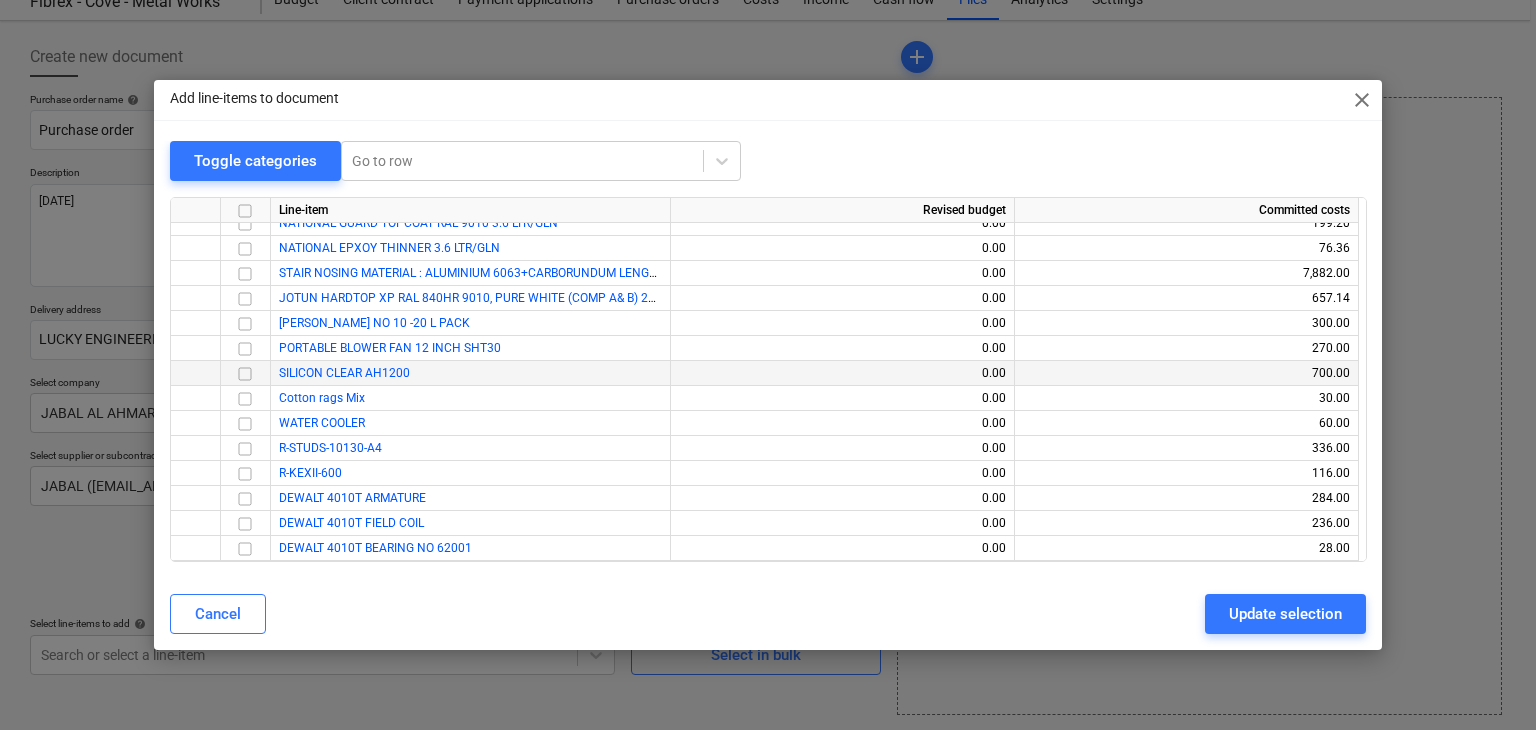 scroll, scrollTop: 20087, scrollLeft: 0, axis: vertical 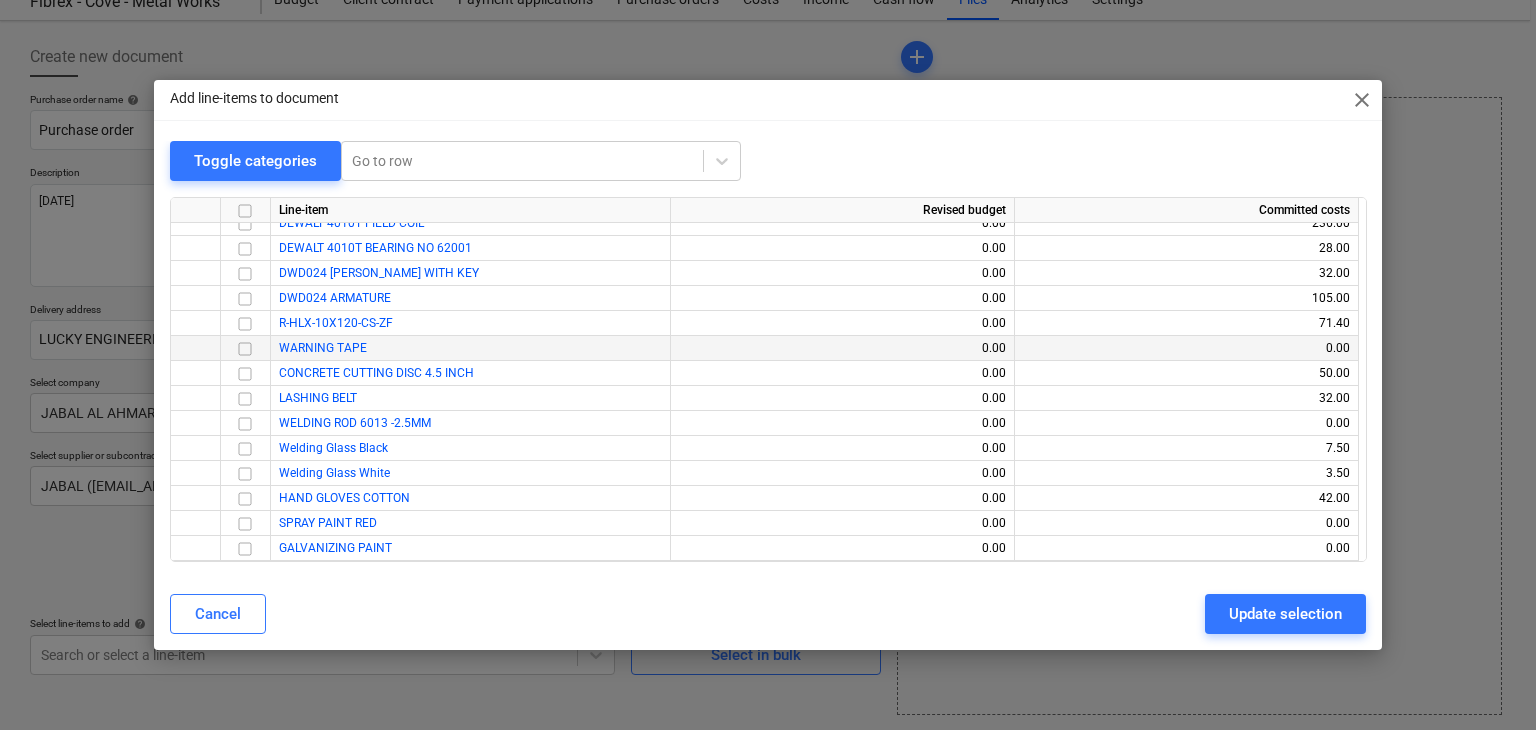 click at bounding box center (245, 349) 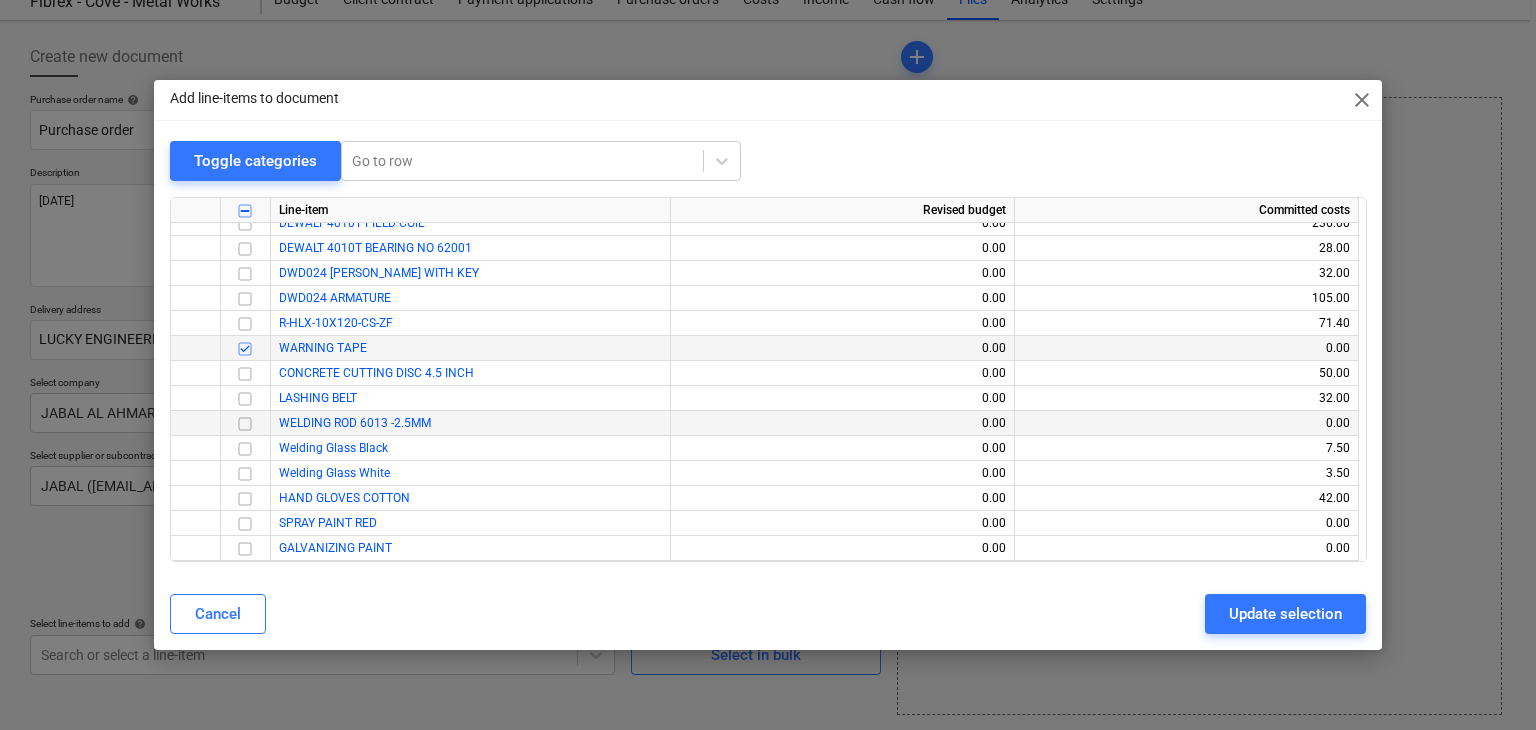 click at bounding box center [245, 424] 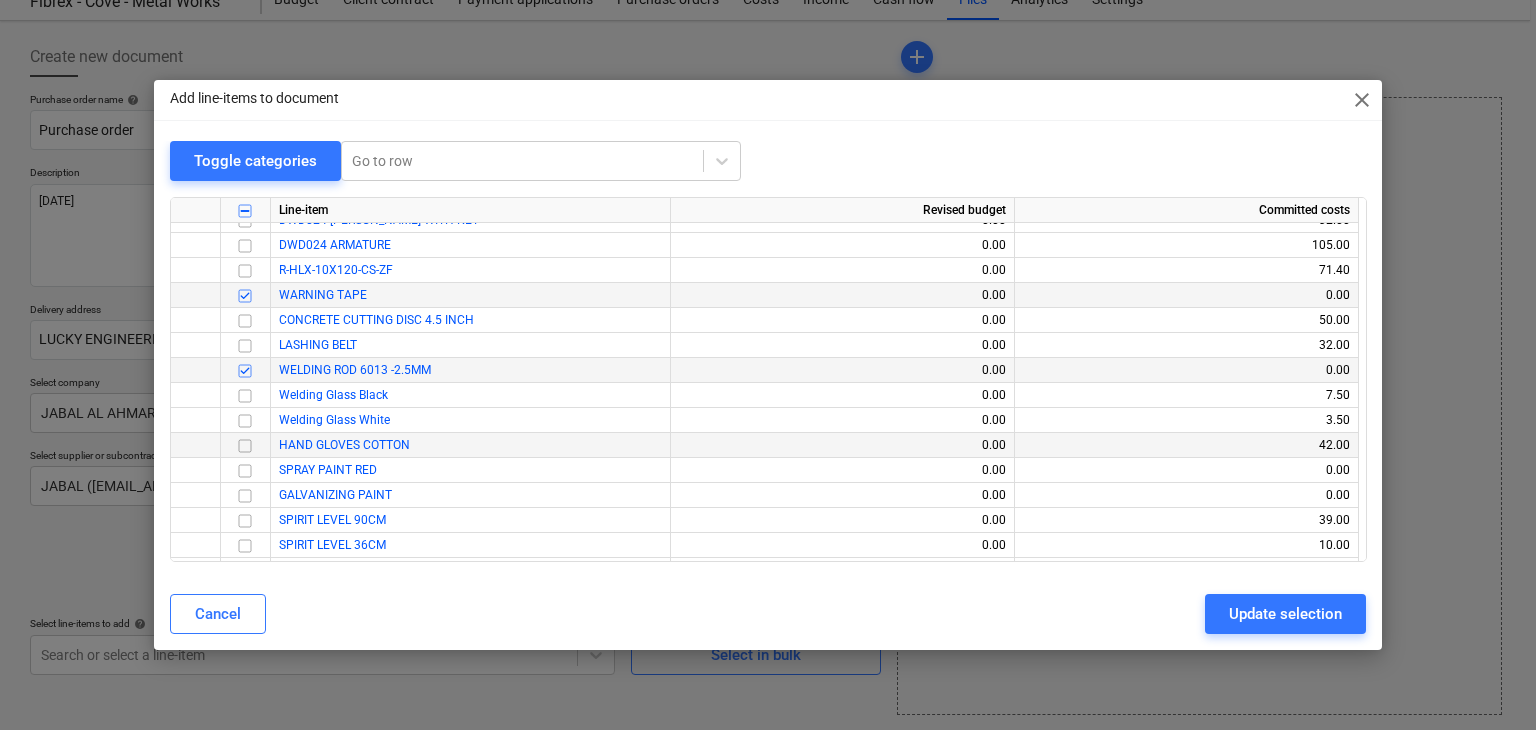 scroll, scrollTop: 20187, scrollLeft: 0, axis: vertical 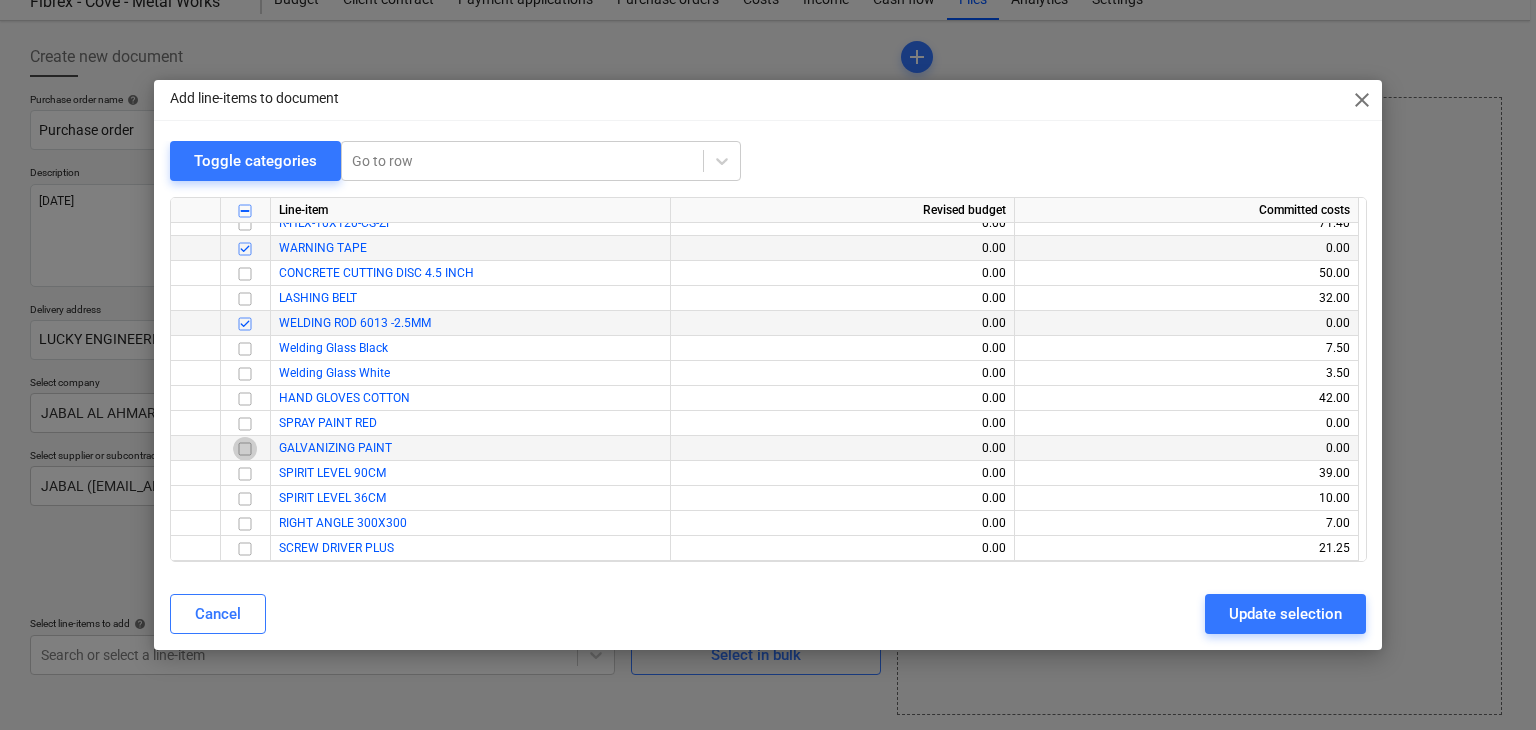 click at bounding box center [245, 449] 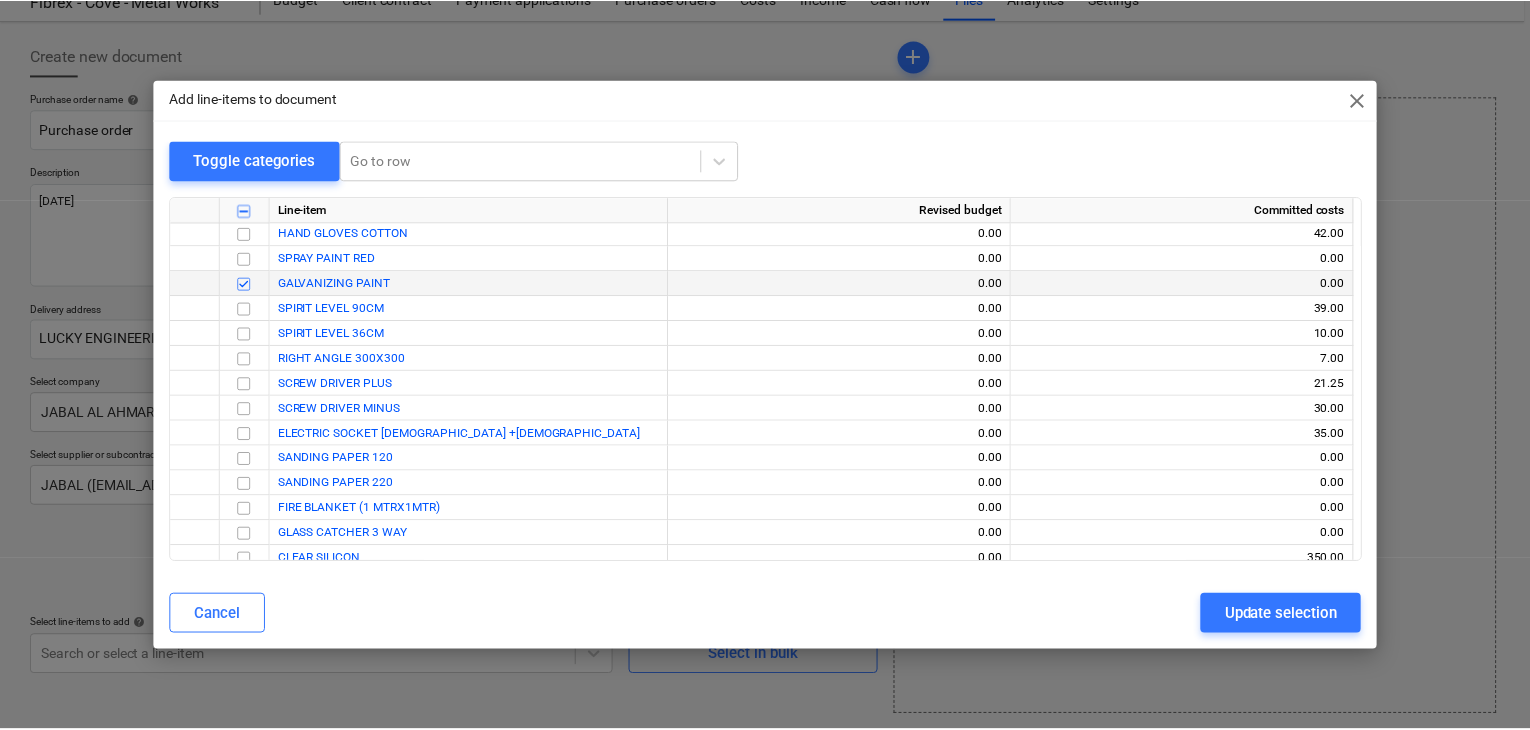 scroll, scrollTop: 20387, scrollLeft: 0, axis: vertical 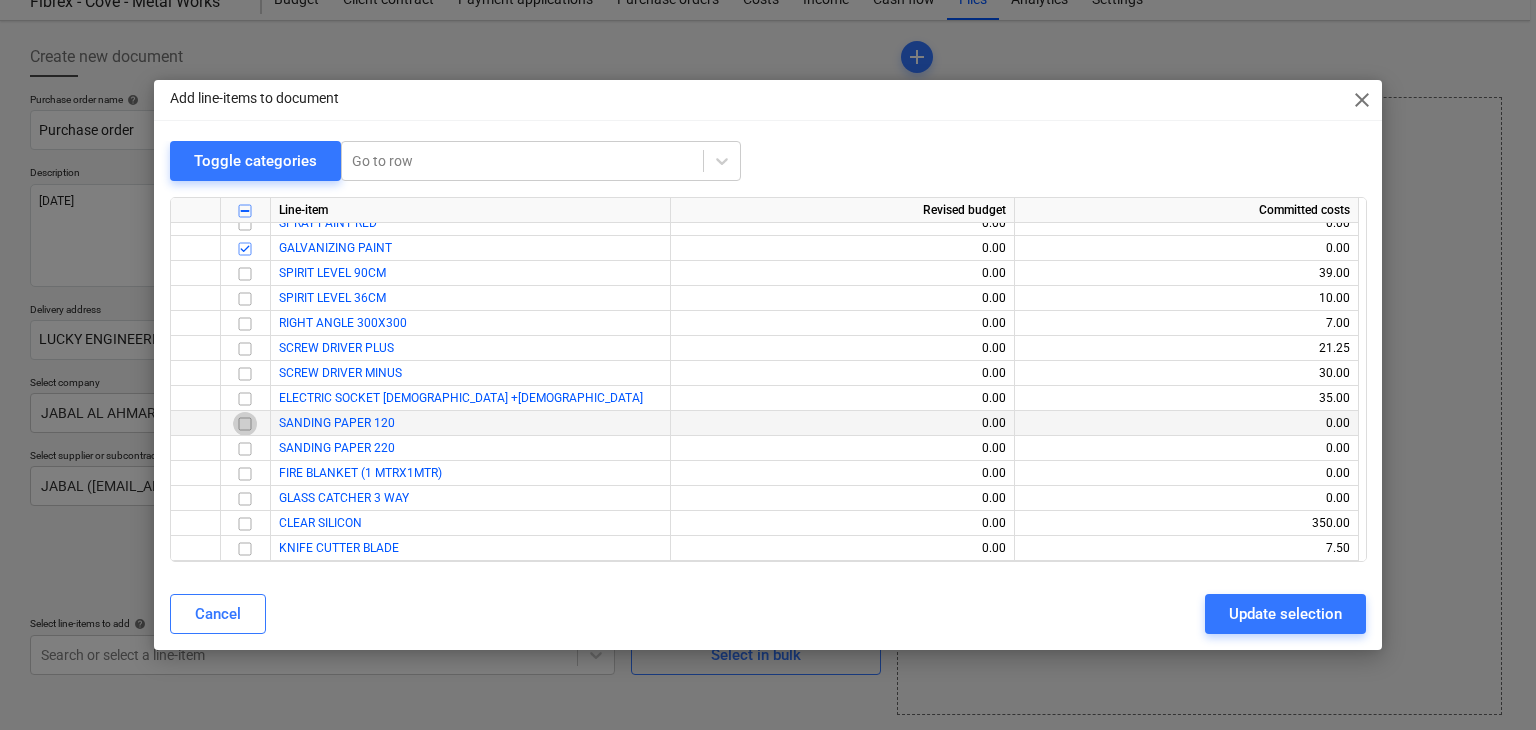 click at bounding box center (245, 424) 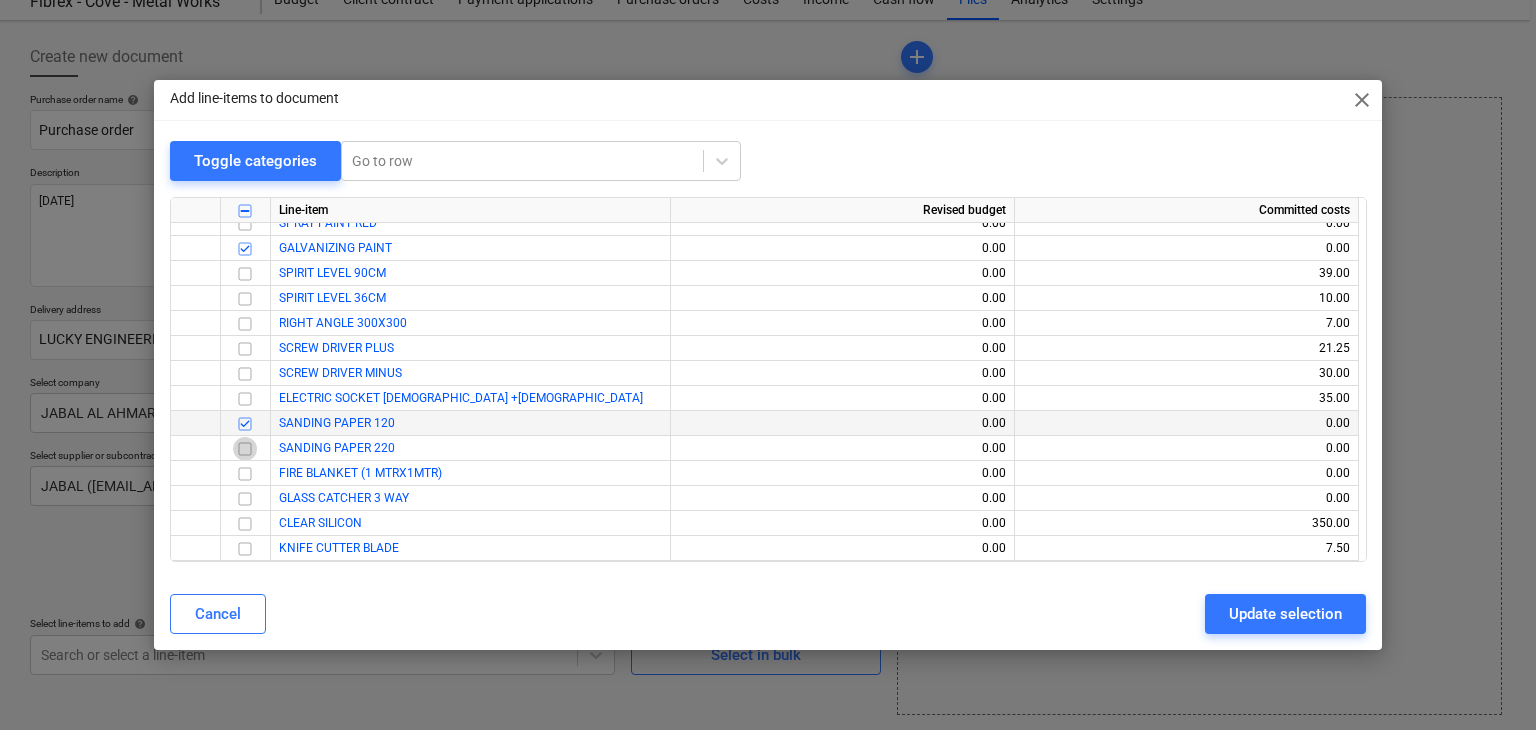 click at bounding box center (245, 449) 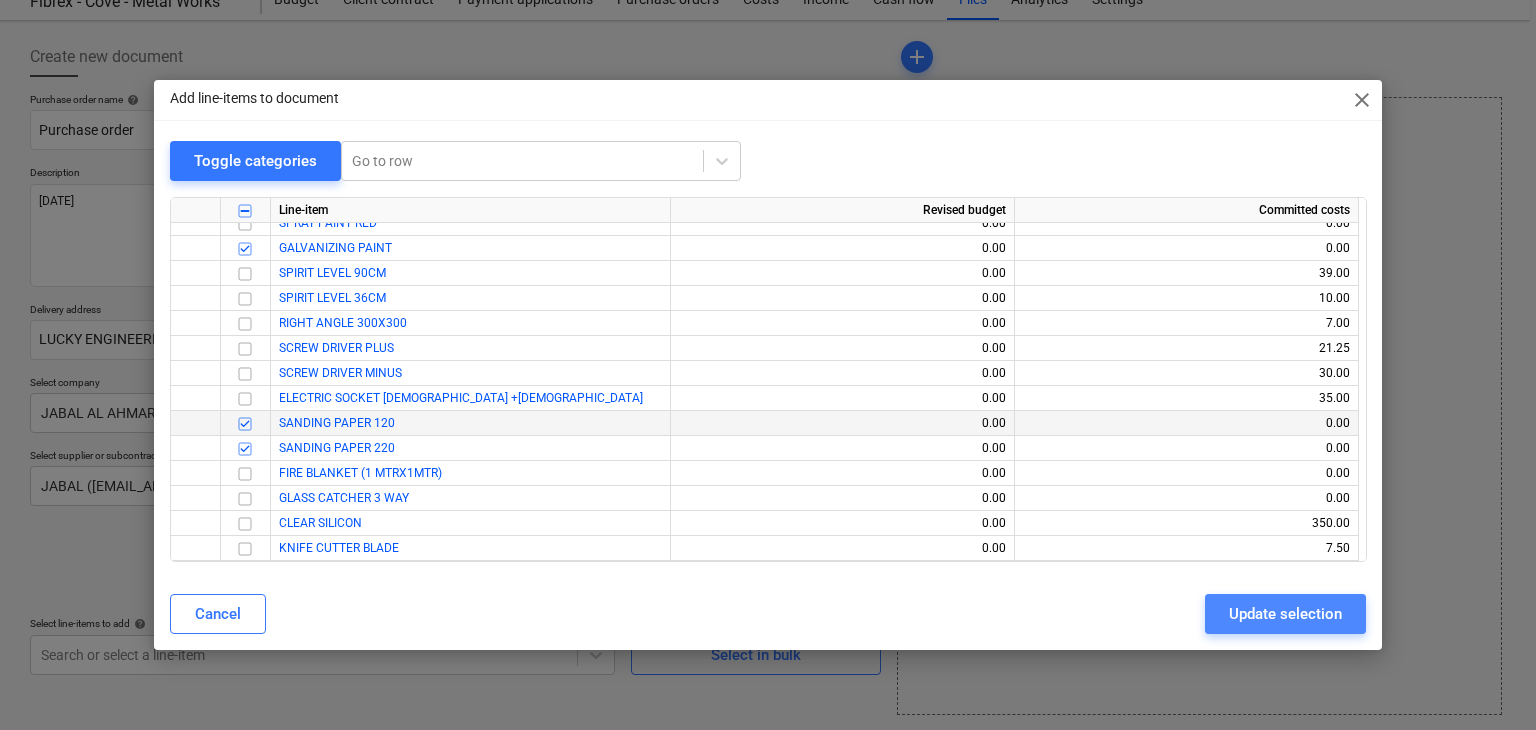 click on "Update selection" at bounding box center (1285, 614) 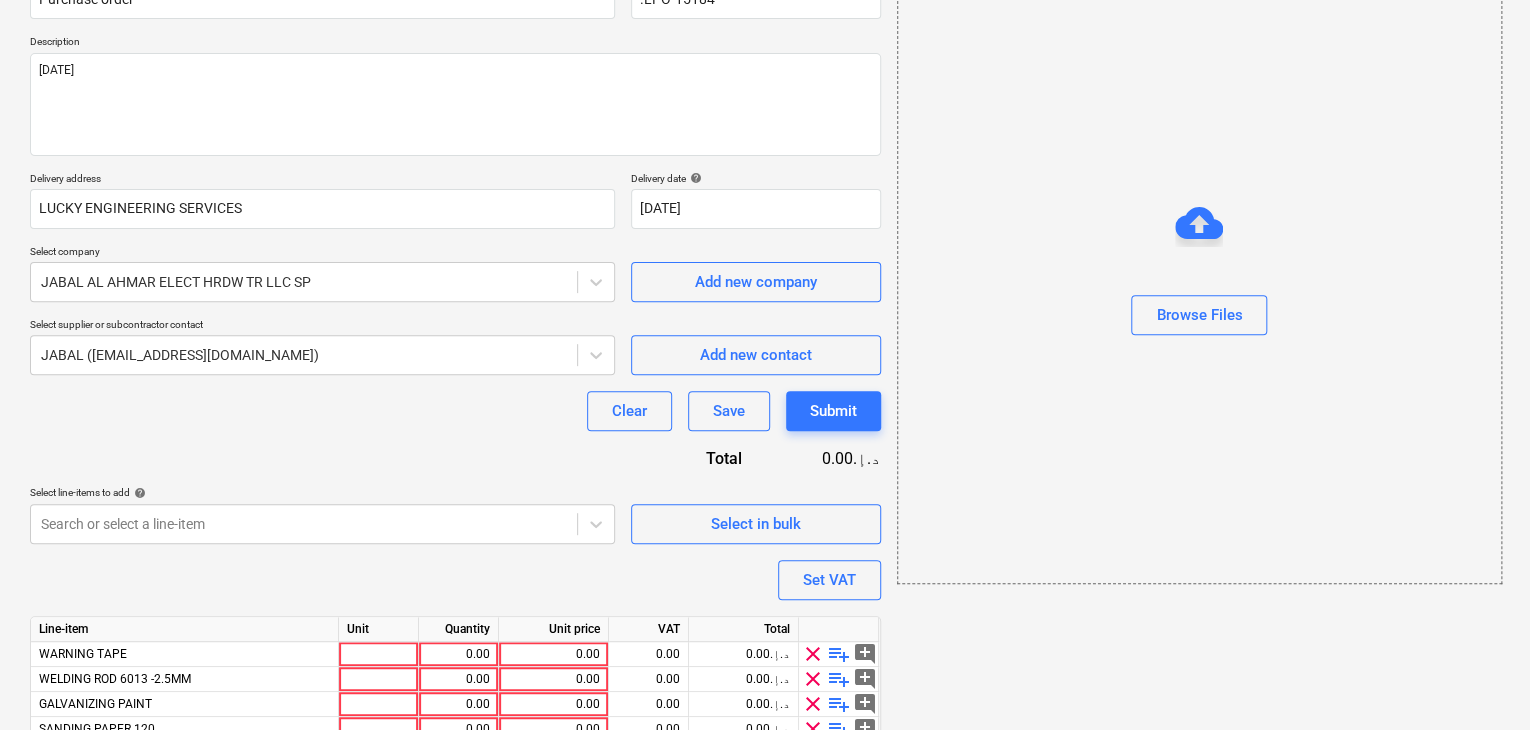 scroll, scrollTop: 320, scrollLeft: 0, axis: vertical 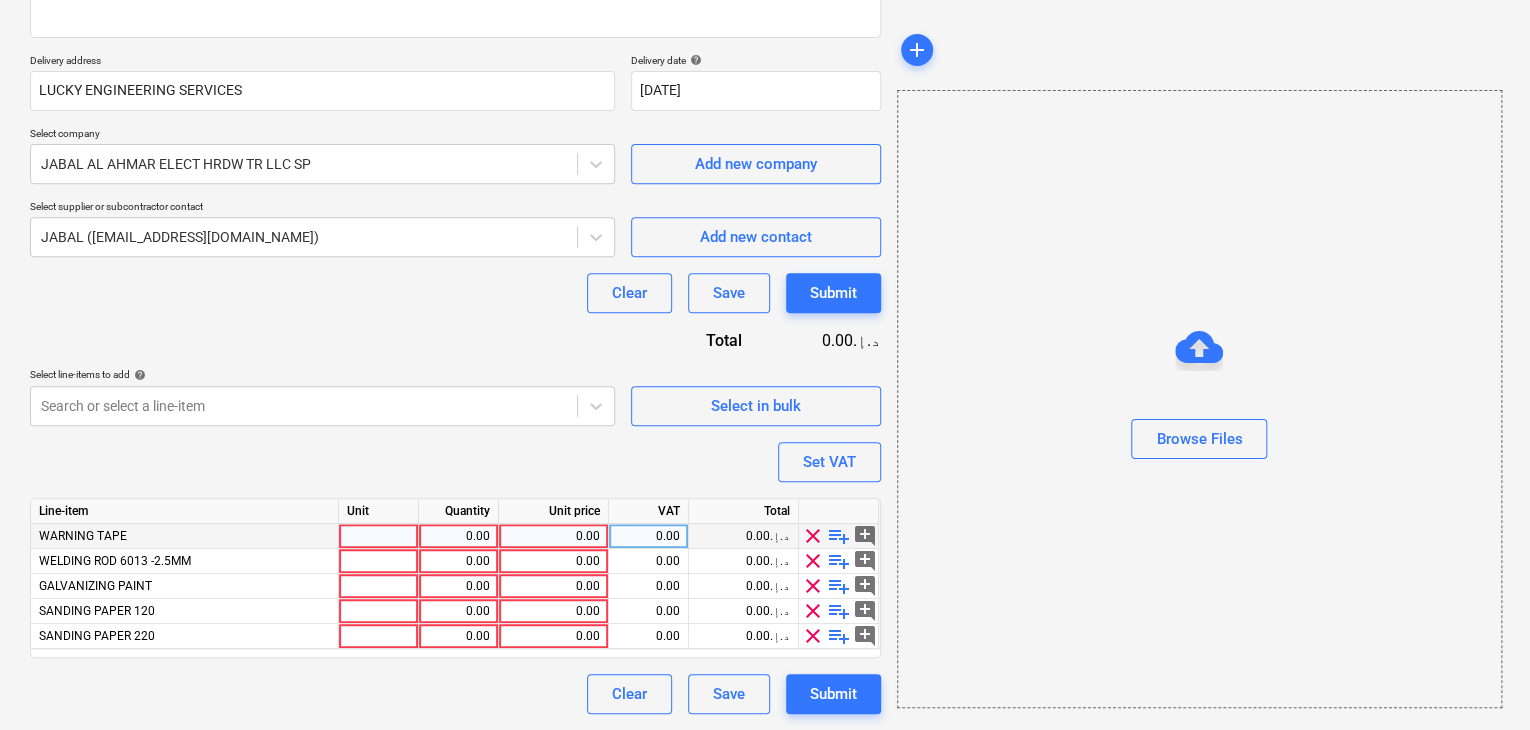 click at bounding box center [379, 536] 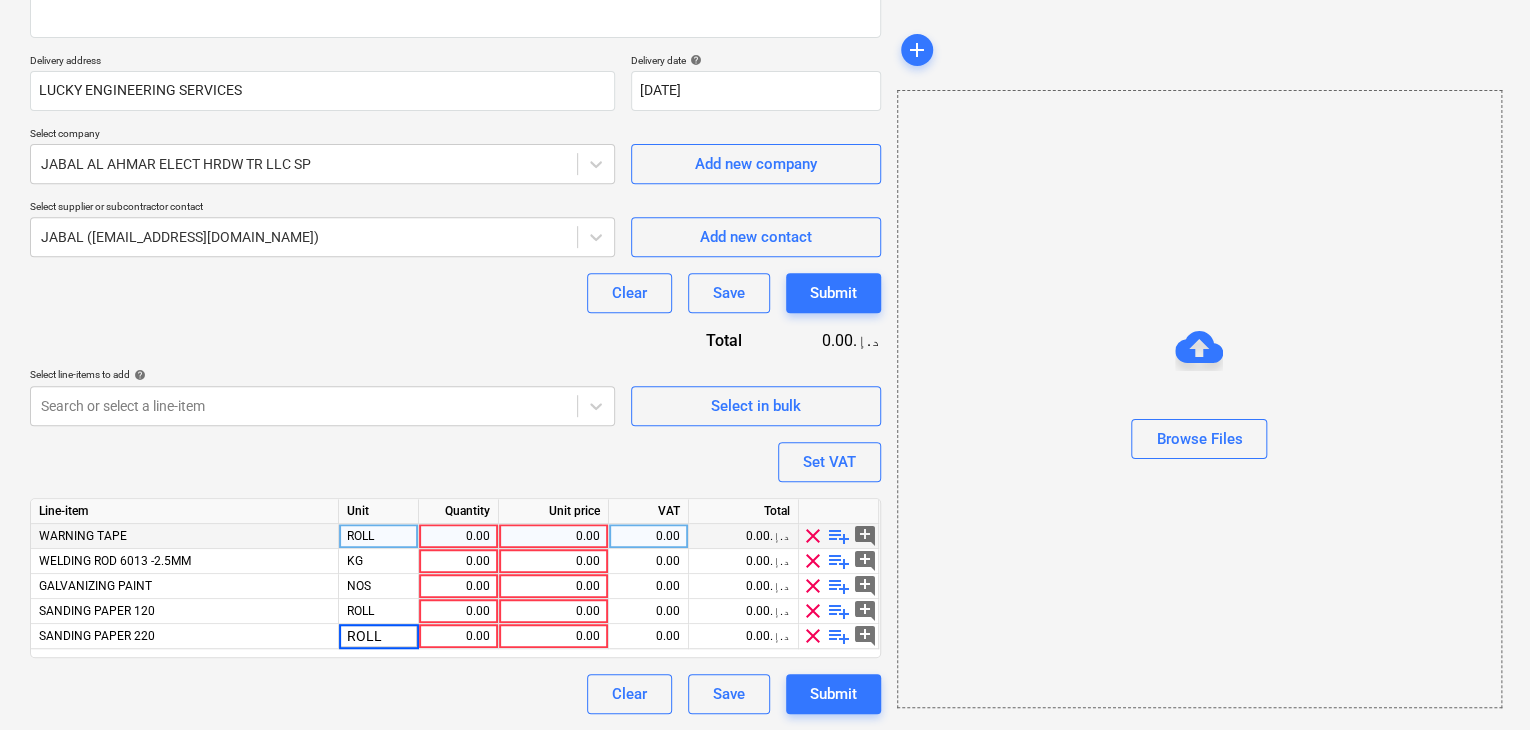 click on "0.00" at bounding box center (458, 536) 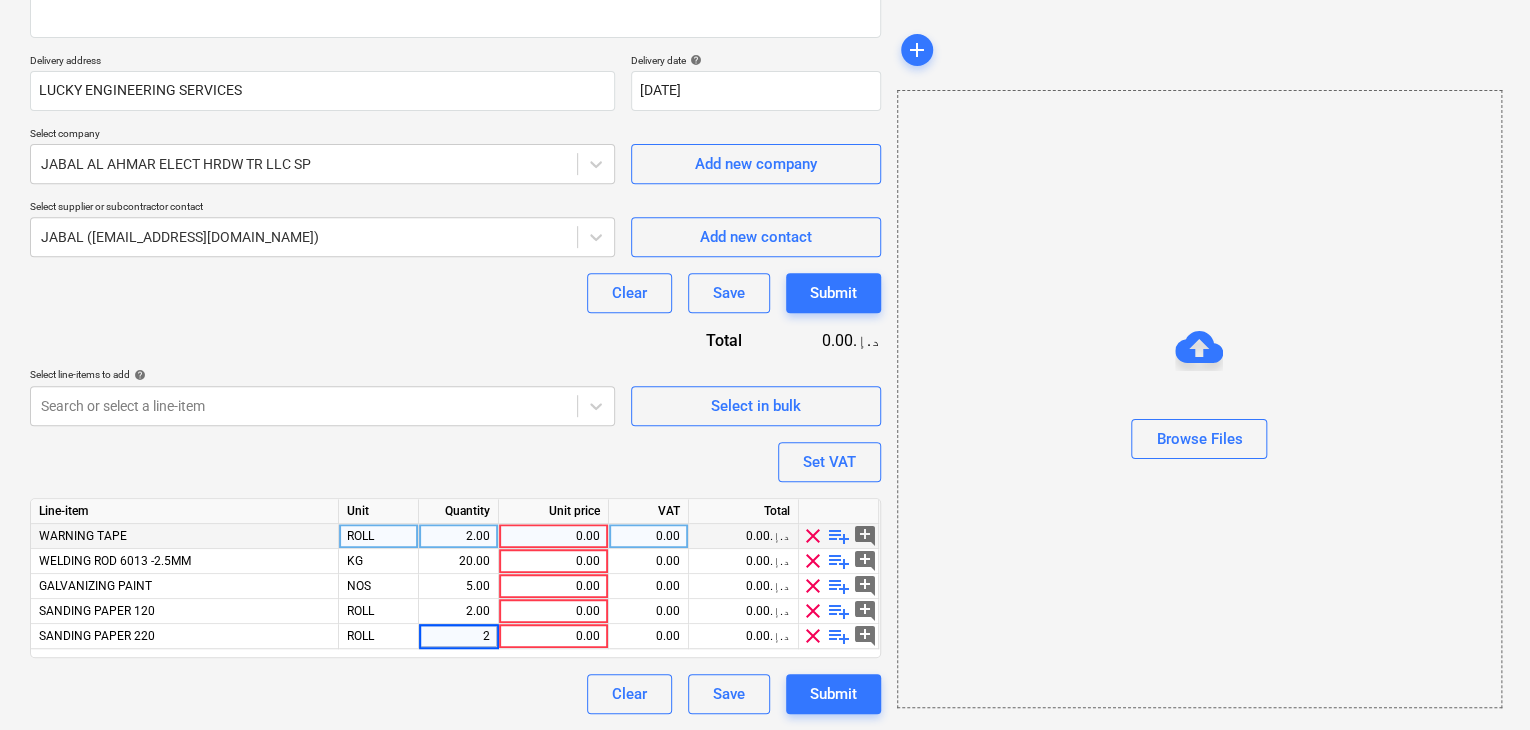 click on "0.00" at bounding box center (553, 536) 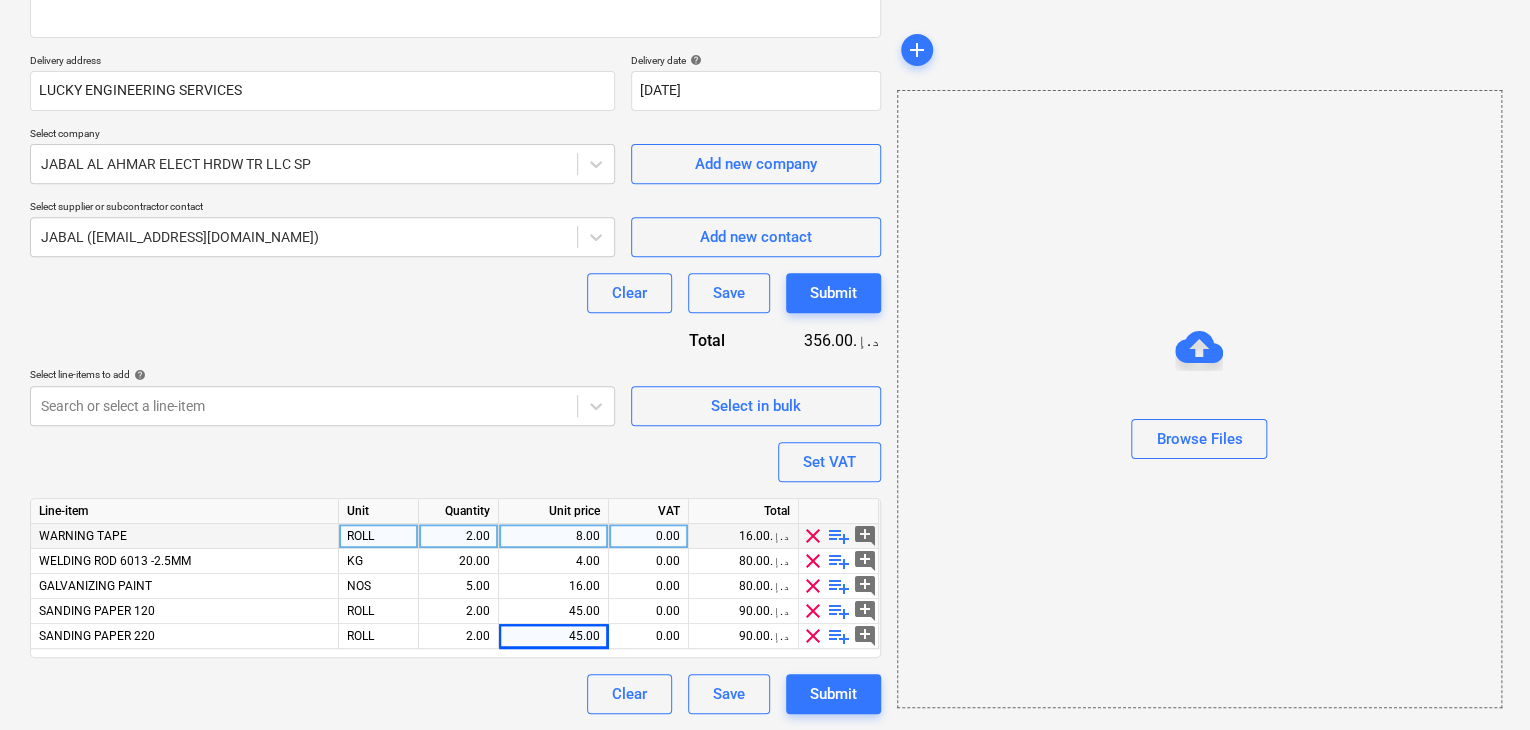click on "Browse Files" at bounding box center [1199, 399] 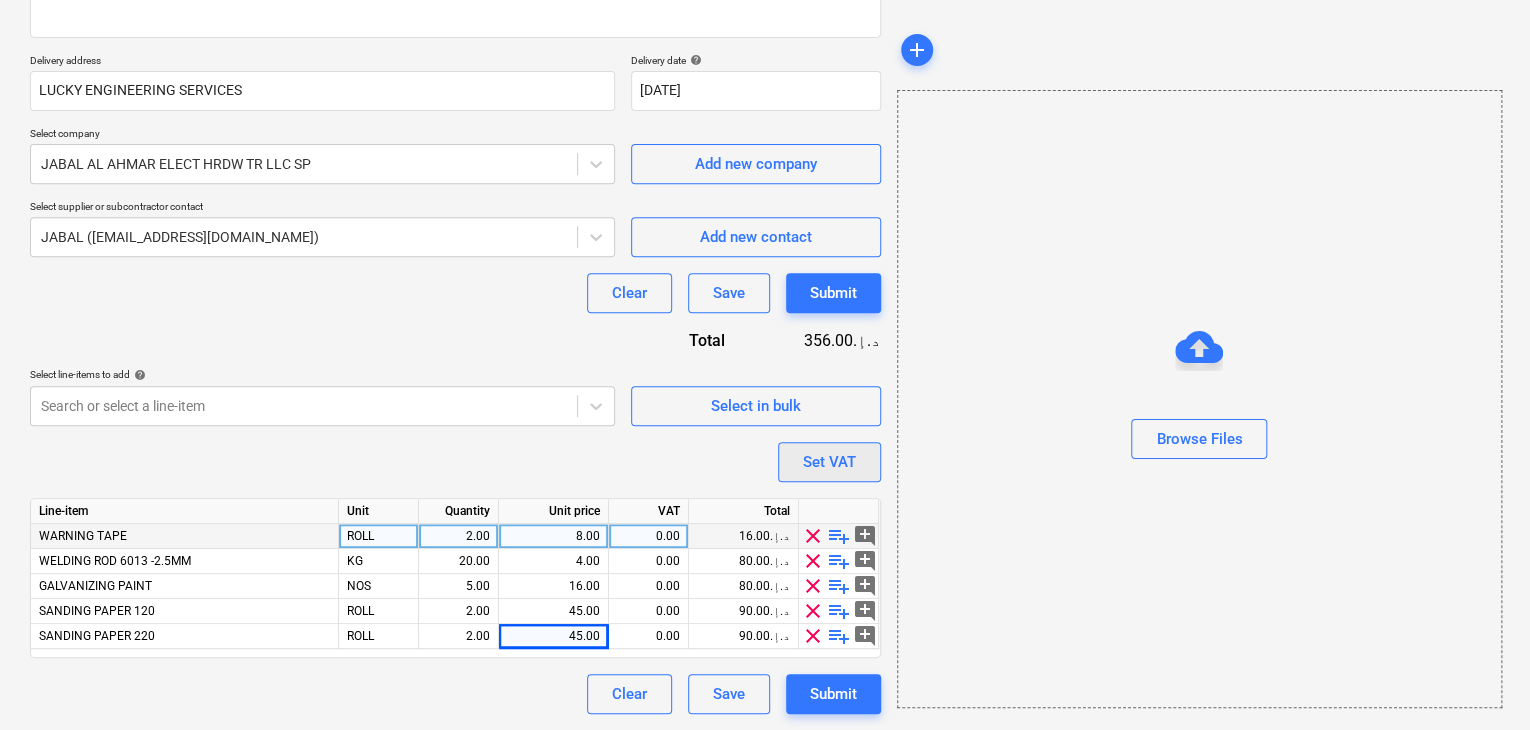 click on "Set VAT" at bounding box center (829, 462) 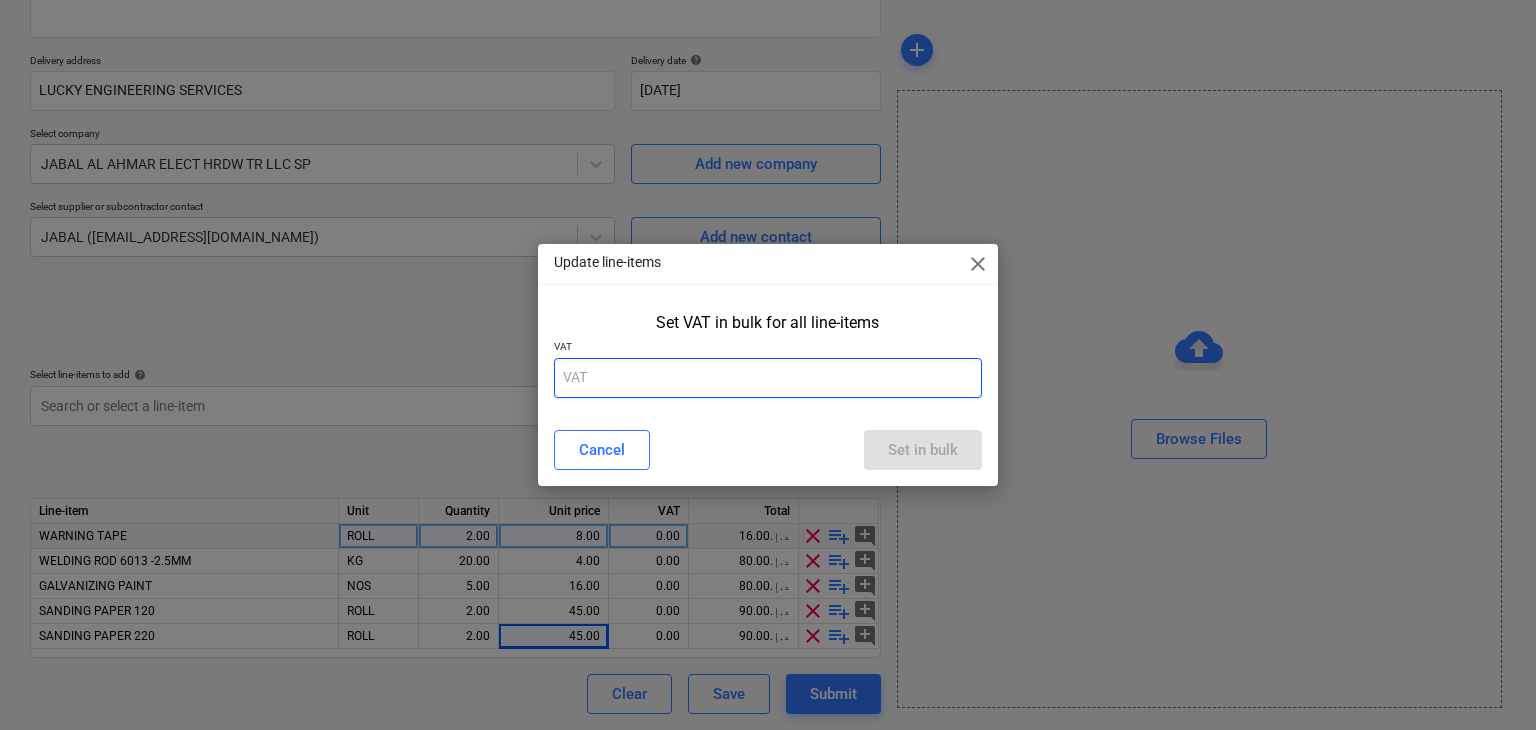 click at bounding box center (768, 378) 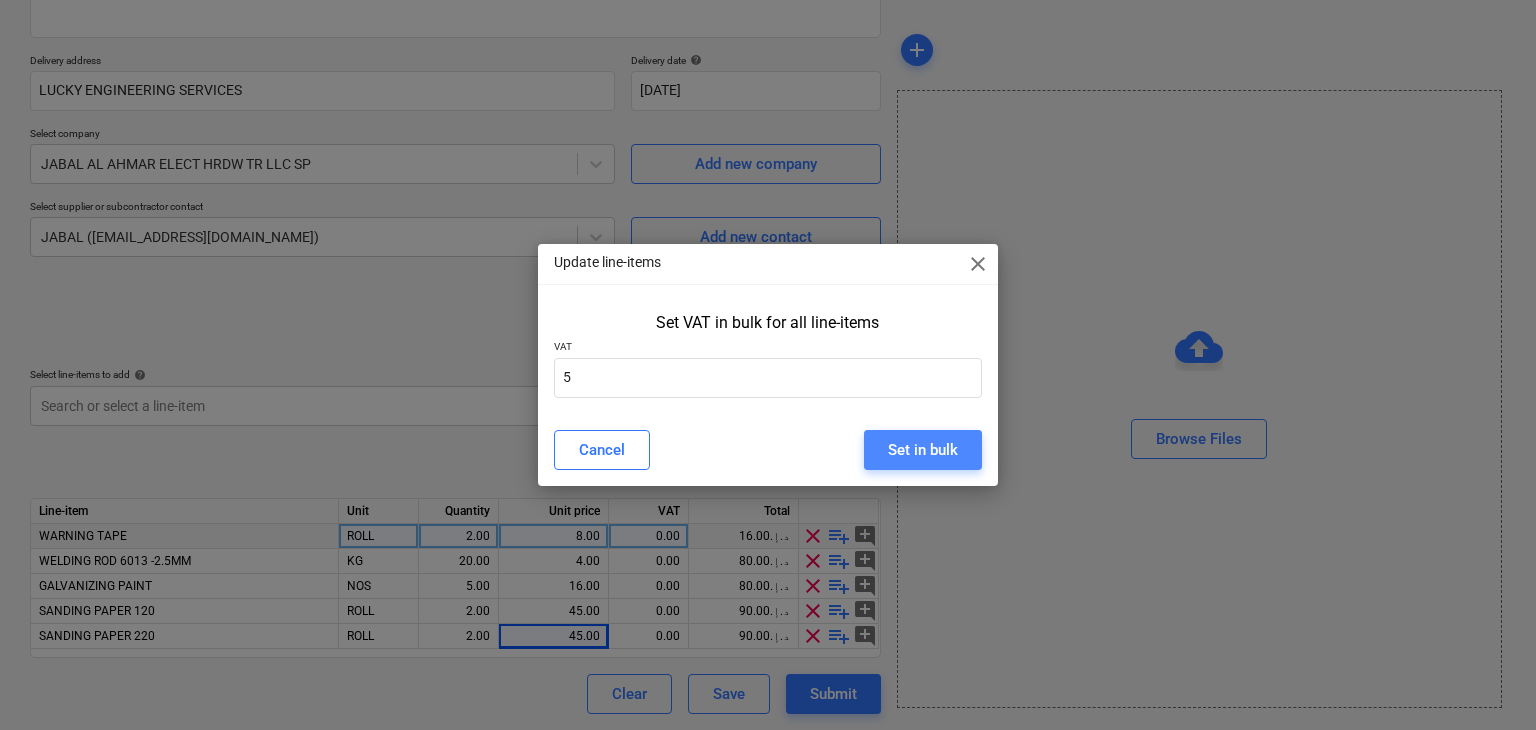 click on "Set in bulk" at bounding box center (923, 450) 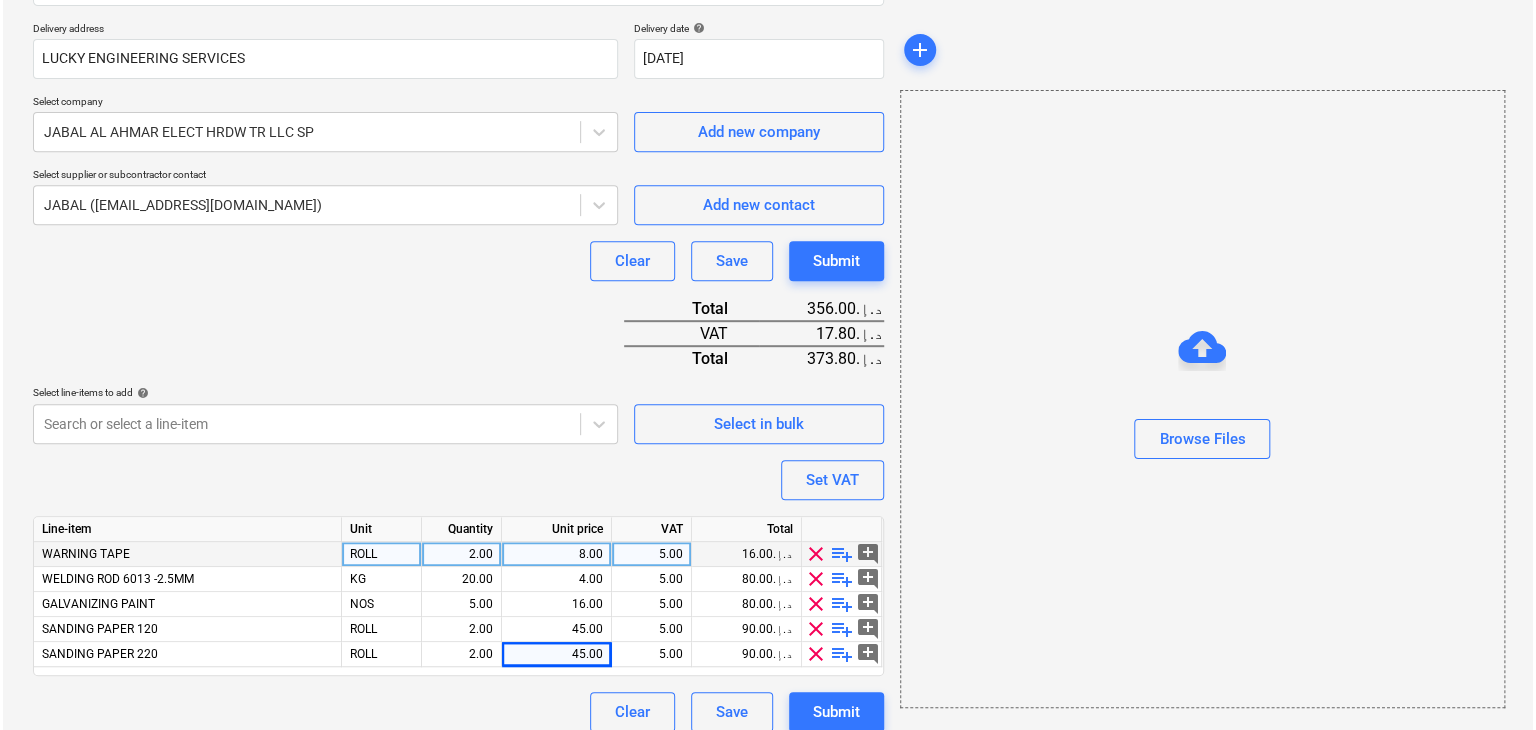 scroll, scrollTop: 369, scrollLeft: 0, axis: vertical 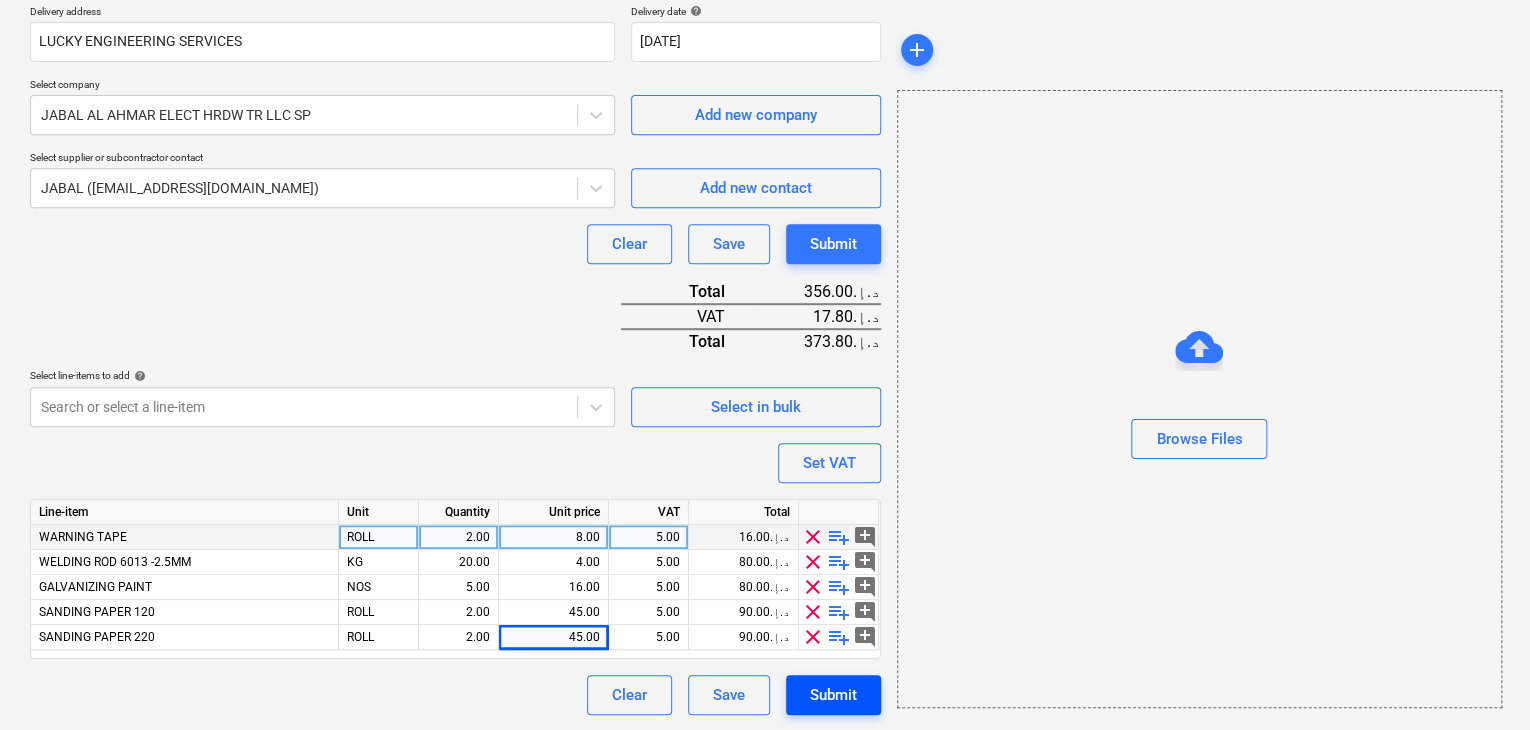 click on "Submit" at bounding box center (833, 695) 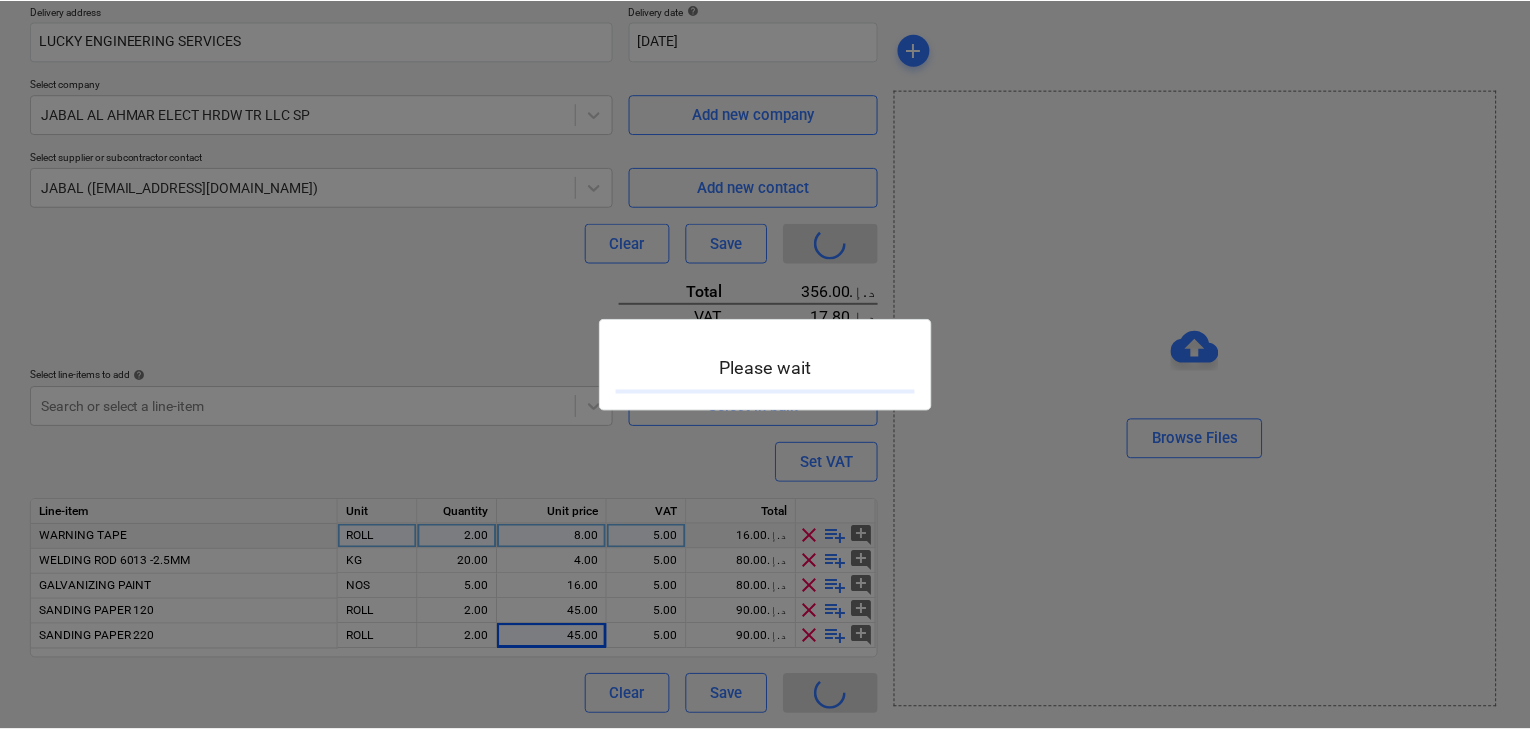 scroll, scrollTop: 0, scrollLeft: 0, axis: both 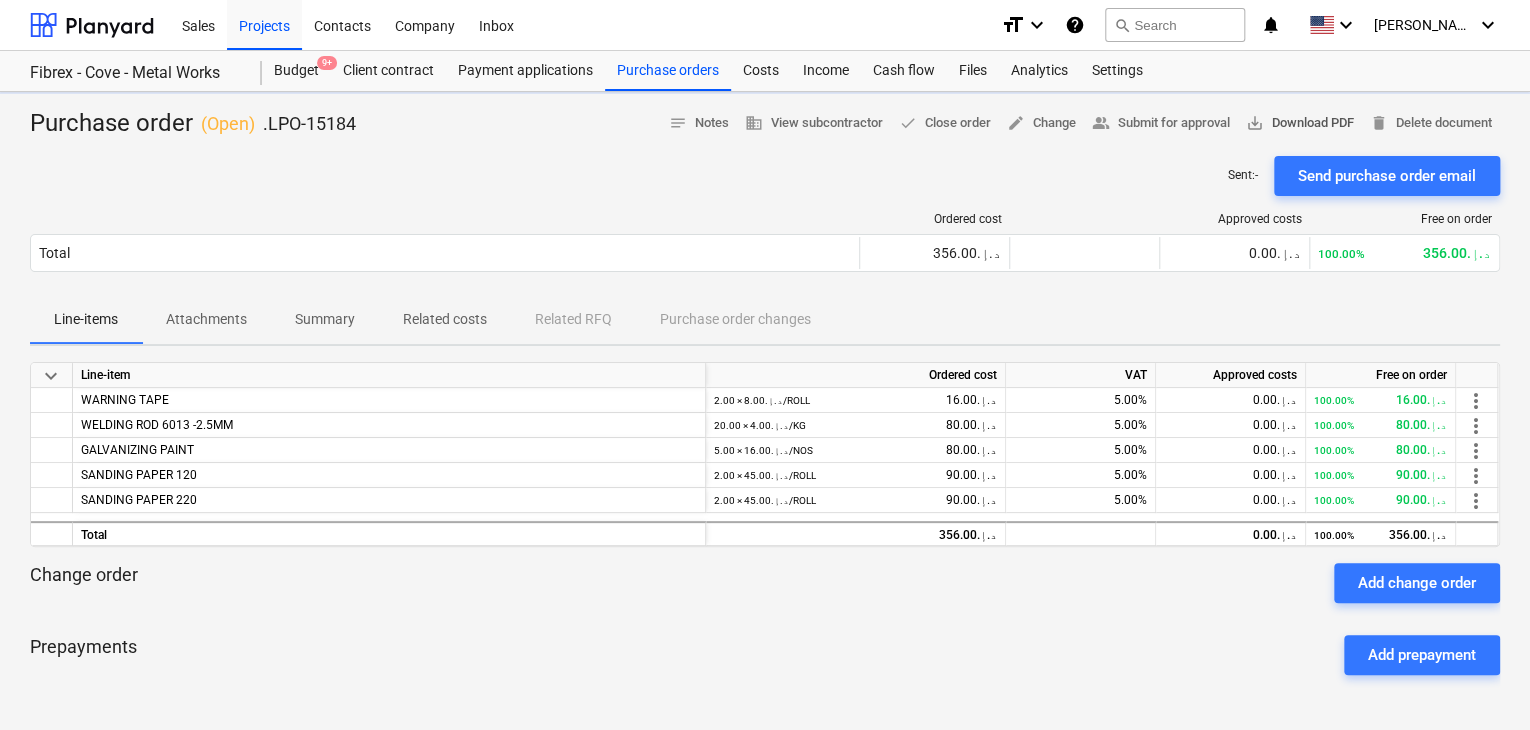 click on "save_alt Download PDF" at bounding box center (1300, 123) 